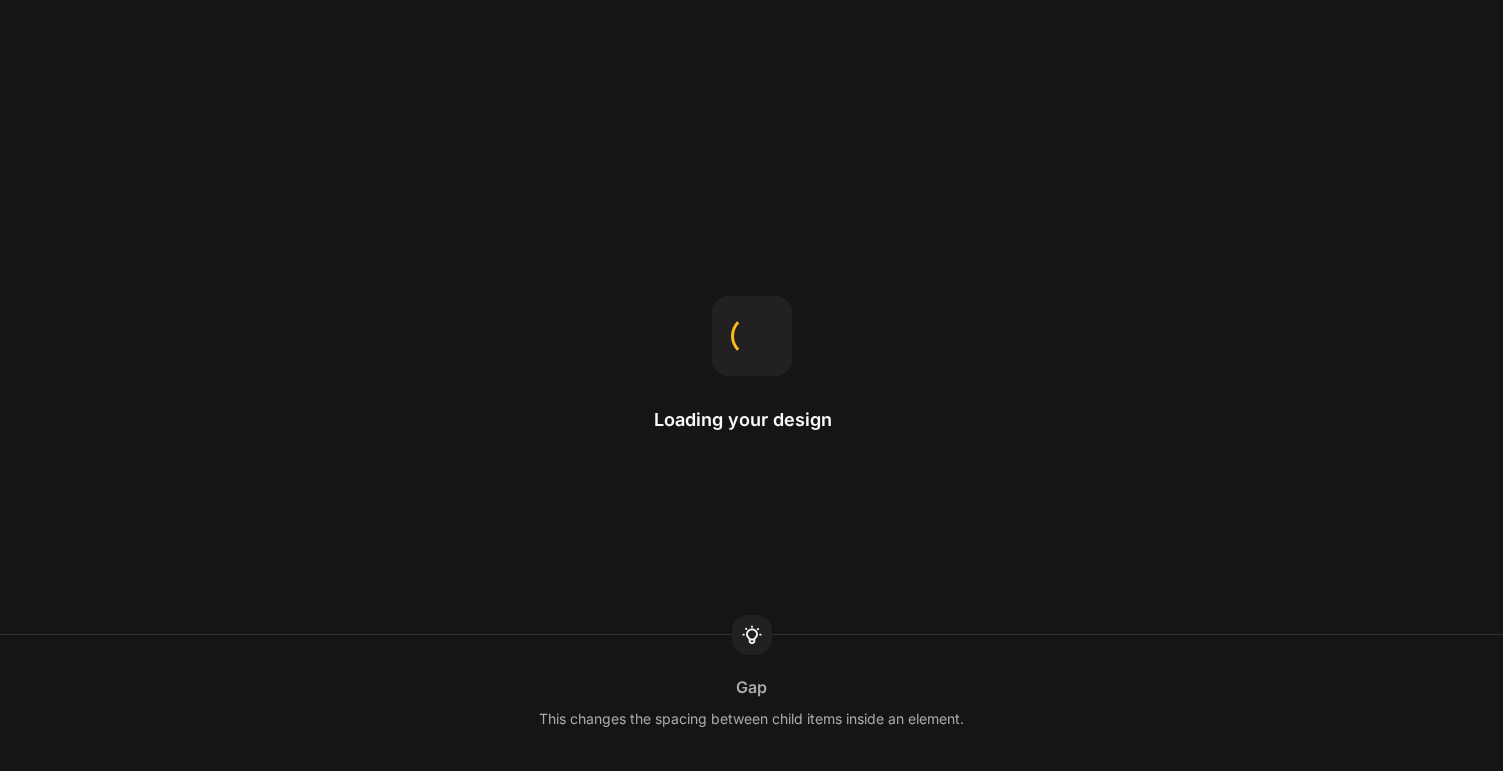 scroll, scrollTop: 0, scrollLeft: 0, axis: both 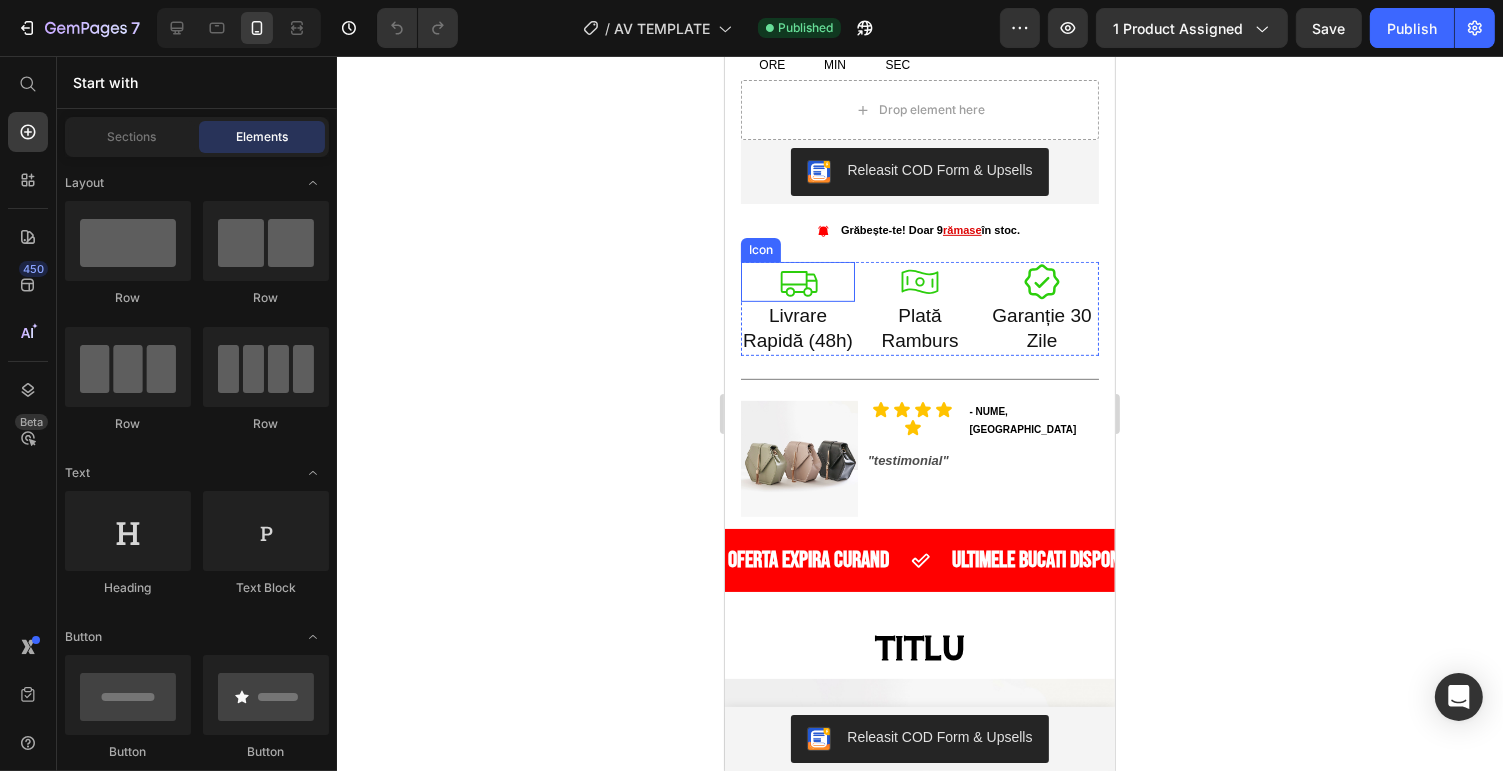 click 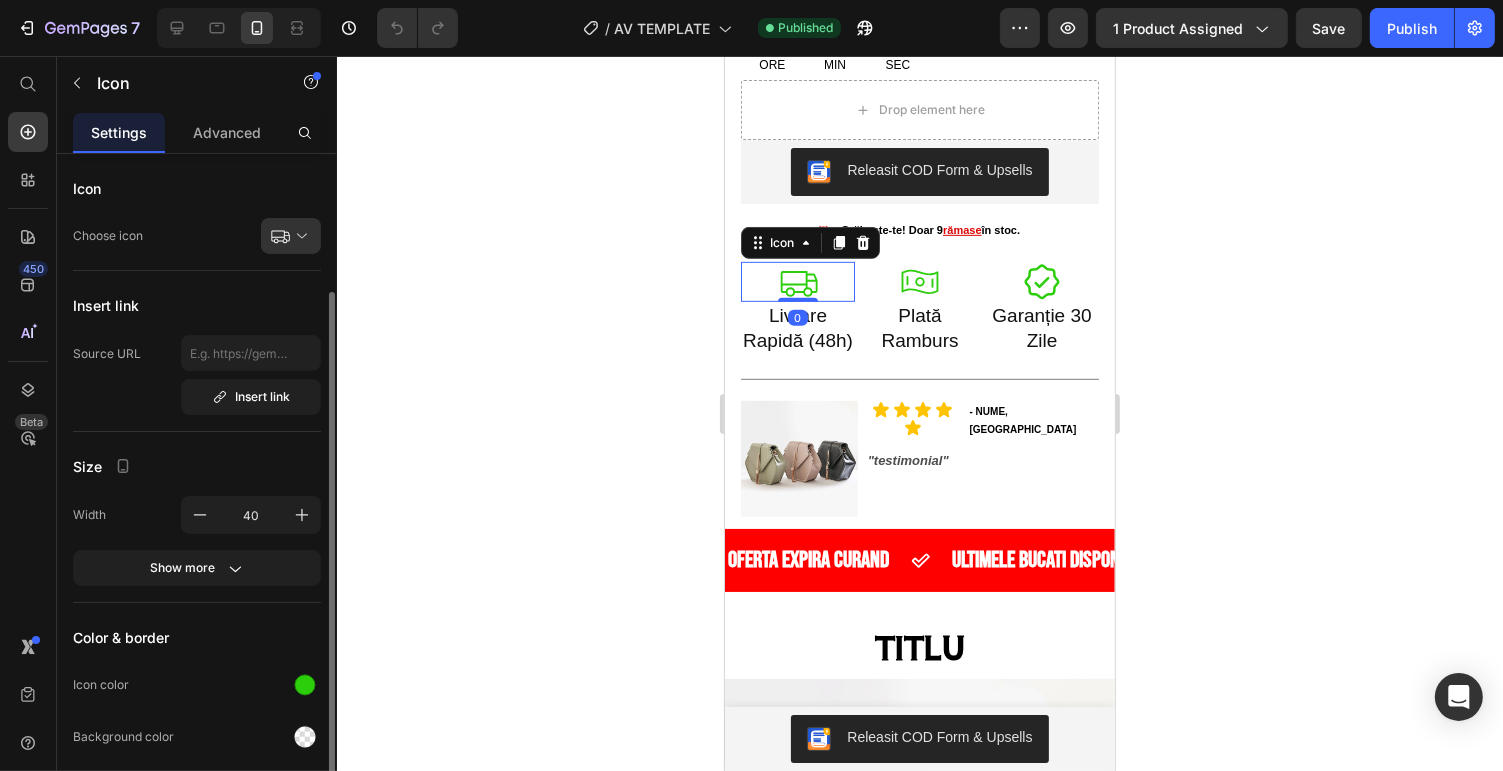 scroll, scrollTop: 80, scrollLeft: 0, axis: vertical 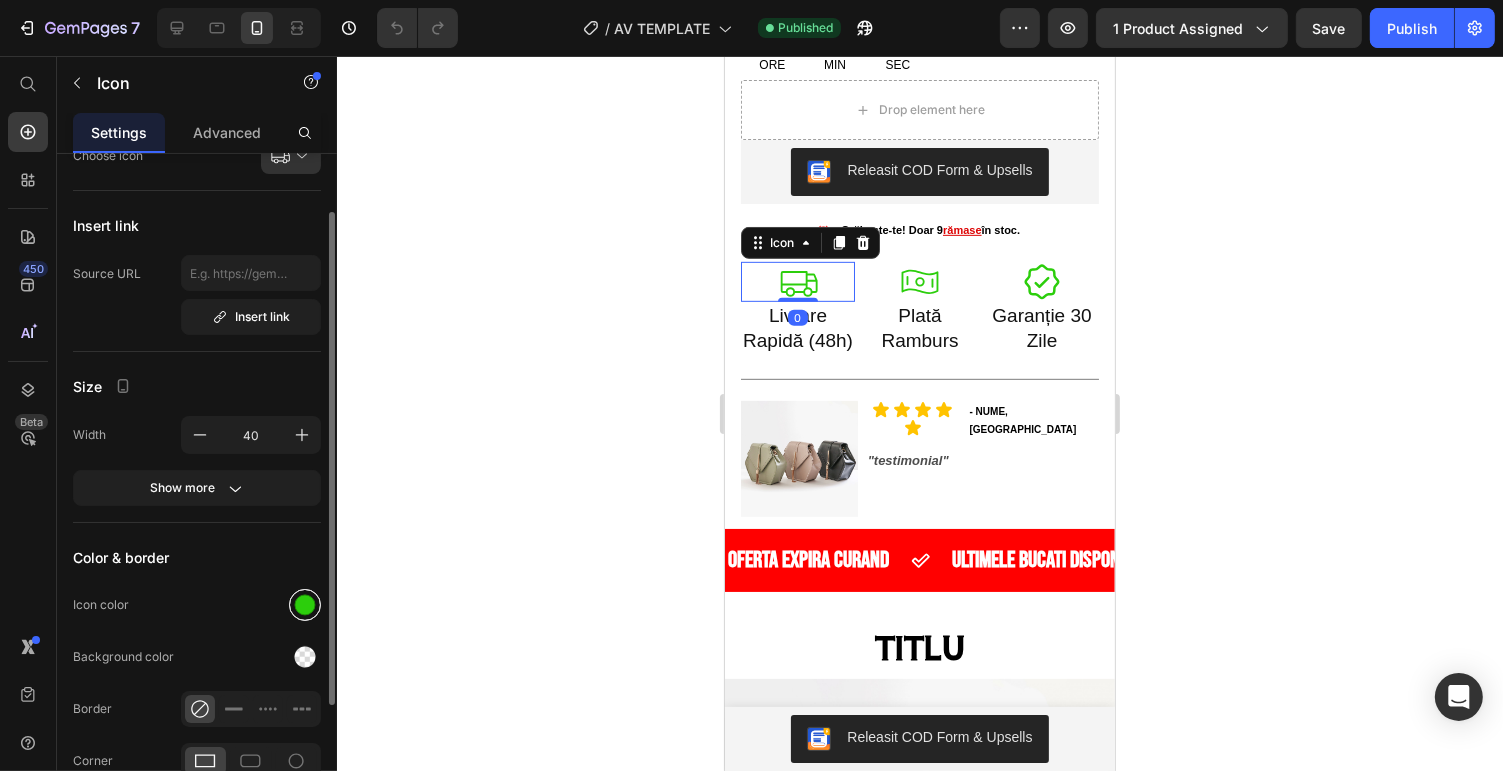 click at bounding box center (305, 605) 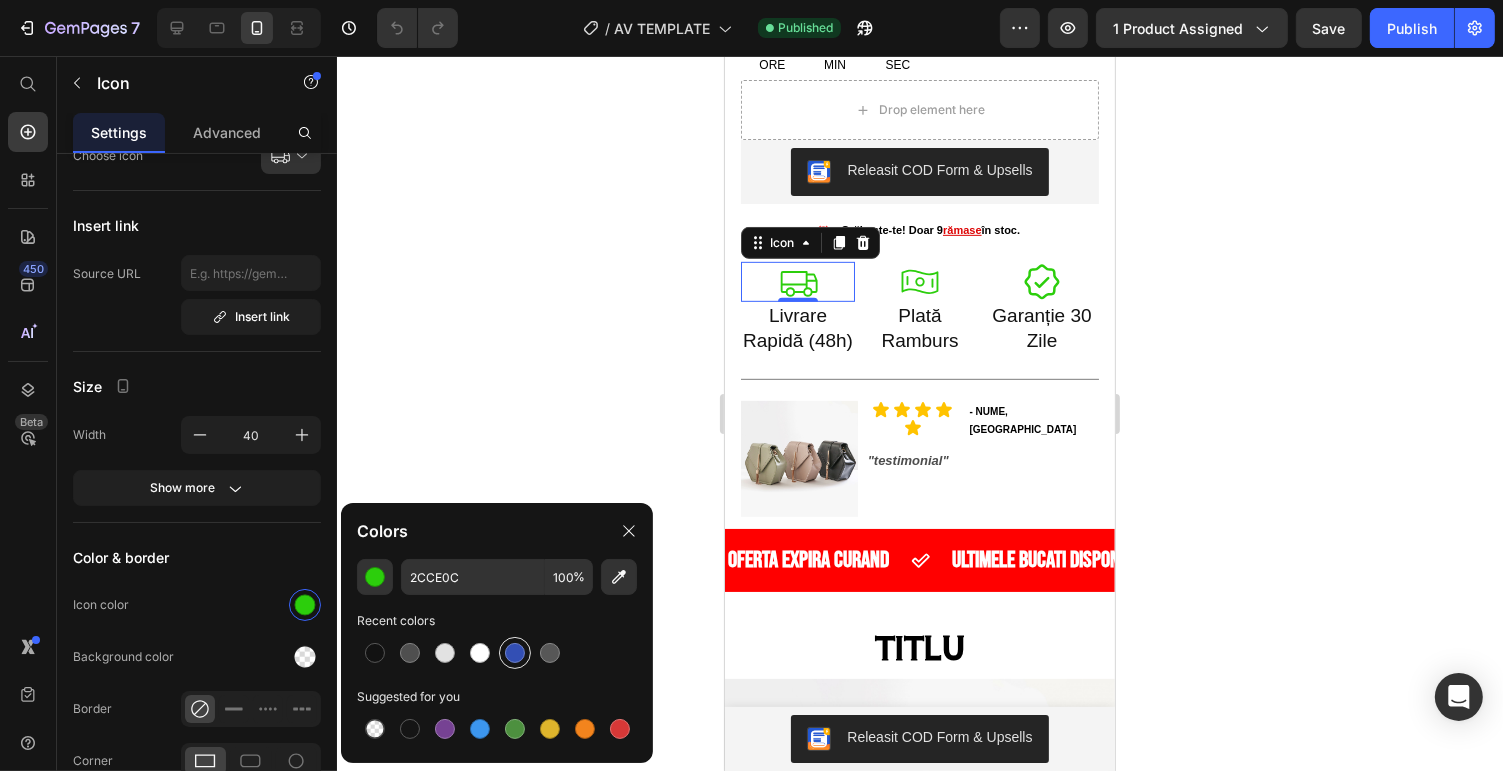 click at bounding box center (515, 653) 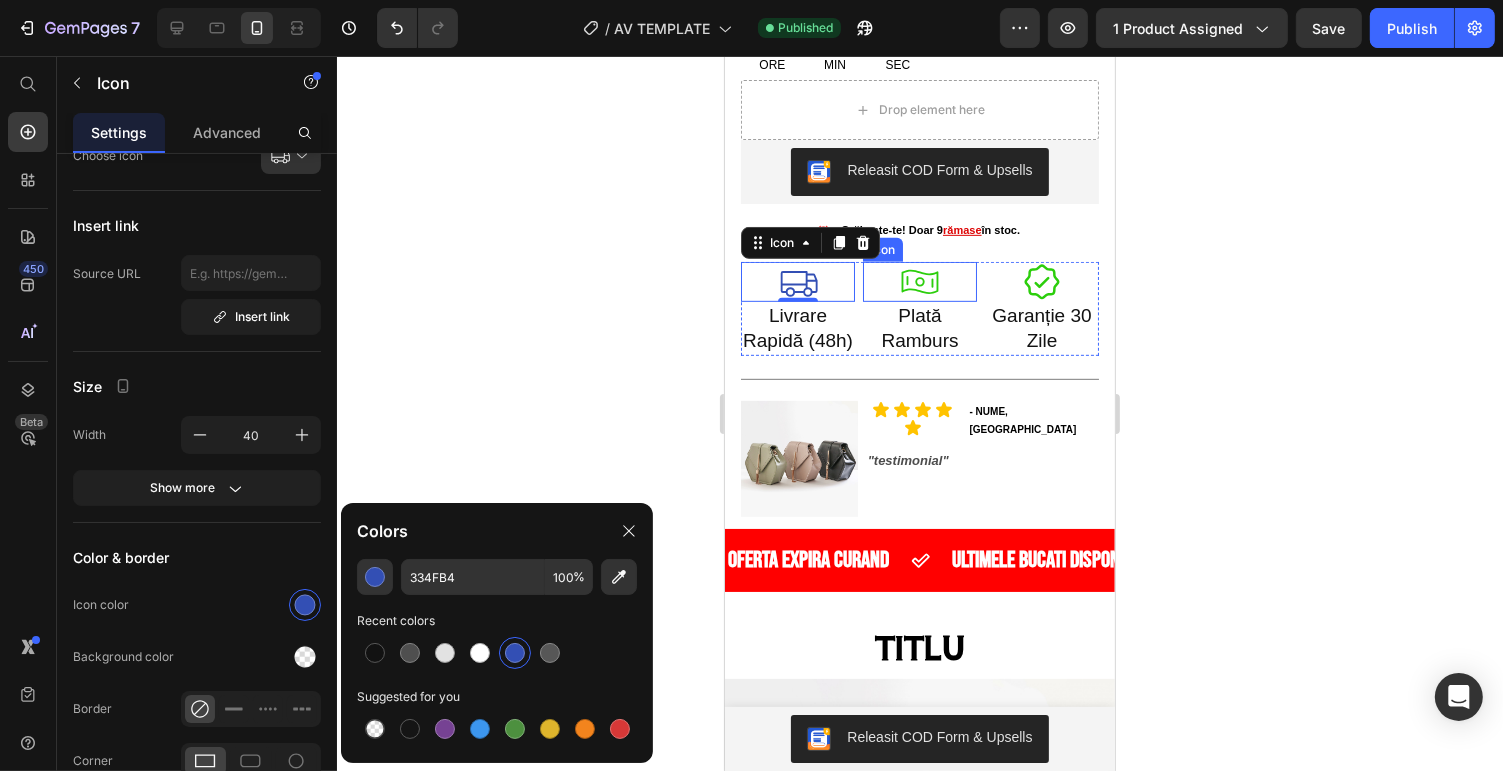 click 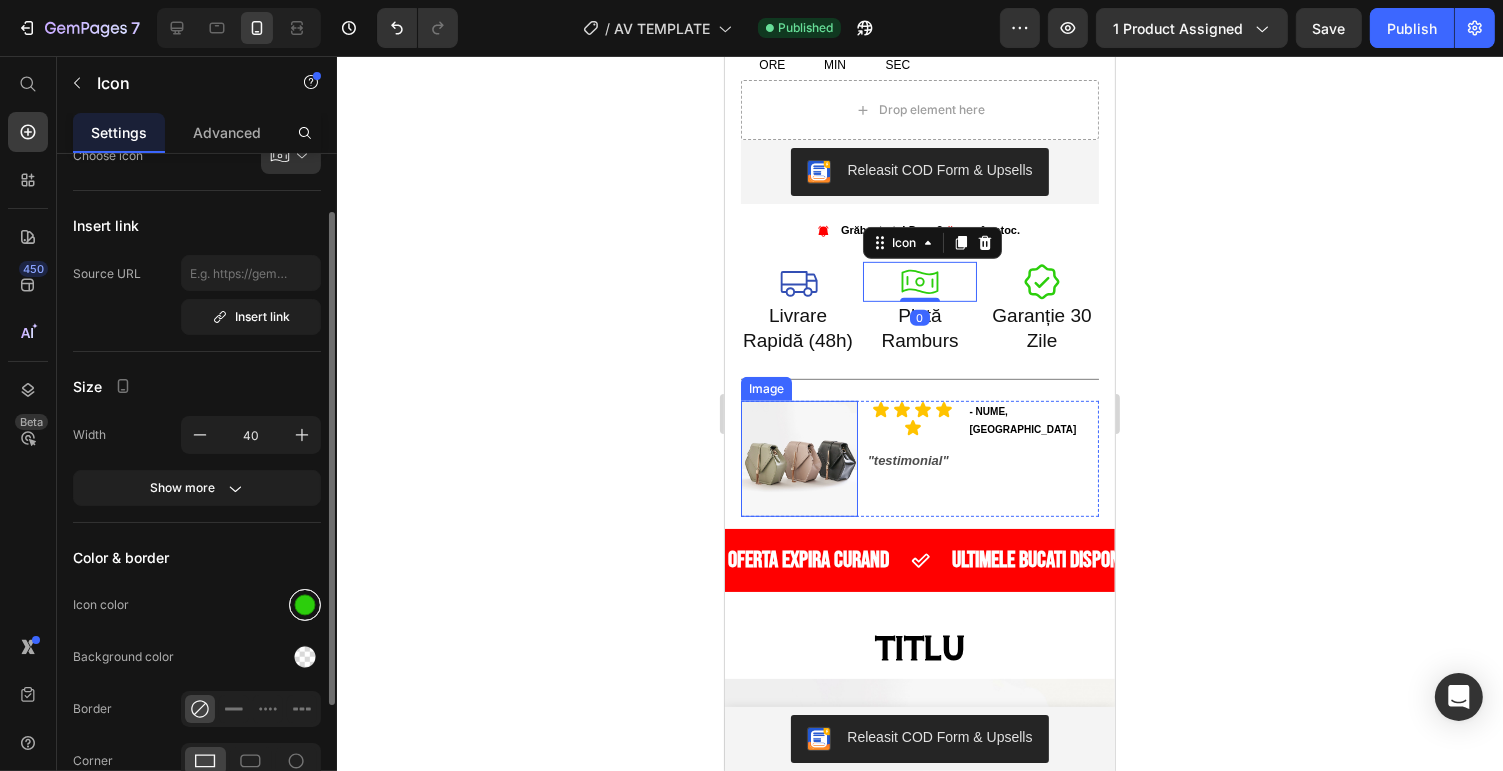 click at bounding box center (305, 605) 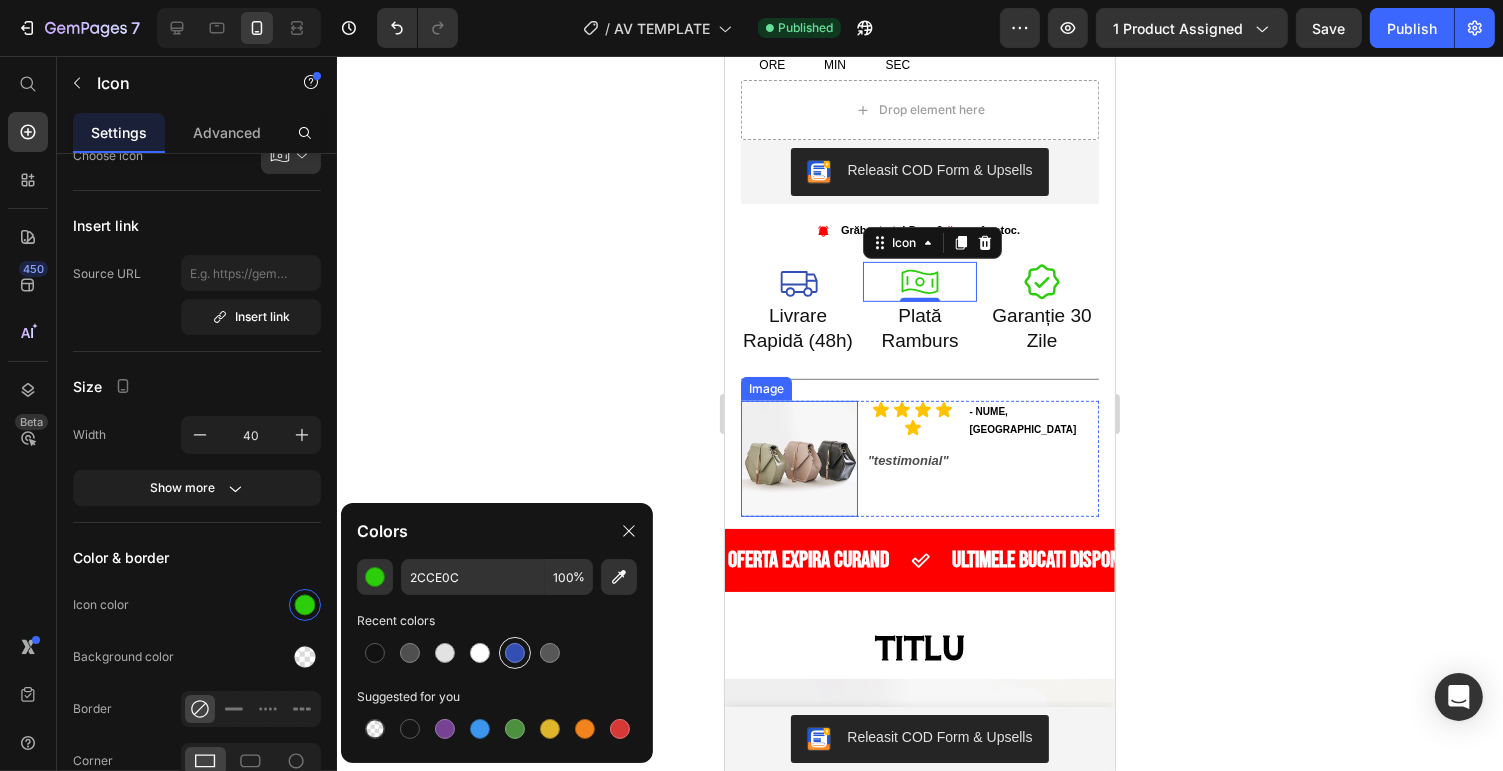 click at bounding box center (515, 653) 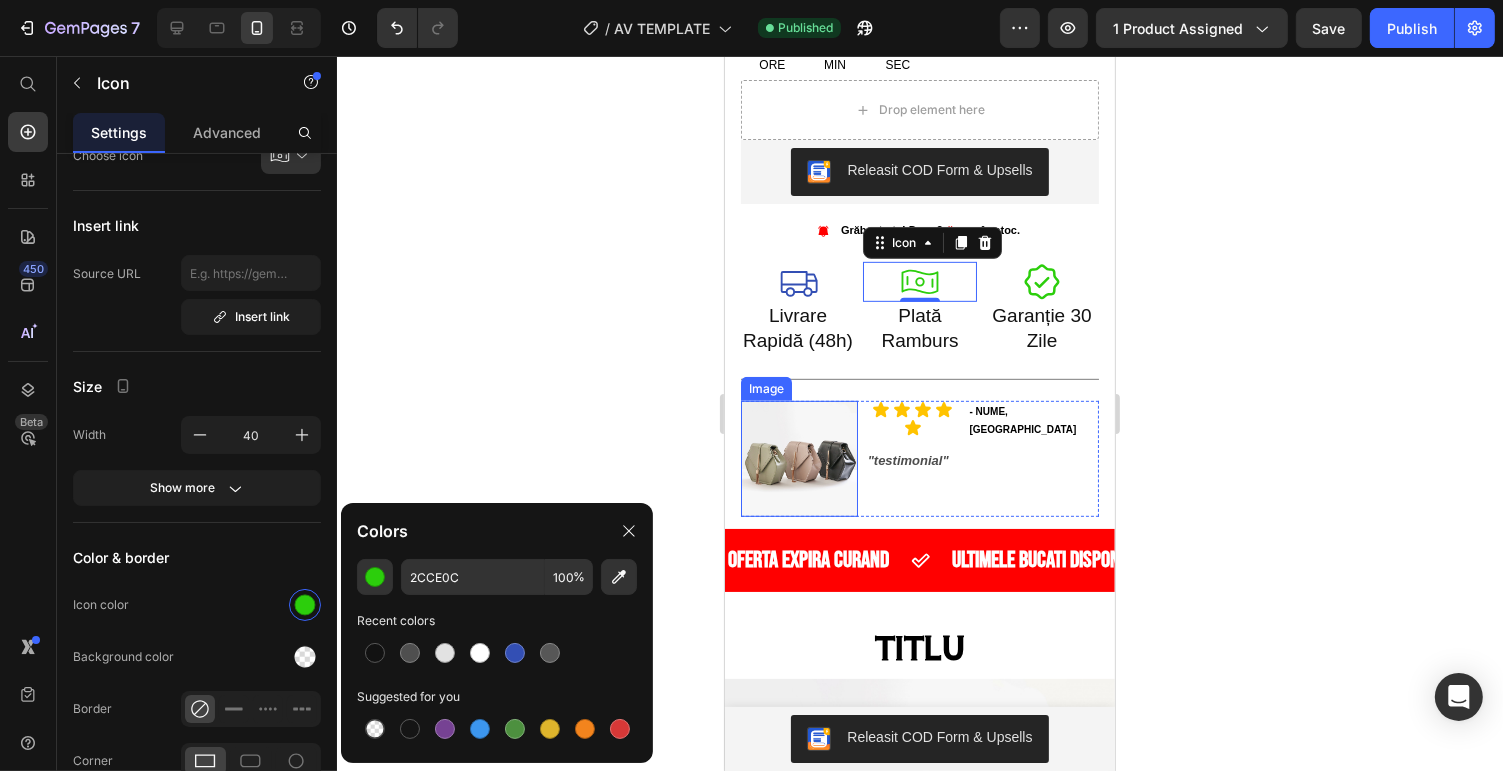 type on "334FB4" 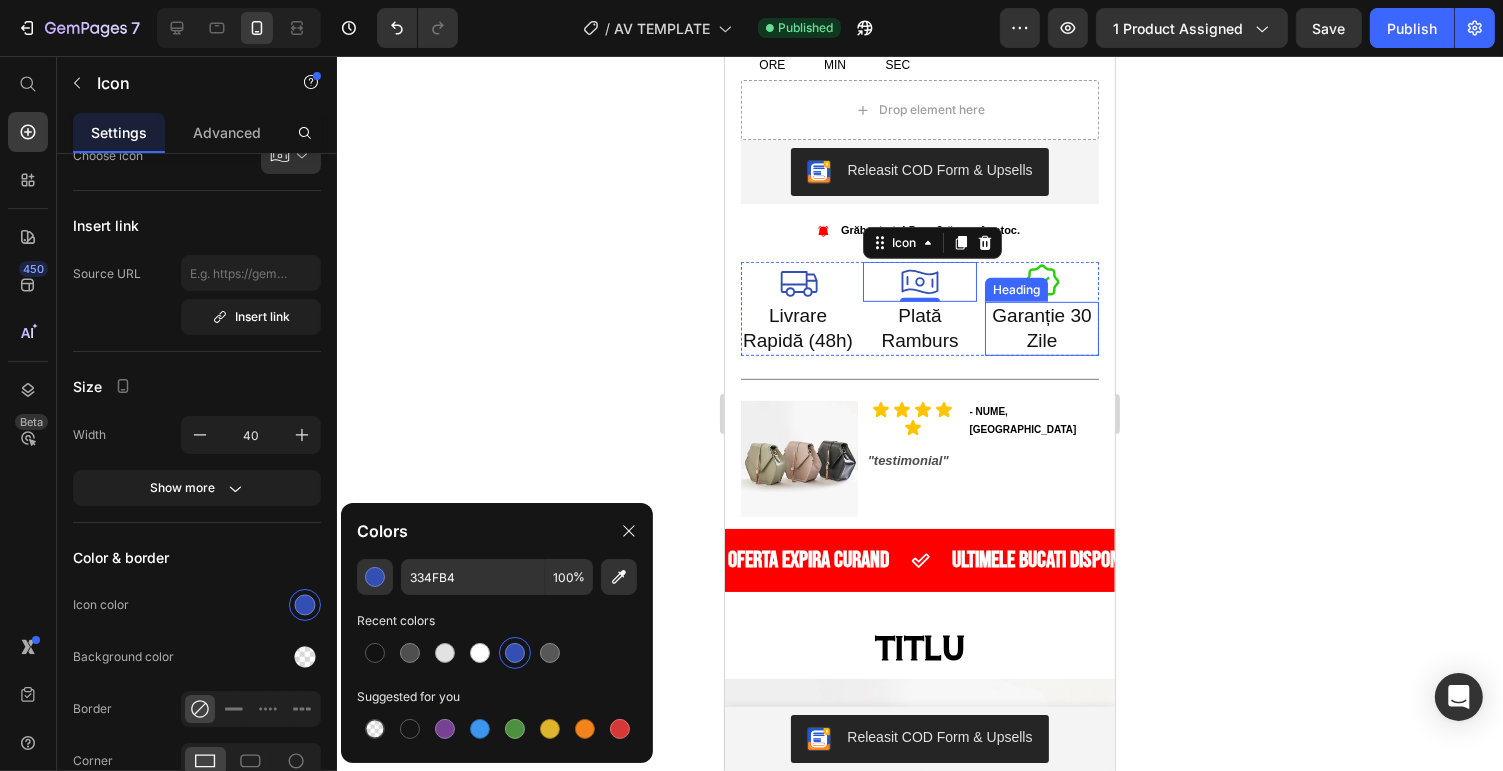 click on "Heading" at bounding box center (1015, 290) 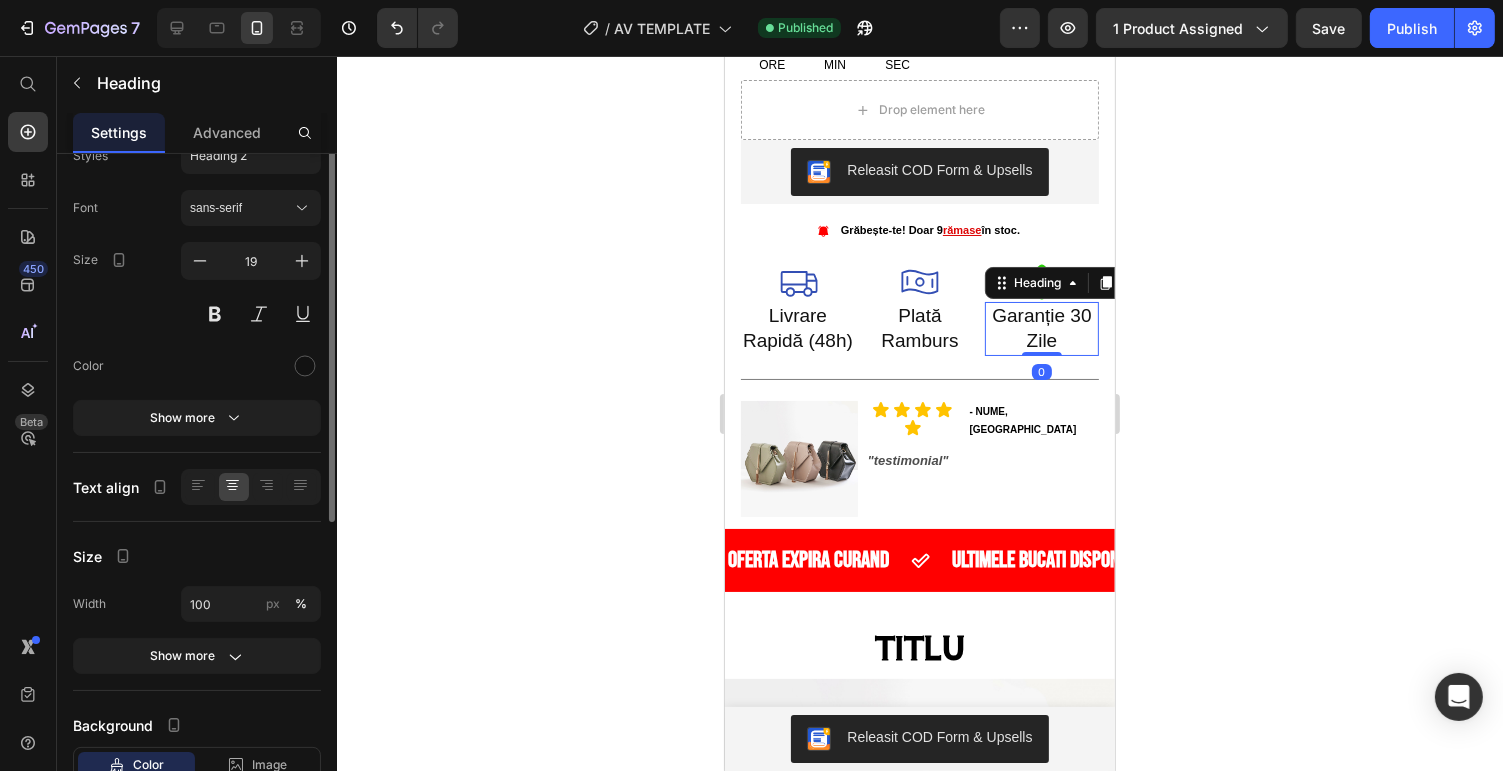 scroll, scrollTop: 0, scrollLeft: 0, axis: both 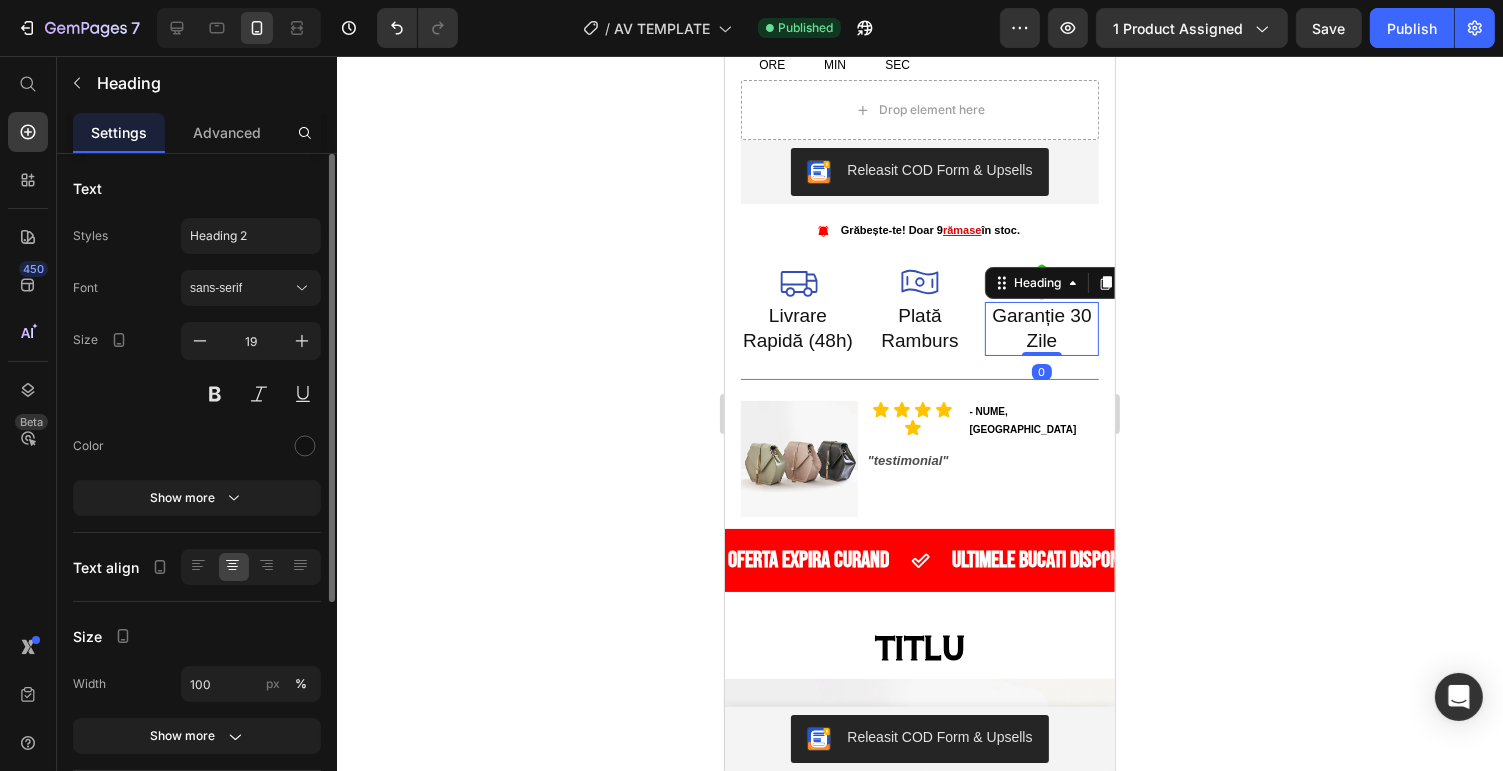 click 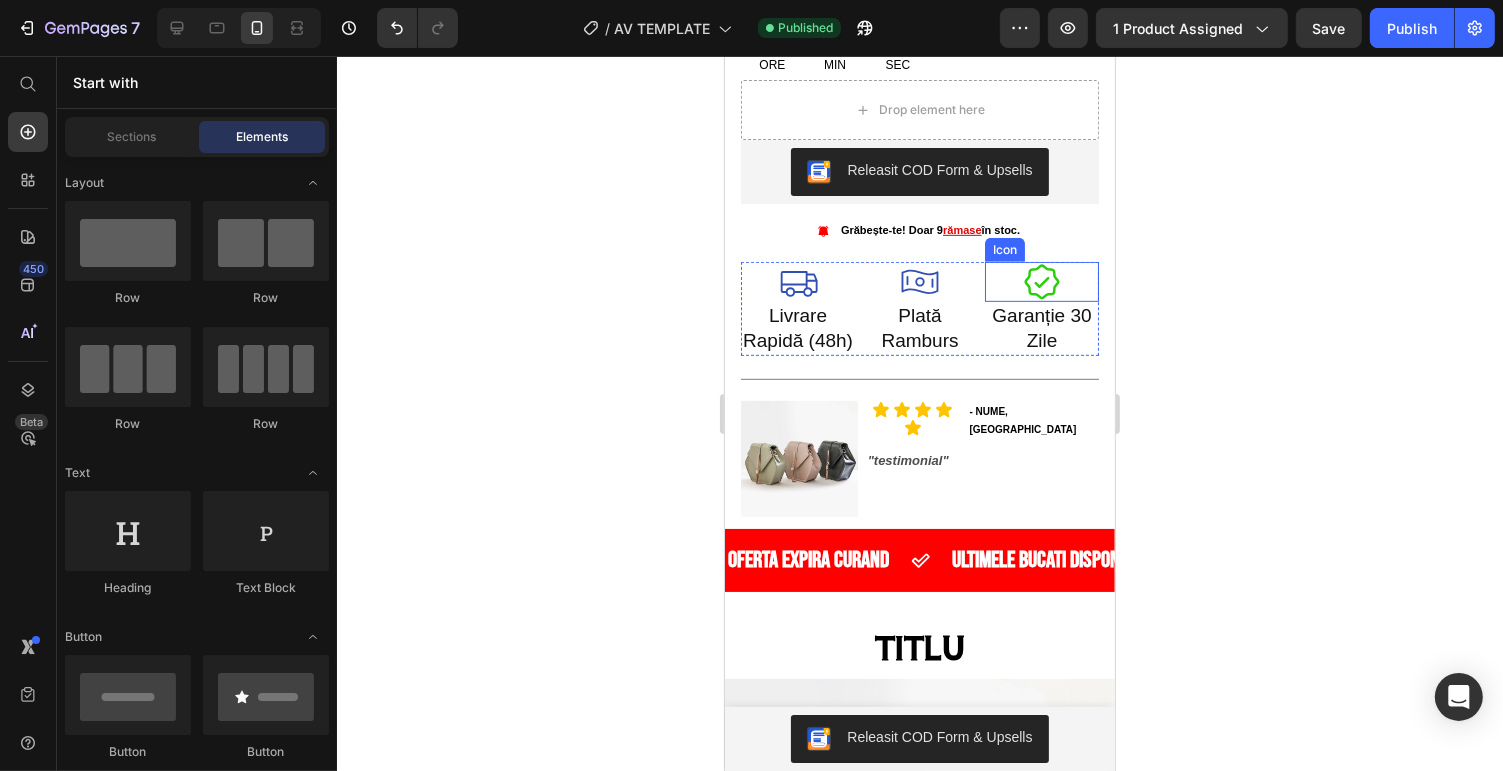 click 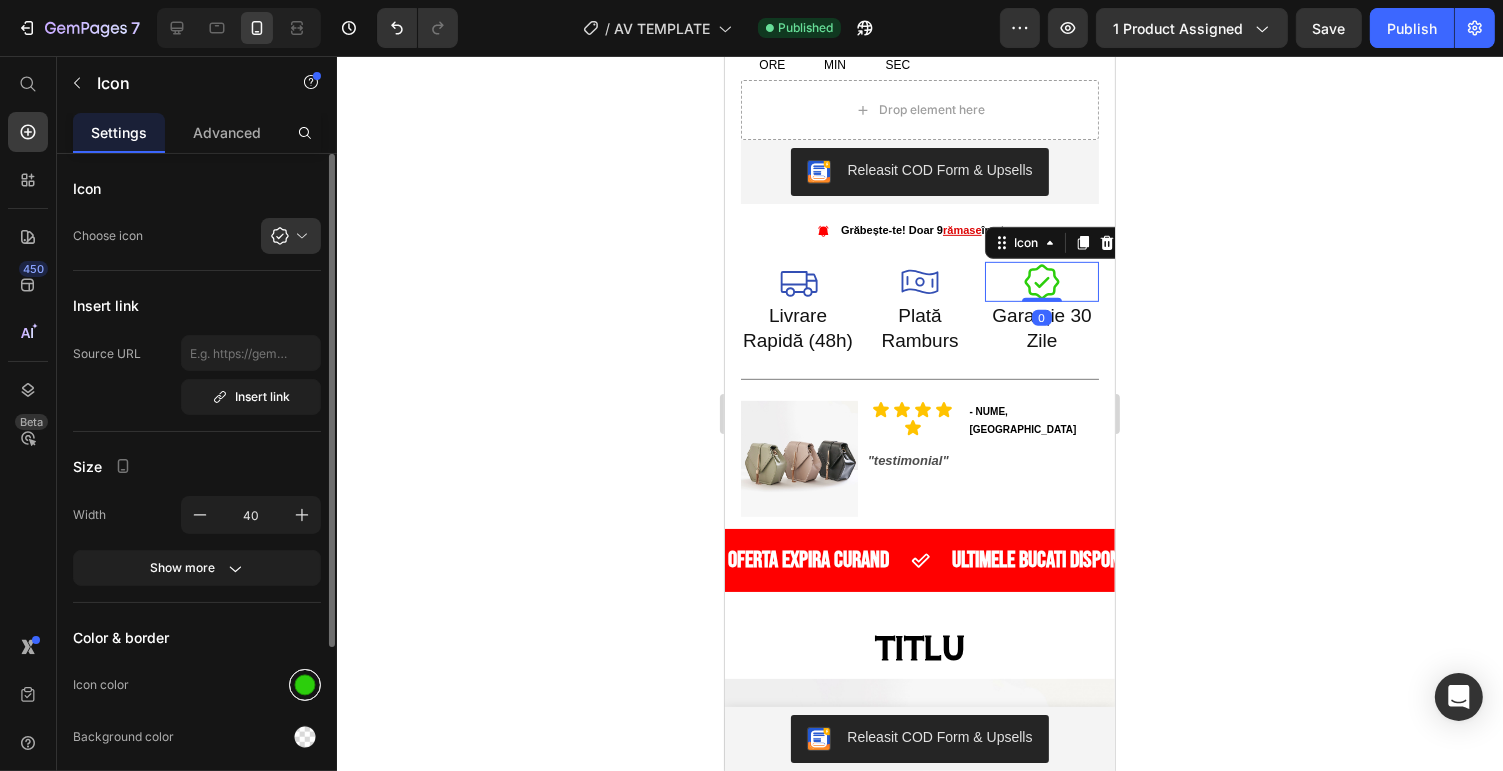 click at bounding box center (305, 685) 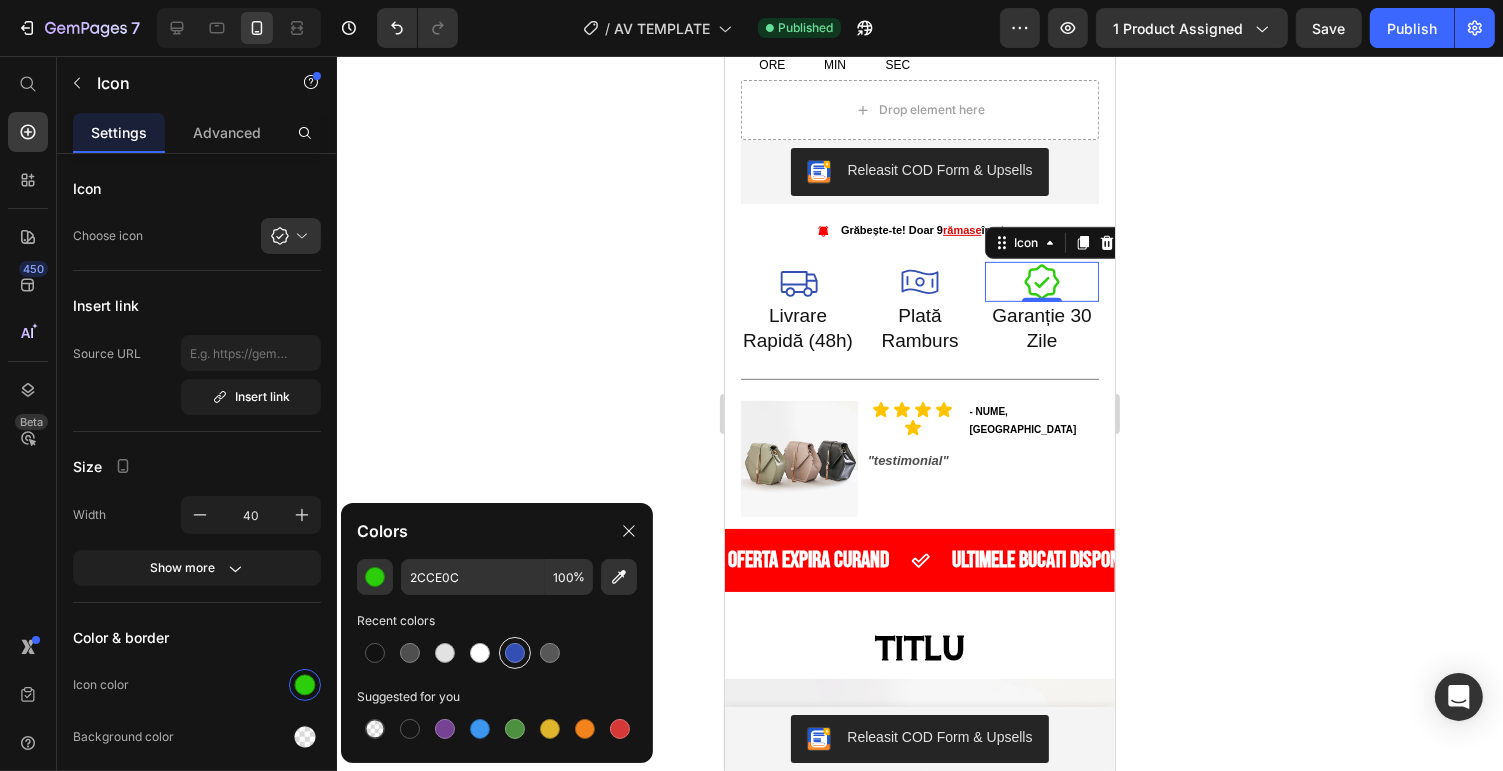 click at bounding box center [515, 653] 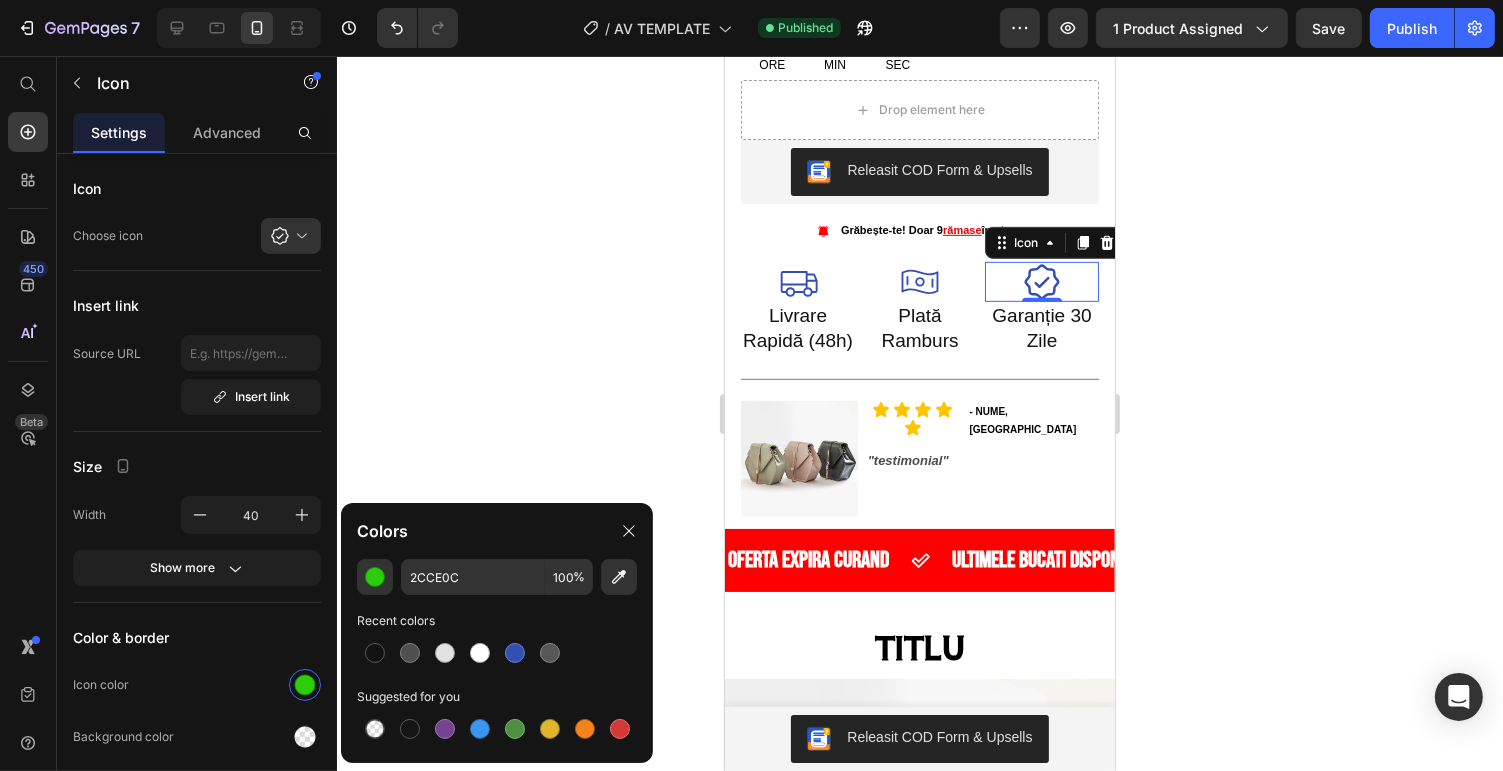 type on "334FB4" 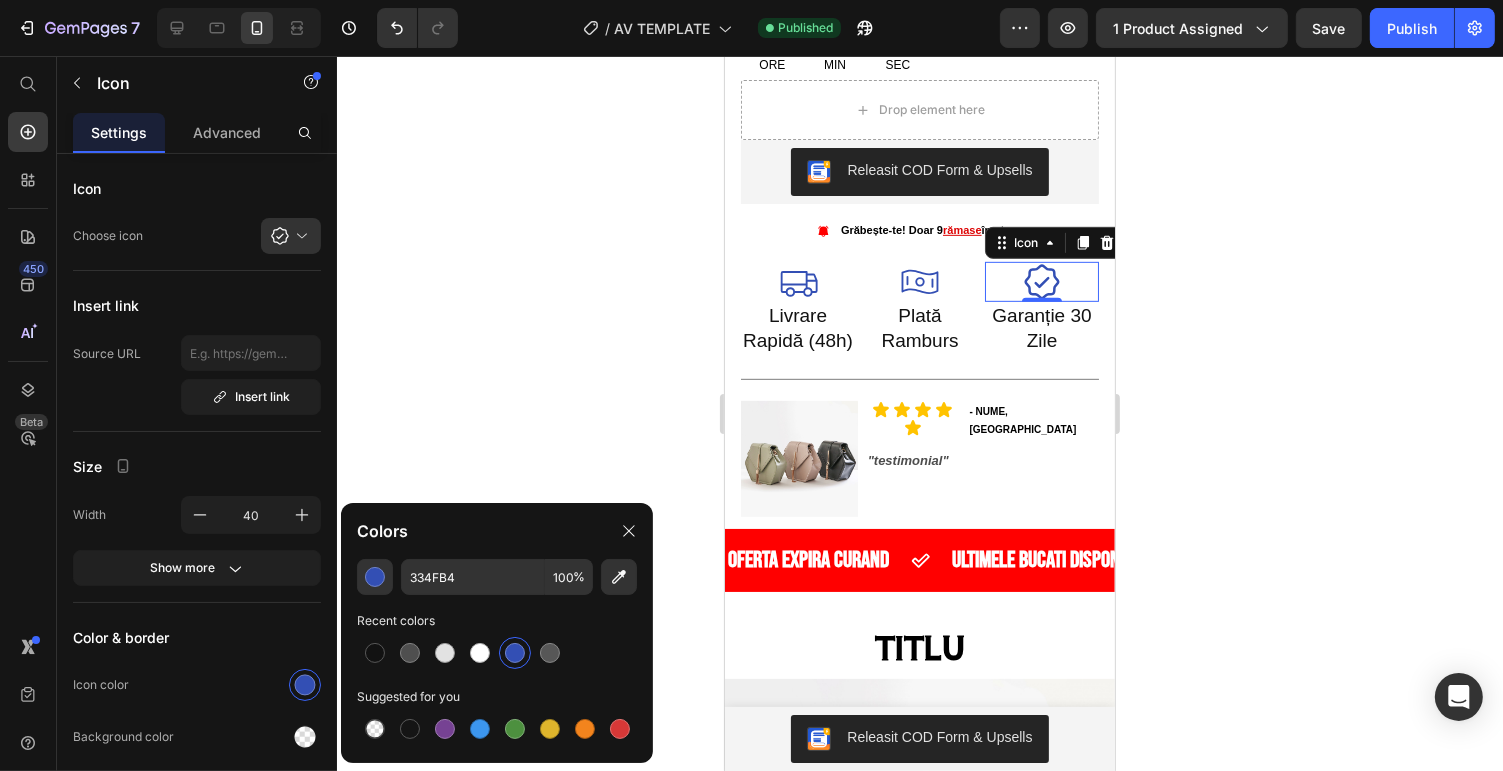 click 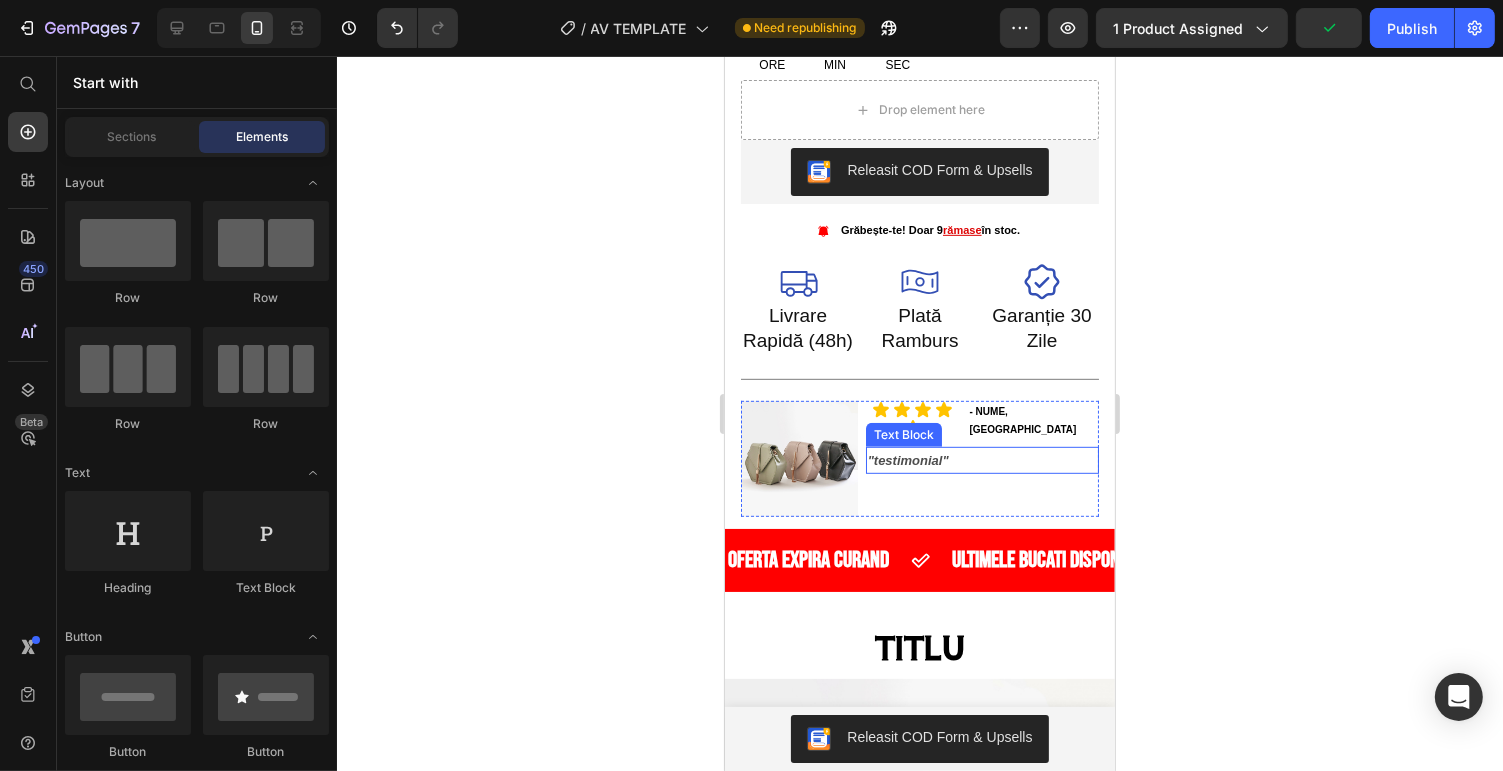 scroll, scrollTop: 1120, scrollLeft: 0, axis: vertical 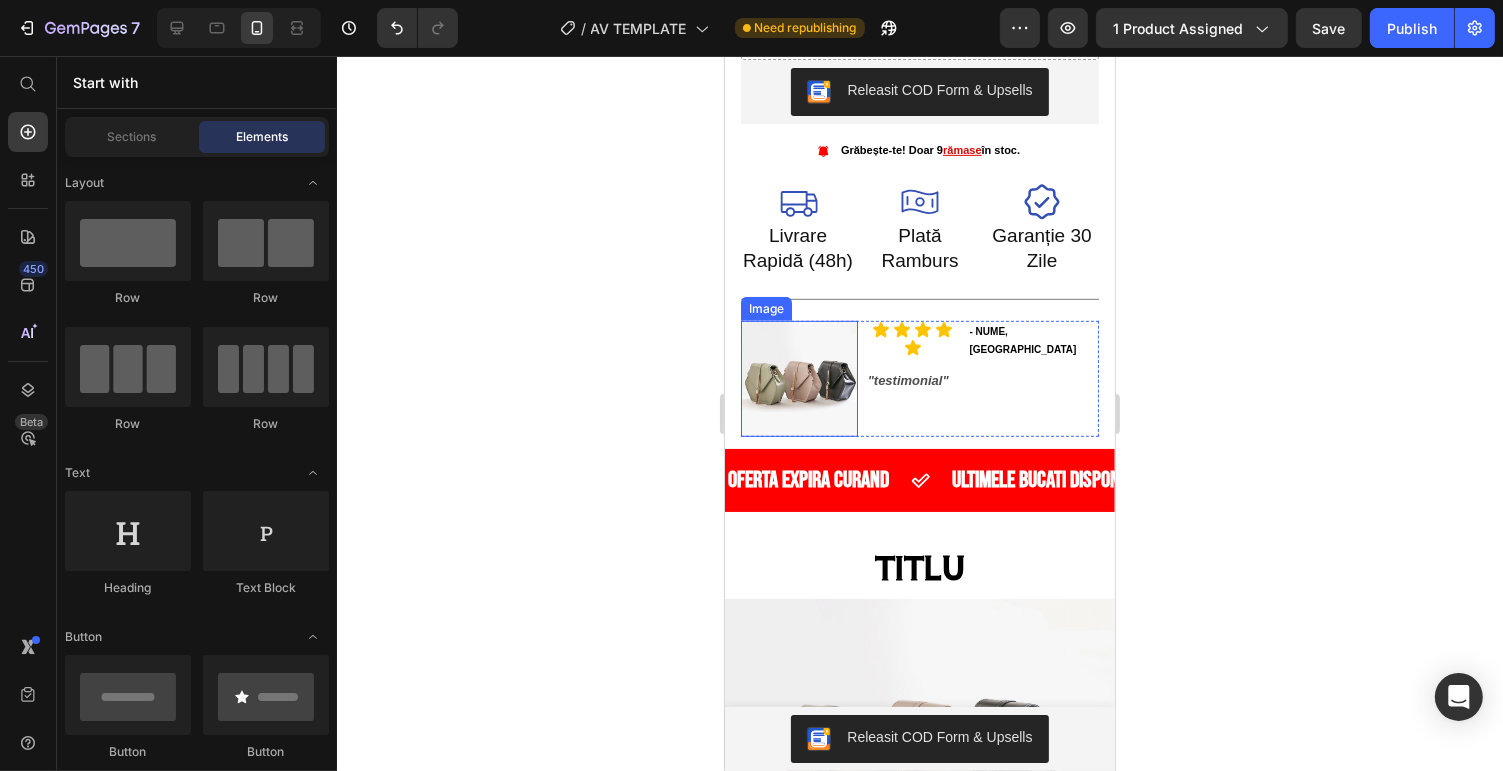 click at bounding box center (798, 379) 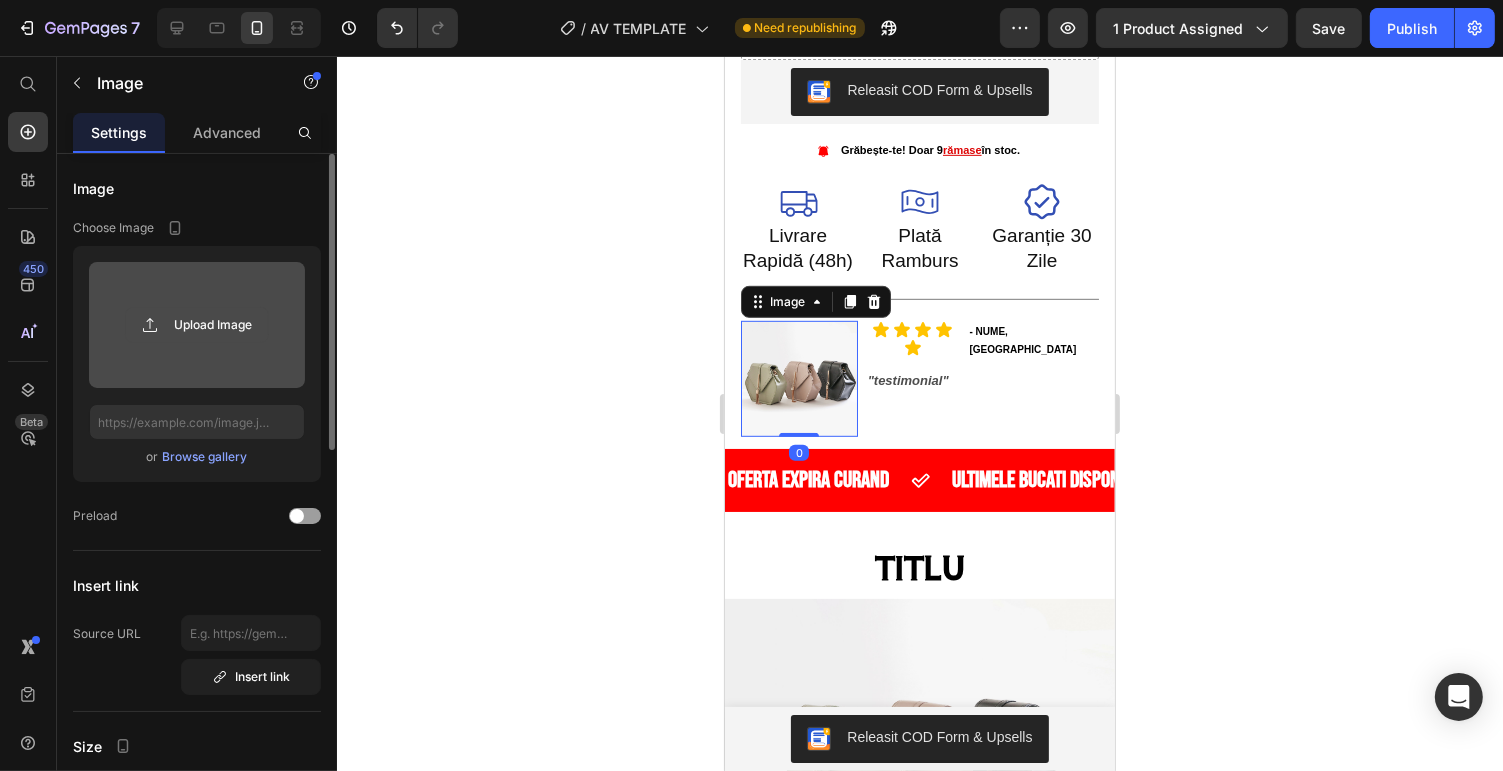 click 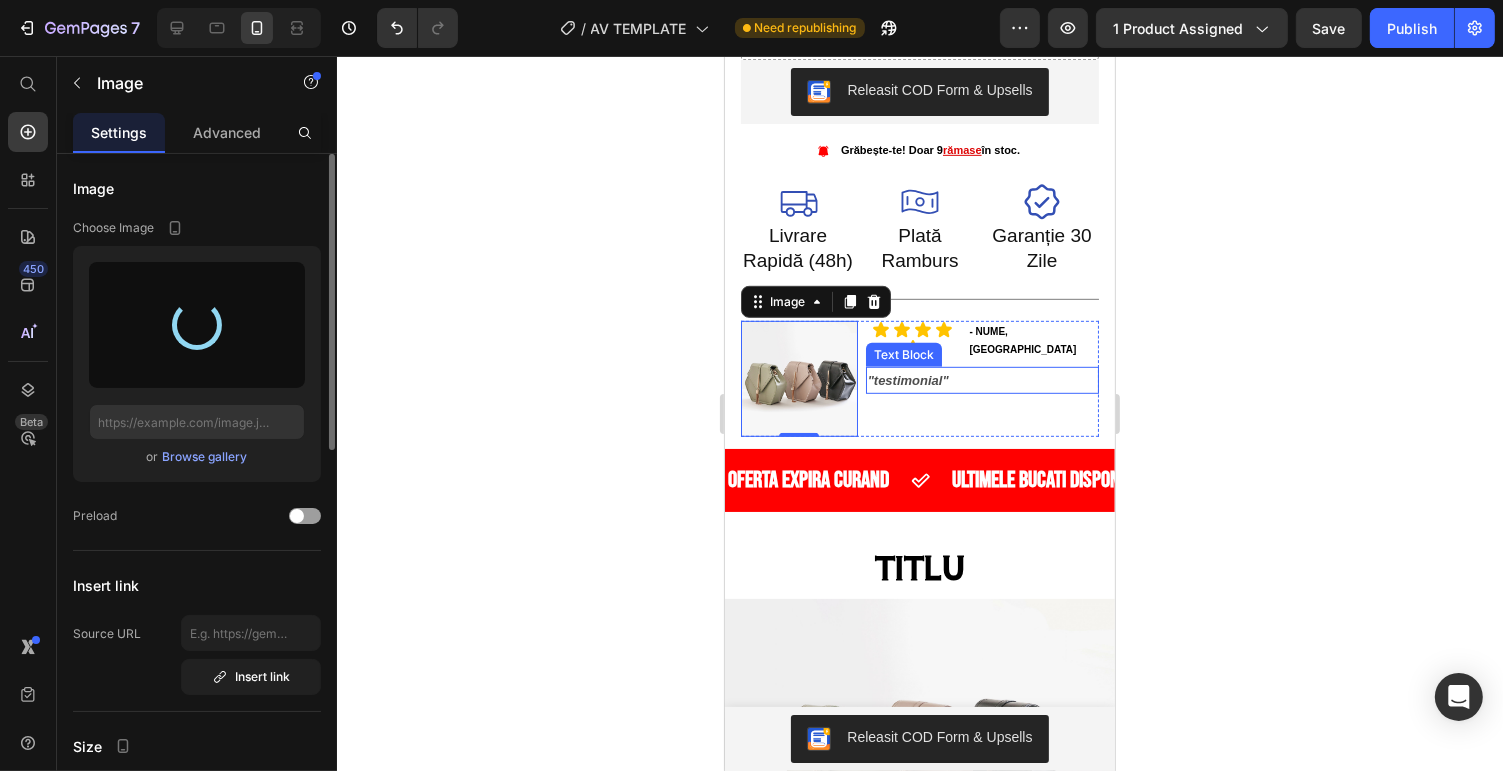 type on "[URL][DOMAIN_NAME]" 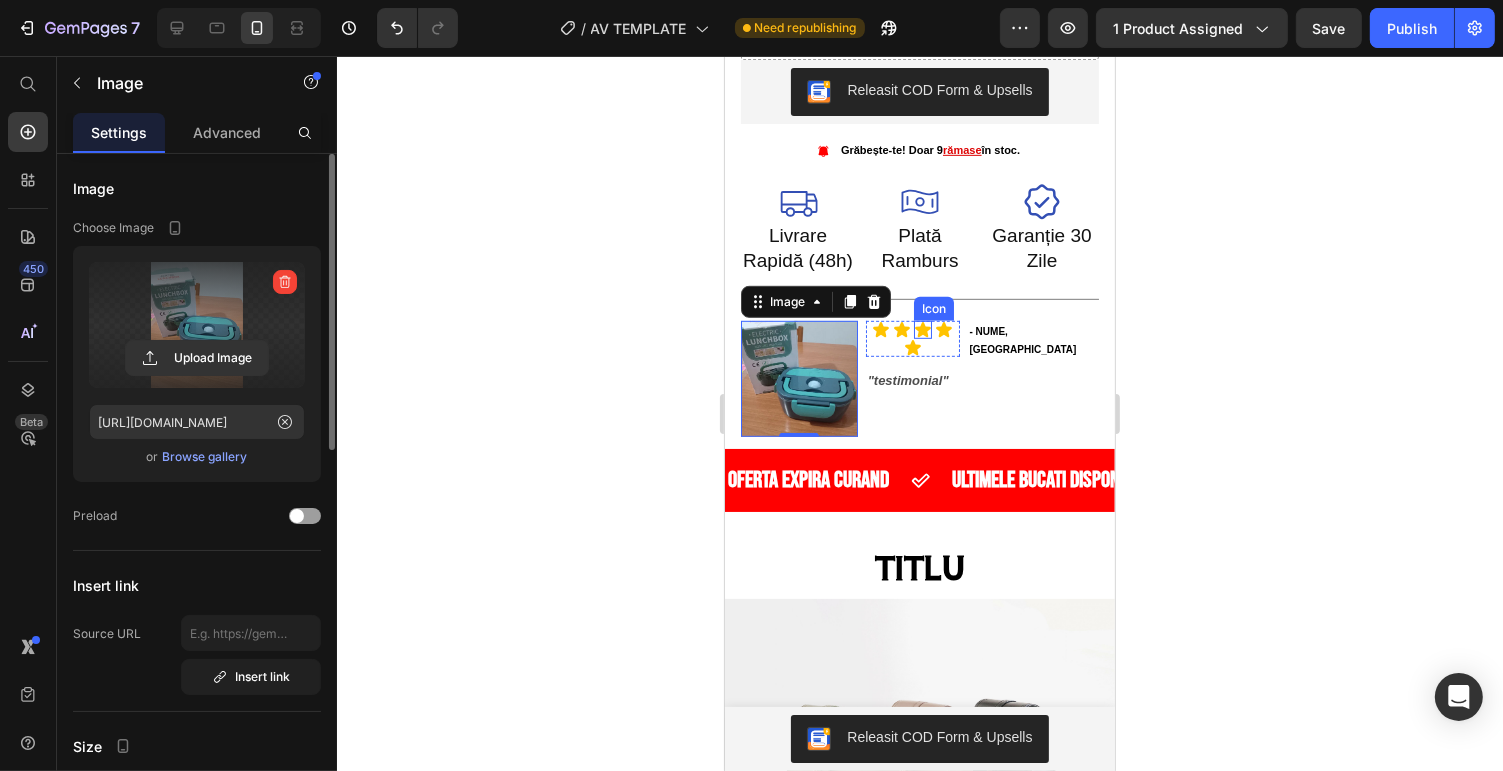 click 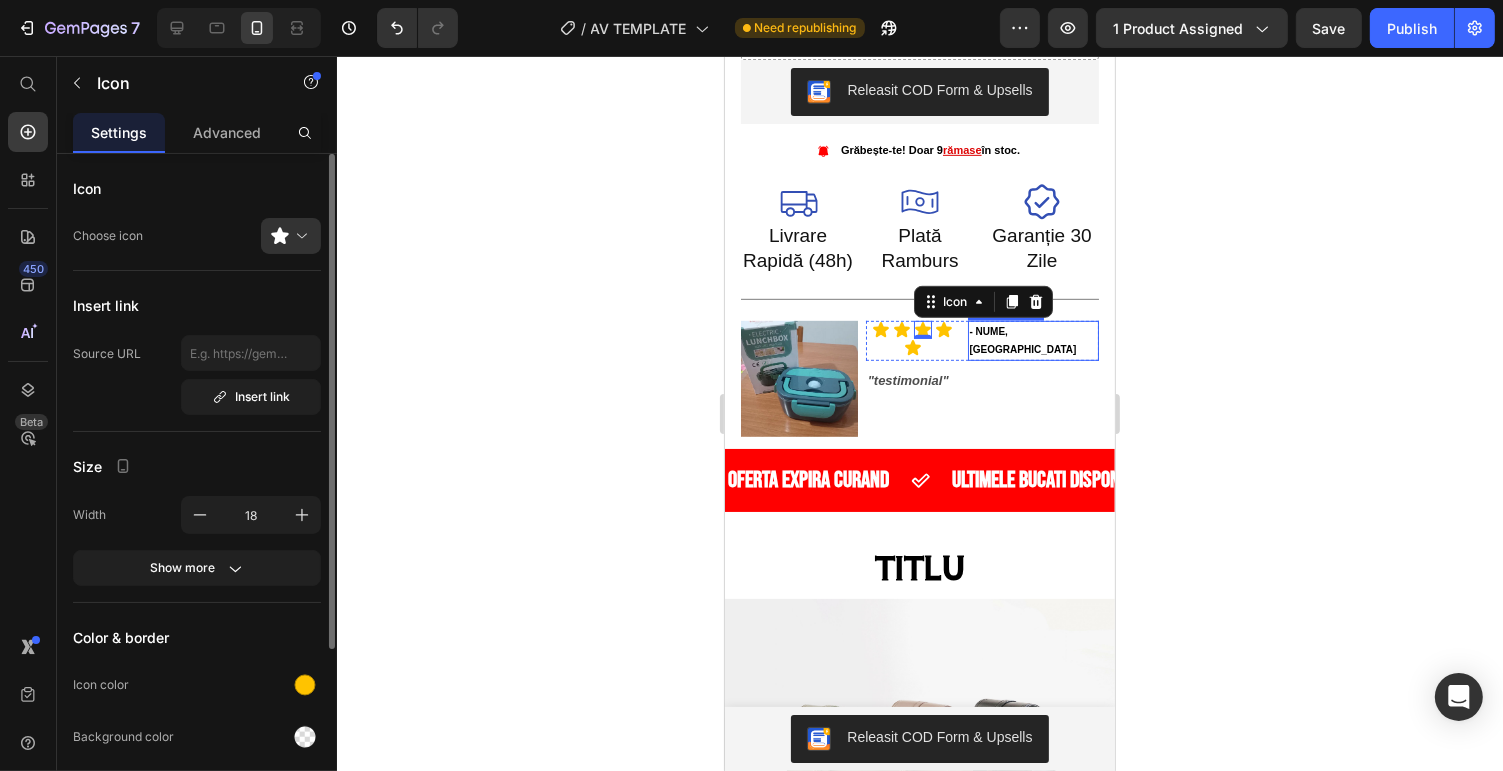 click on "- NUME, [GEOGRAPHIC_DATA]" at bounding box center (1032, 341) 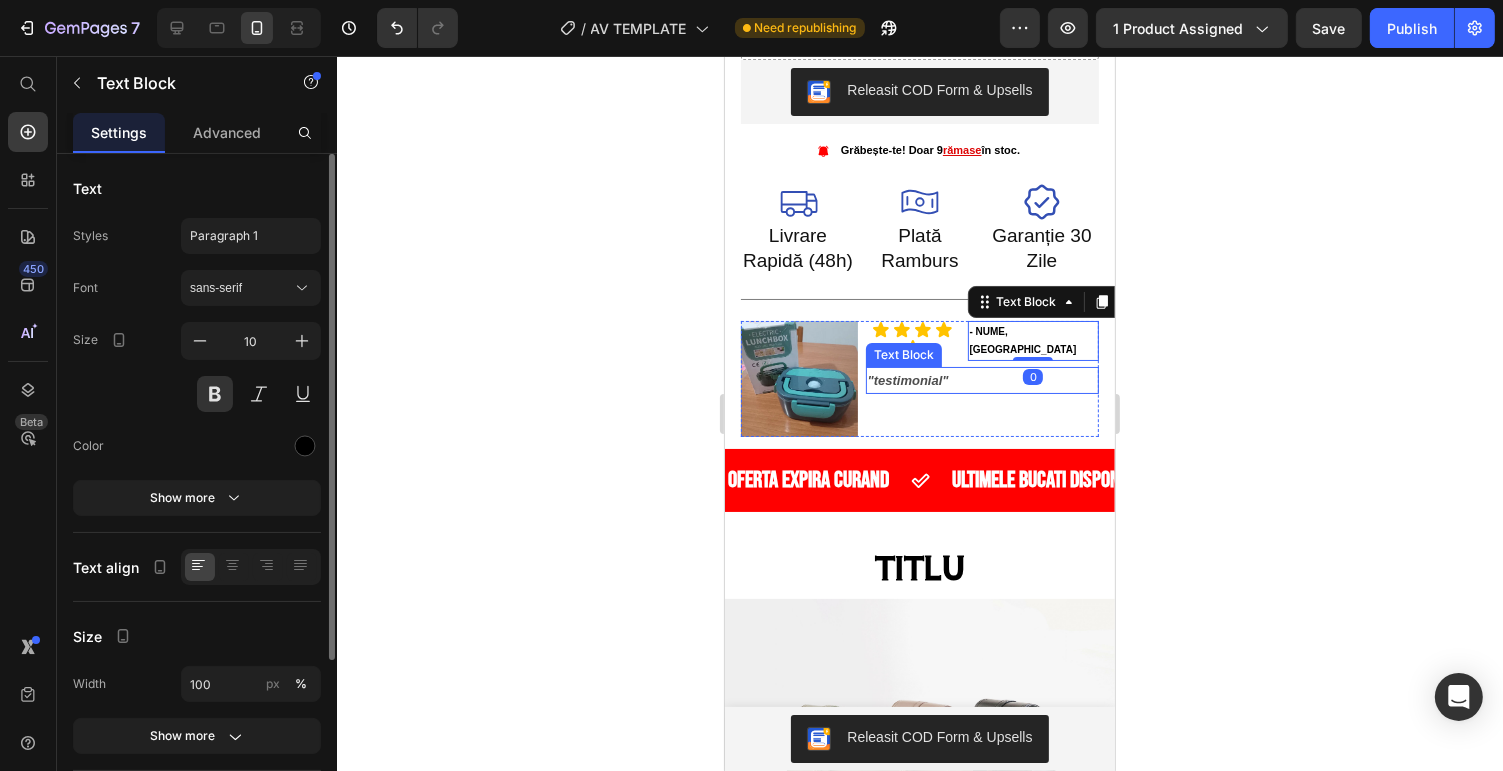 click on ""testimonial"" at bounding box center (981, 380) 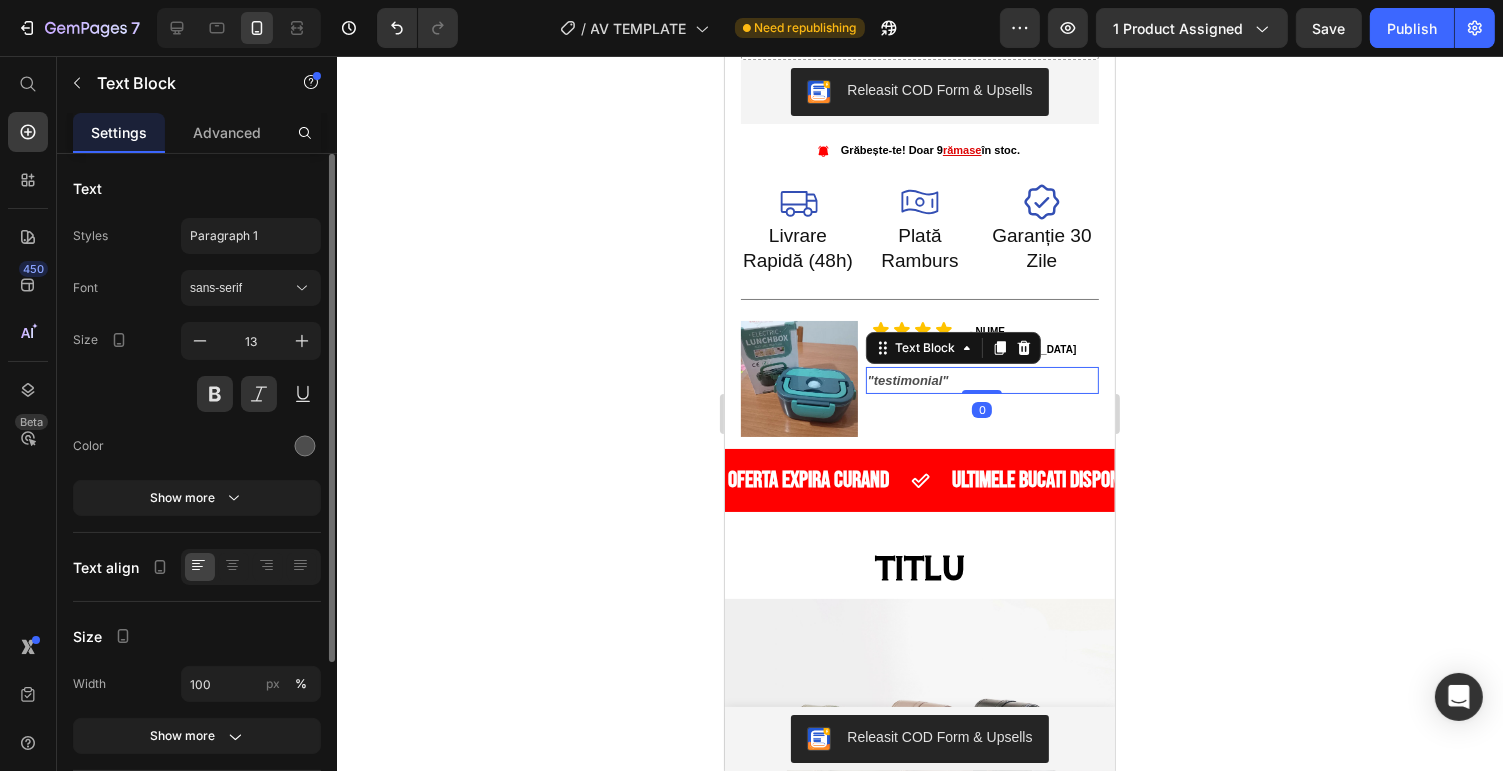 click on ""testimonial"" at bounding box center (981, 380) 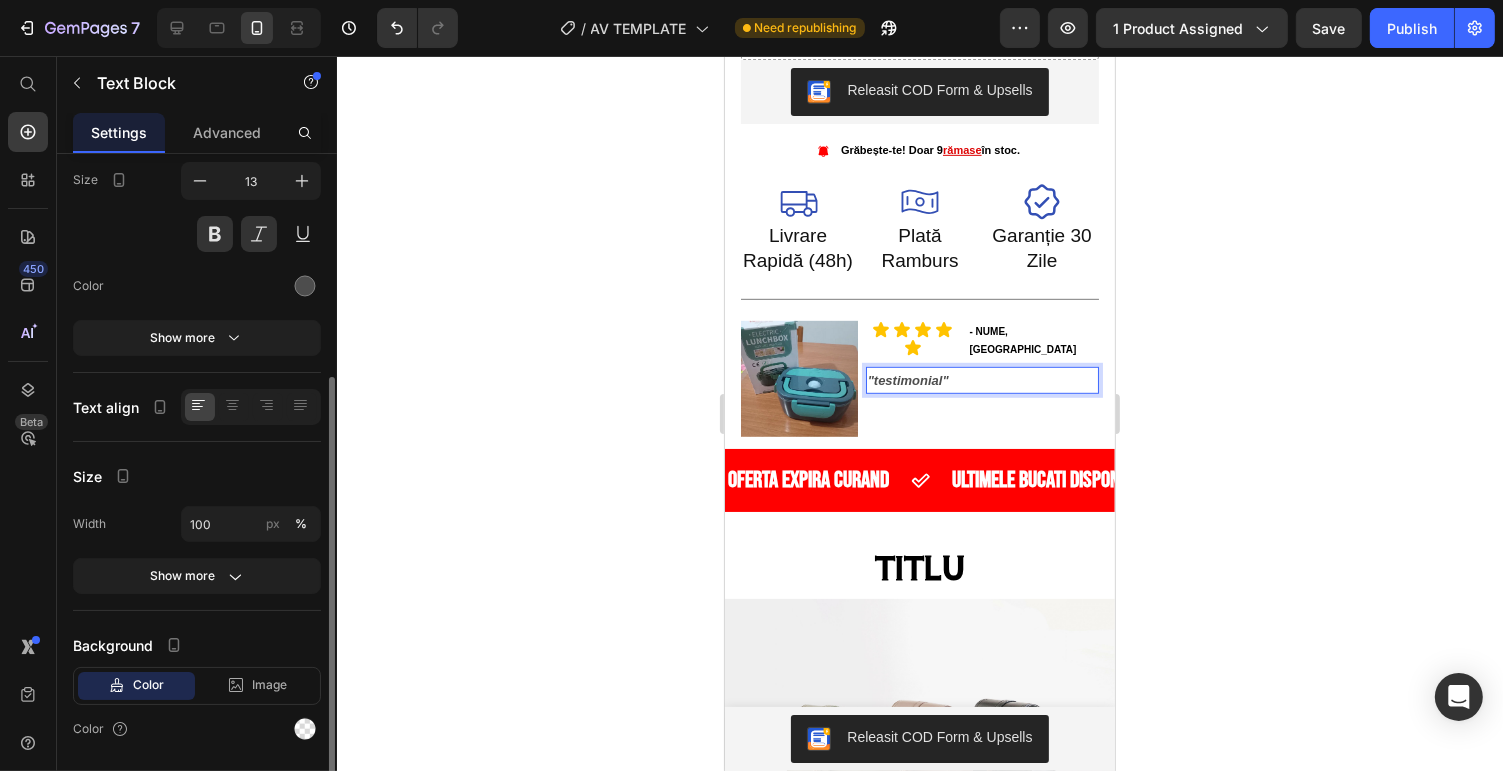 scroll, scrollTop: 218, scrollLeft: 0, axis: vertical 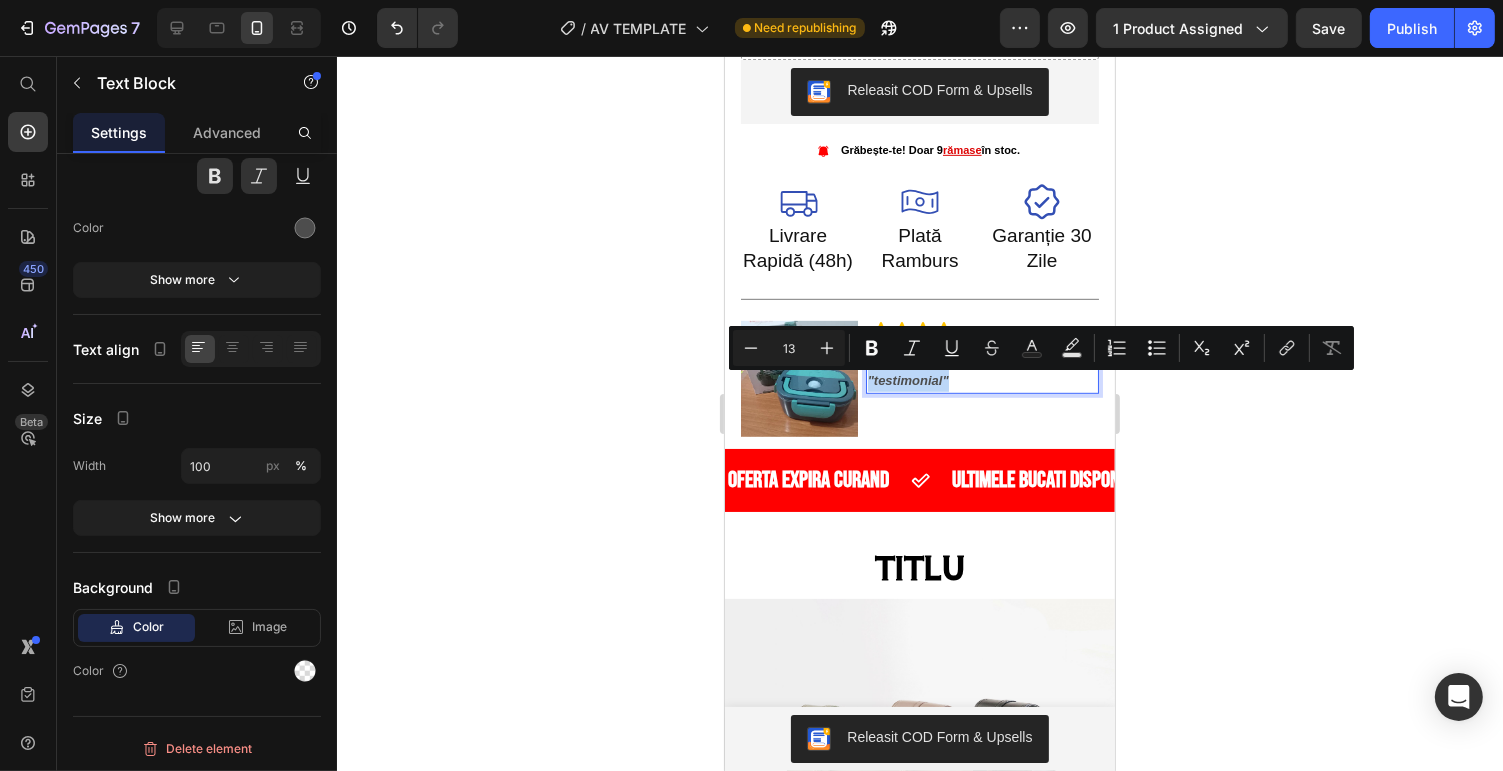 drag, startPoint x: 961, startPoint y: 382, endPoint x: 864, endPoint y: 387, distance: 97.128784 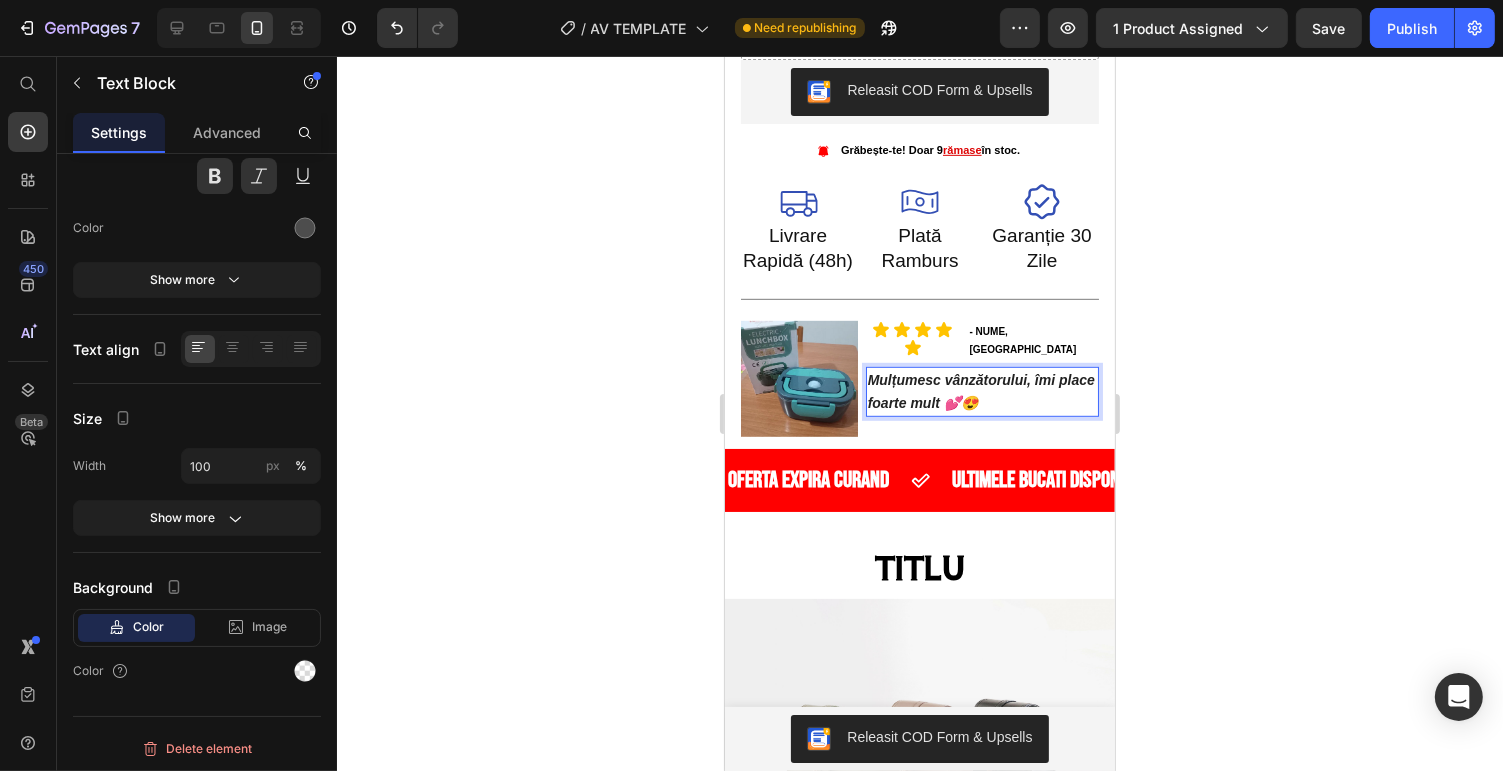 click on "Mulțumesc vânzătorului, îmi place foarte mult 💕😍" at bounding box center [981, 392] 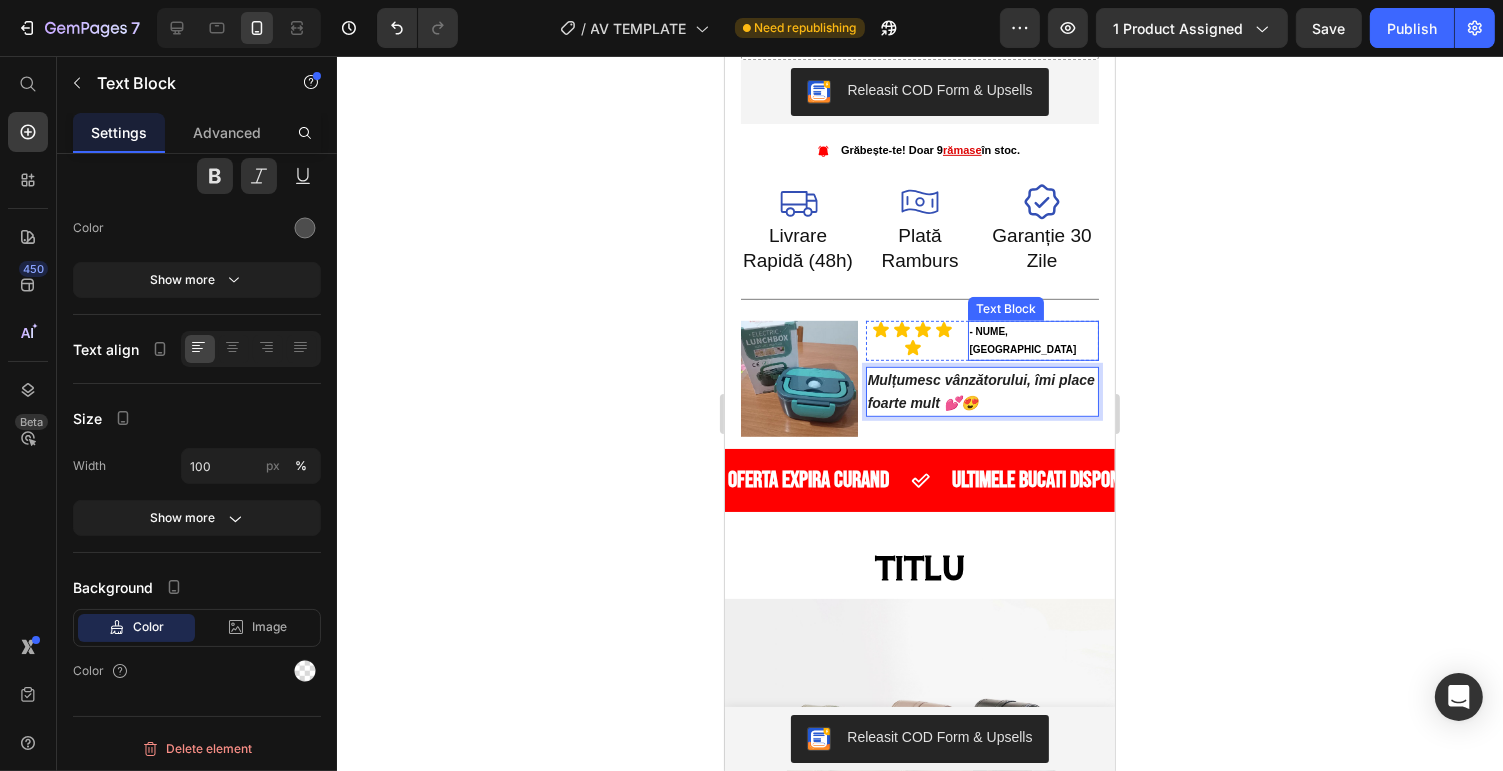 click on "- NUME, [GEOGRAPHIC_DATA]" at bounding box center [1032, 341] 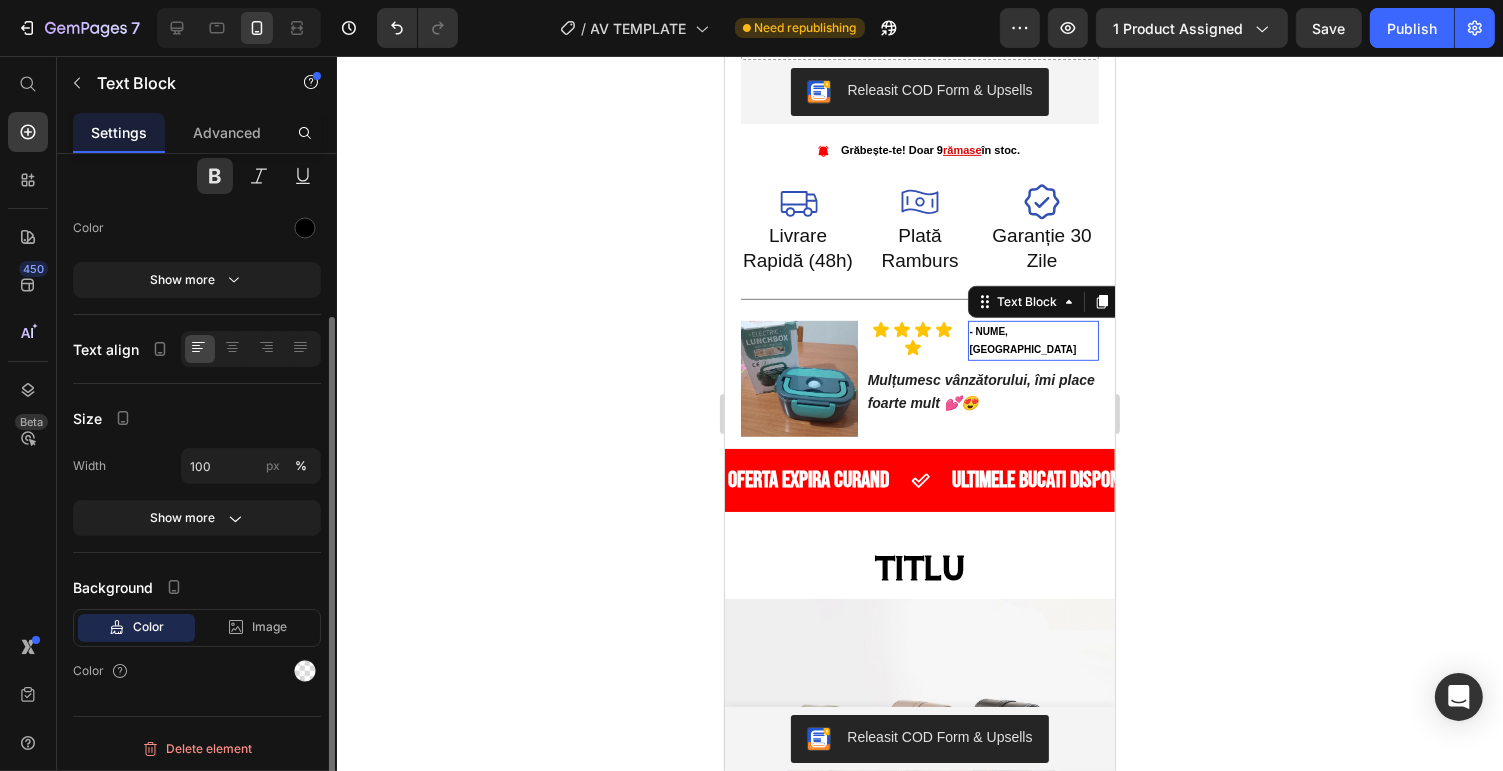 scroll, scrollTop: 217, scrollLeft: 0, axis: vertical 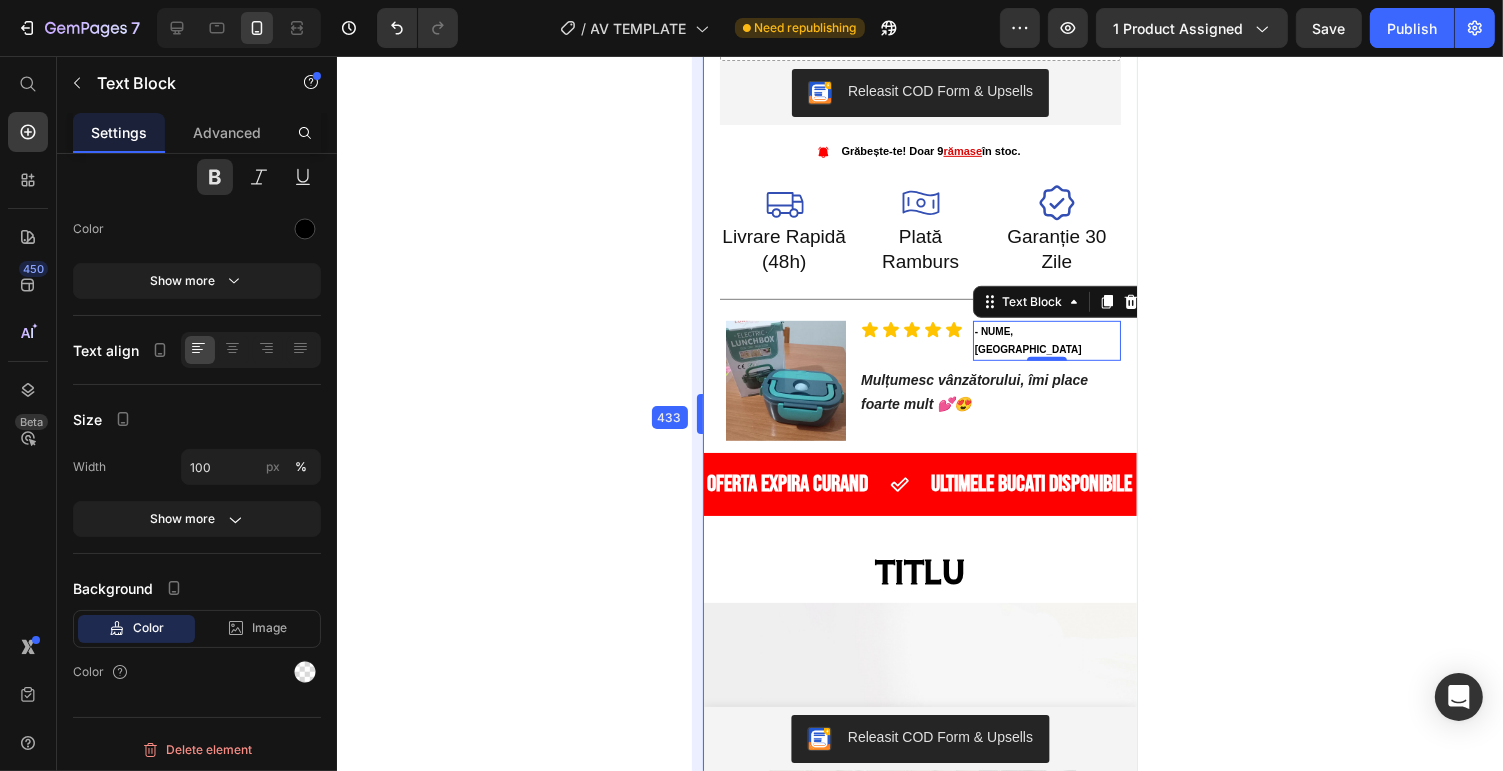 drag, startPoint x: 723, startPoint y: 371, endPoint x: 680, endPoint y: 368, distance: 43.104523 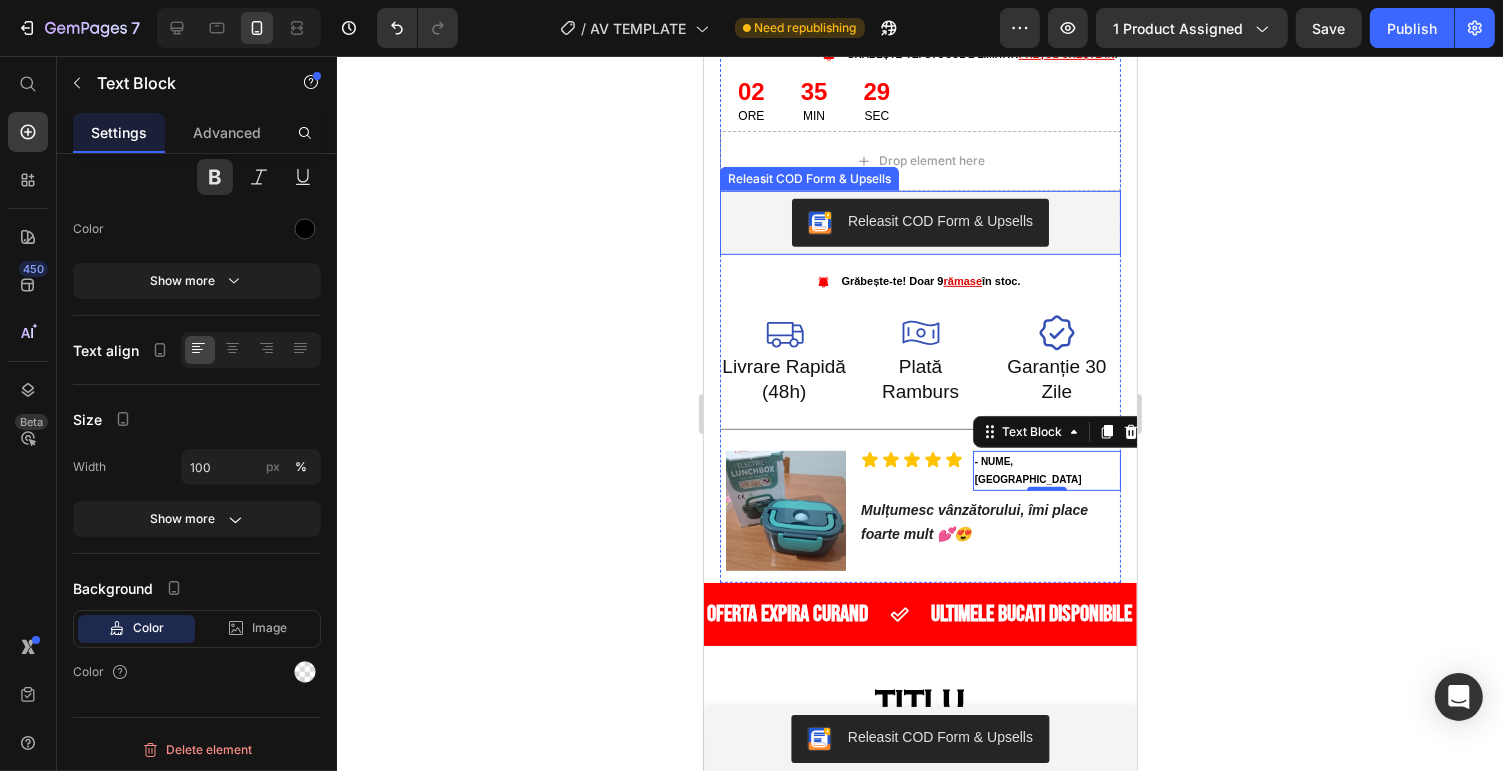 scroll, scrollTop: 1200, scrollLeft: 0, axis: vertical 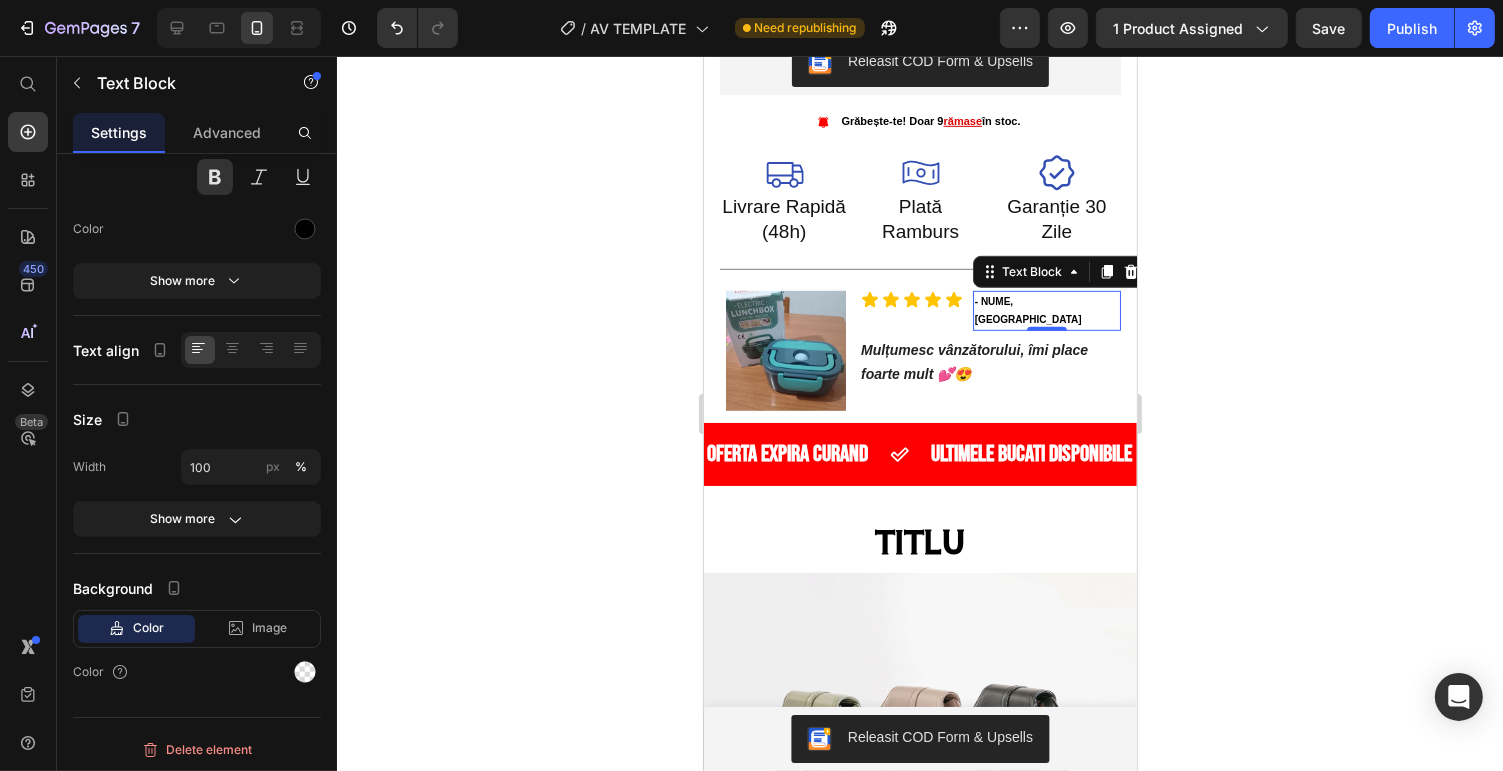 click on "- NUME, [GEOGRAPHIC_DATA]" at bounding box center (1046, 311) 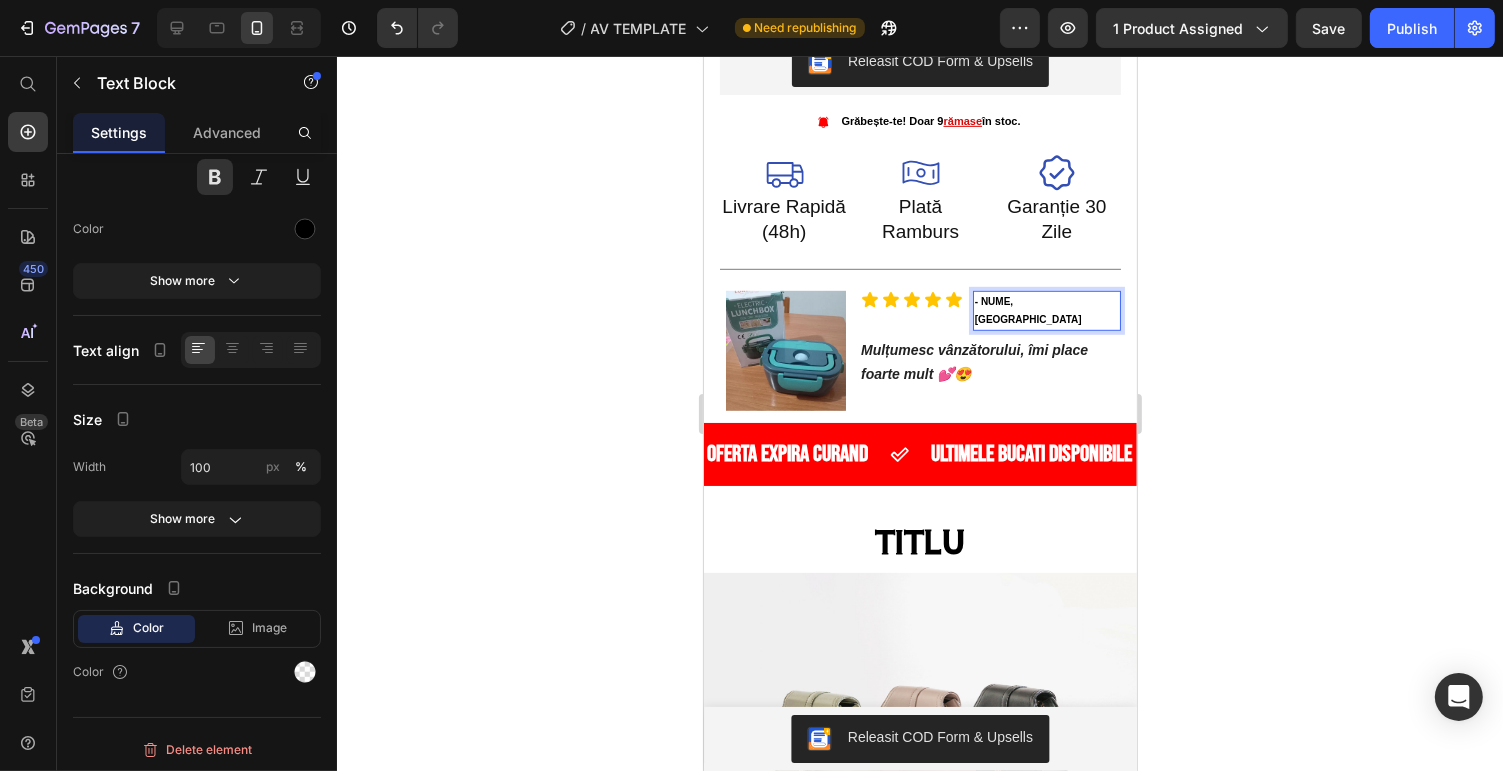 click on "- NUME, [GEOGRAPHIC_DATA]" at bounding box center [1046, 311] 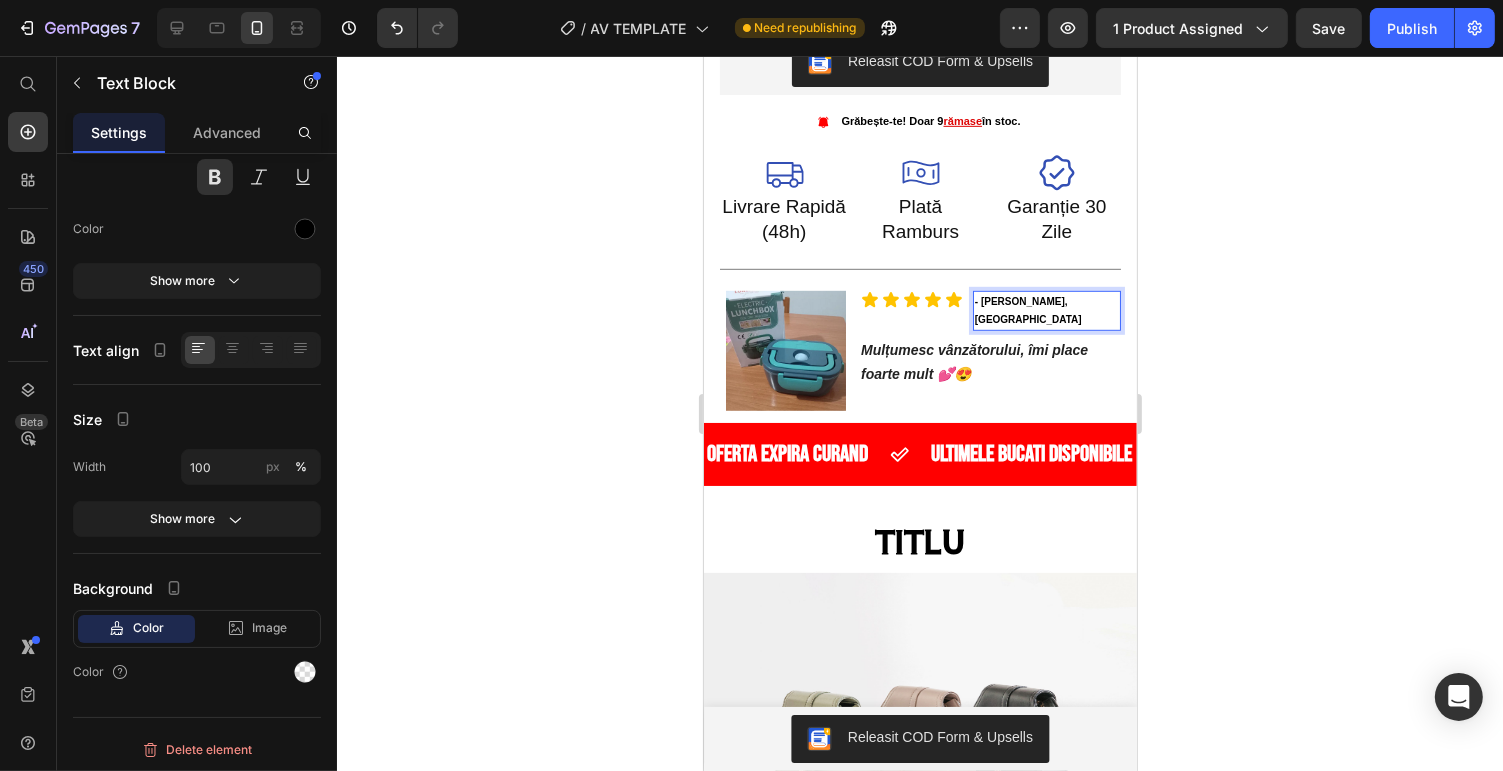 click on "- [PERSON_NAME], [GEOGRAPHIC_DATA]" at bounding box center (1046, 311) 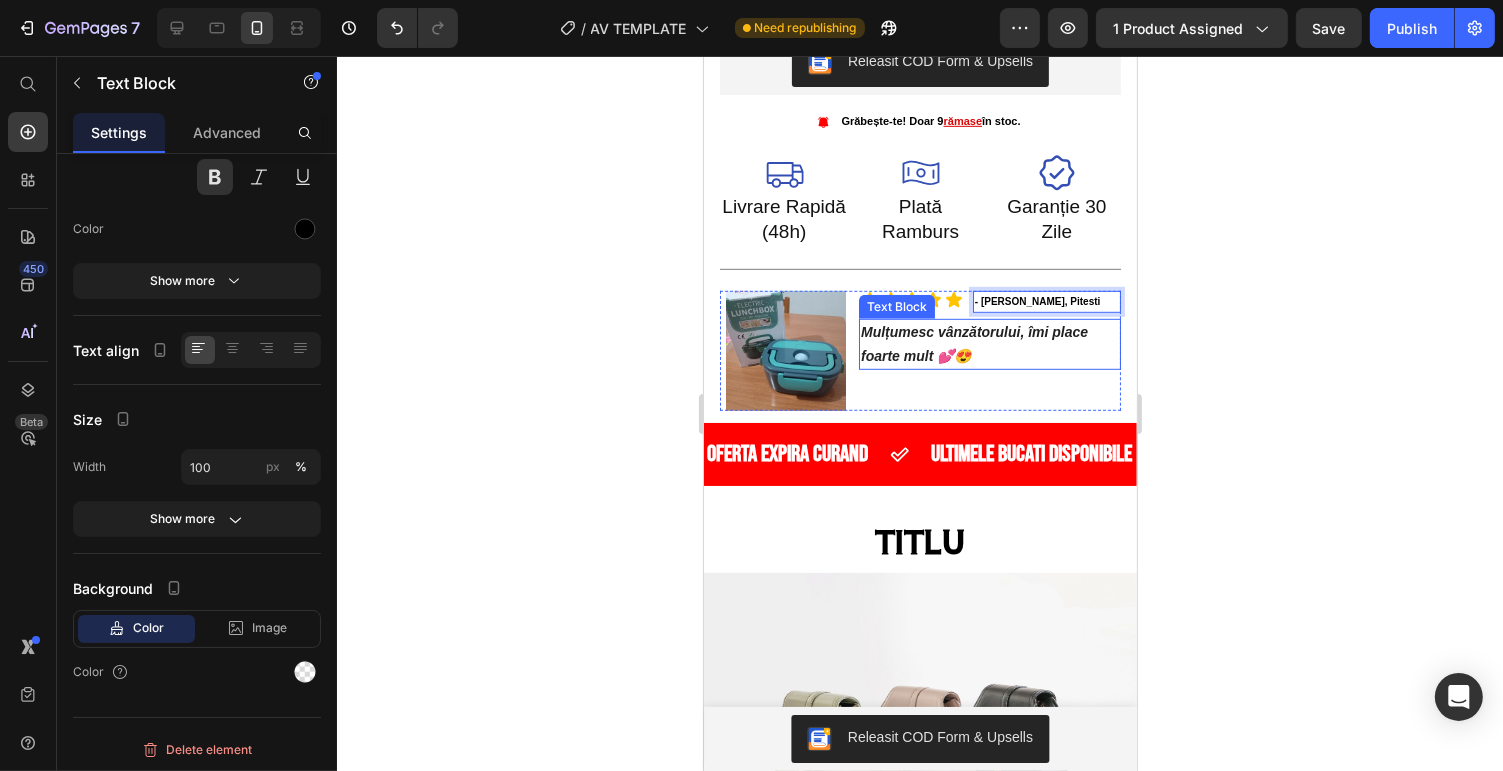 click on "Mulțumesc vânzătorului, îmi place foarte mult 💕😍" at bounding box center (973, 343) 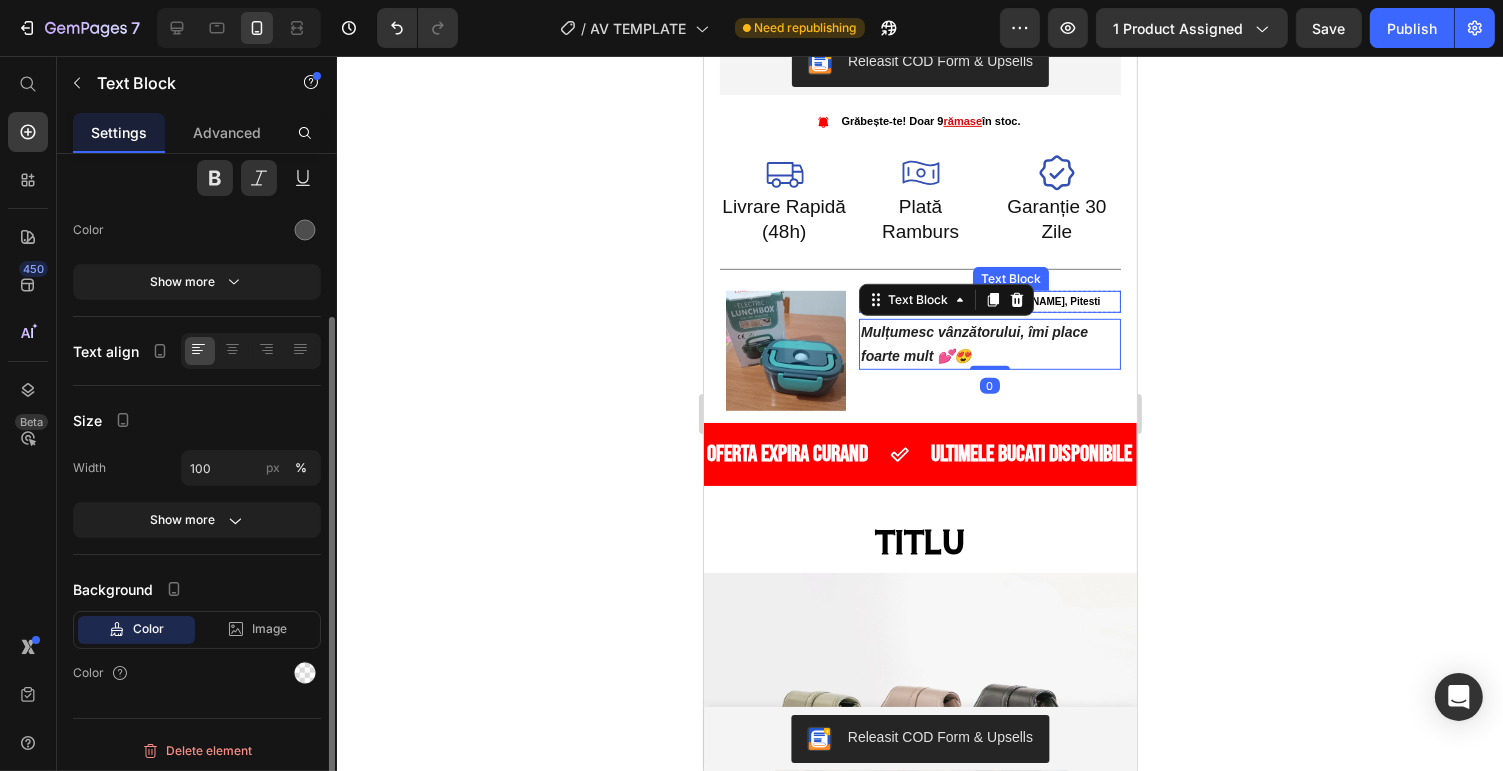 click on "- [PERSON_NAME], Pitesti" at bounding box center [1046, 302] 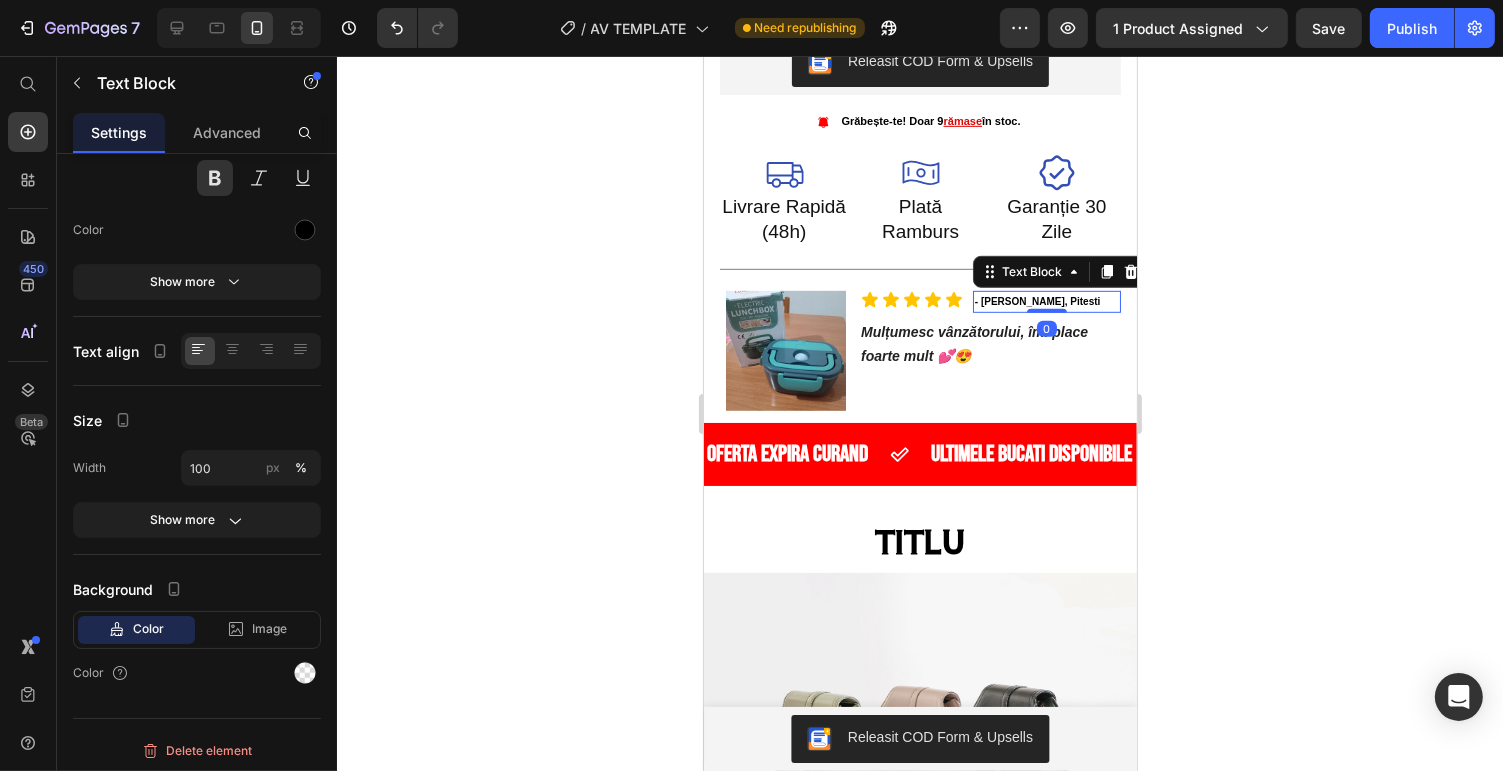scroll, scrollTop: 216, scrollLeft: 0, axis: vertical 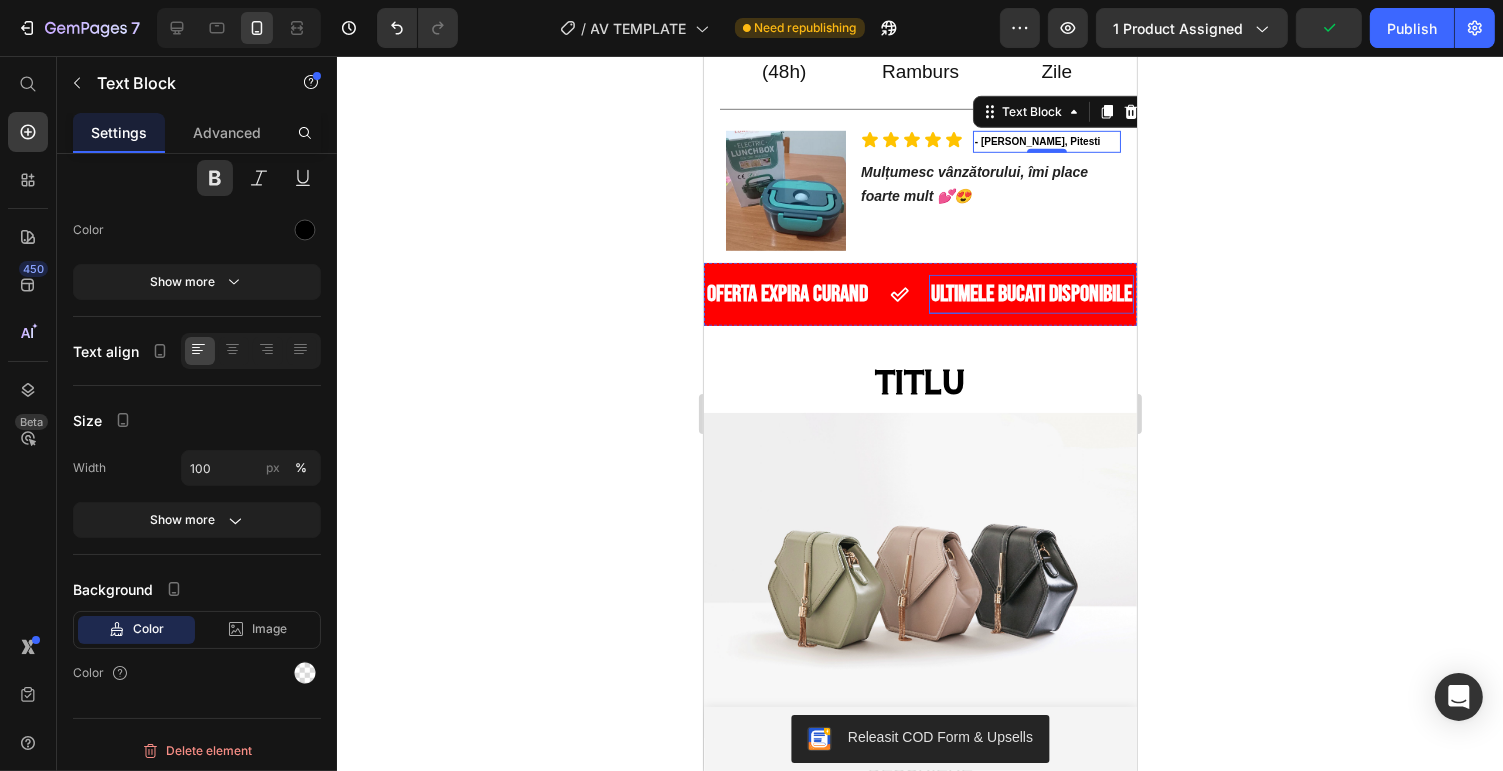 click on "ULTIMELE BUCATI DISPONIBILE" at bounding box center [1030, 294] 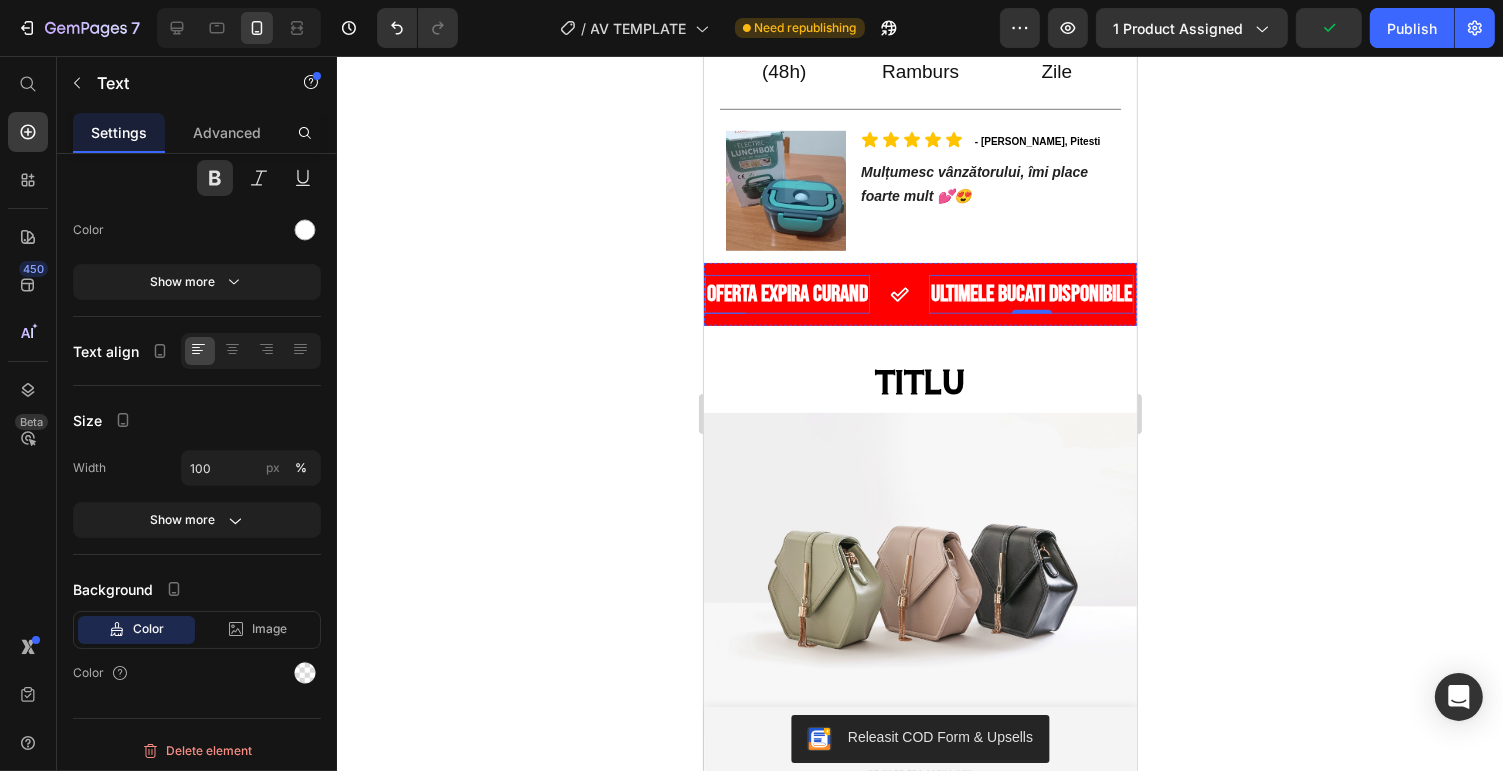 click on "OFERTA EXPIRA CURAND" at bounding box center [786, 294] 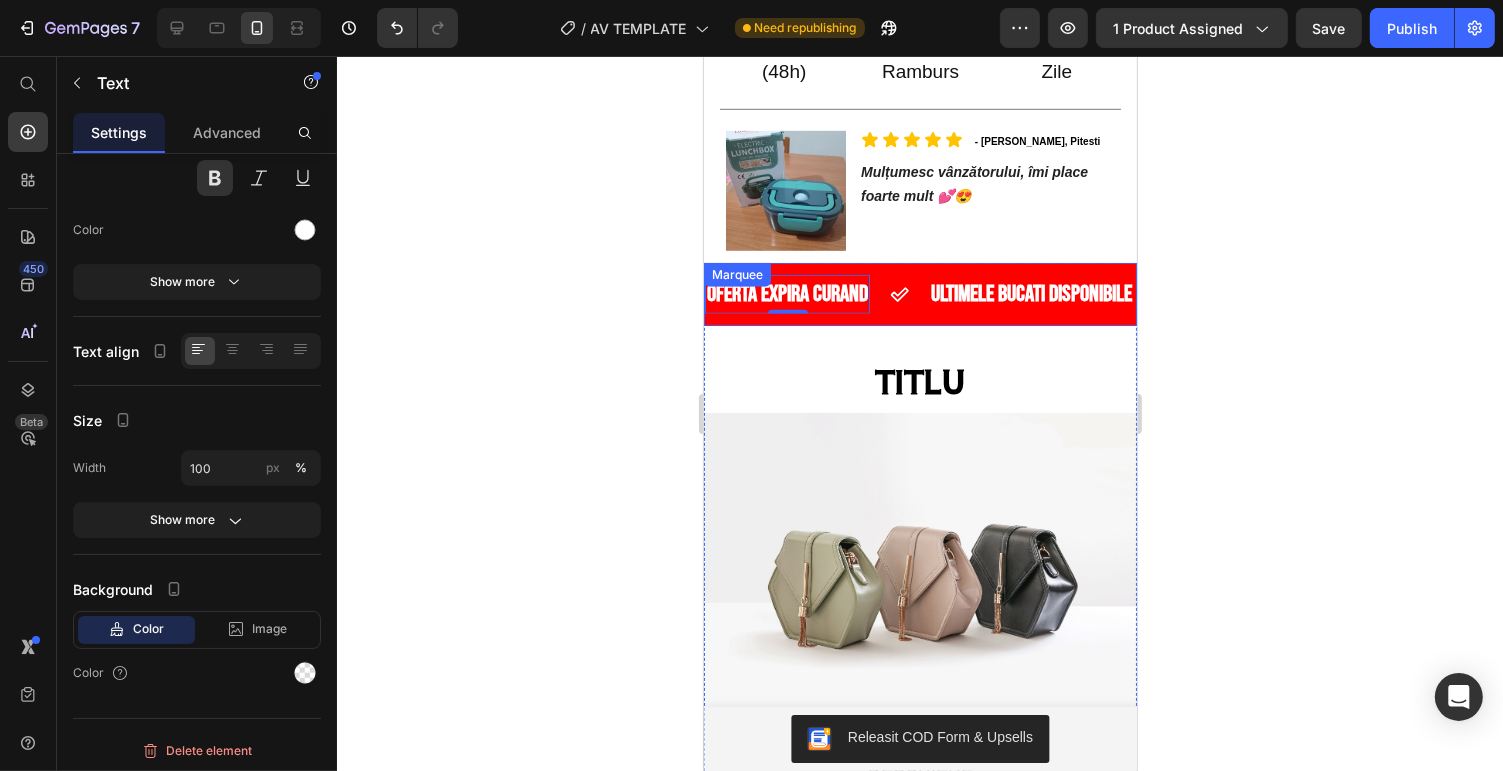 click on "OFERTA EXPIRA CURAND Text   0" at bounding box center [816, 294] 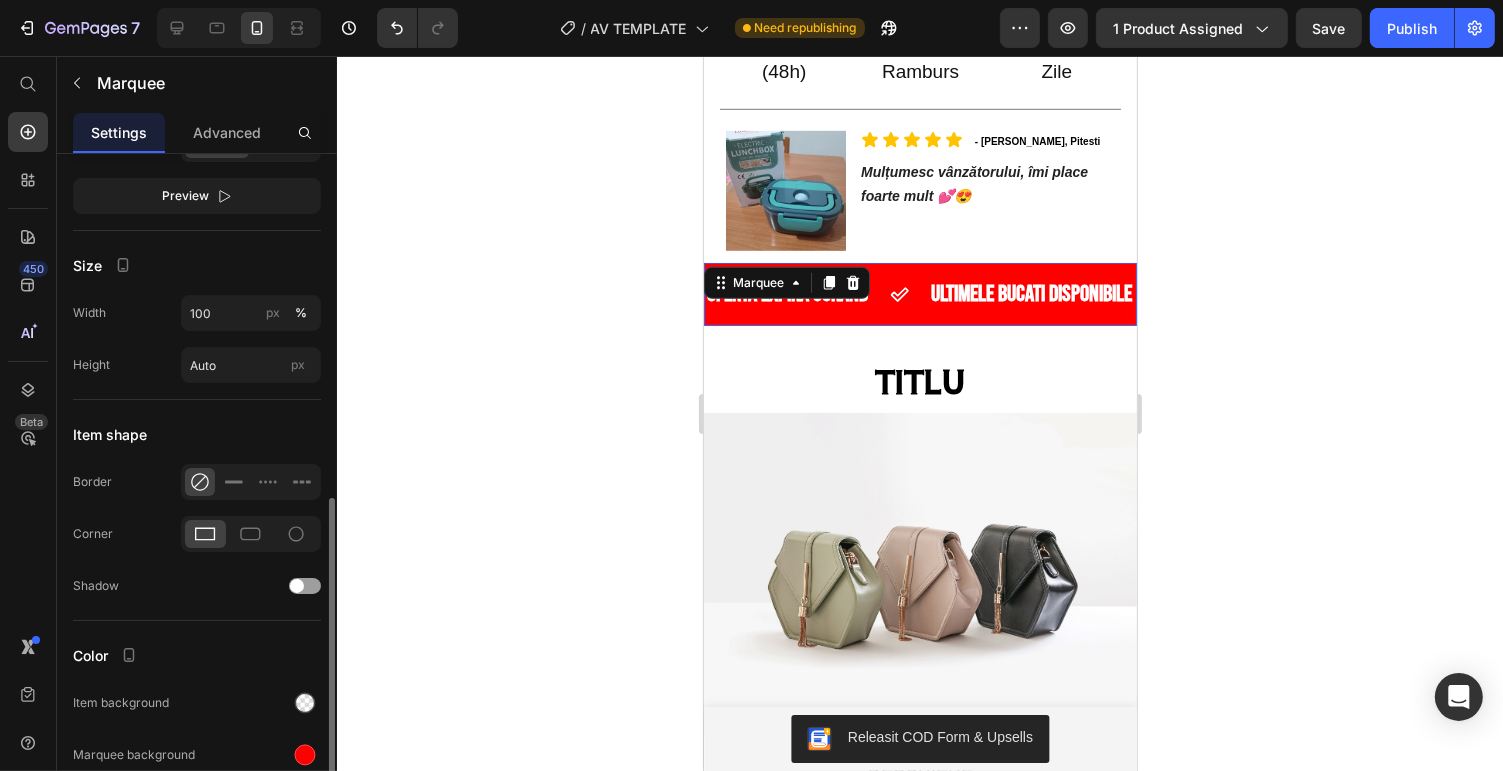 scroll, scrollTop: 891, scrollLeft: 0, axis: vertical 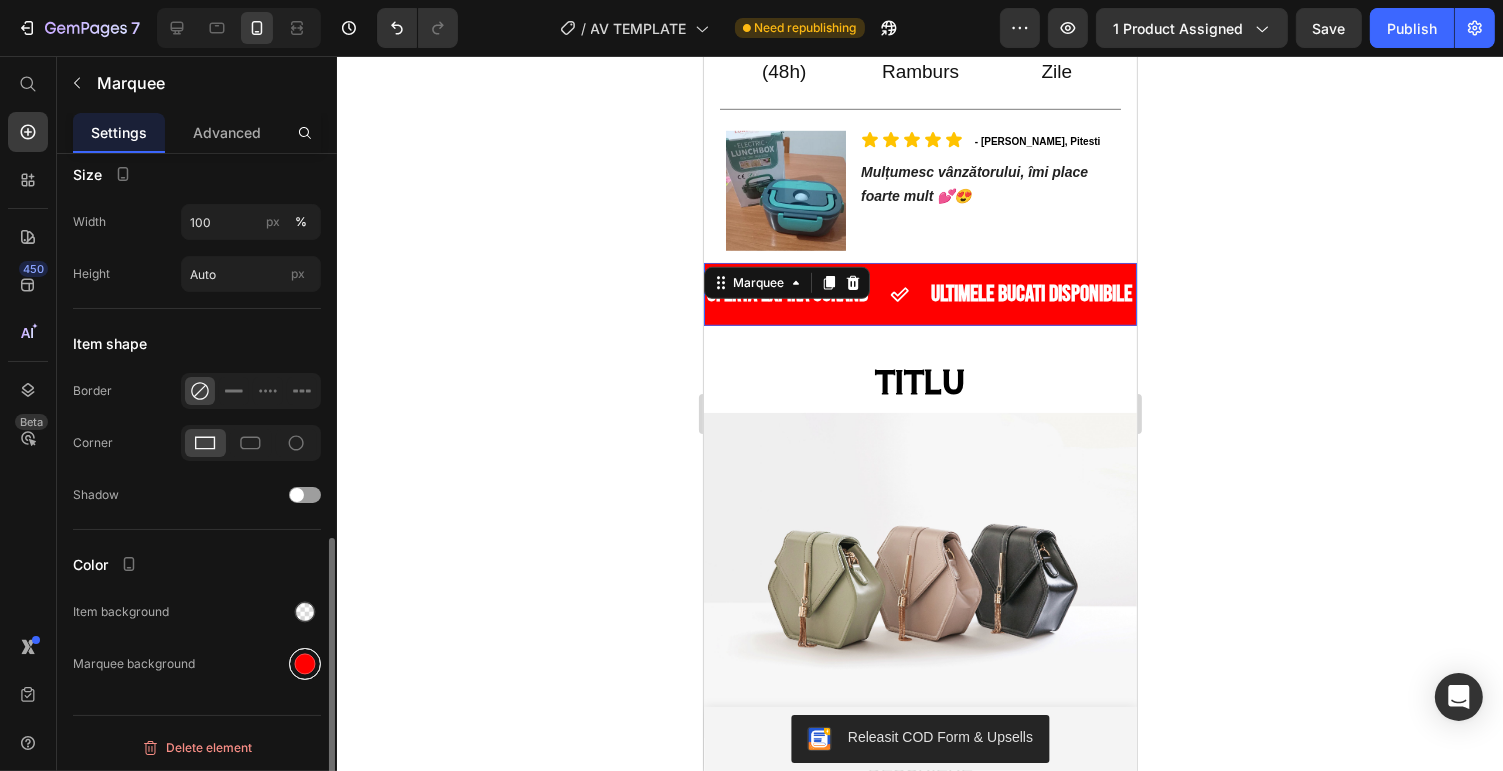 click at bounding box center [305, 664] 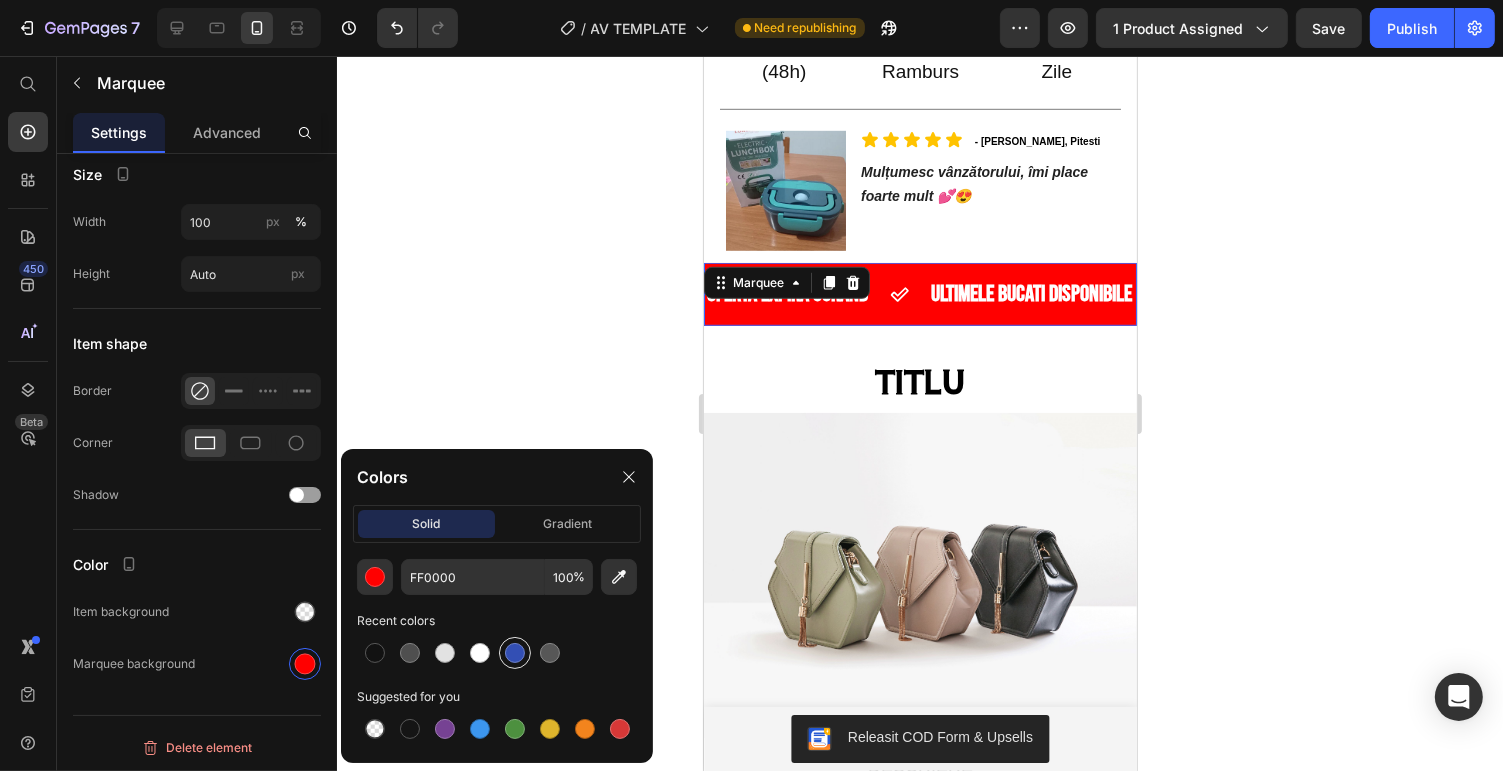 click at bounding box center (515, 653) 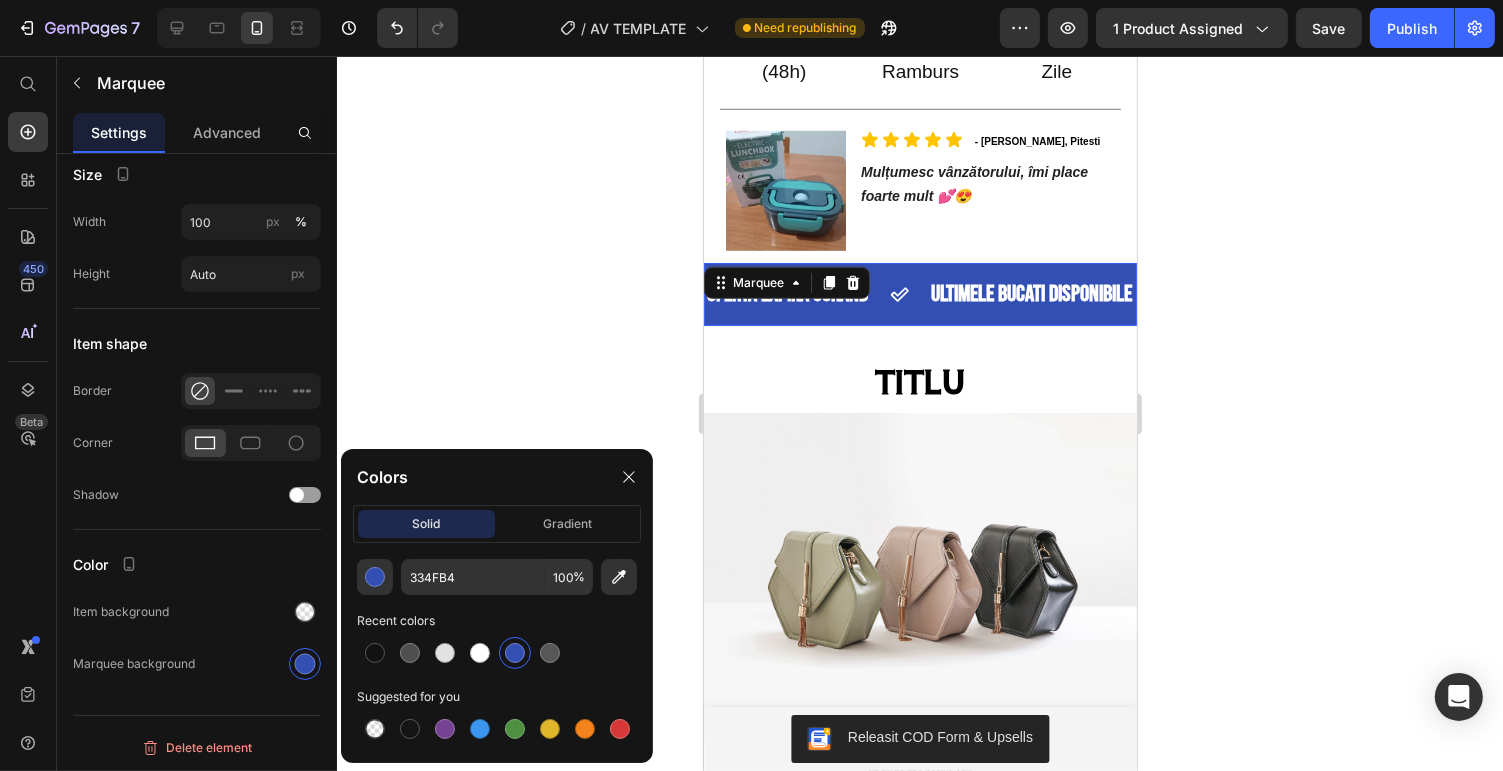 click 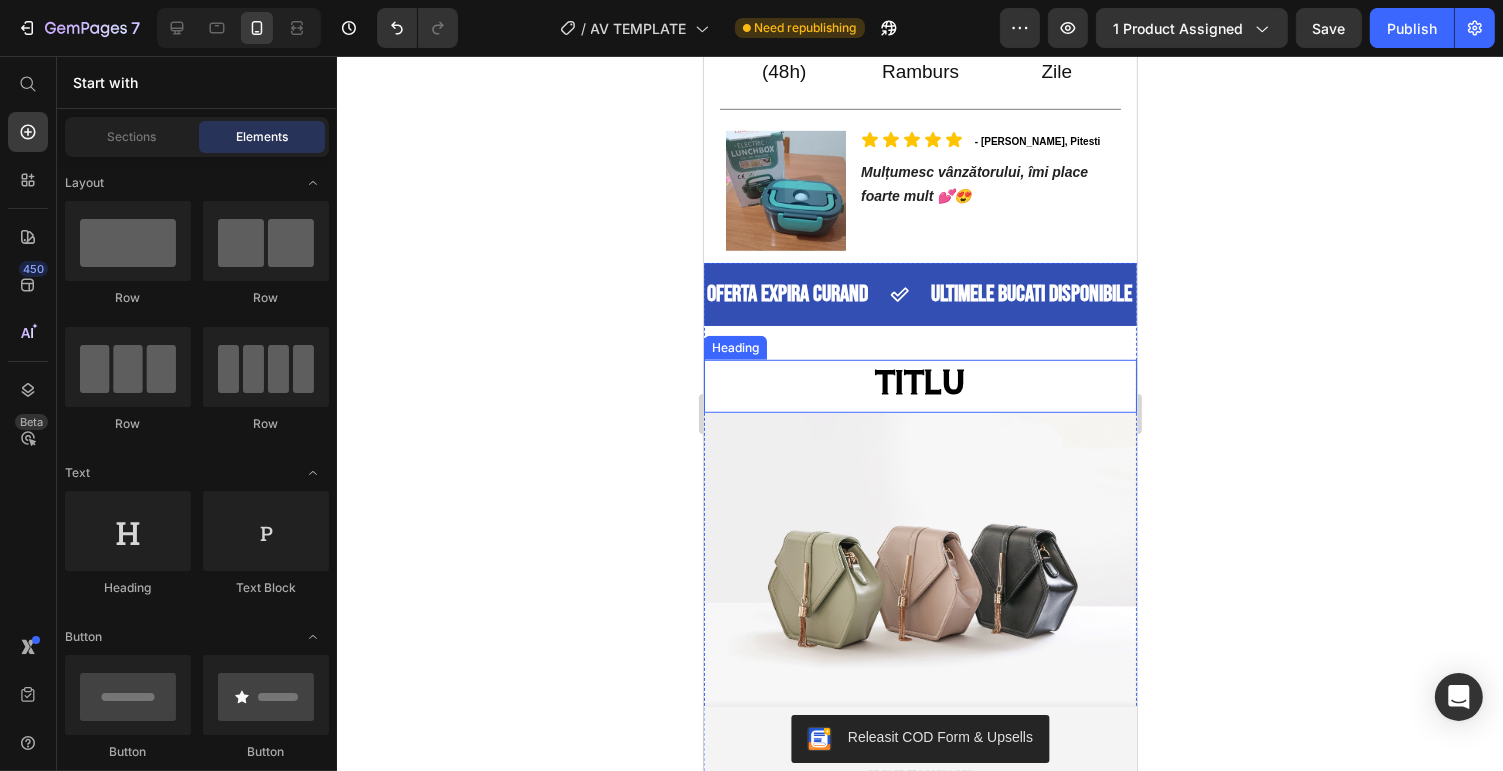 scroll, scrollTop: 1440, scrollLeft: 0, axis: vertical 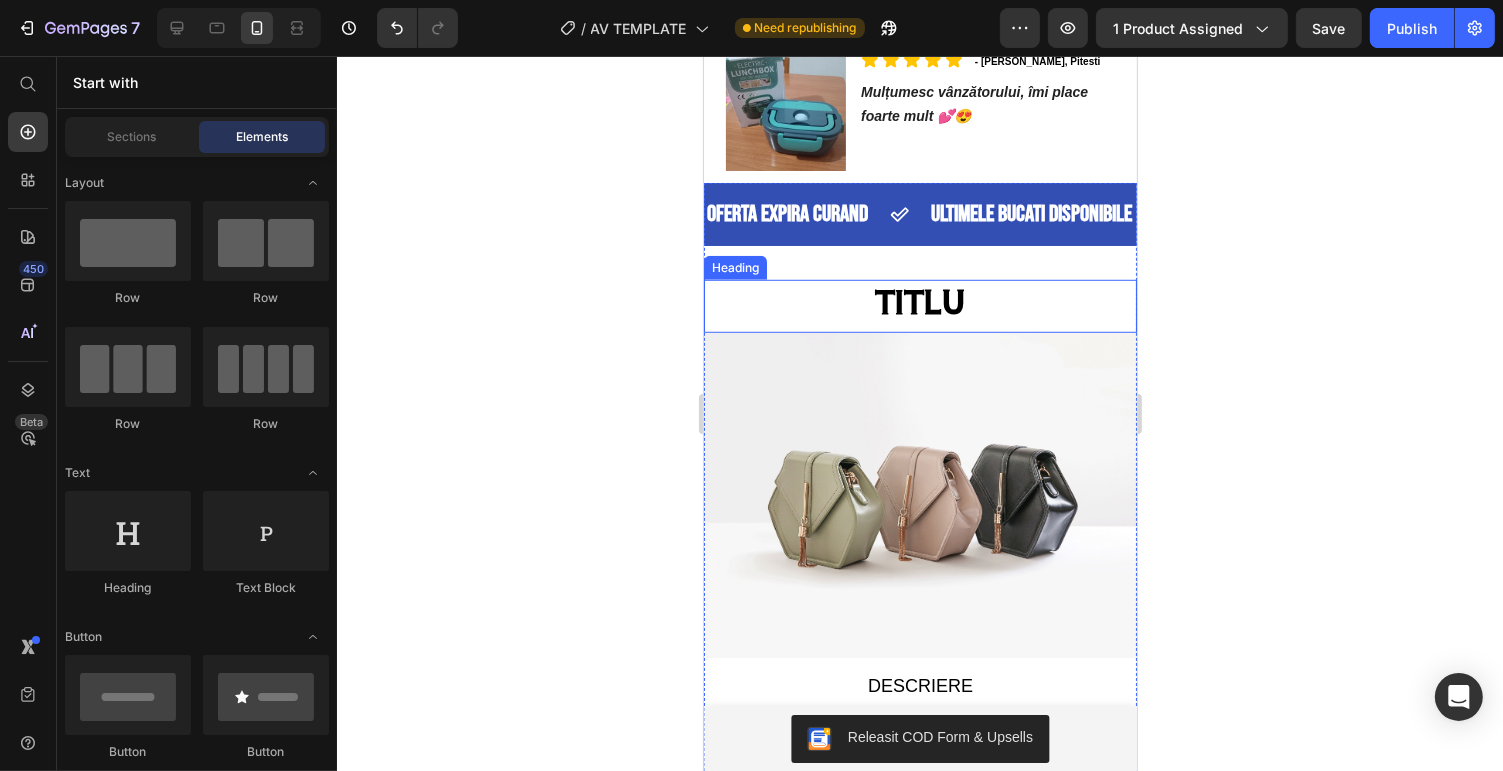 click on "TITLU" at bounding box center (919, 301) 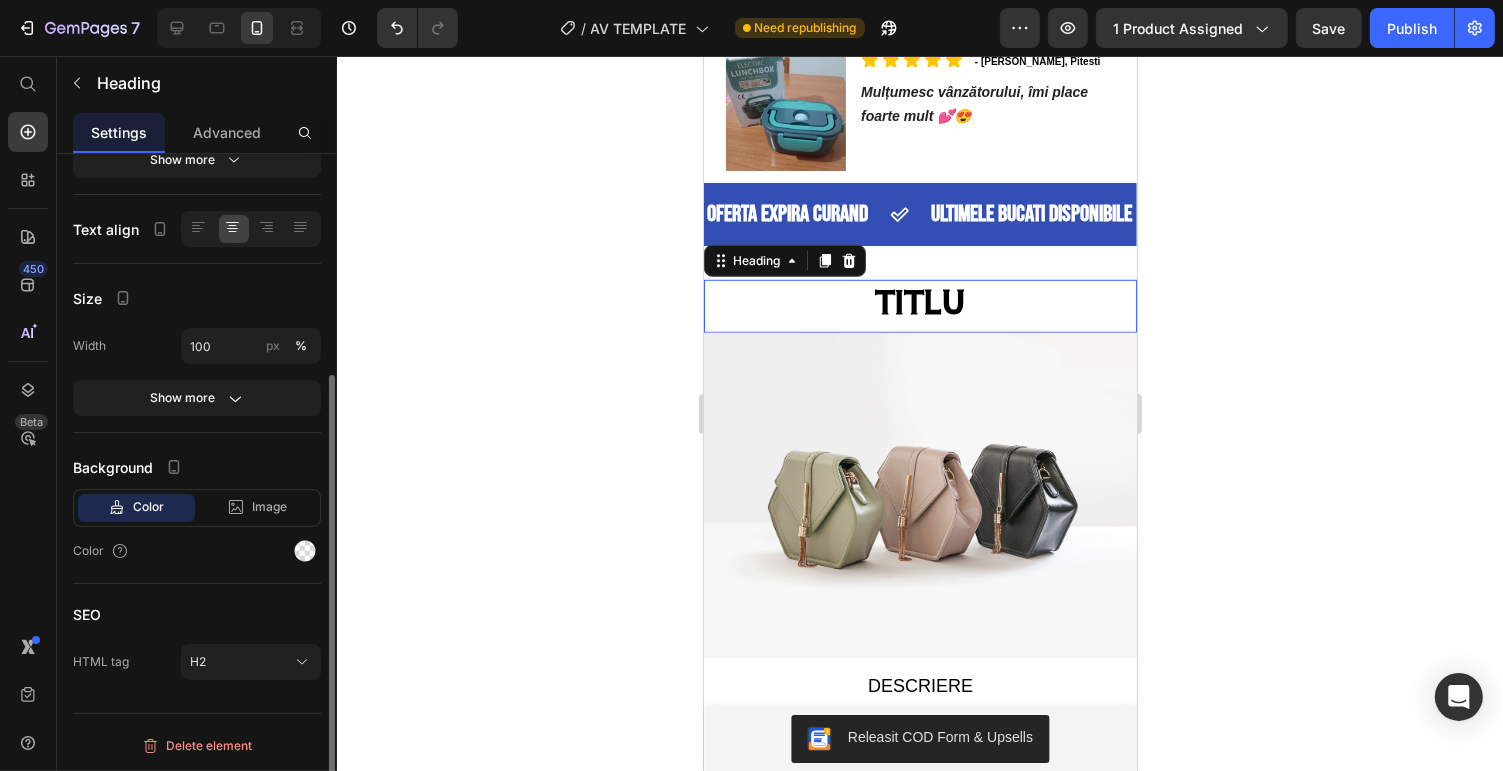 scroll, scrollTop: 0, scrollLeft: 0, axis: both 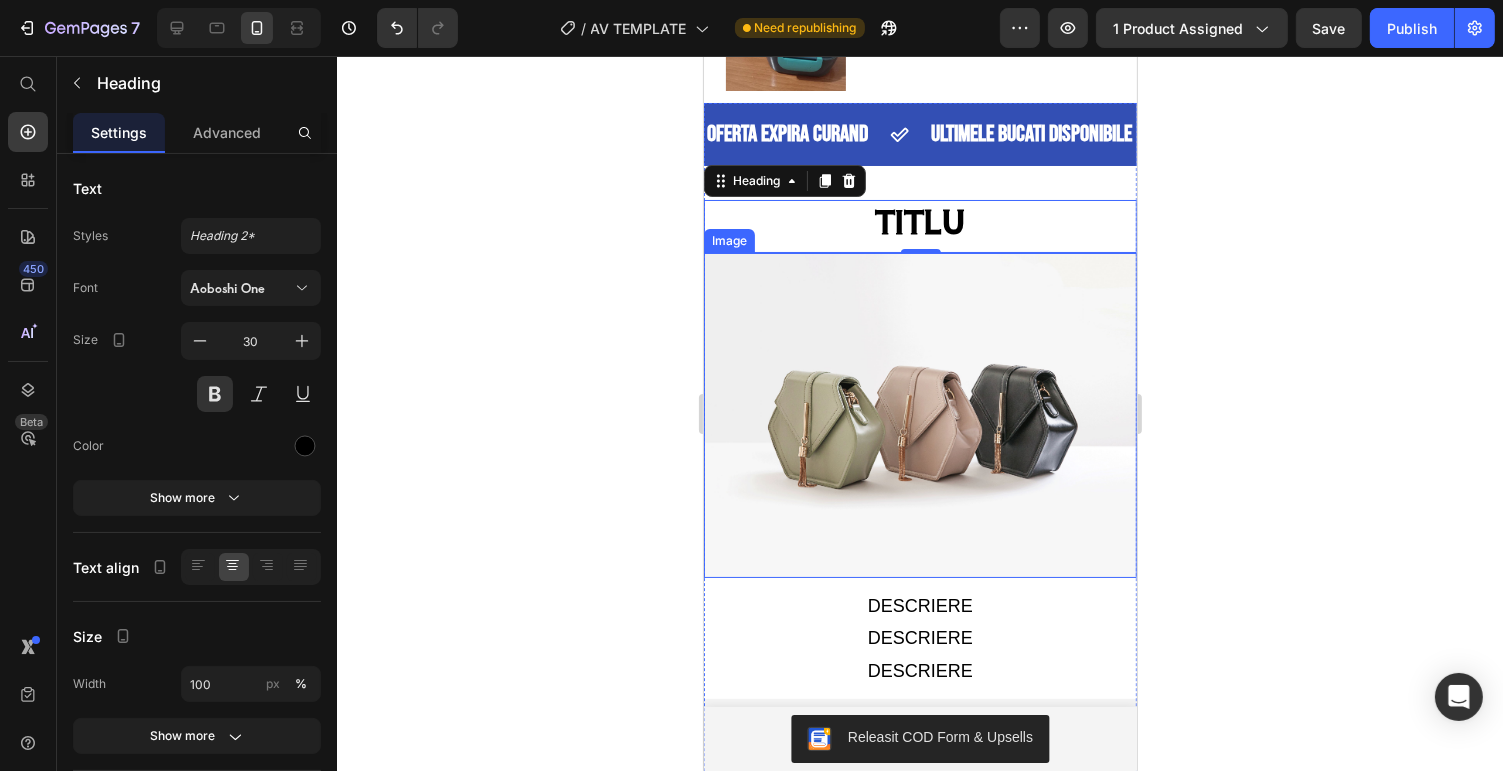 click at bounding box center [919, 415] 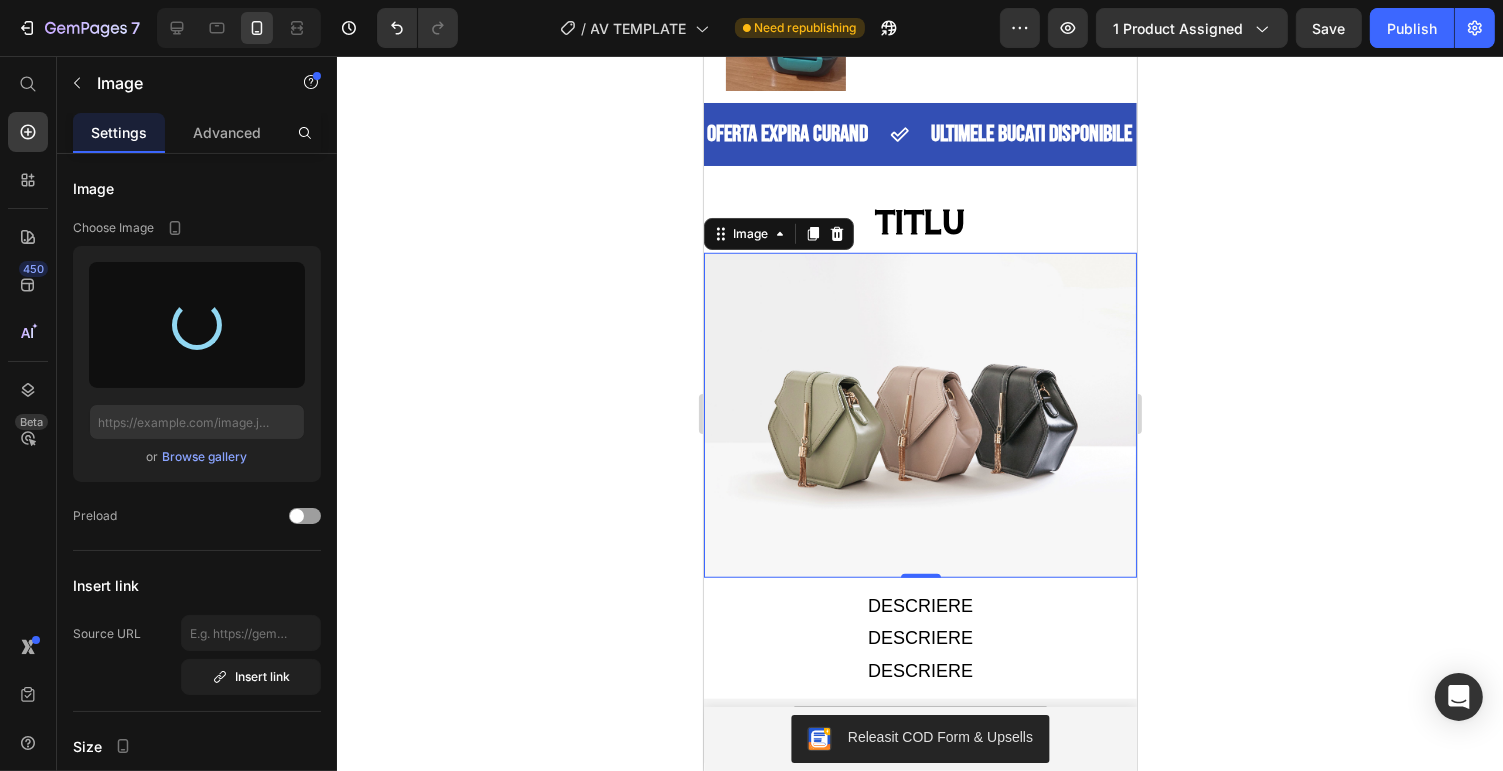 type on "[URL][DOMAIN_NAME]" 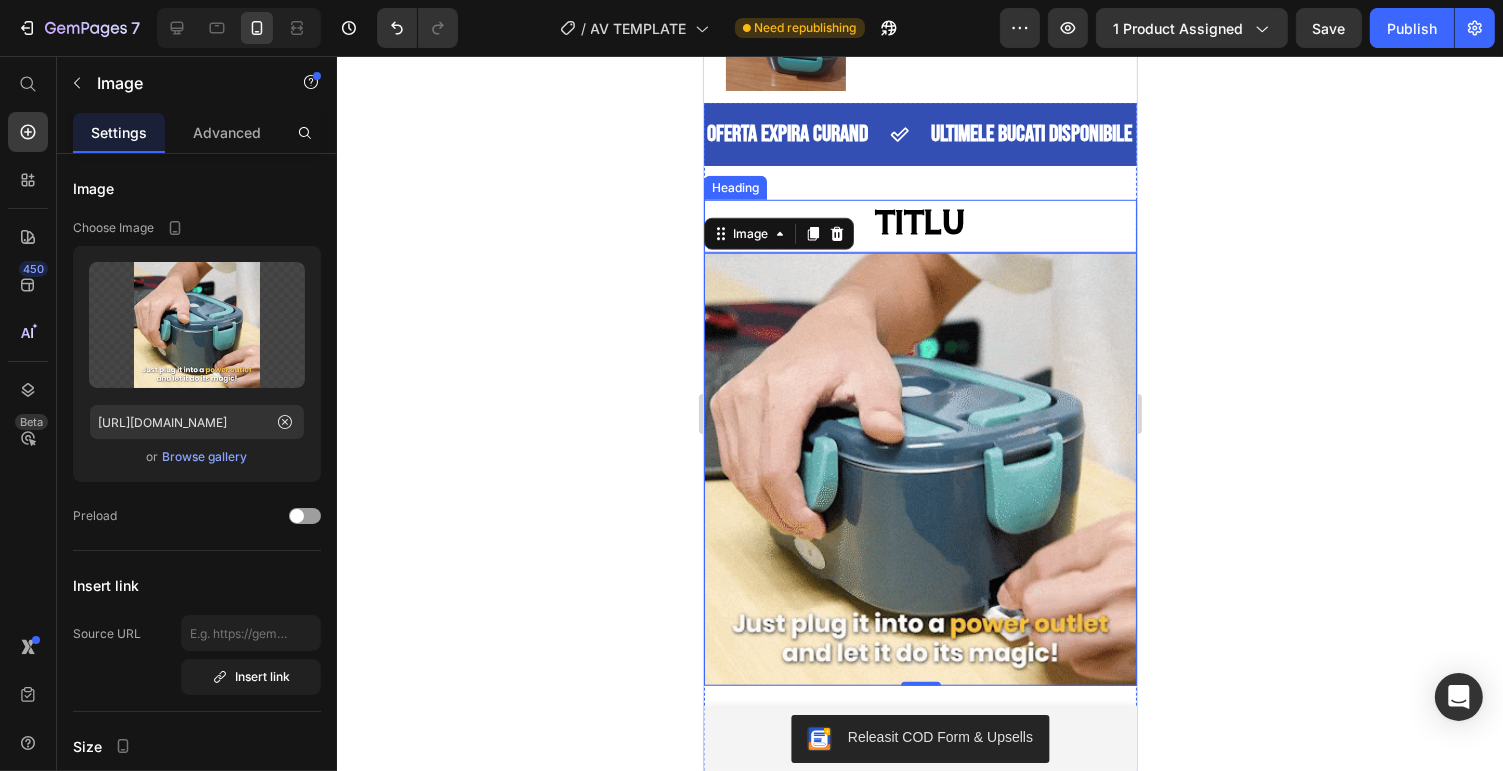 click on "TITLU" at bounding box center (919, 221) 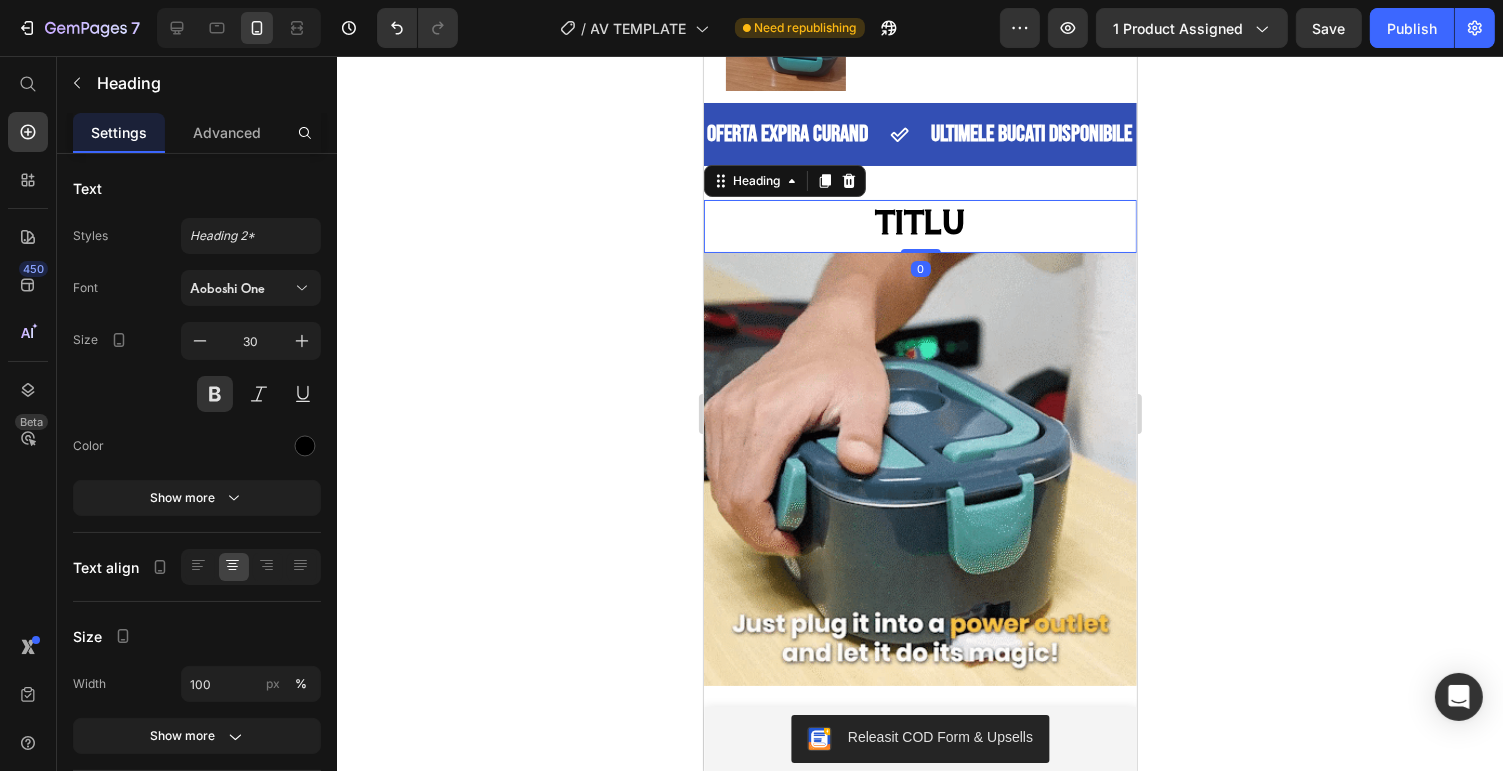 click on "TITLU" at bounding box center (919, 221) 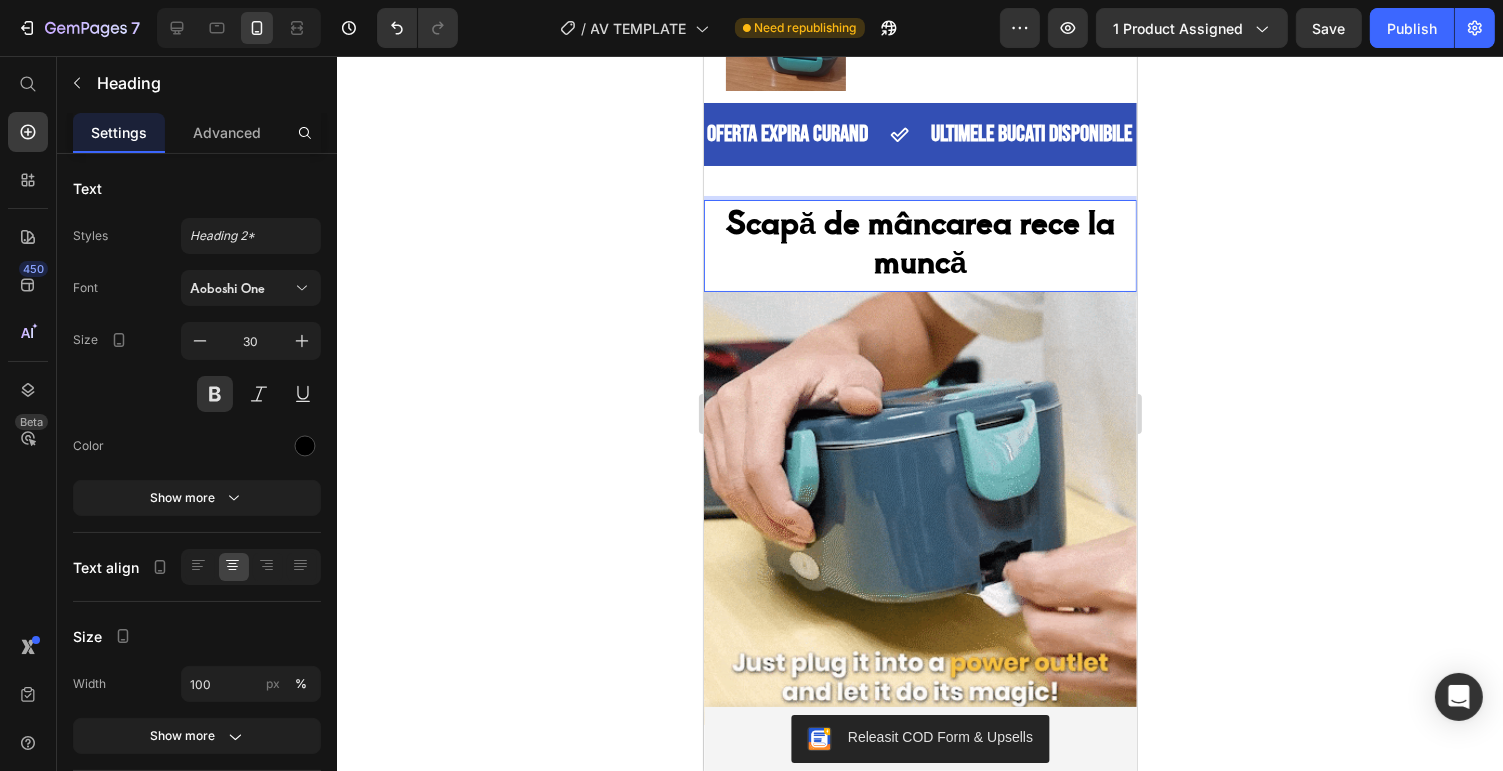 click on "Scapă de mâncarea rece la muncă" at bounding box center (919, 241) 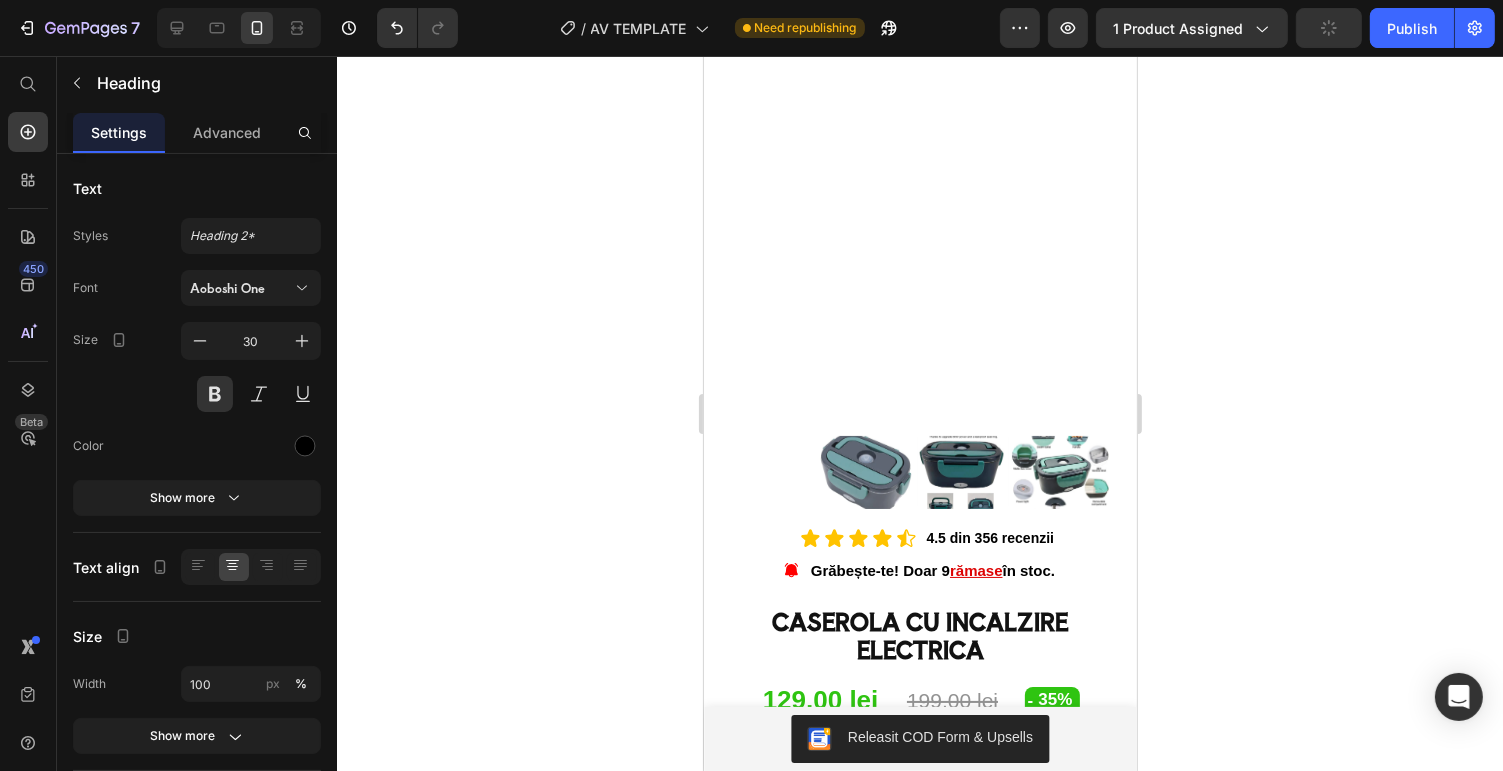 scroll, scrollTop: 0, scrollLeft: 0, axis: both 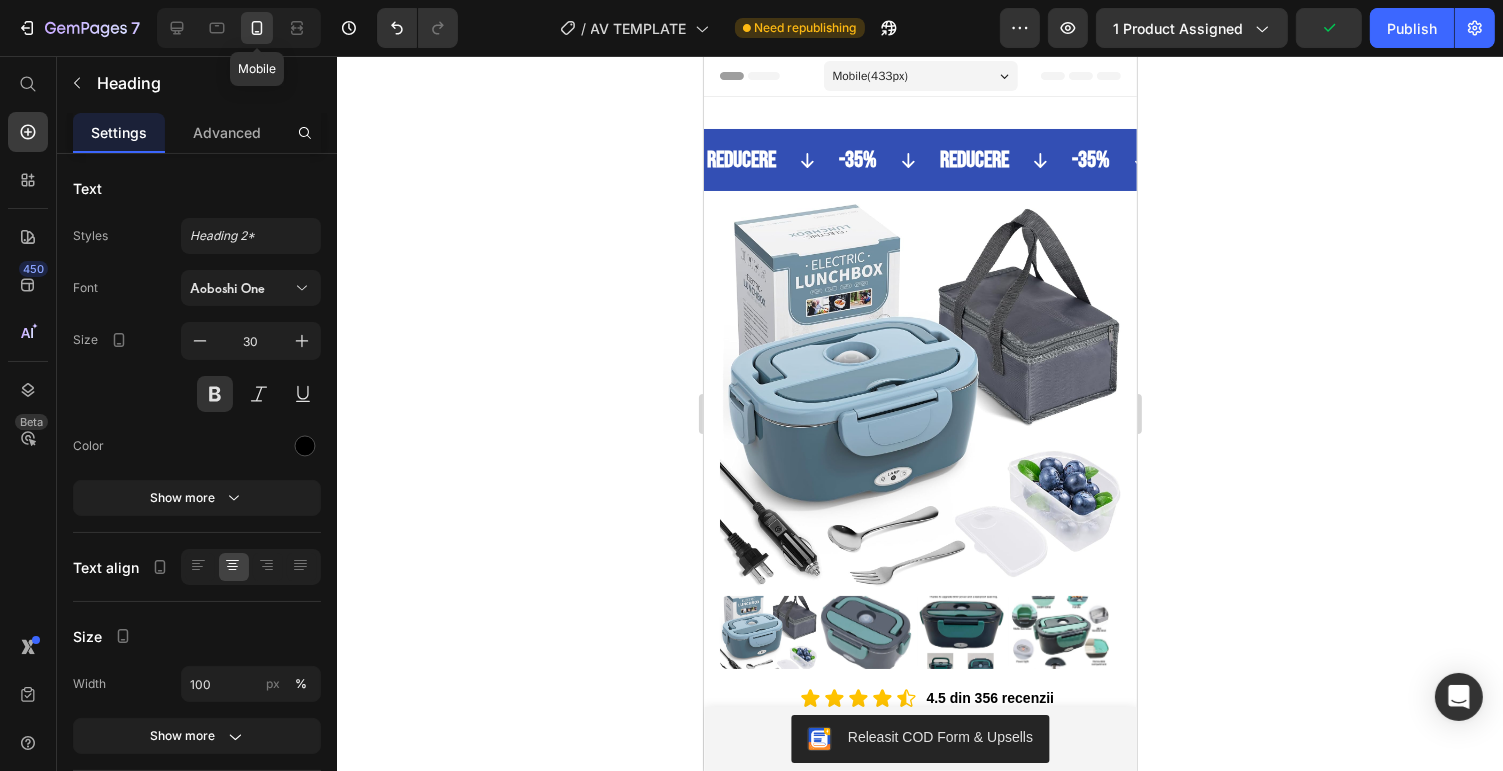 click 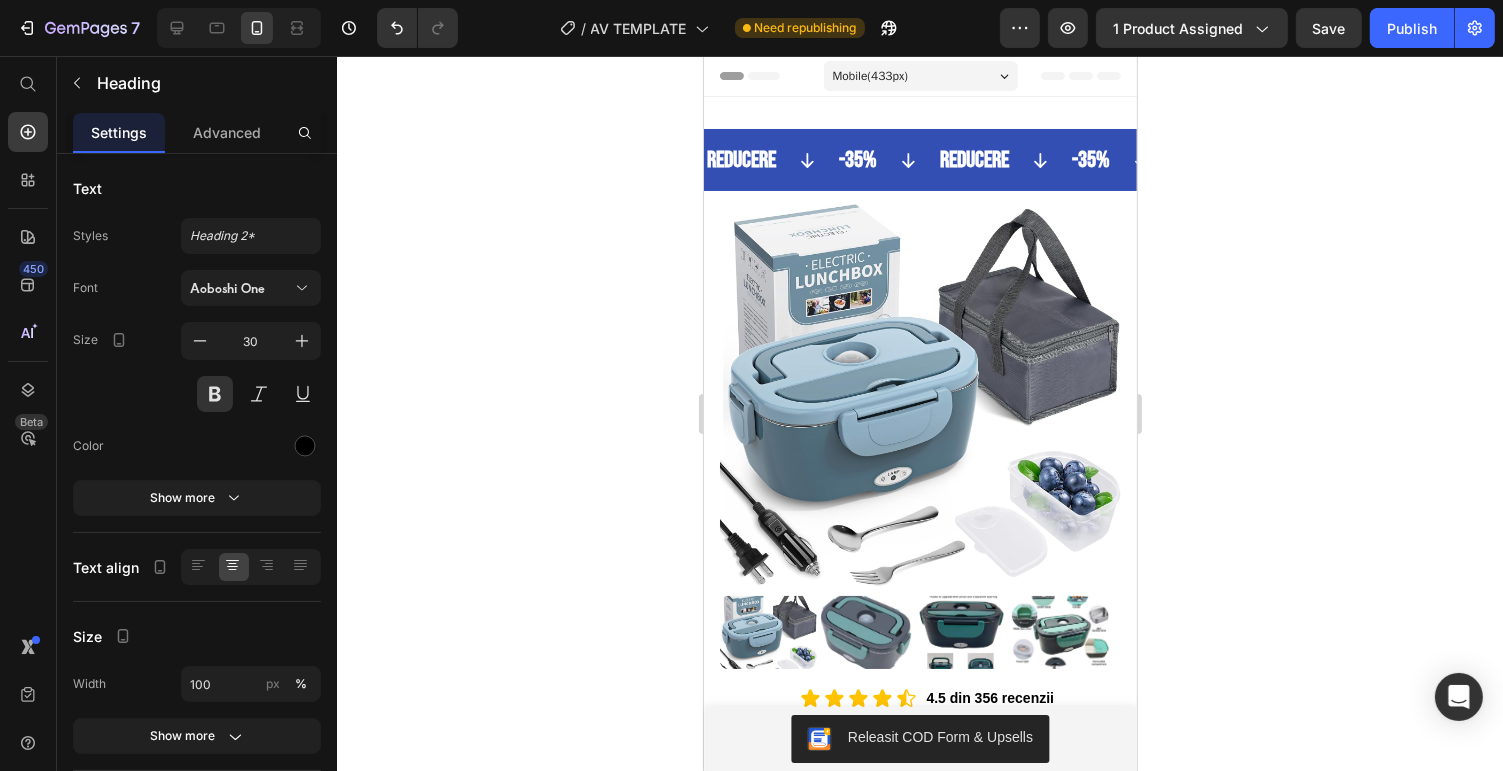 click on "Mobile  ( 433 px)" at bounding box center (870, 76) 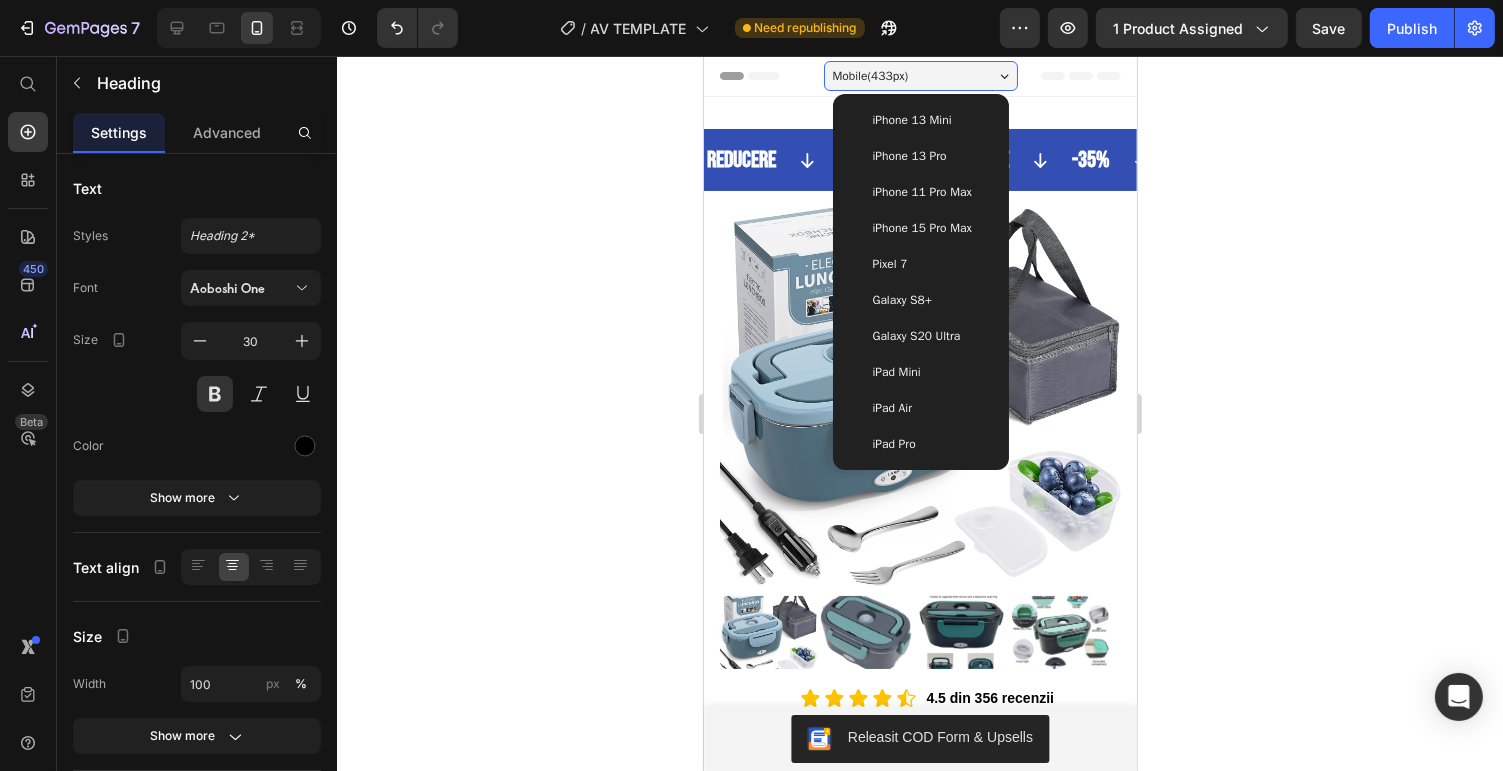 click on "iPhone 13 Pro" at bounding box center [909, 156] 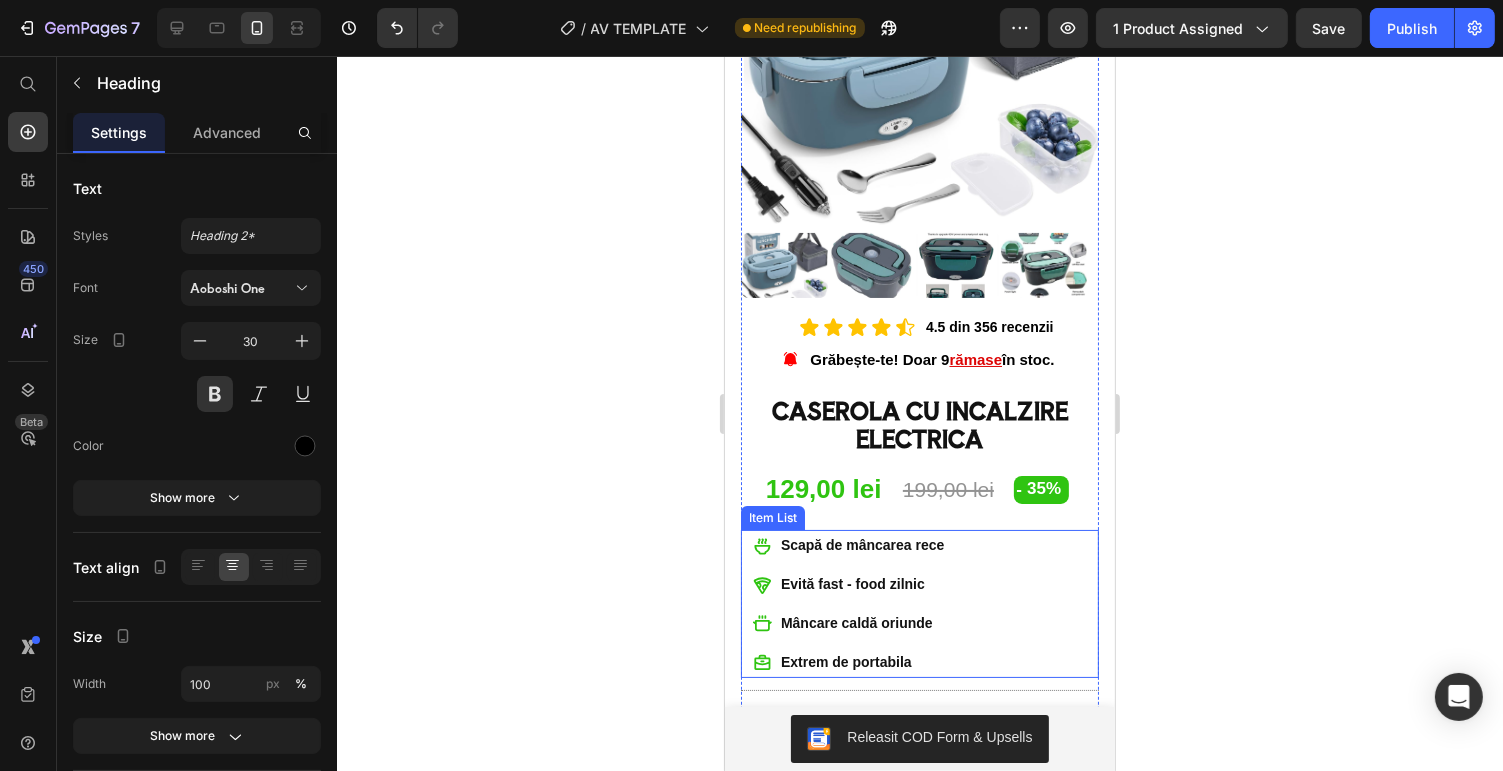 scroll, scrollTop: 480, scrollLeft: 0, axis: vertical 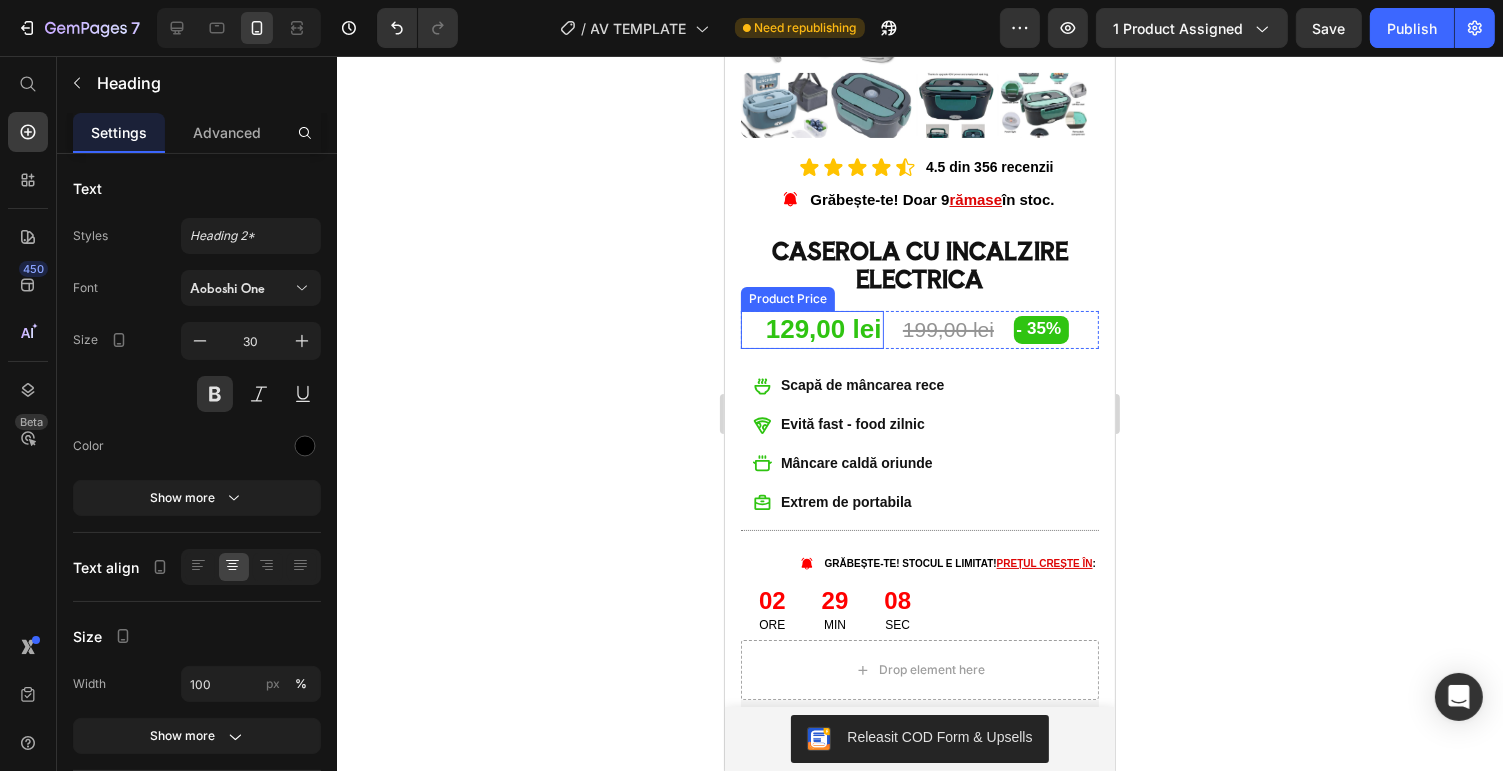 click on "129,00 lei" at bounding box center [811, 330] 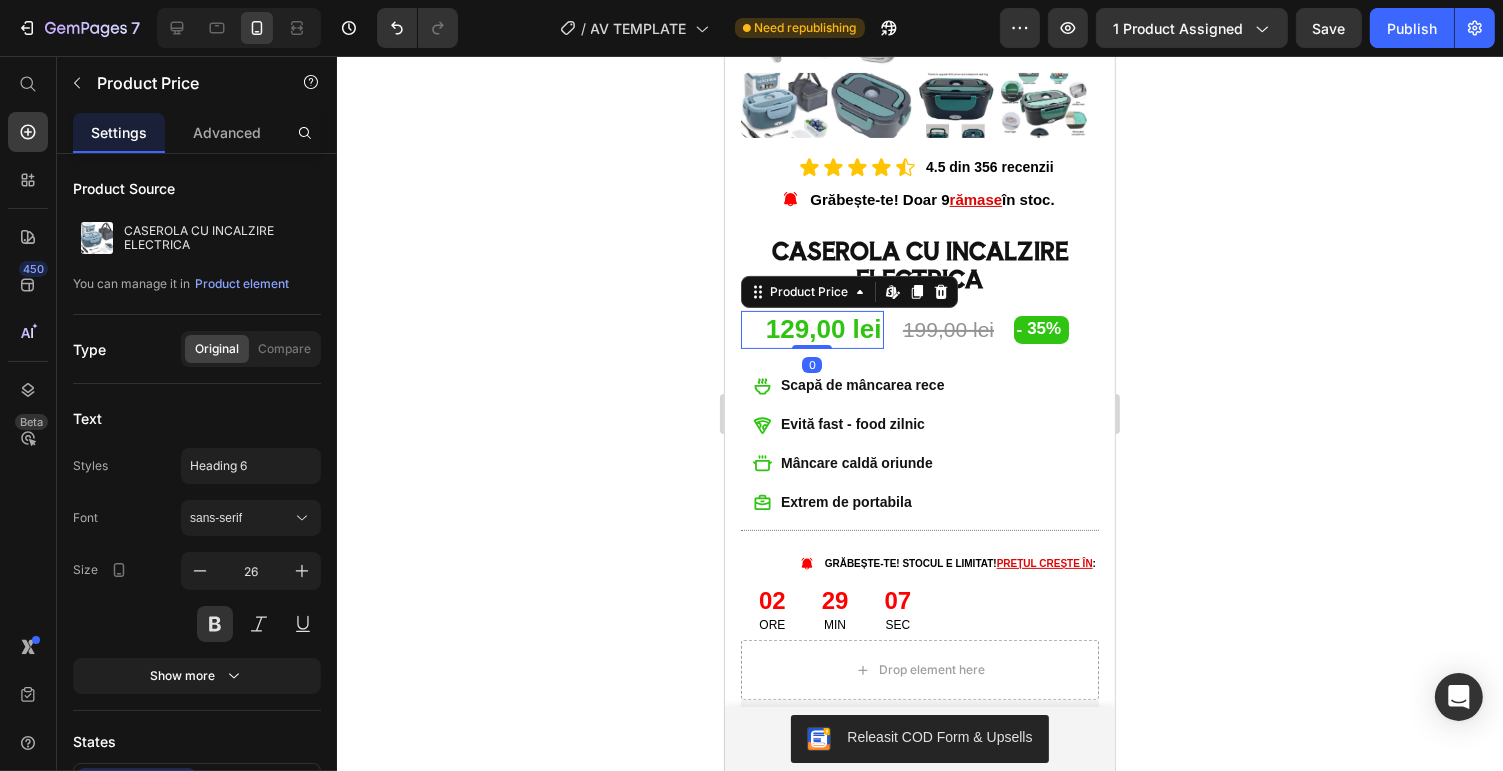 click on "129,00 lei" at bounding box center (811, 330) 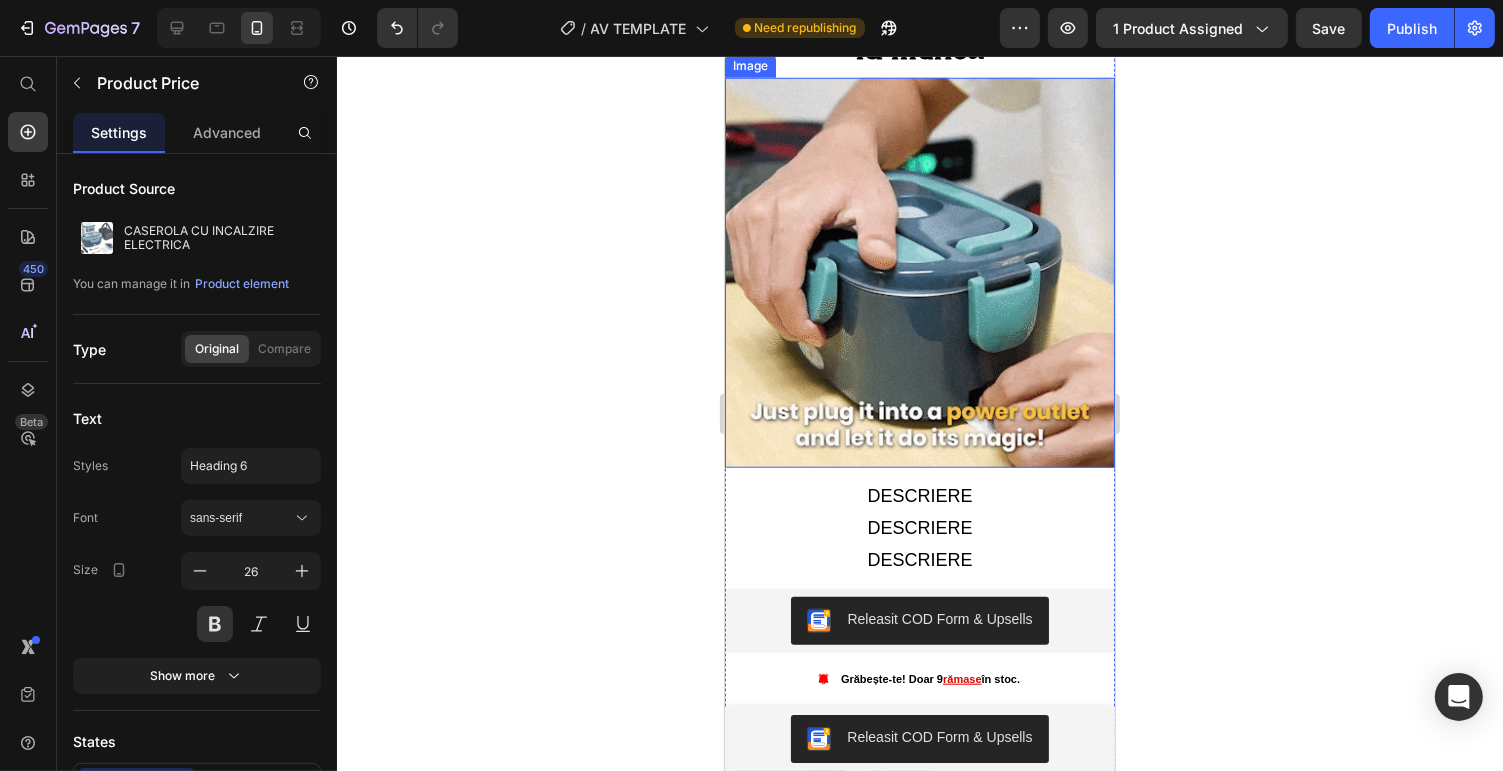 scroll, scrollTop: 1920, scrollLeft: 0, axis: vertical 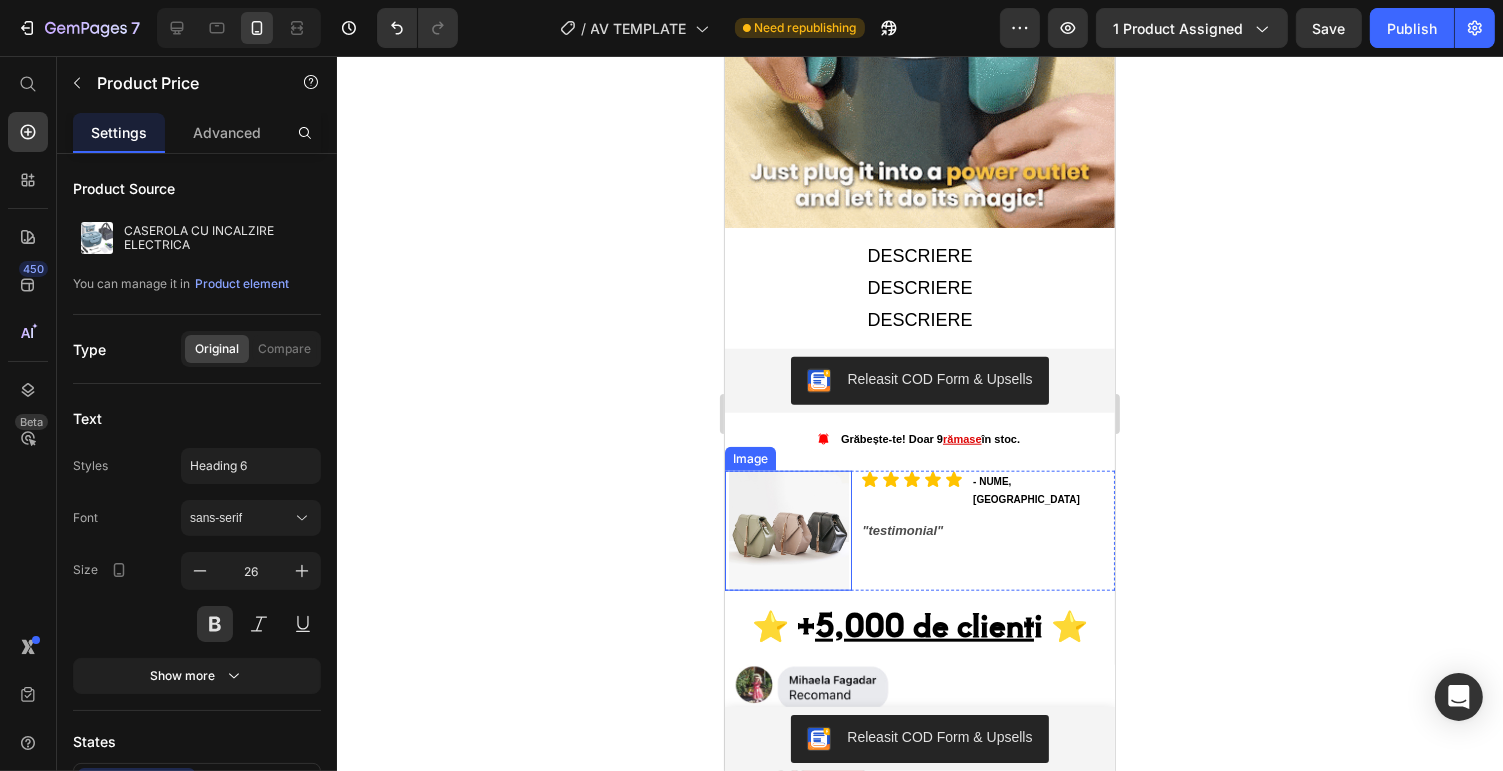 click at bounding box center (787, 531) 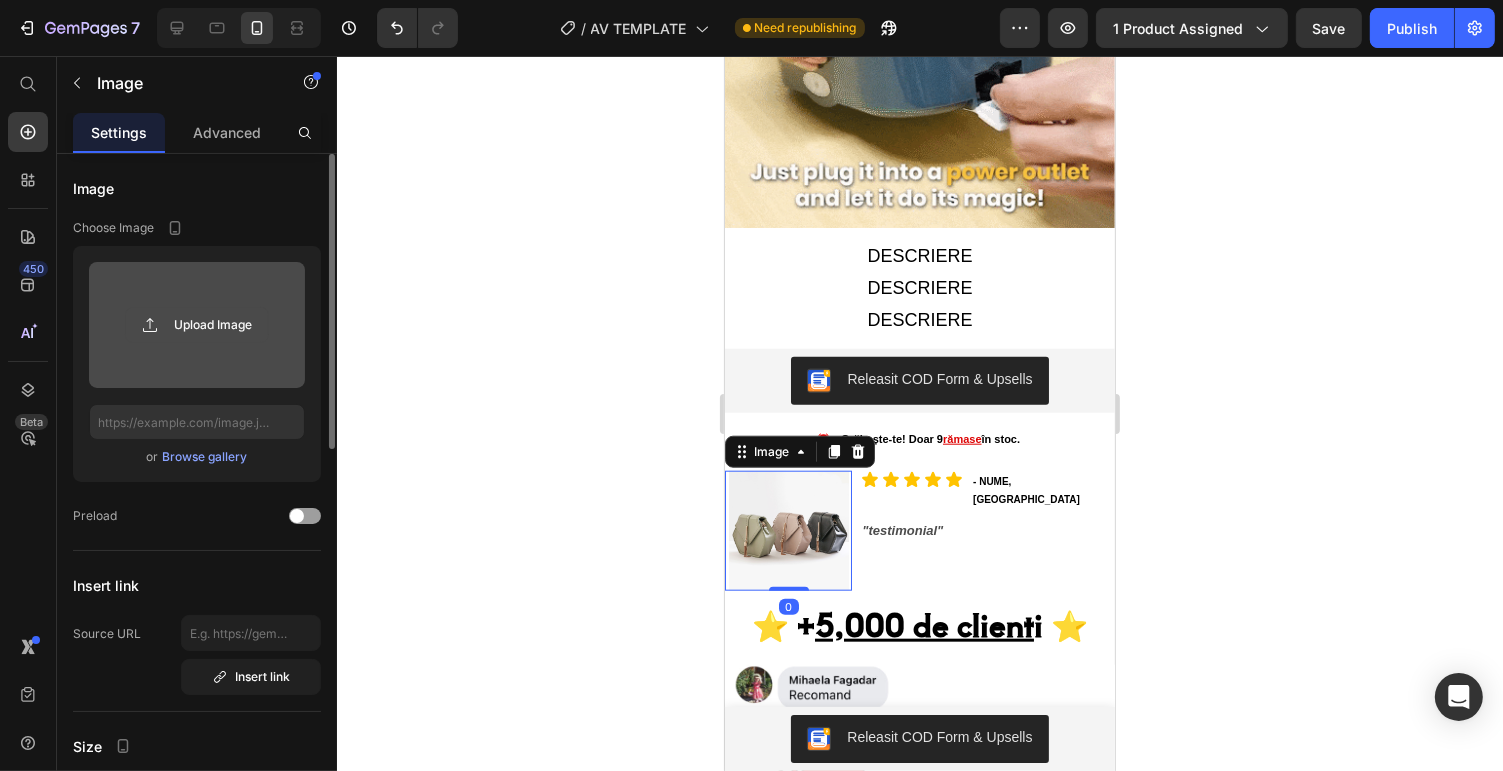 click on "Upload Image" at bounding box center (197, 325) 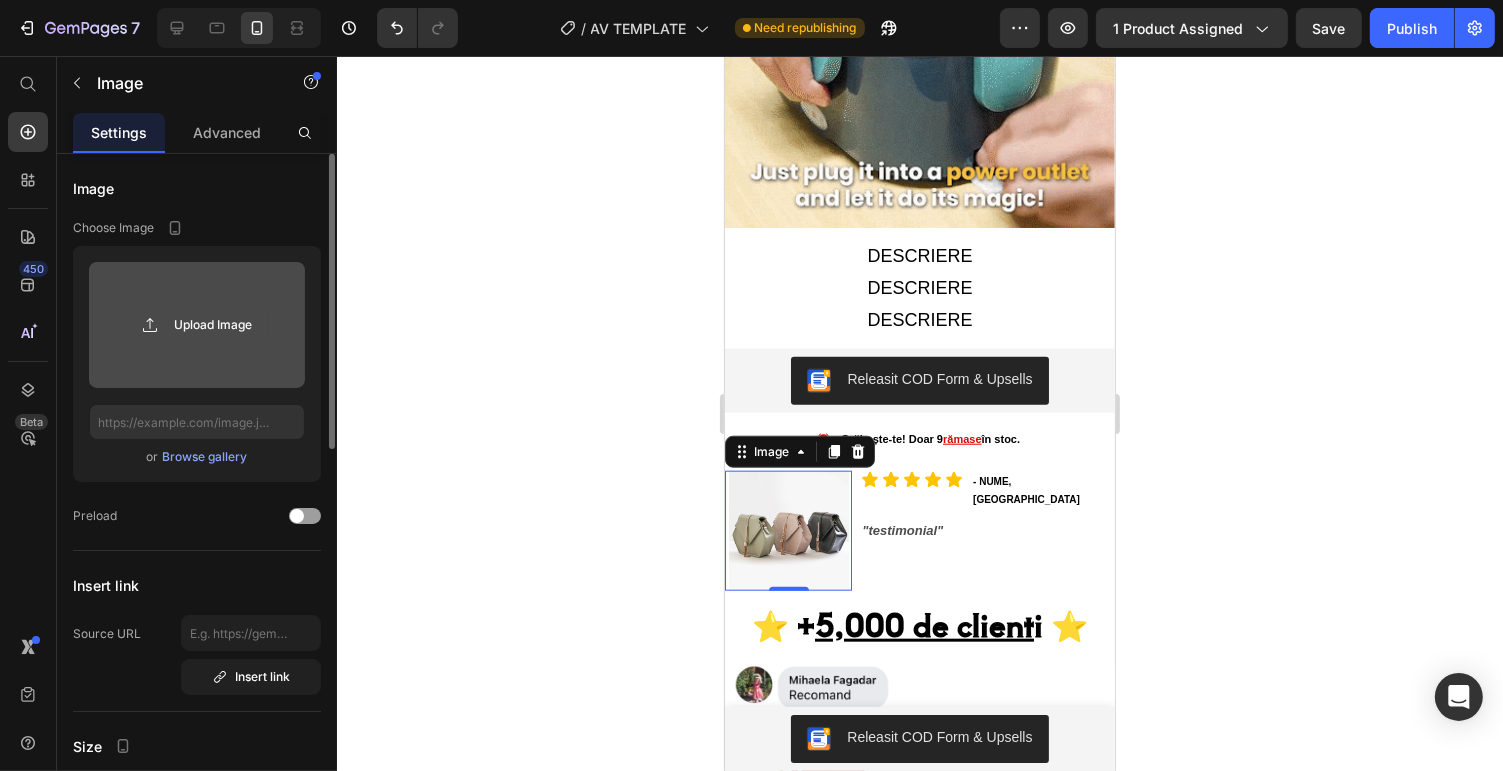 click 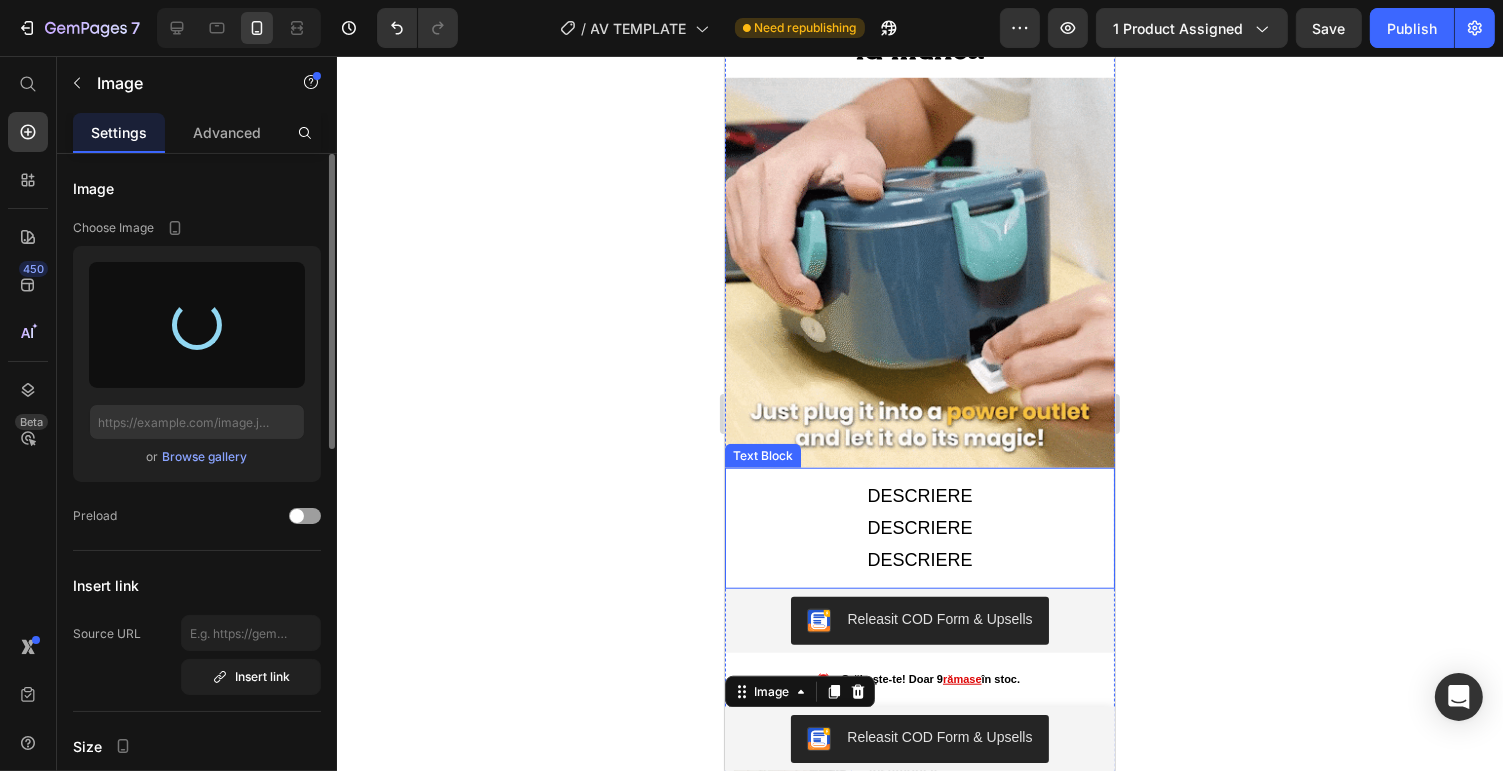 scroll, scrollTop: 2000, scrollLeft: 0, axis: vertical 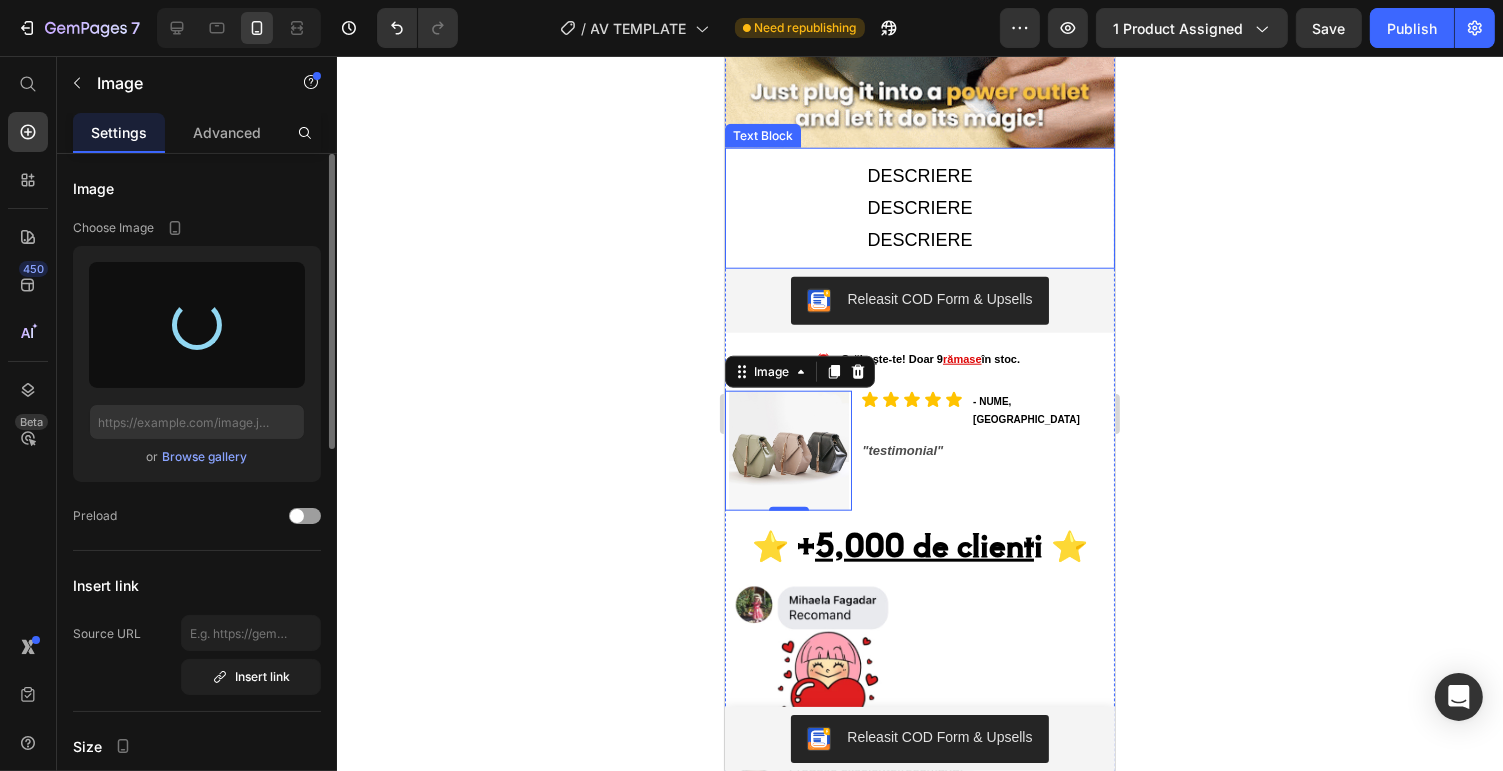 type on "[URL][DOMAIN_NAME]" 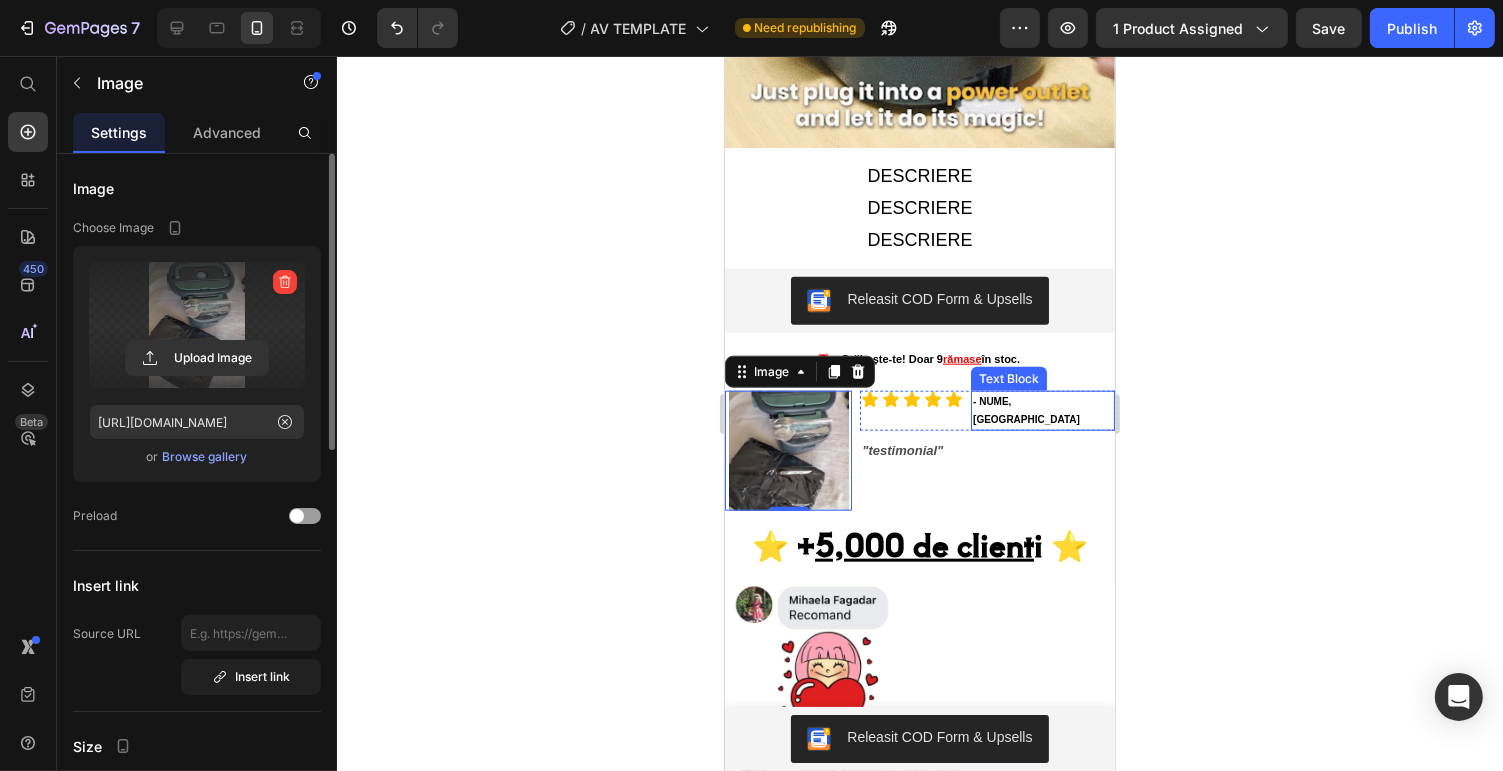 click on "- NUME, [GEOGRAPHIC_DATA]" at bounding box center (1042, 411) 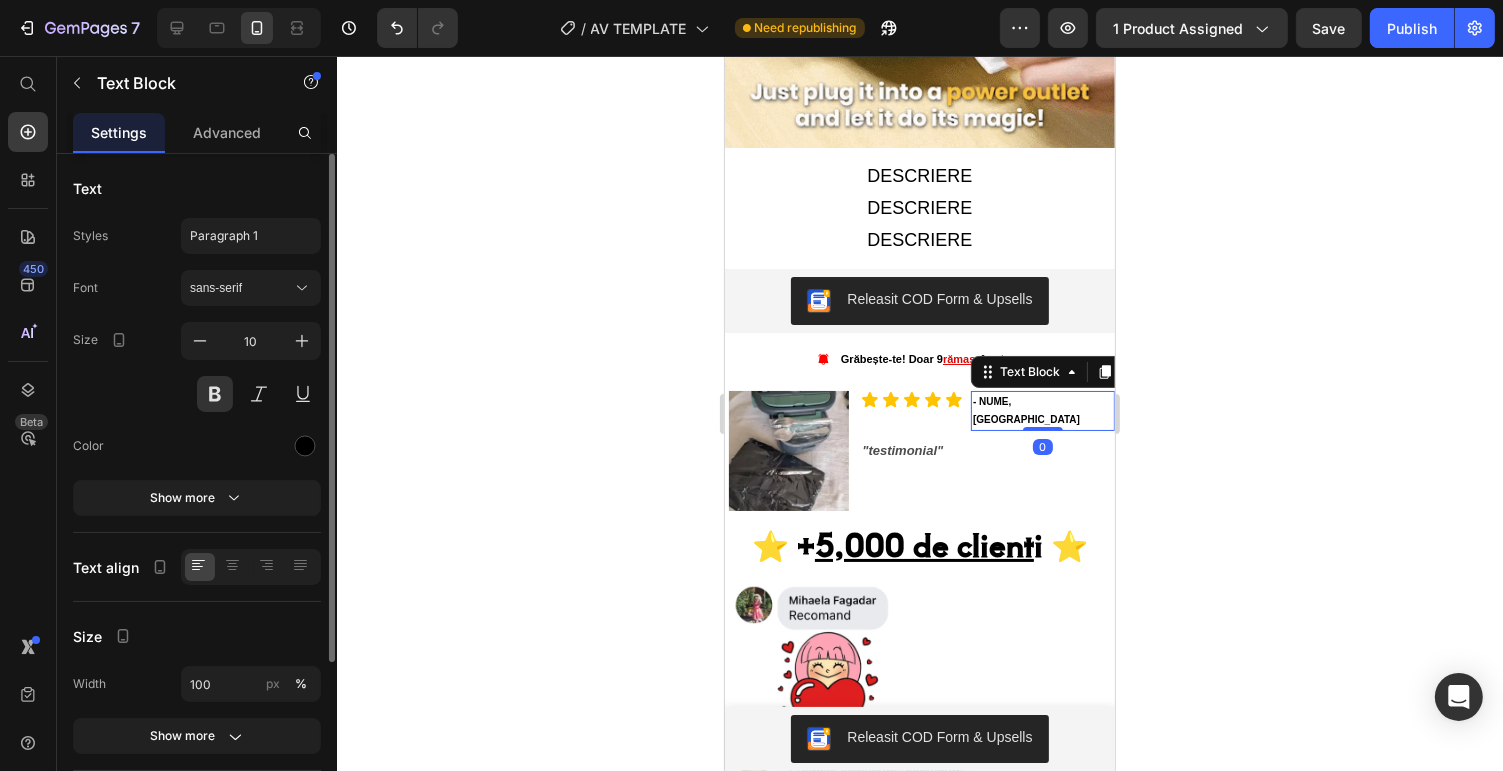 click on "- NUME, [GEOGRAPHIC_DATA]" at bounding box center [1042, 411] 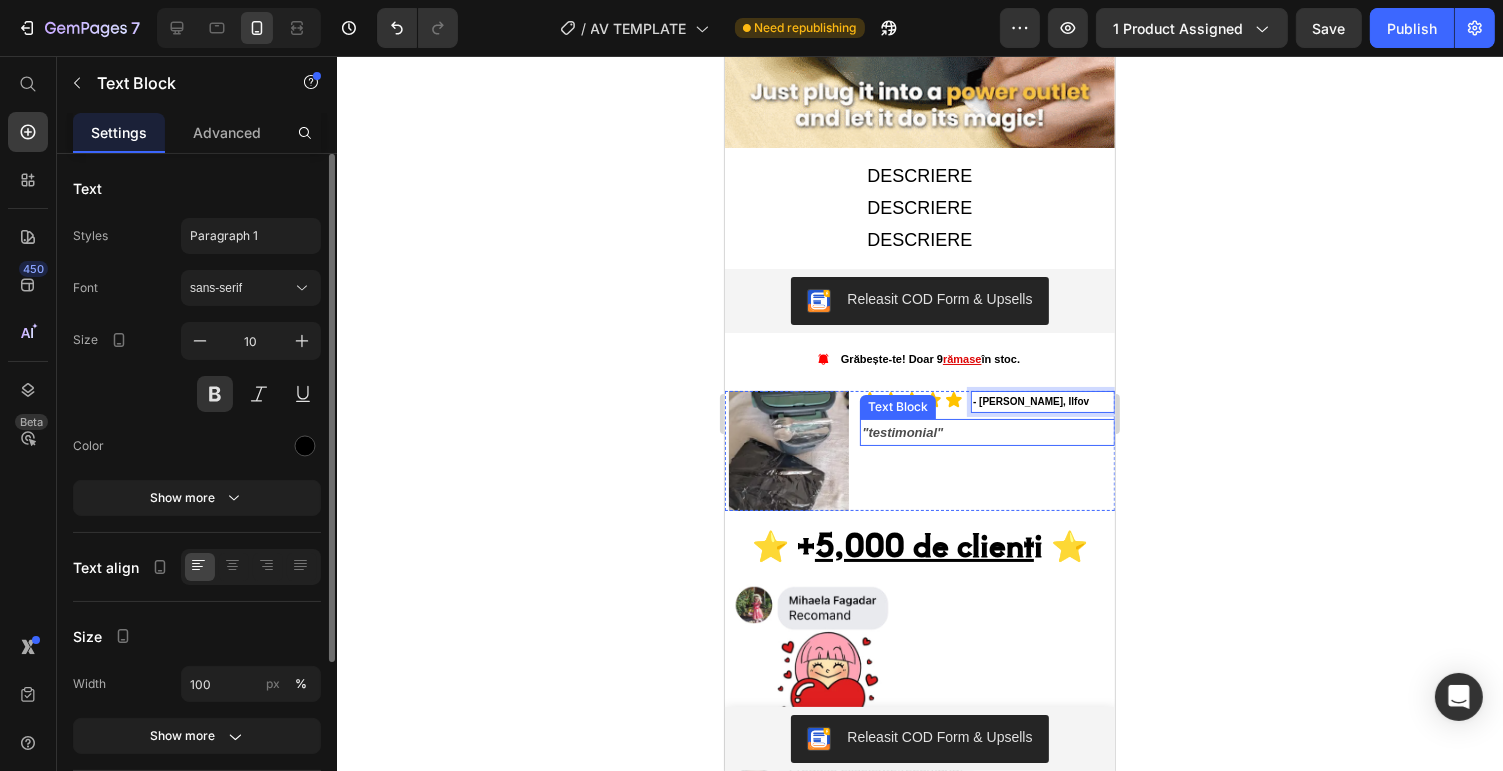 click on ""testimonial"" at bounding box center [986, 432] 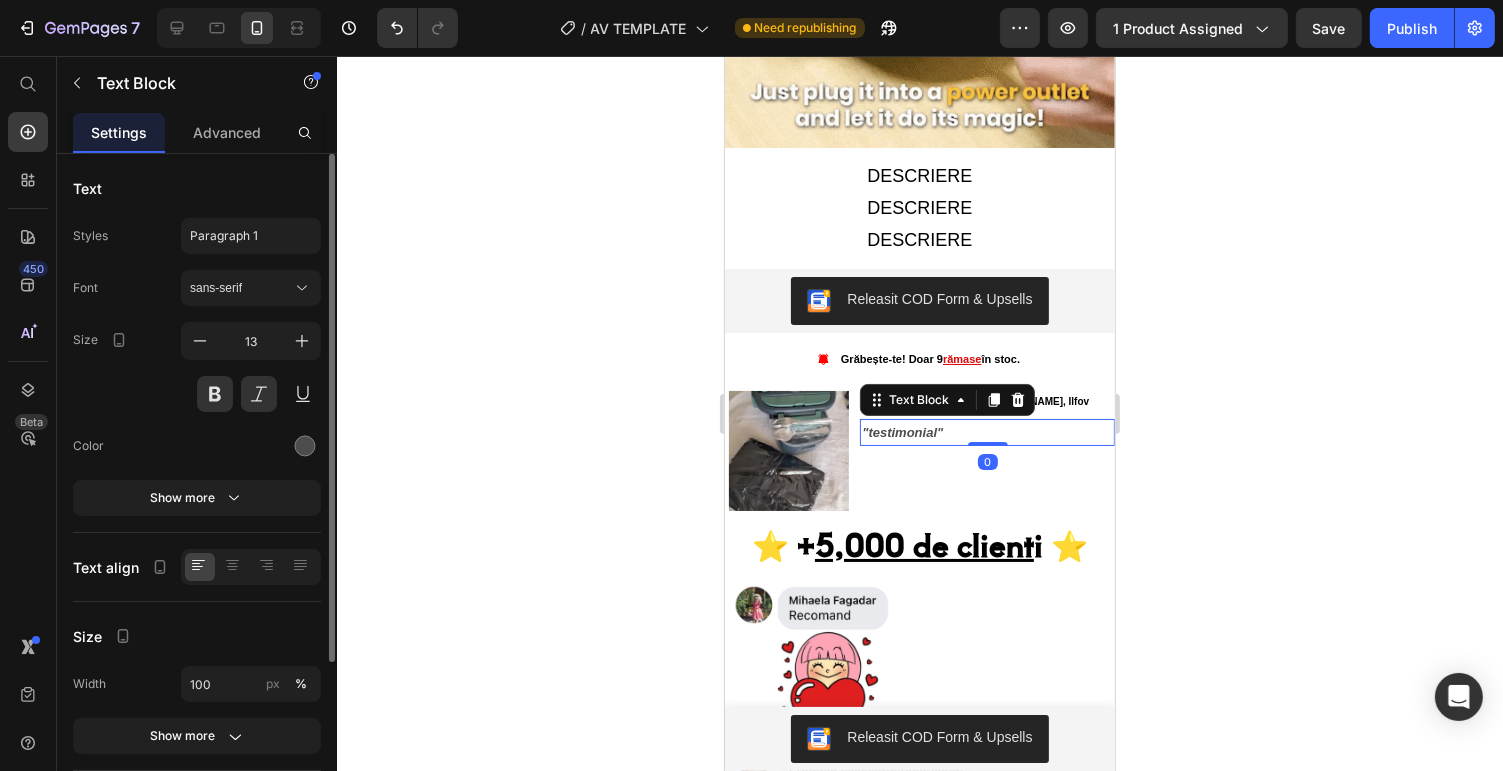 click on ""testimonial"" at bounding box center [986, 432] 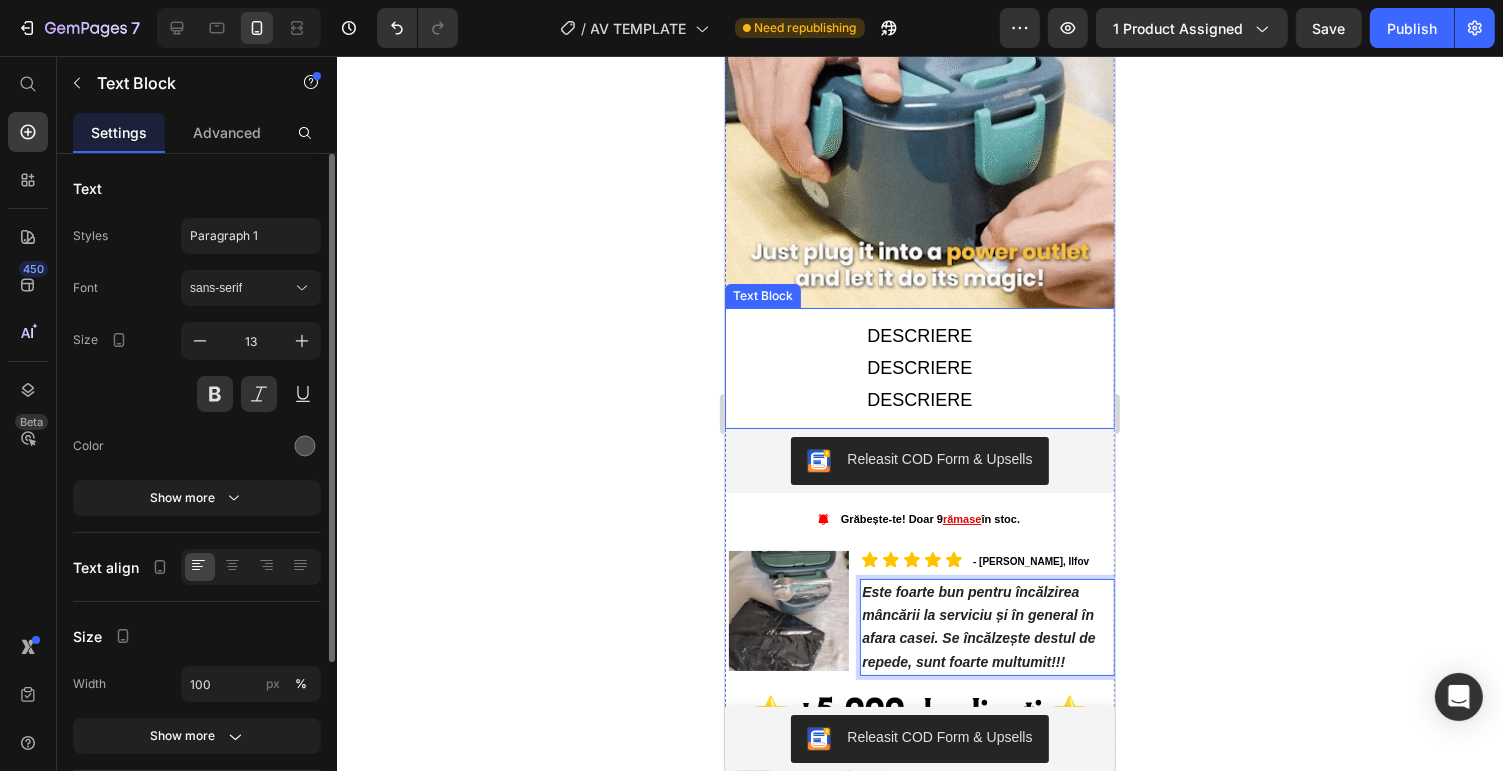 scroll, scrollTop: 1760, scrollLeft: 0, axis: vertical 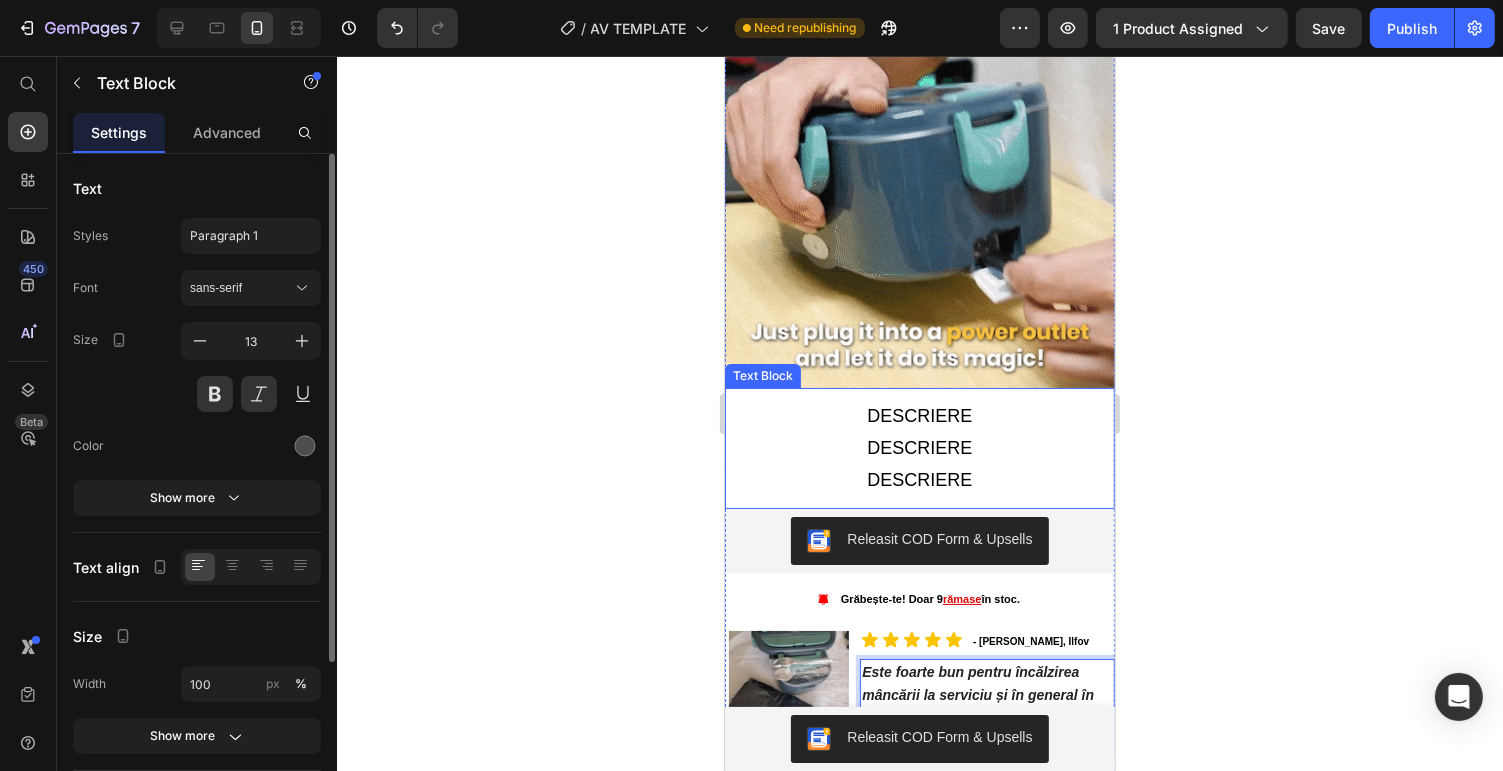click on "DESCRIERE" at bounding box center [919, 416] 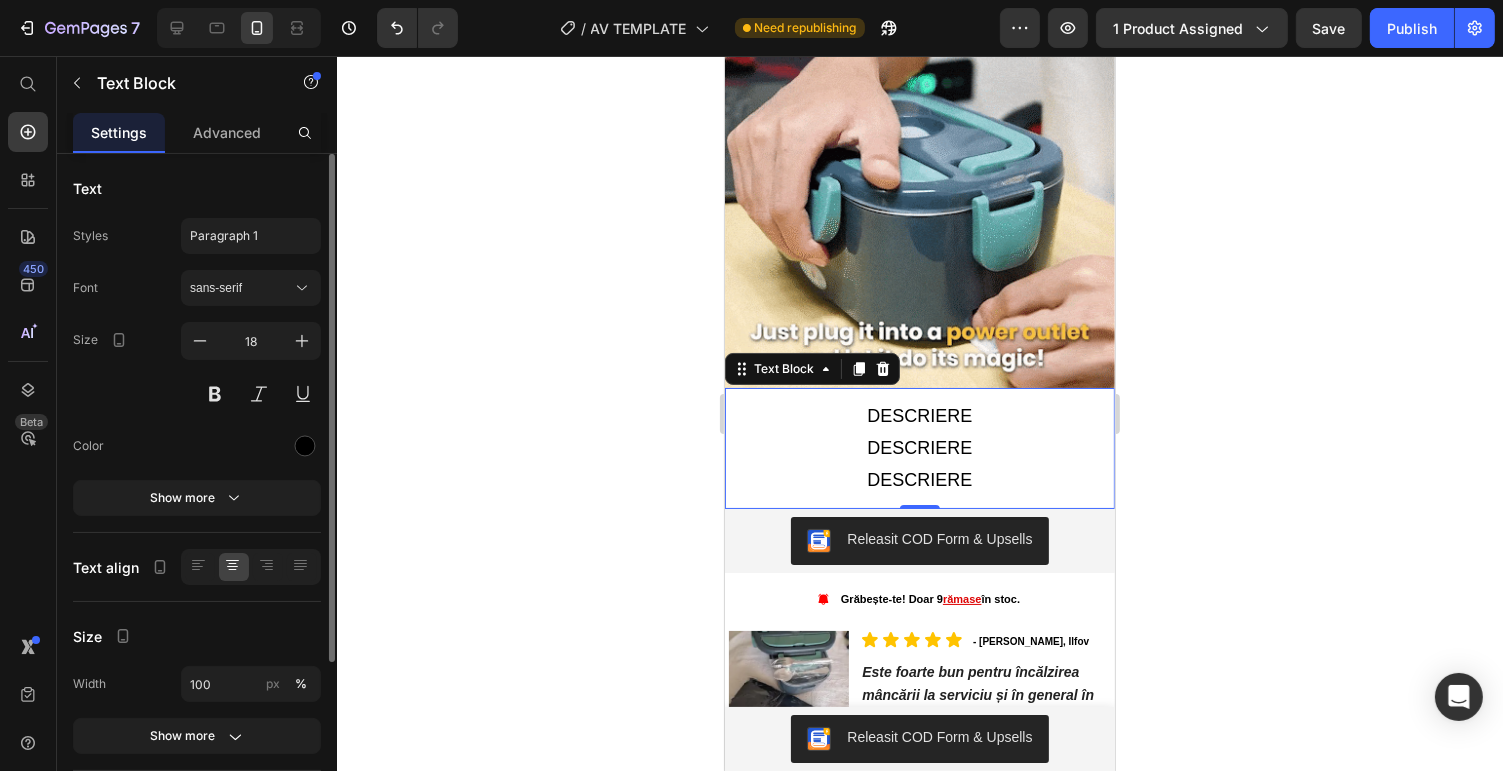 click on "DESCRIERE" at bounding box center (919, 416) 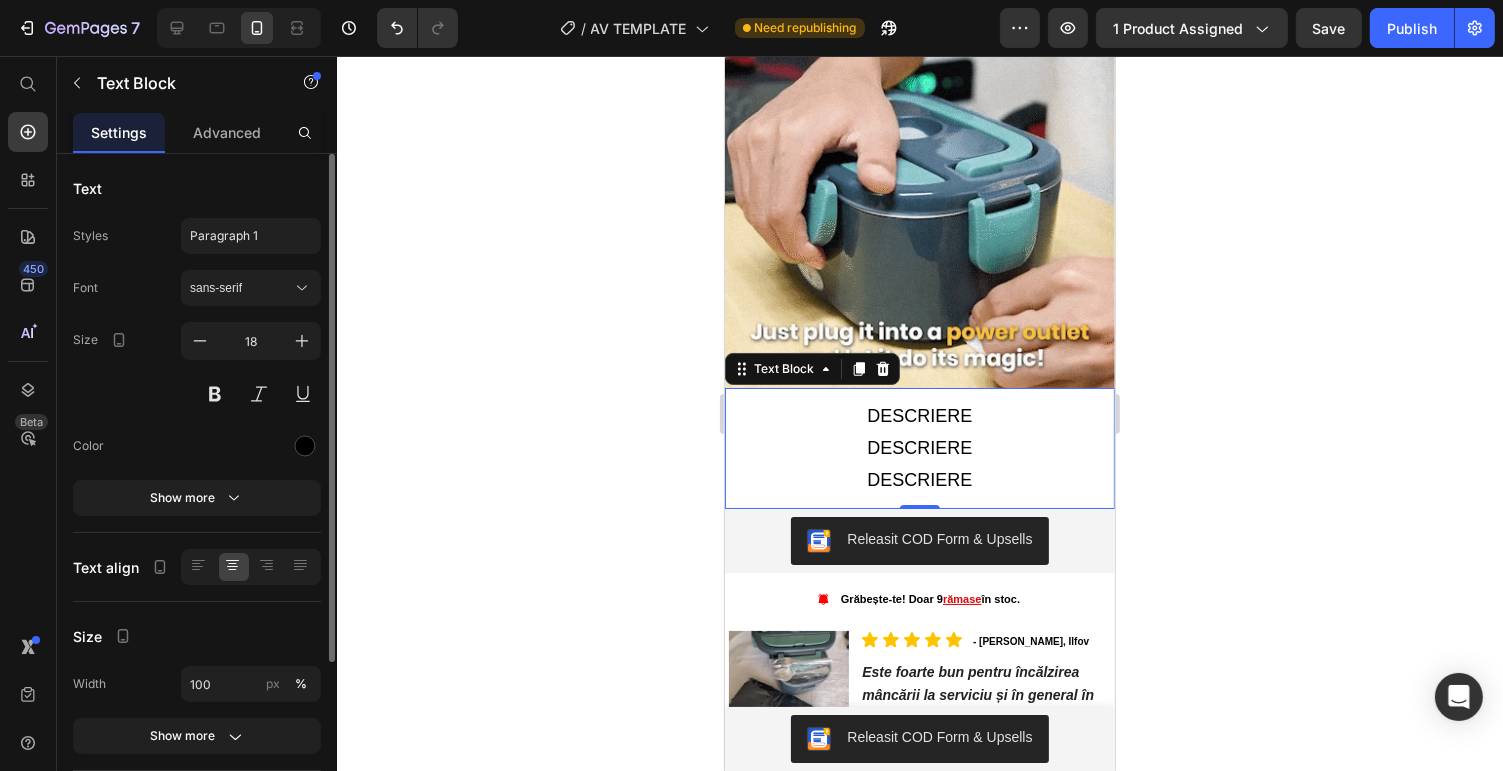 click on "DESCRIERE" at bounding box center (919, 416) 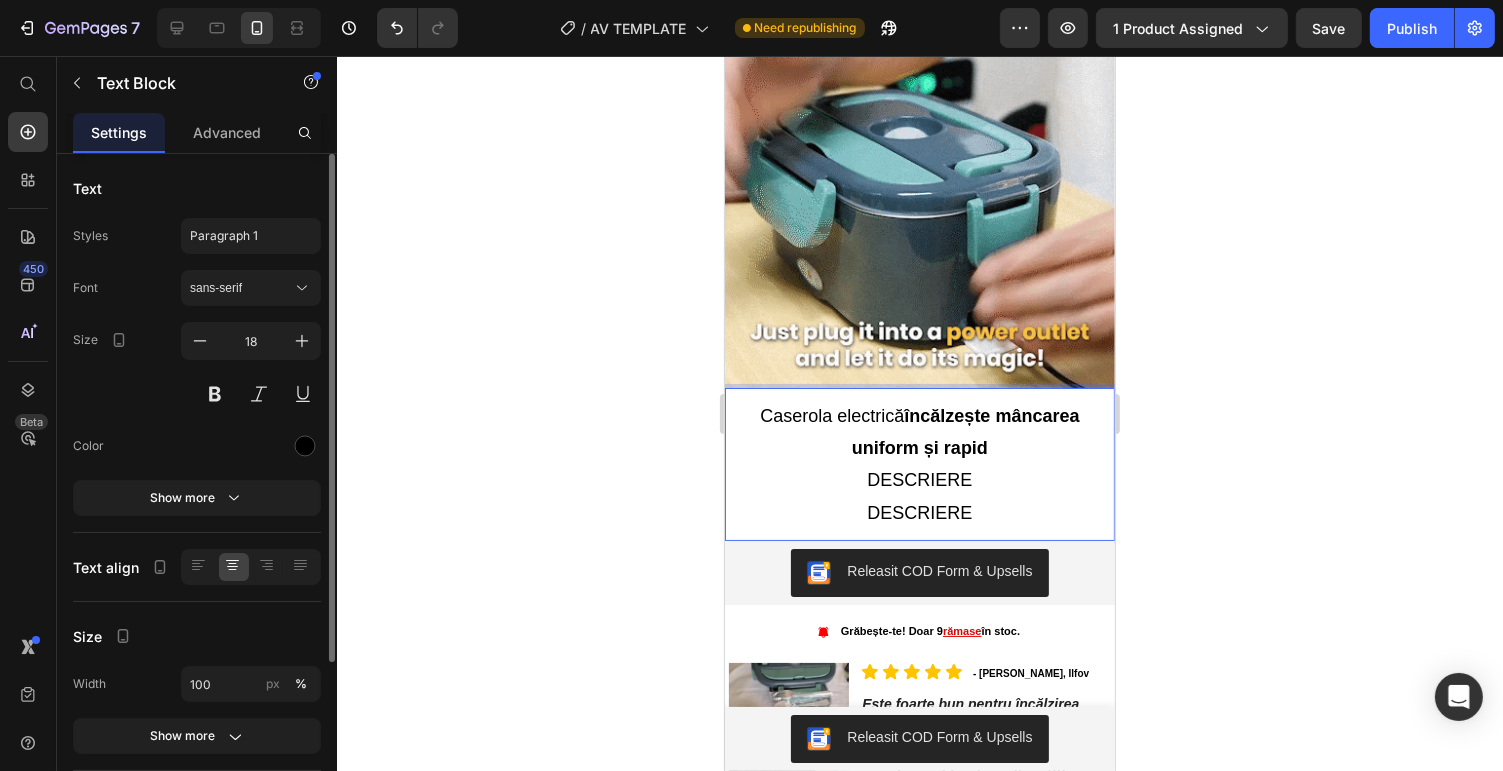 click on "Caserola electrică  încălzește mâncarea uniform și rapid" at bounding box center [919, 432] 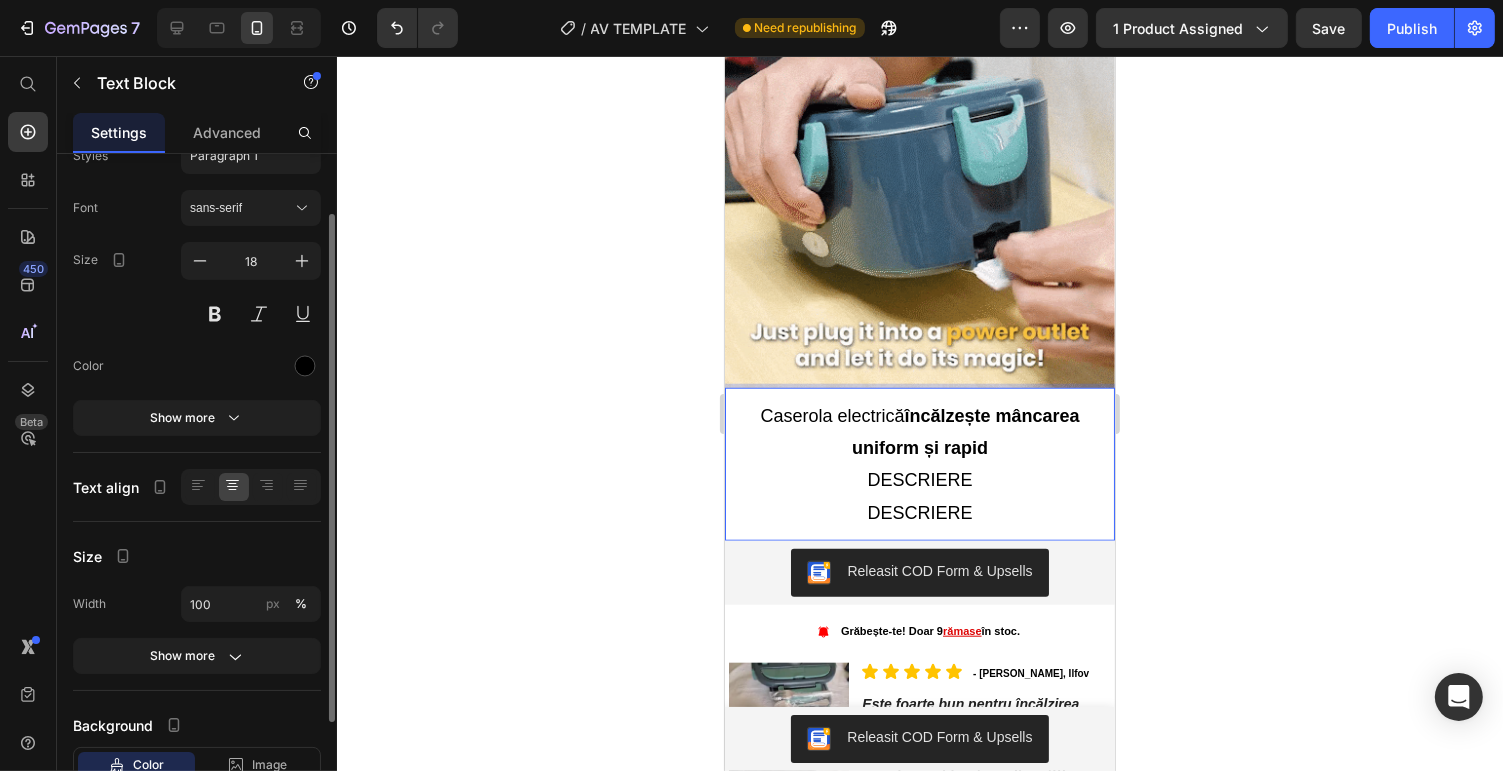 scroll, scrollTop: 218, scrollLeft: 0, axis: vertical 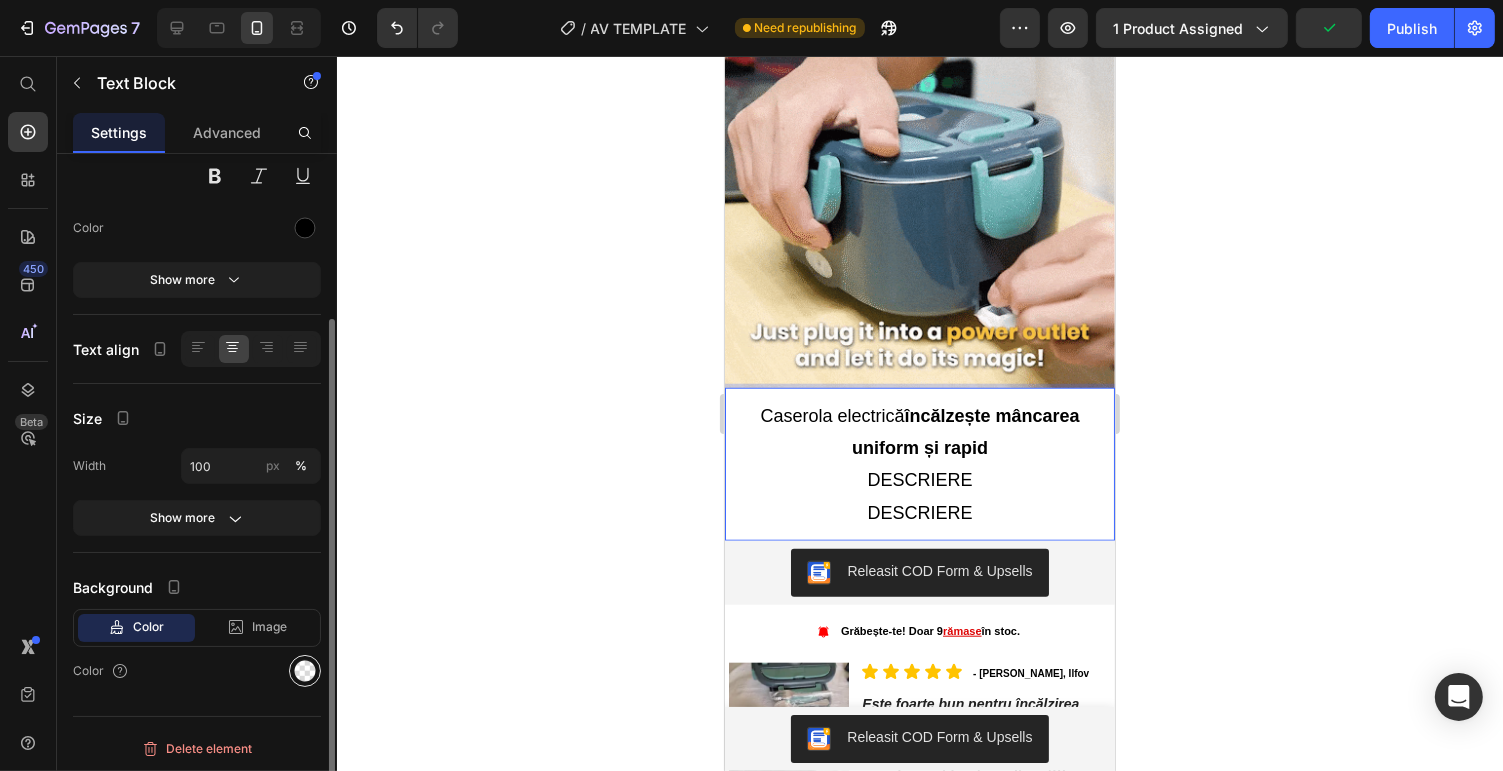 click at bounding box center (305, 671) 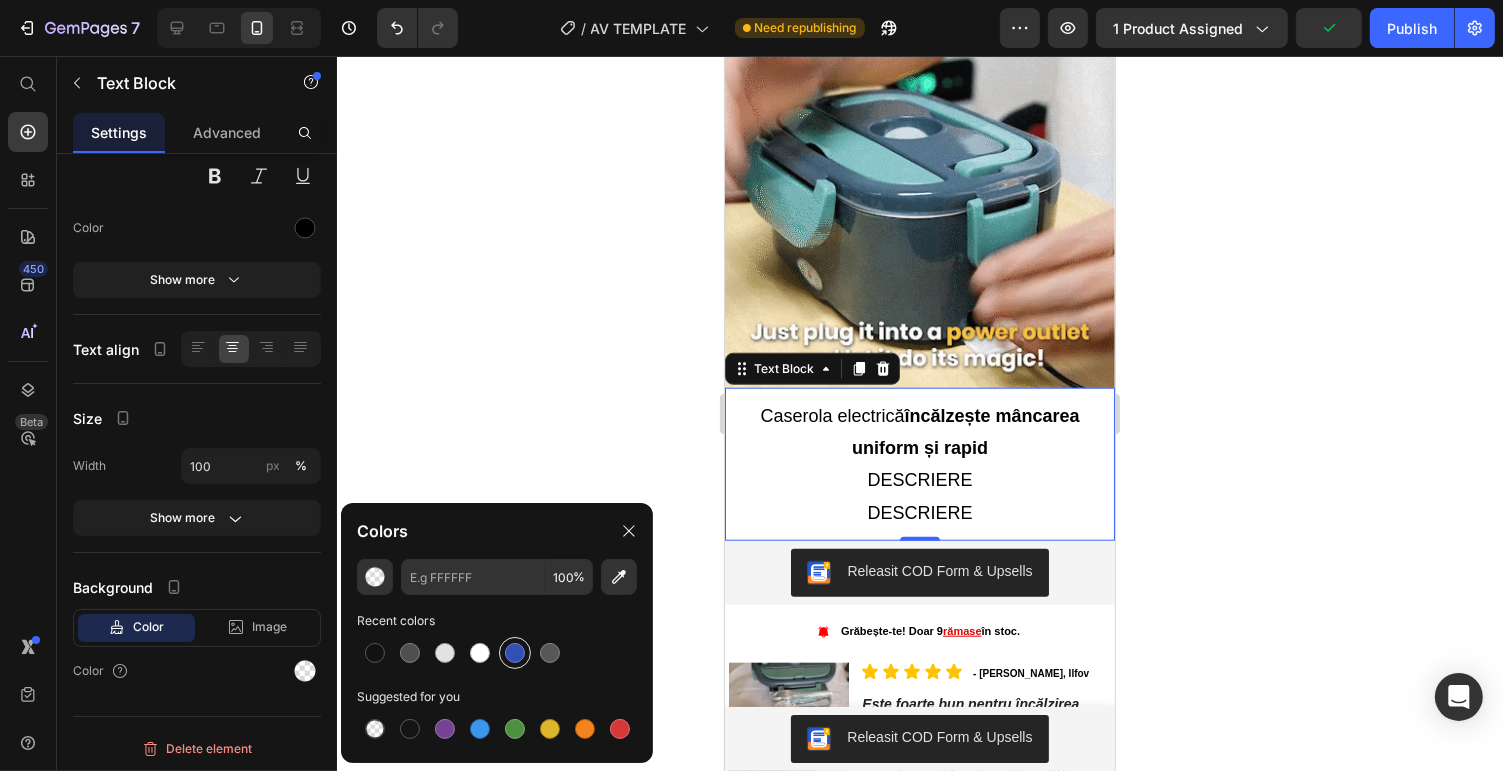 click at bounding box center (515, 653) 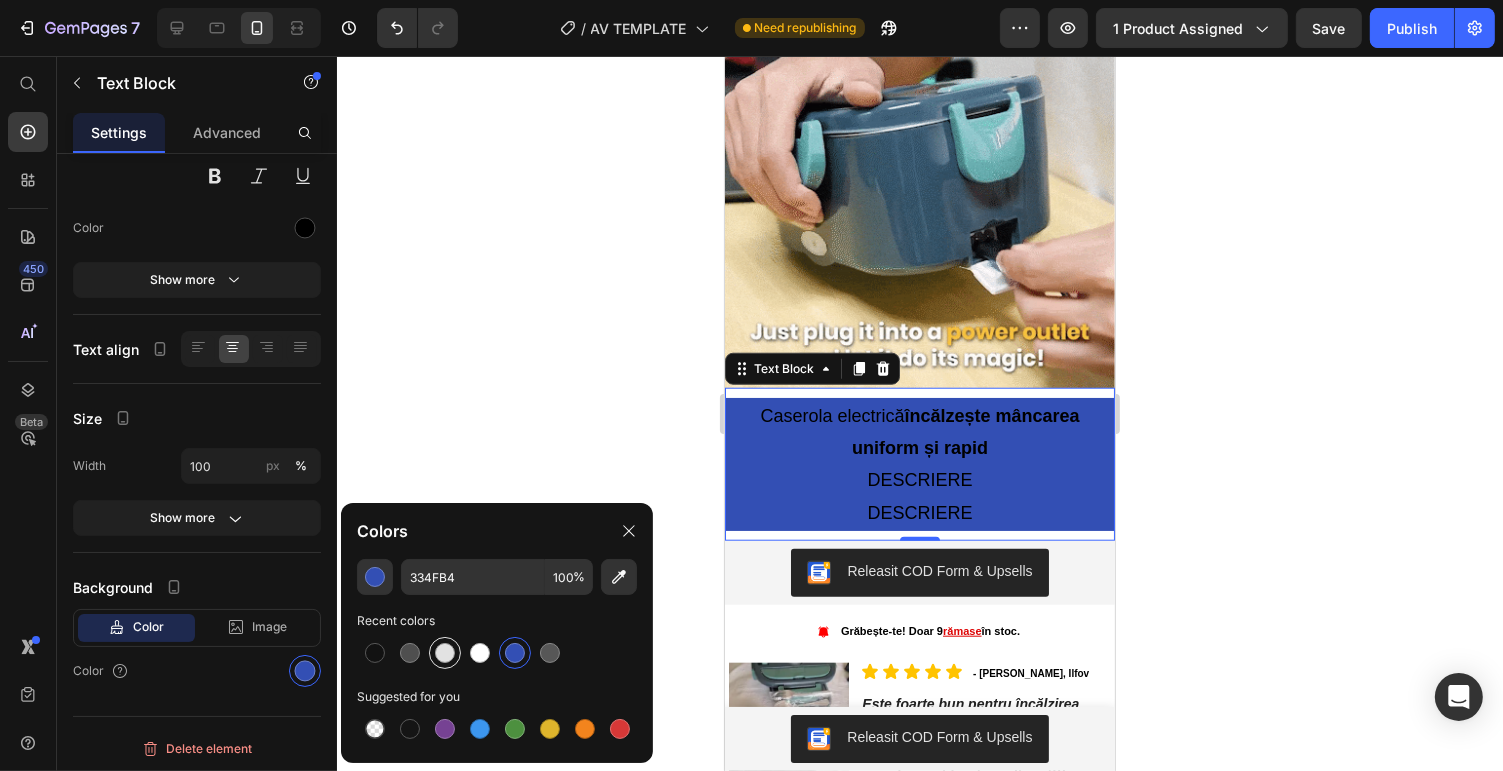 click at bounding box center (445, 653) 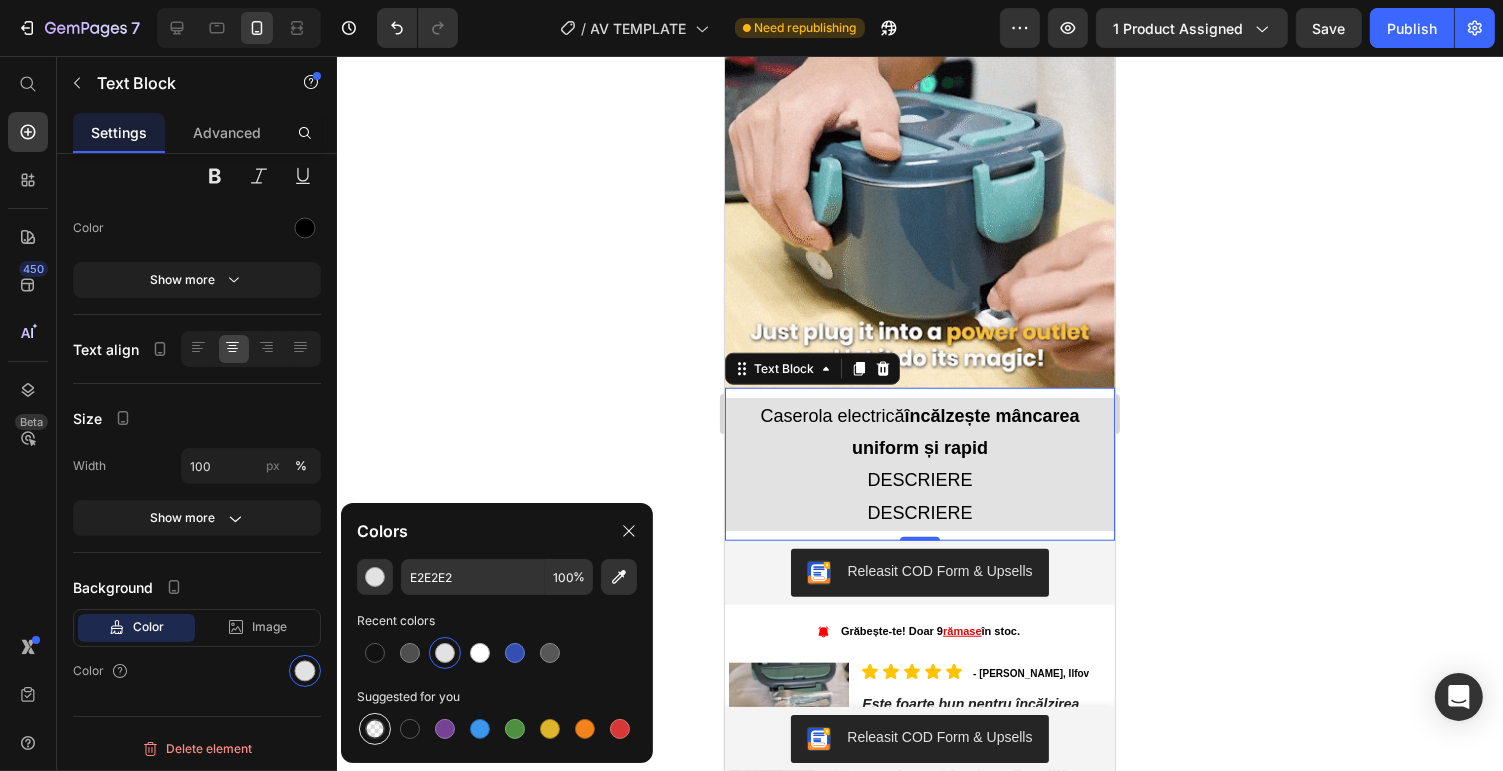 click at bounding box center (375, 729) 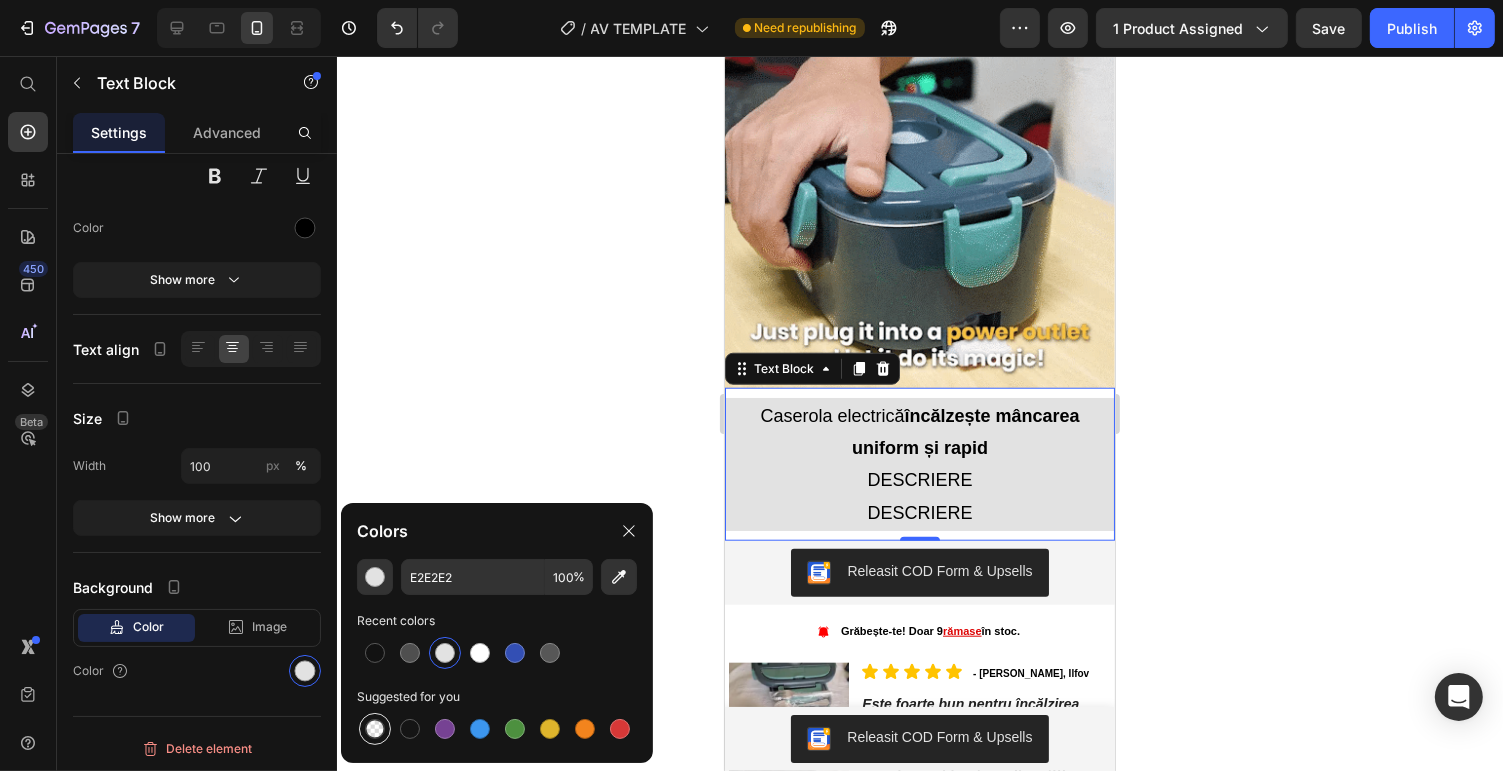 type on "000000" 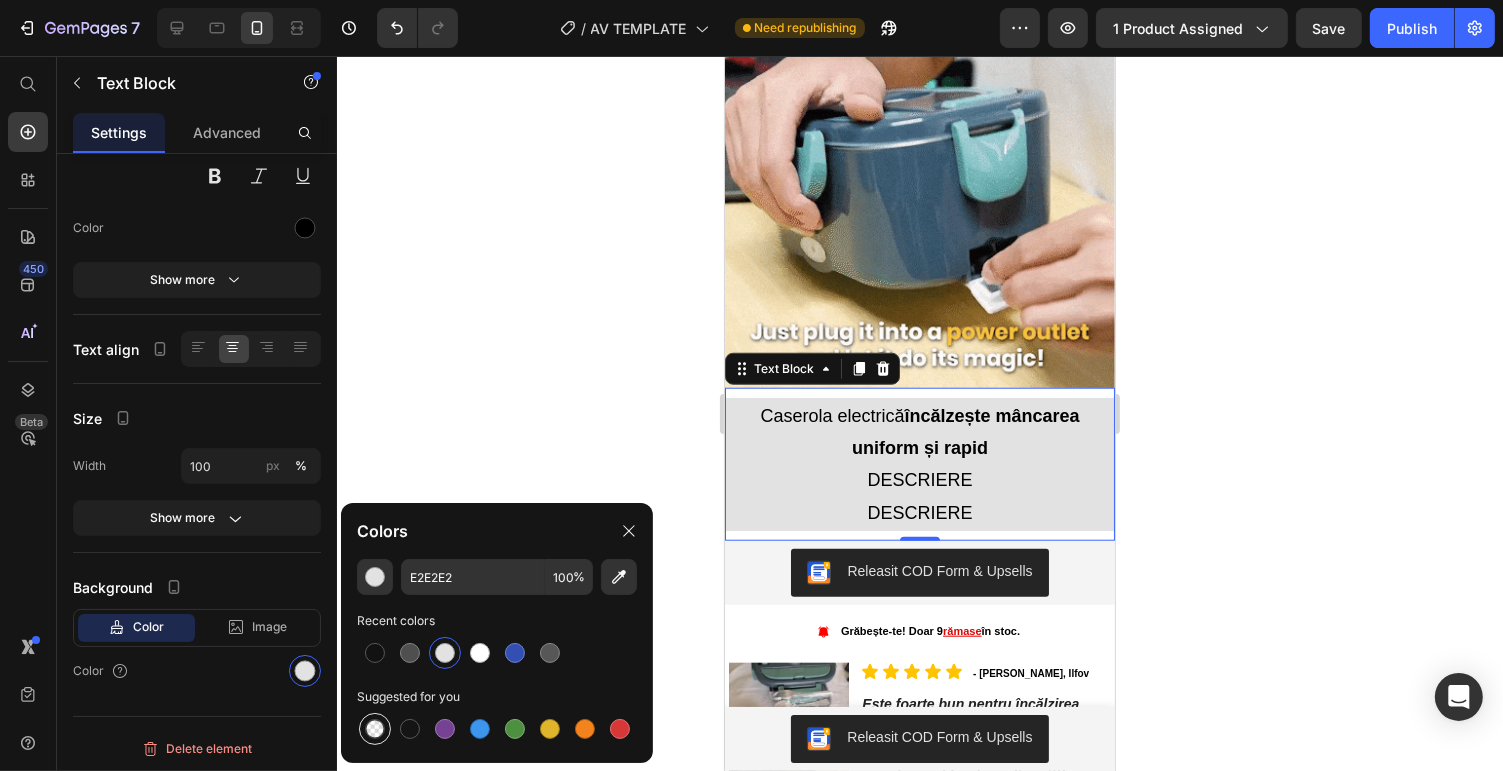 type on "0" 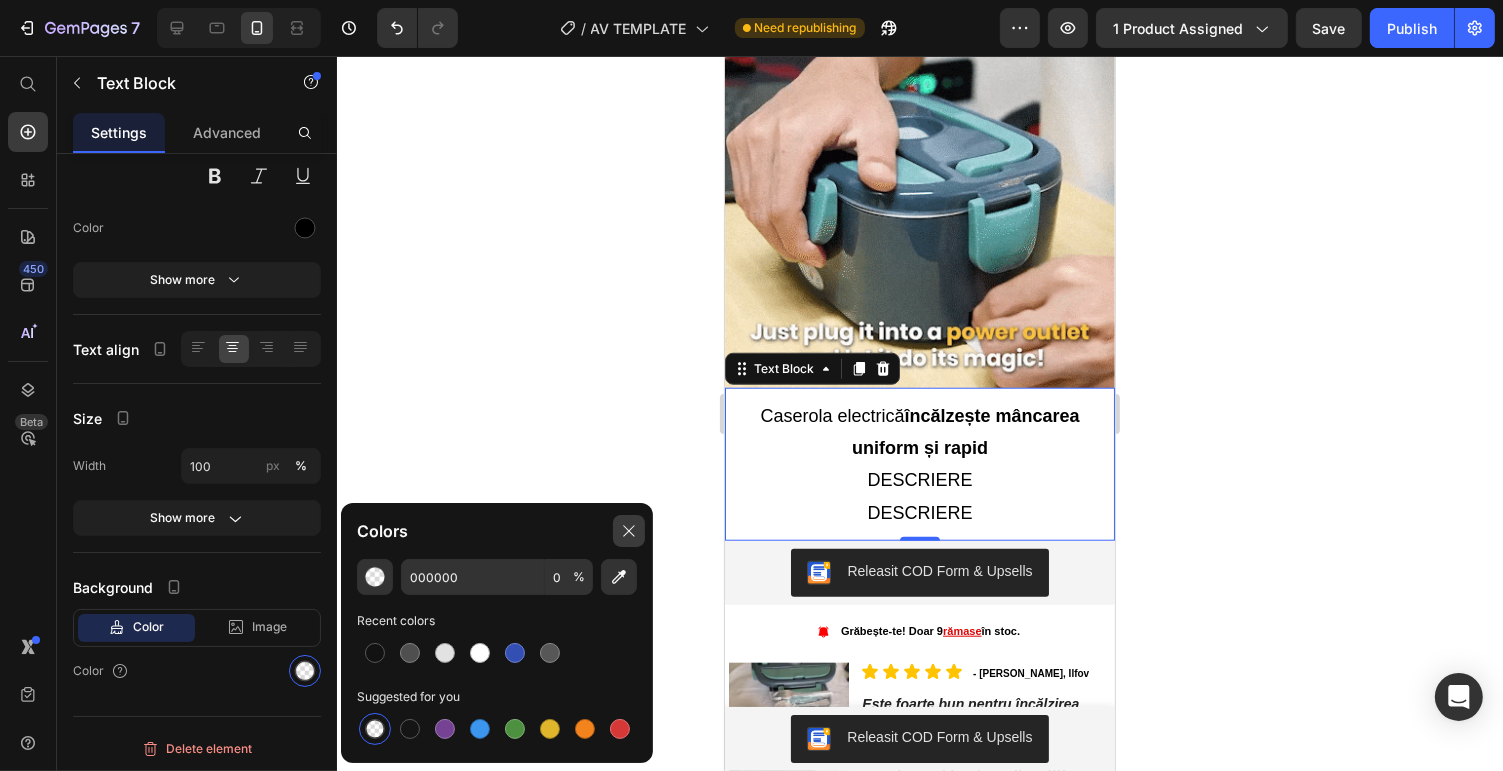 click 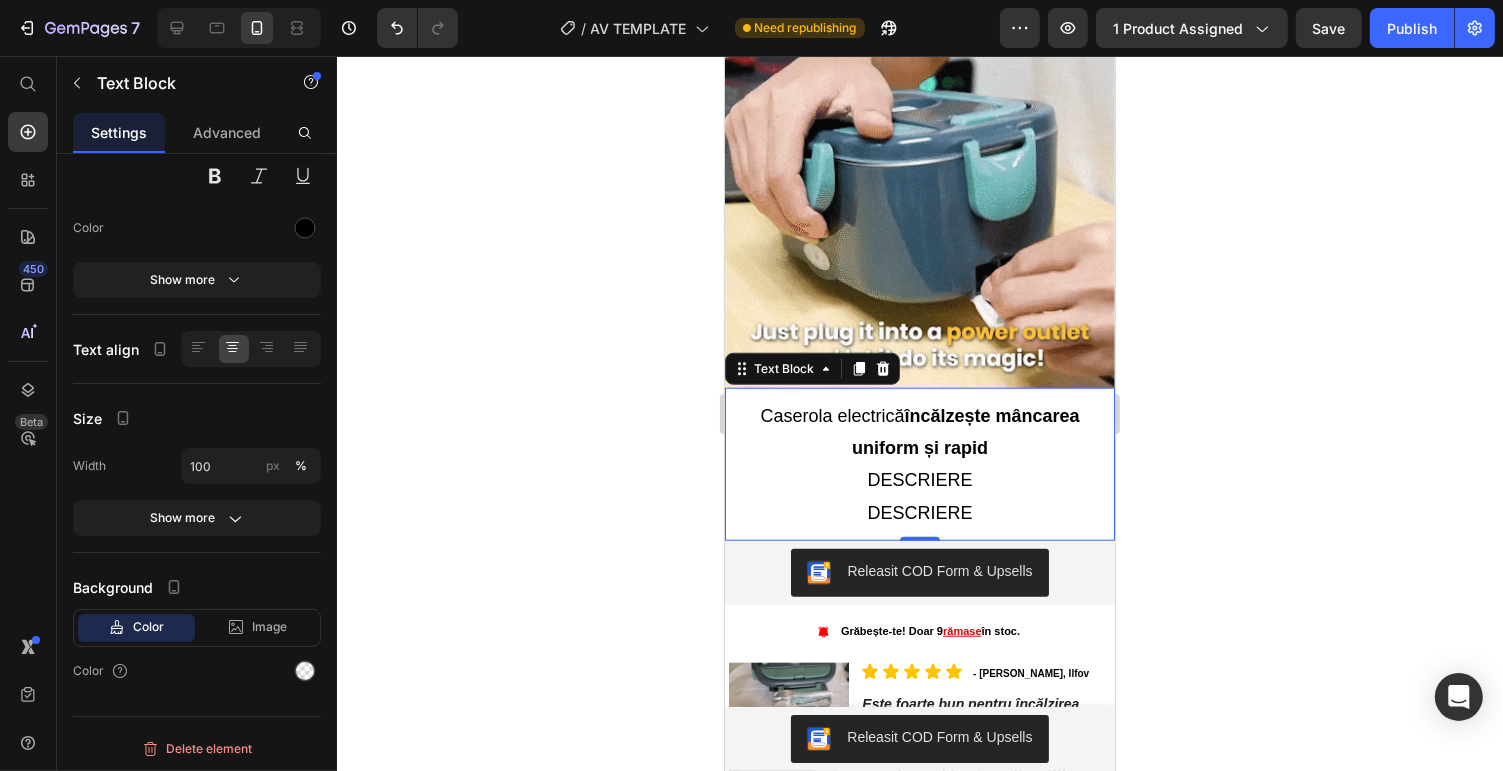 click on "Caserola electrică  încălzește mâncarea uniform și rapid" at bounding box center (919, 432) 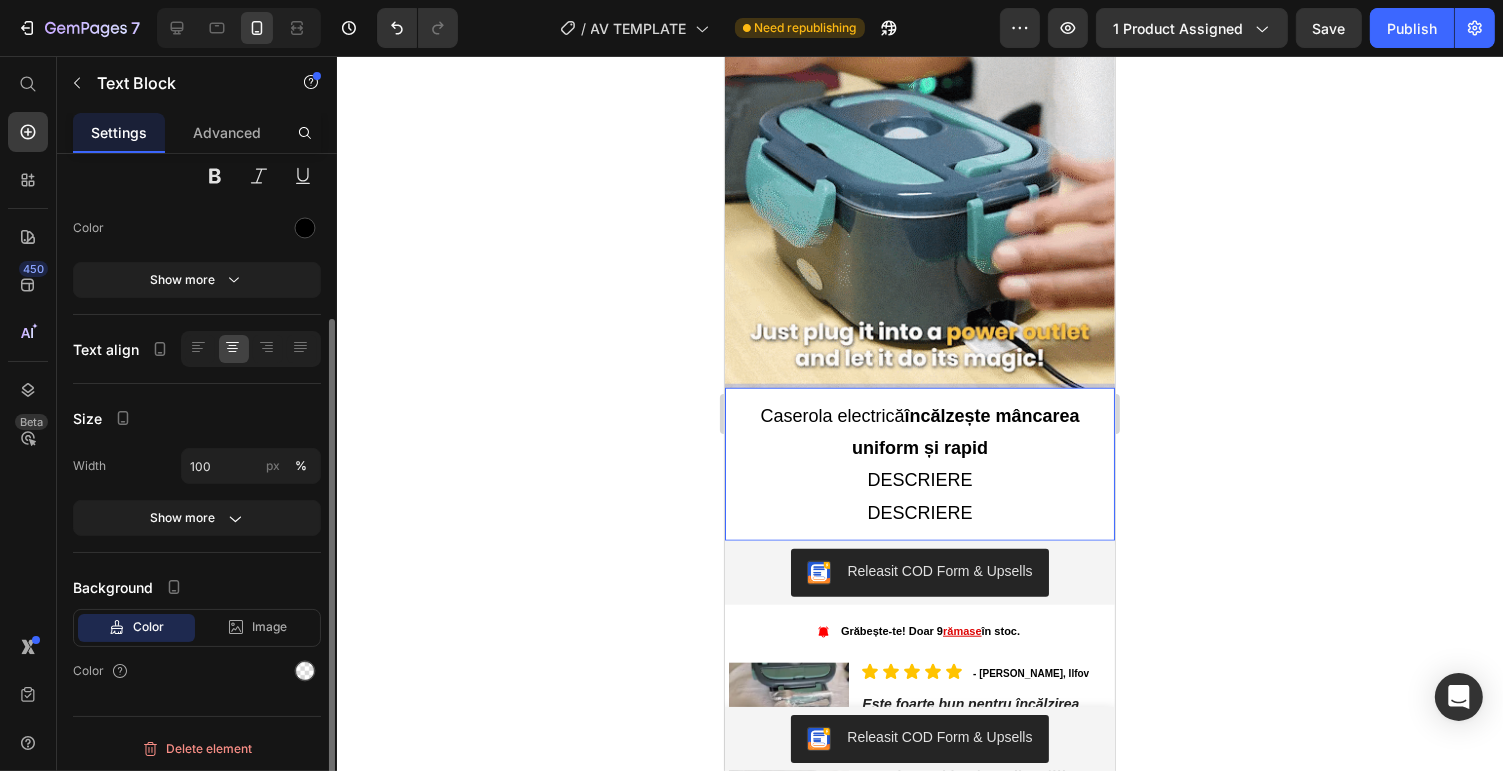 scroll, scrollTop: 0, scrollLeft: 0, axis: both 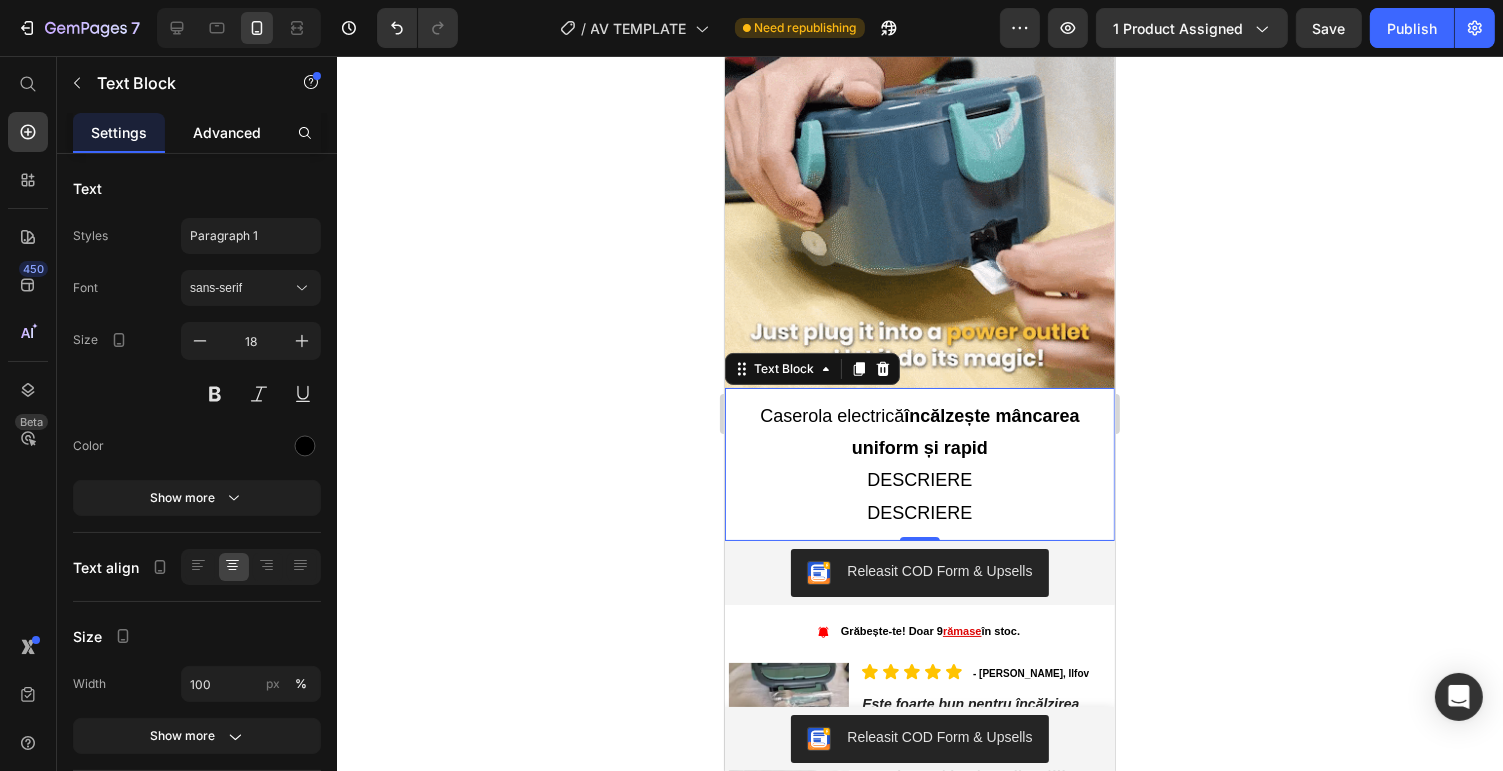 click on "Advanced" 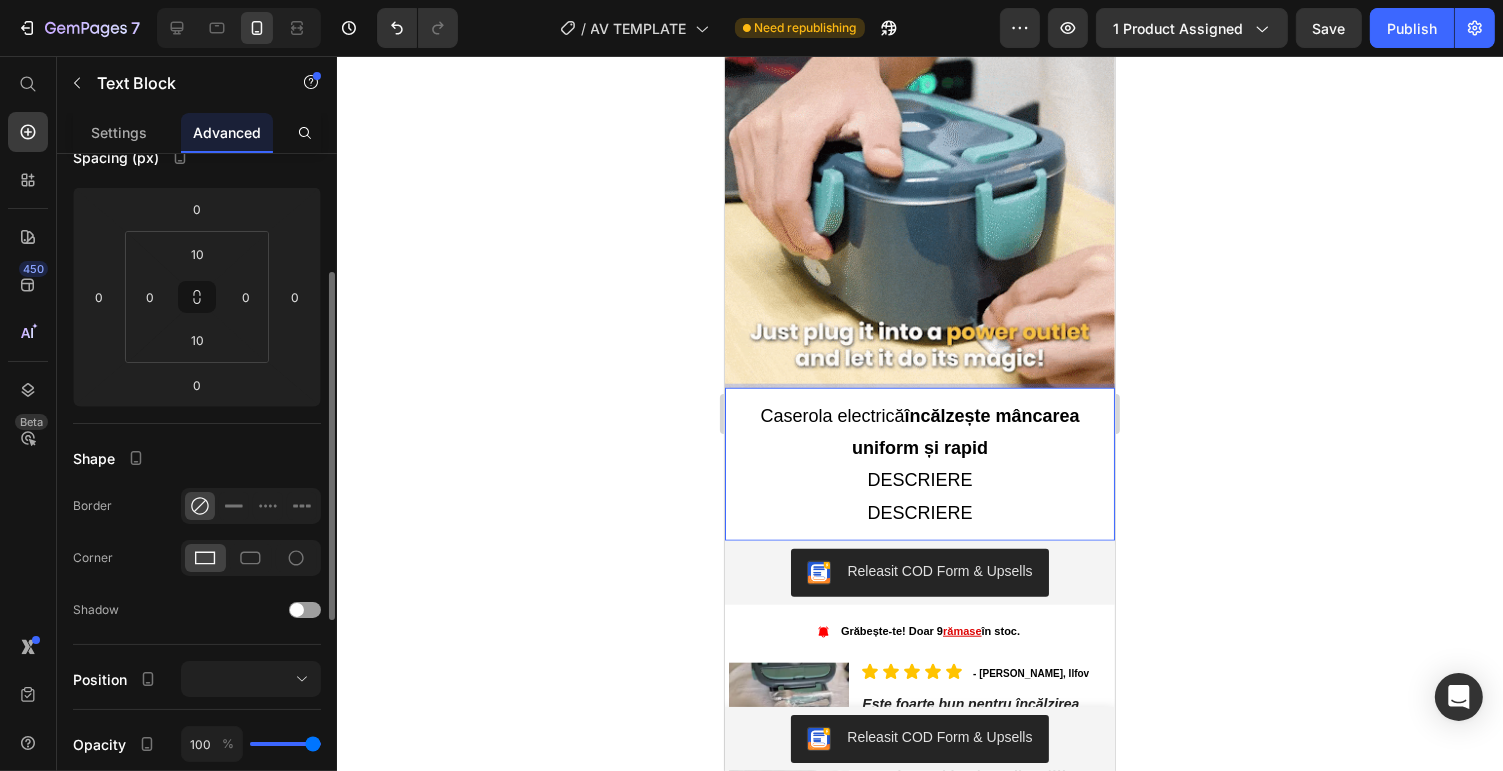 scroll, scrollTop: 0, scrollLeft: 0, axis: both 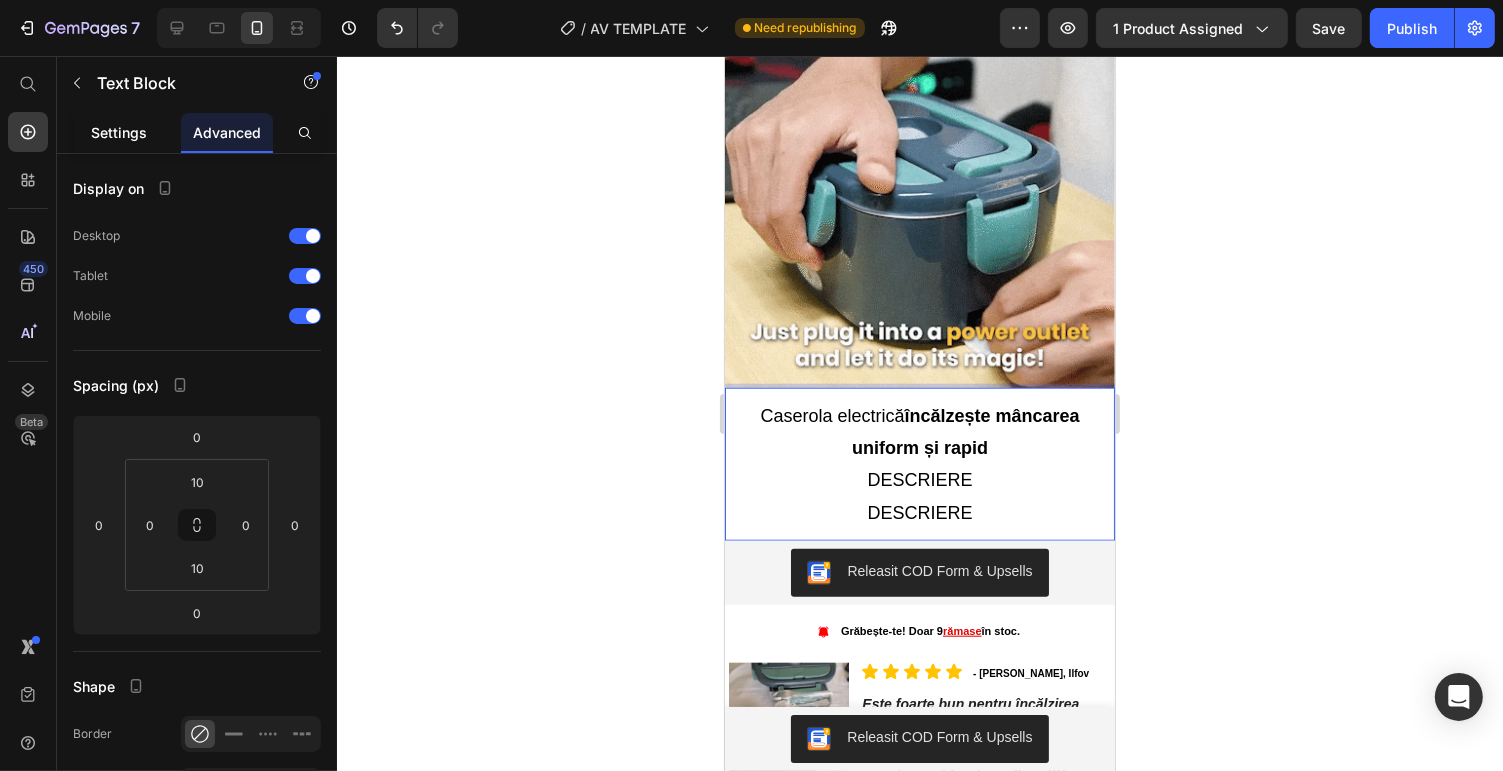 click on "Settings" at bounding box center (119, 132) 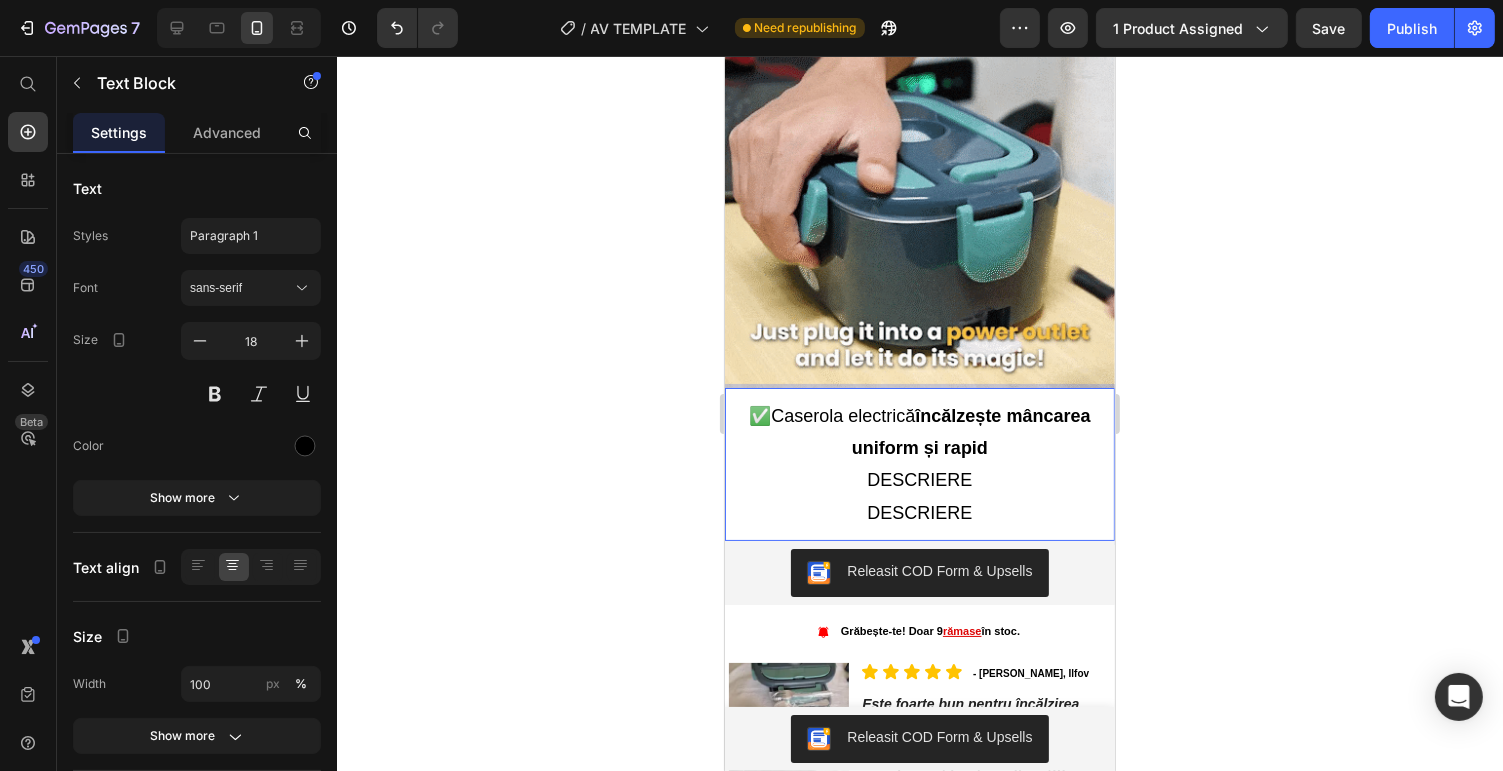 click on "DESCRIERE" at bounding box center [919, 480] 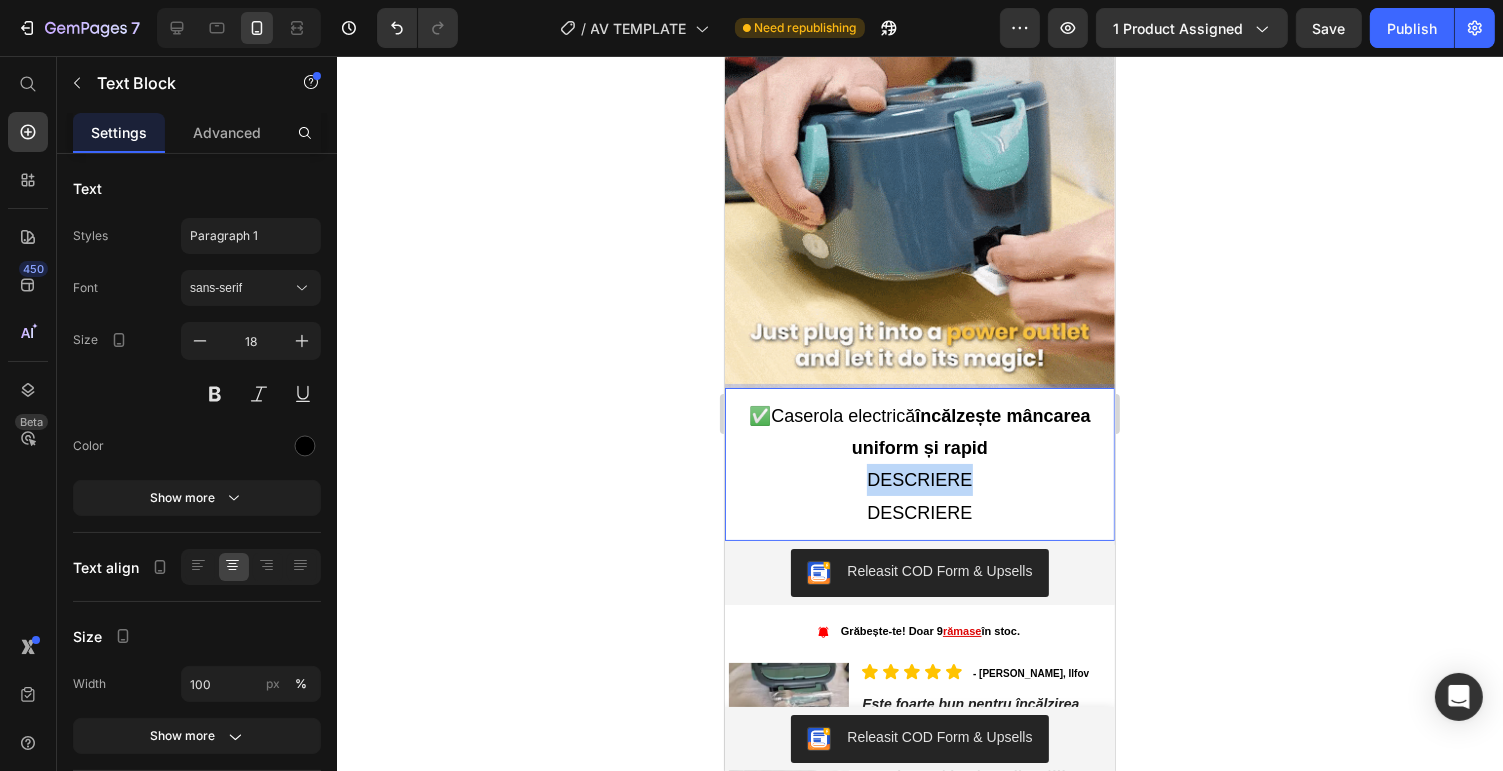 click on "DESCRIERE" at bounding box center [919, 480] 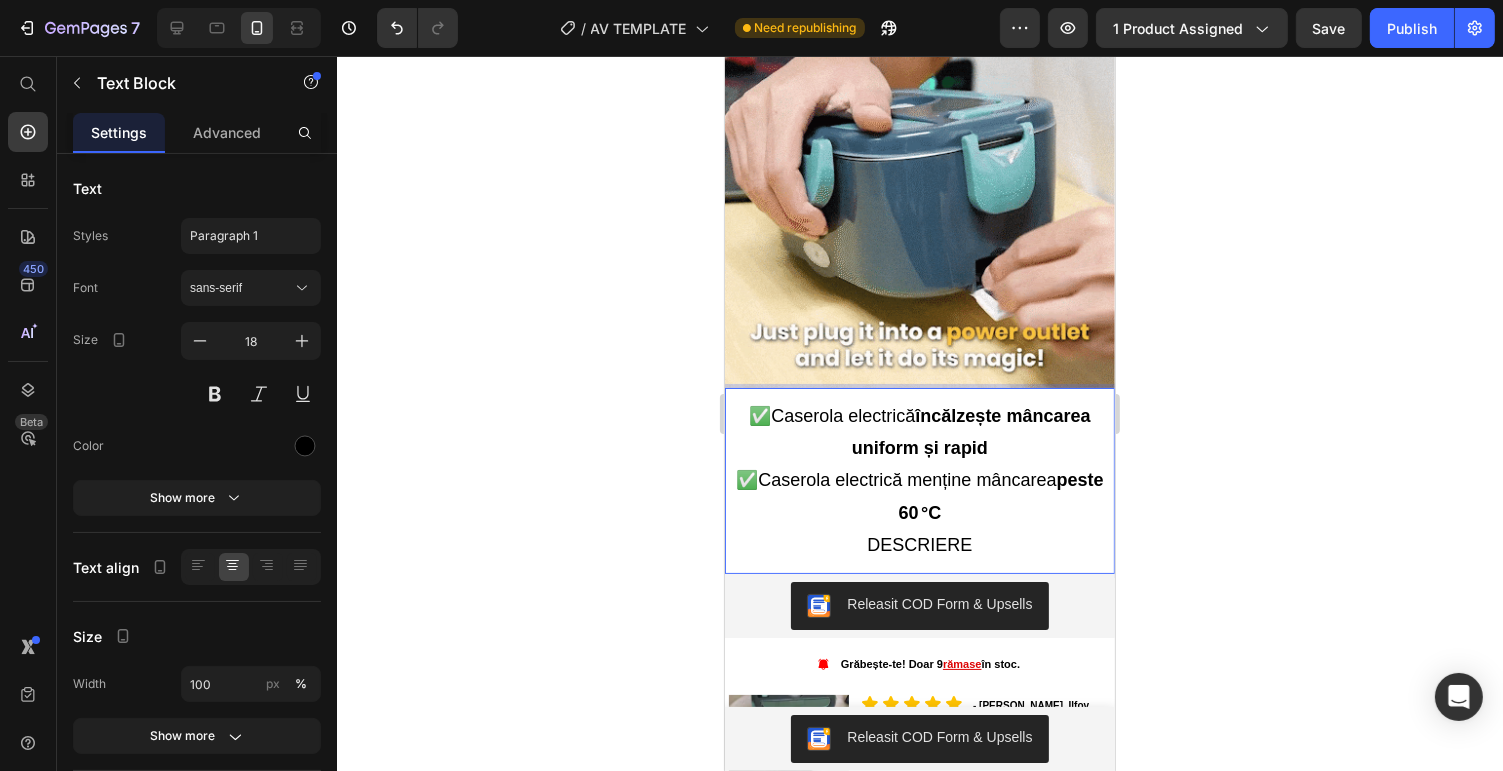 click on "DESCRIERE" at bounding box center (919, 545) 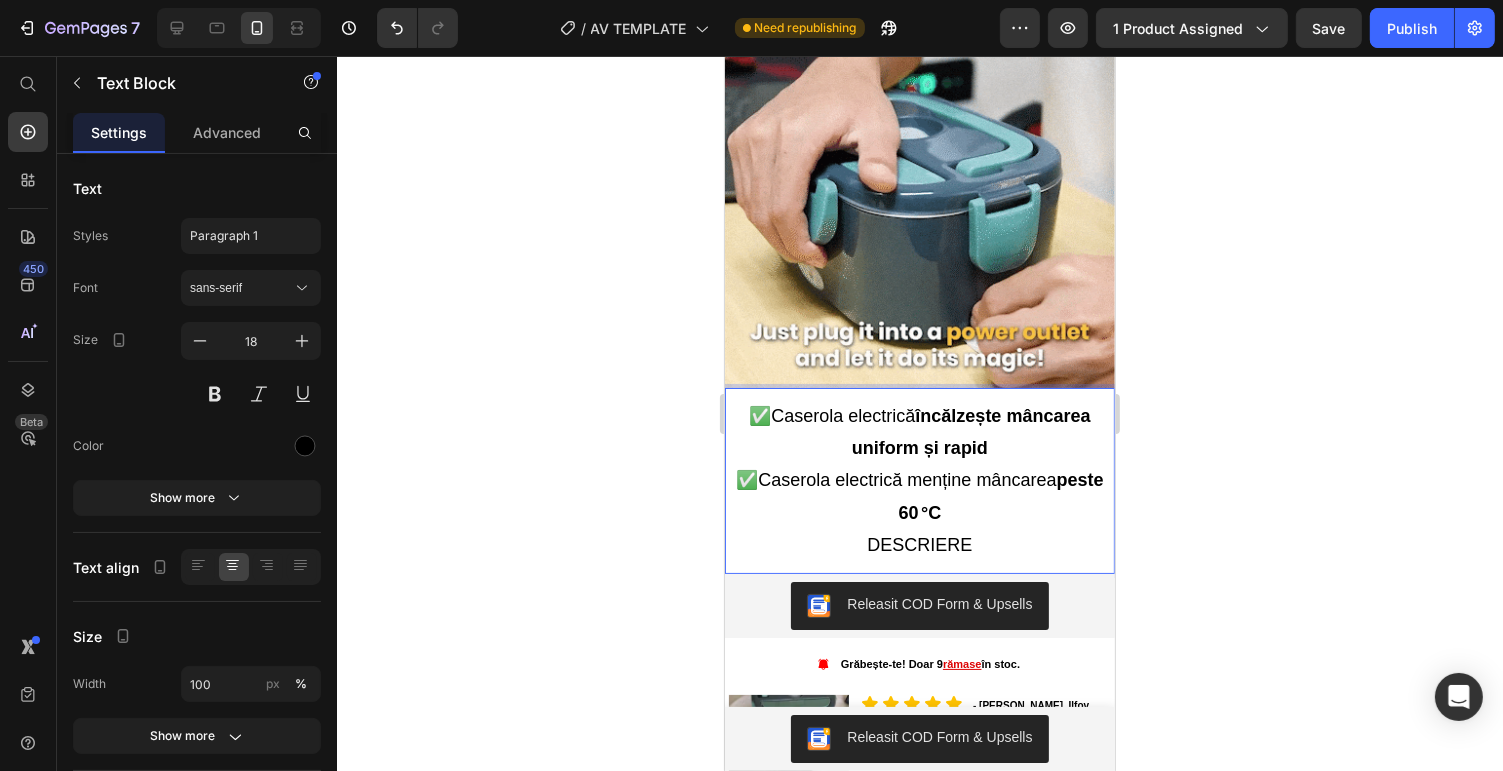 click on "DESCRIERE" at bounding box center (919, 545) 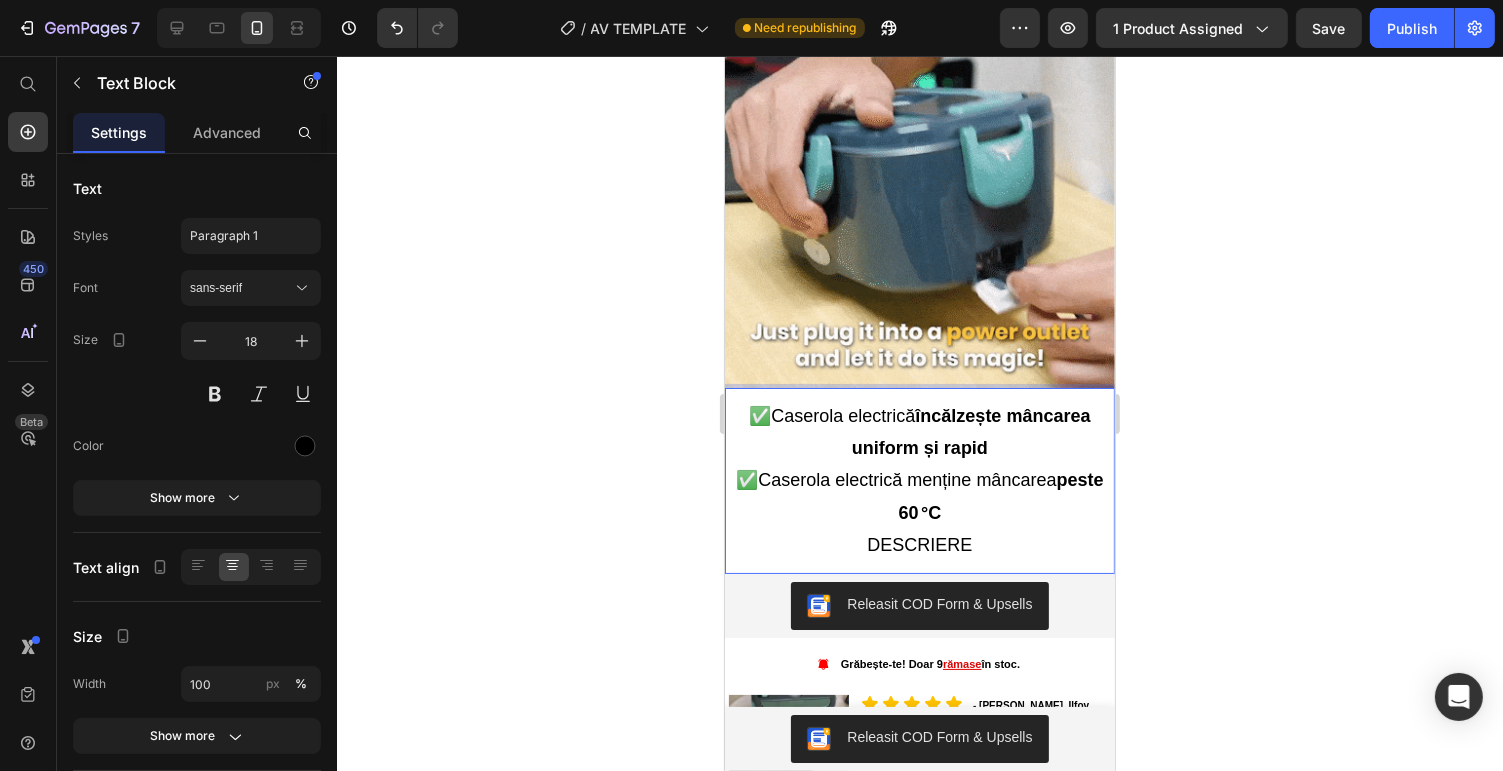 click on "DESCRIERE" at bounding box center [919, 545] 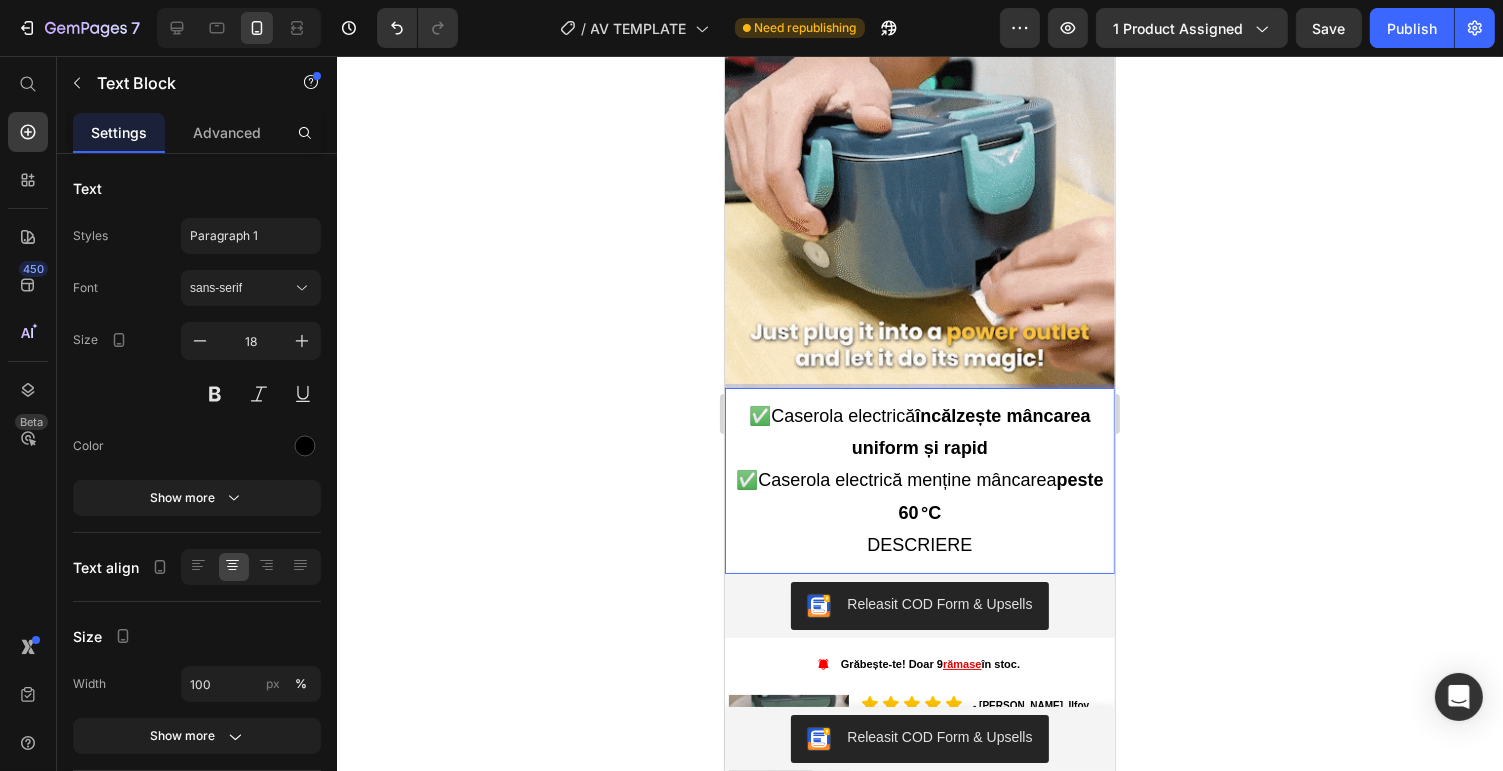 click on "DESCRIERE" at bounding box center (919, 545) 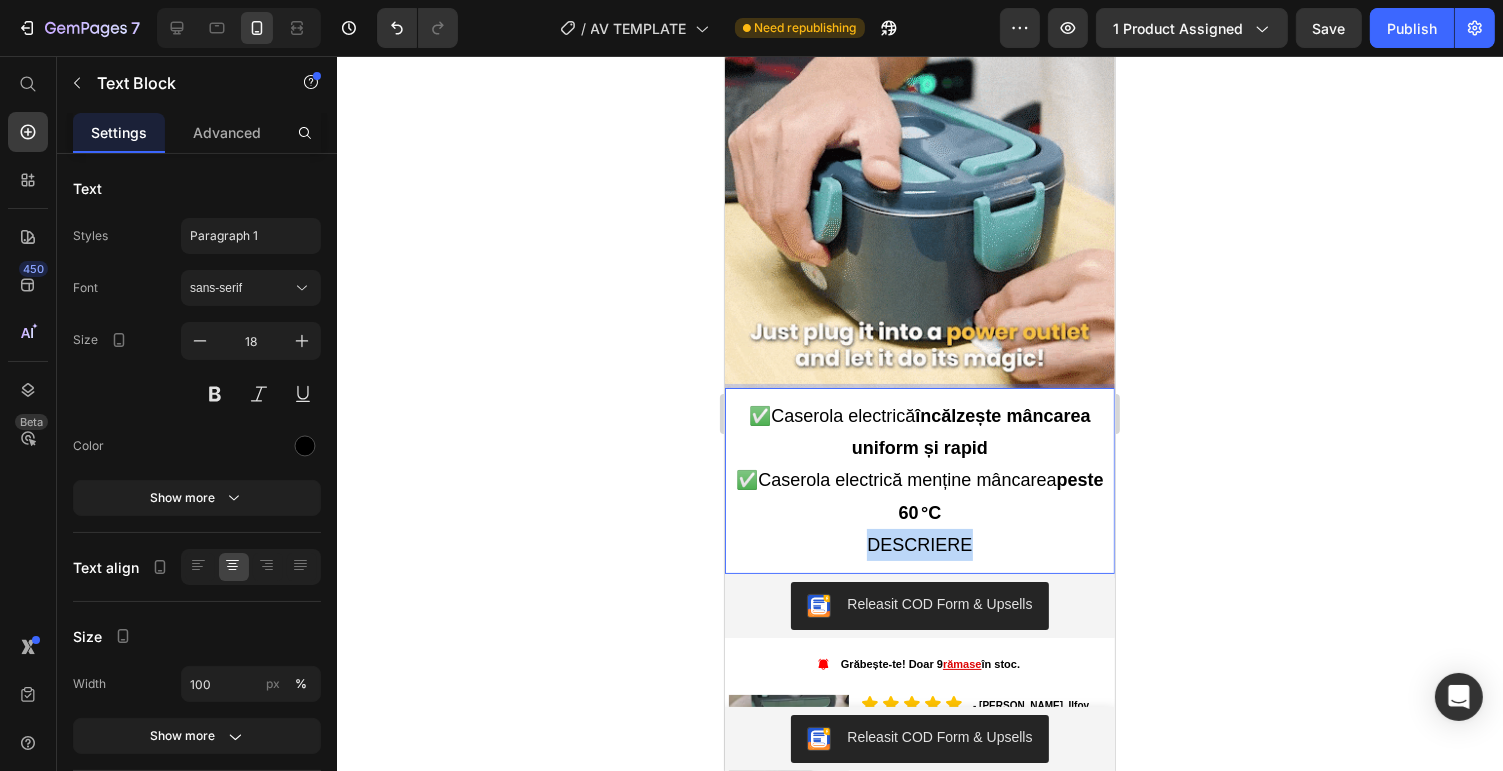 click on "DESCRIERE" at bounding box center [919, 545] 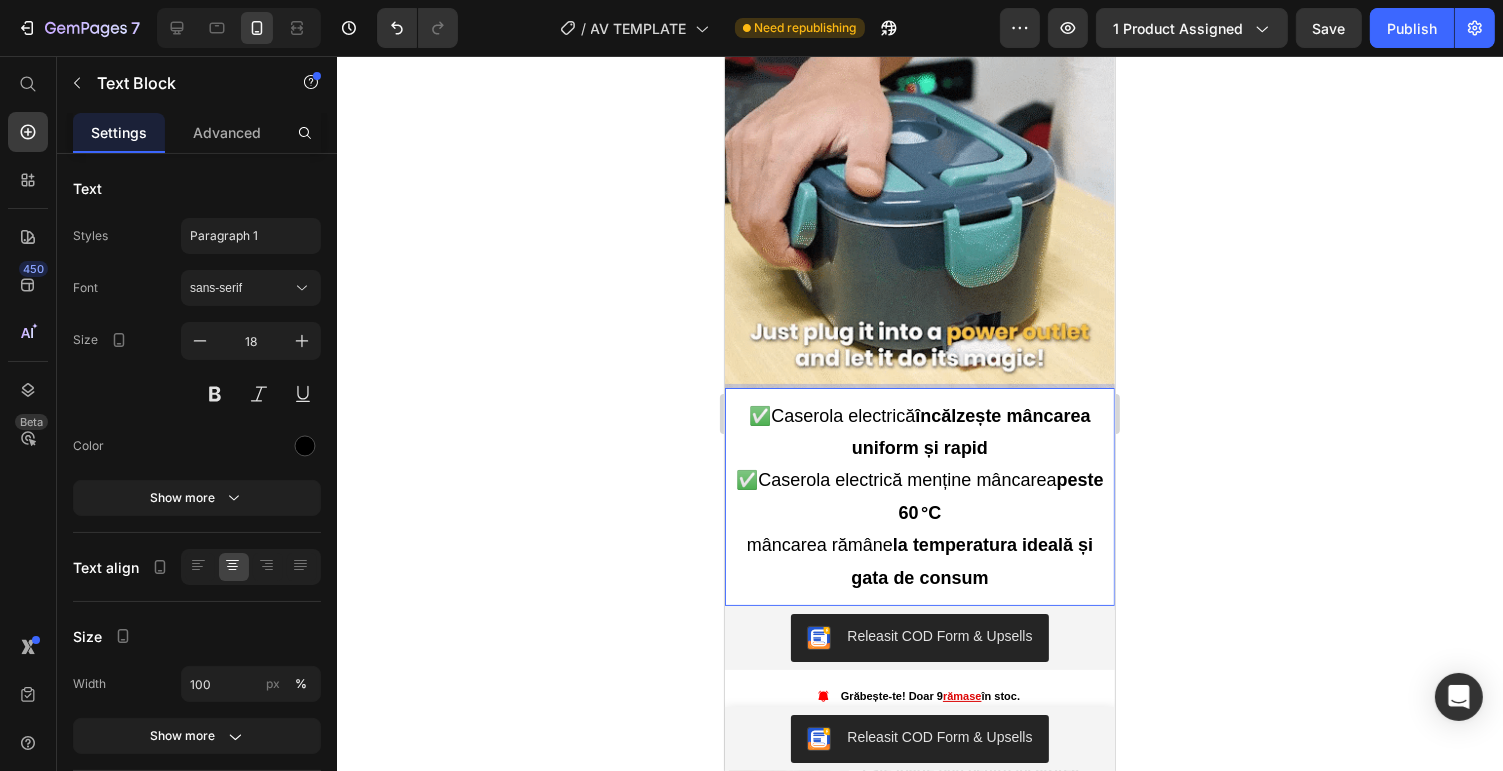 click on "mâncarea rămâne  la temperatura ideală și gata de consum" at bounding box center (919, 561) 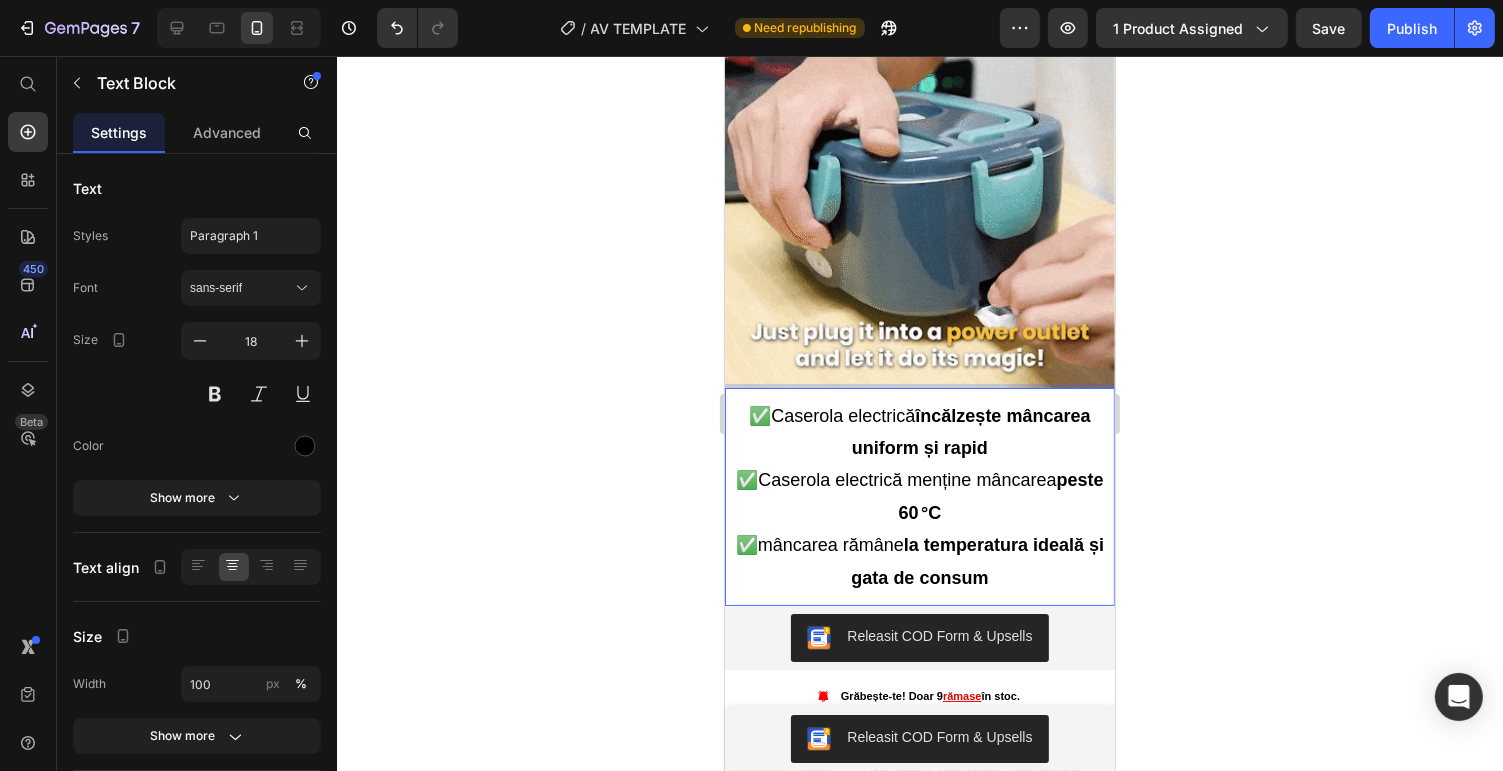 click on "✅mâncarea rămâne  la temperatura ideală și gata de consum" at bounding box center (919, 561) 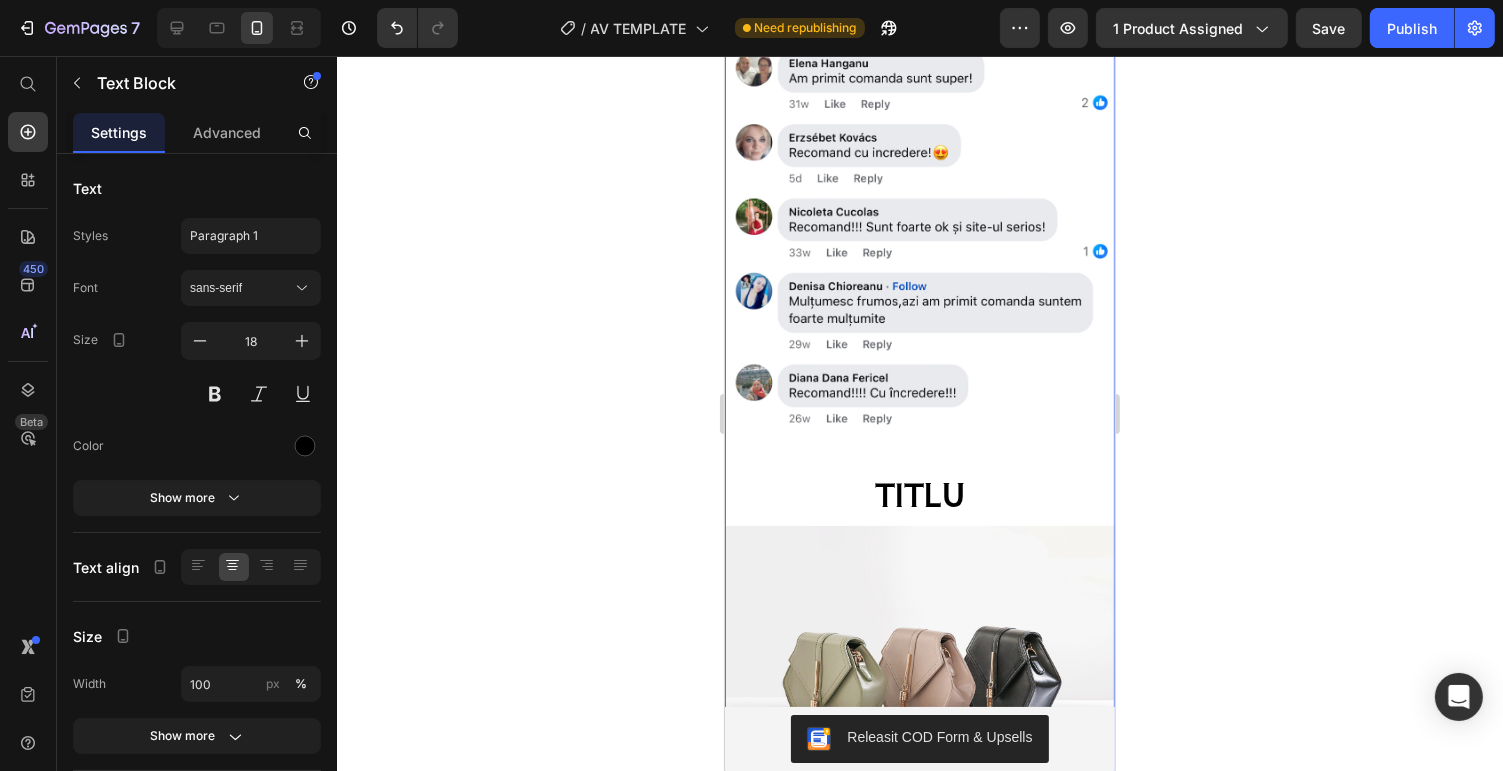 scroll, scrollTop: 3200, scrollLeft: 0, axis: vertical 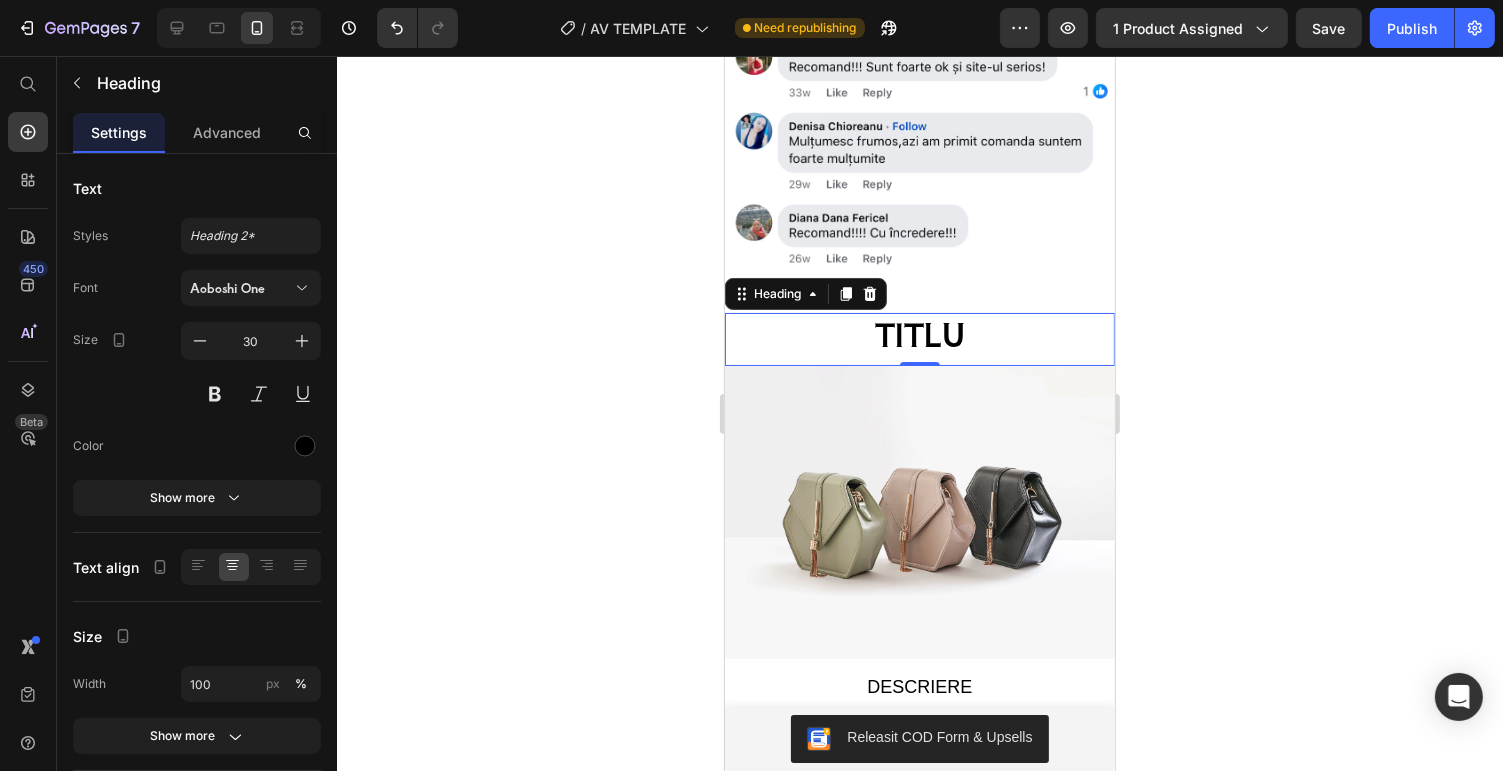 click on "TITLU" at bounding box center [919, 334] 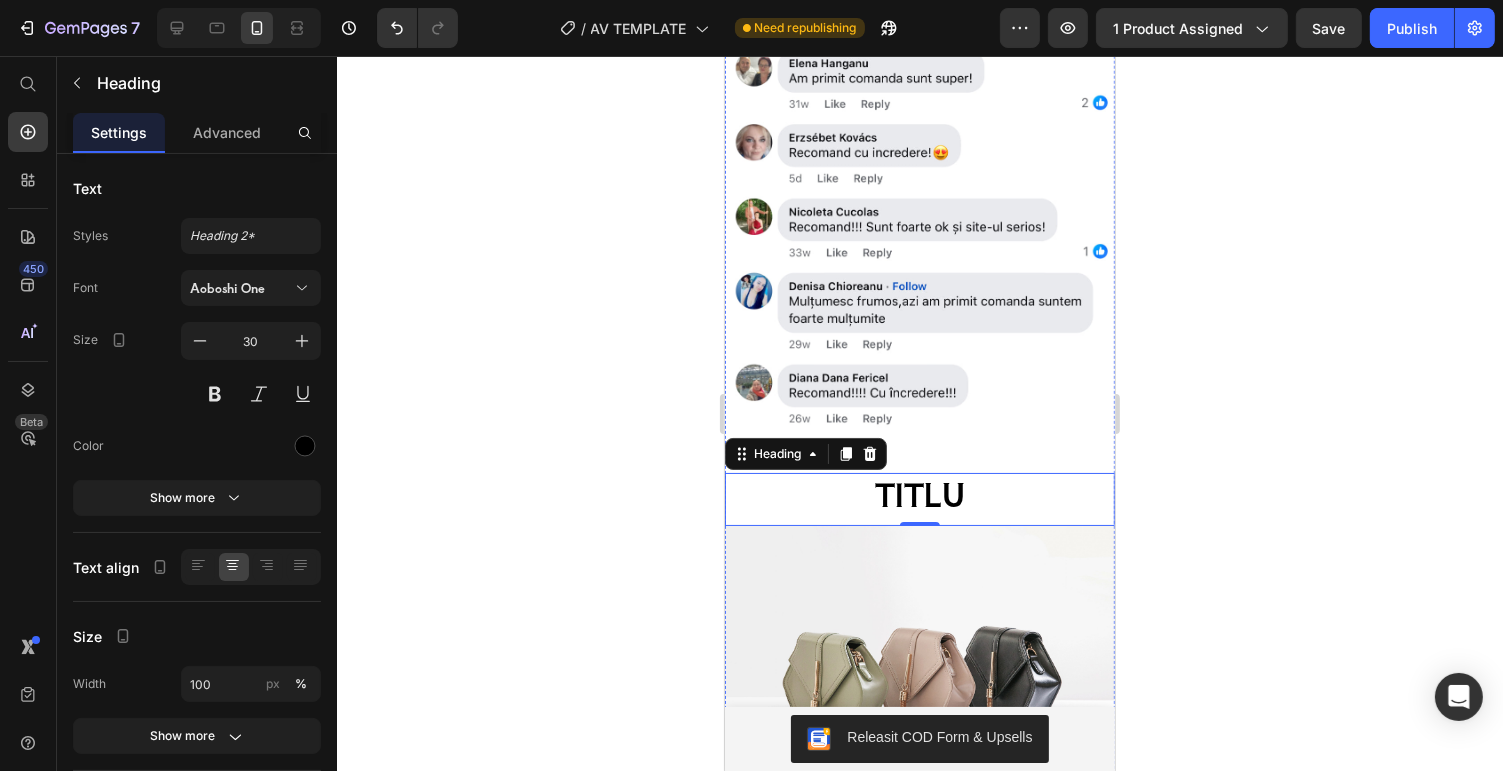 scroll, scrollTop: 3360, scrollLeft: 0, axis: vertical 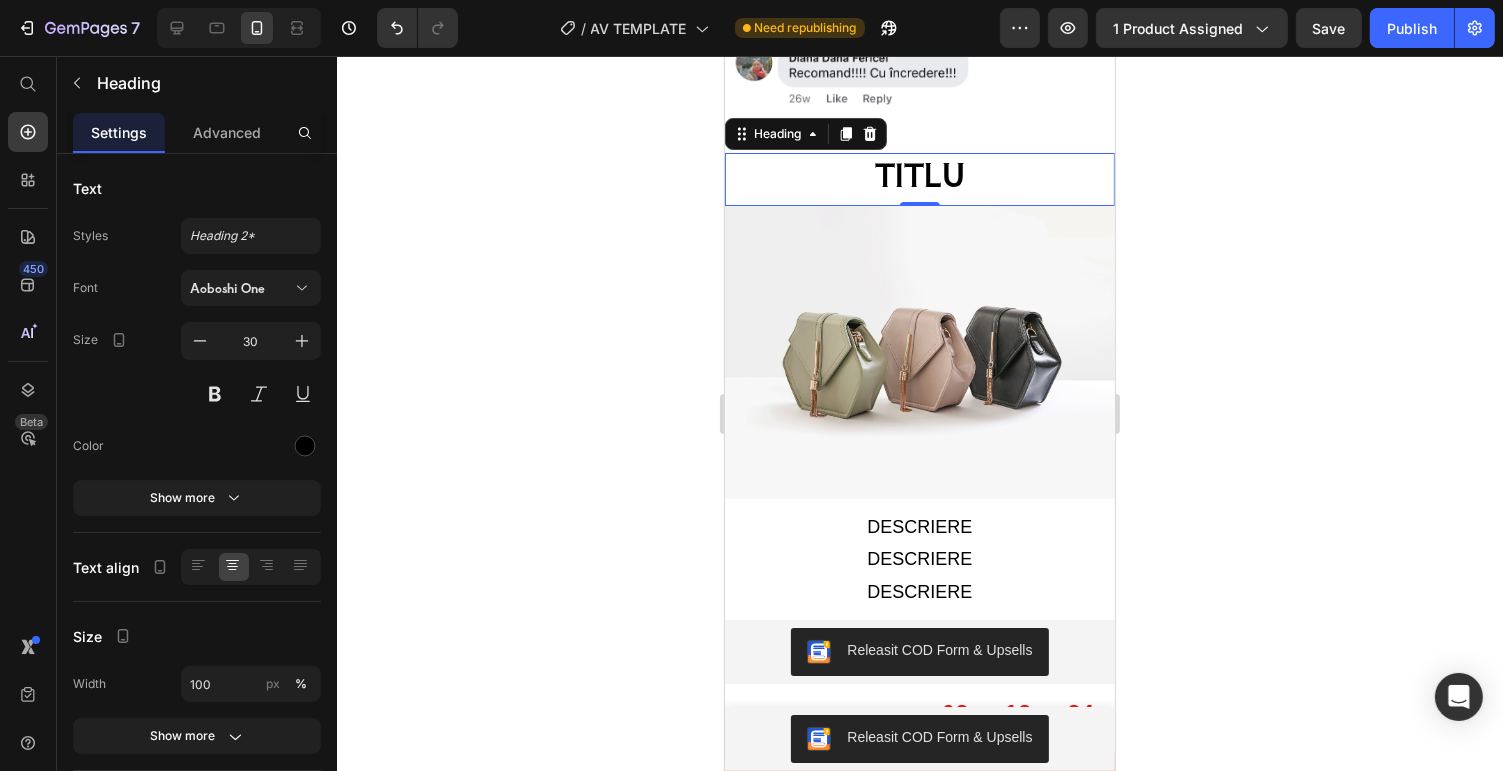 click on "TITLU" at bounding box center [919, 174] 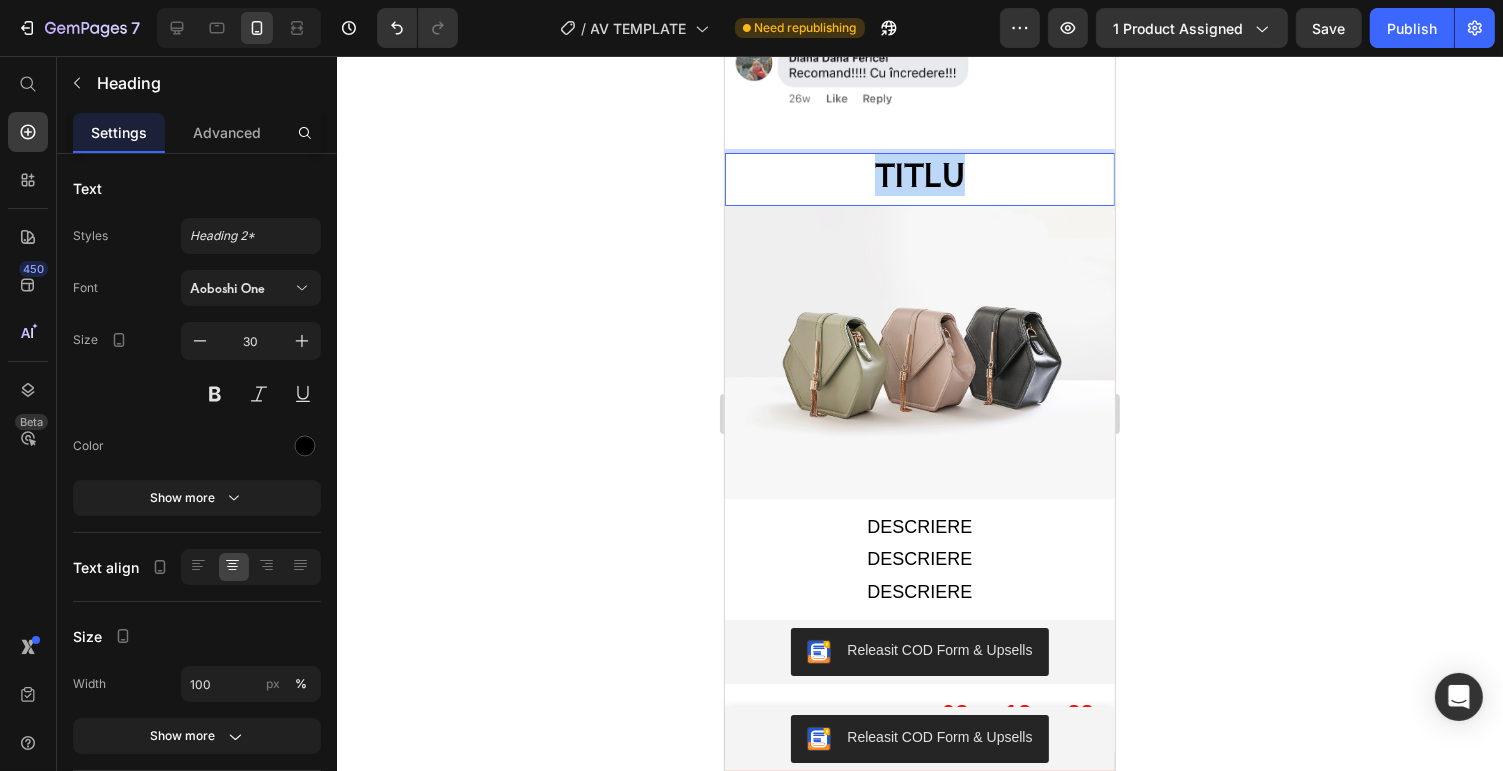 click on "TITLU" at bounding box center [919, 174] 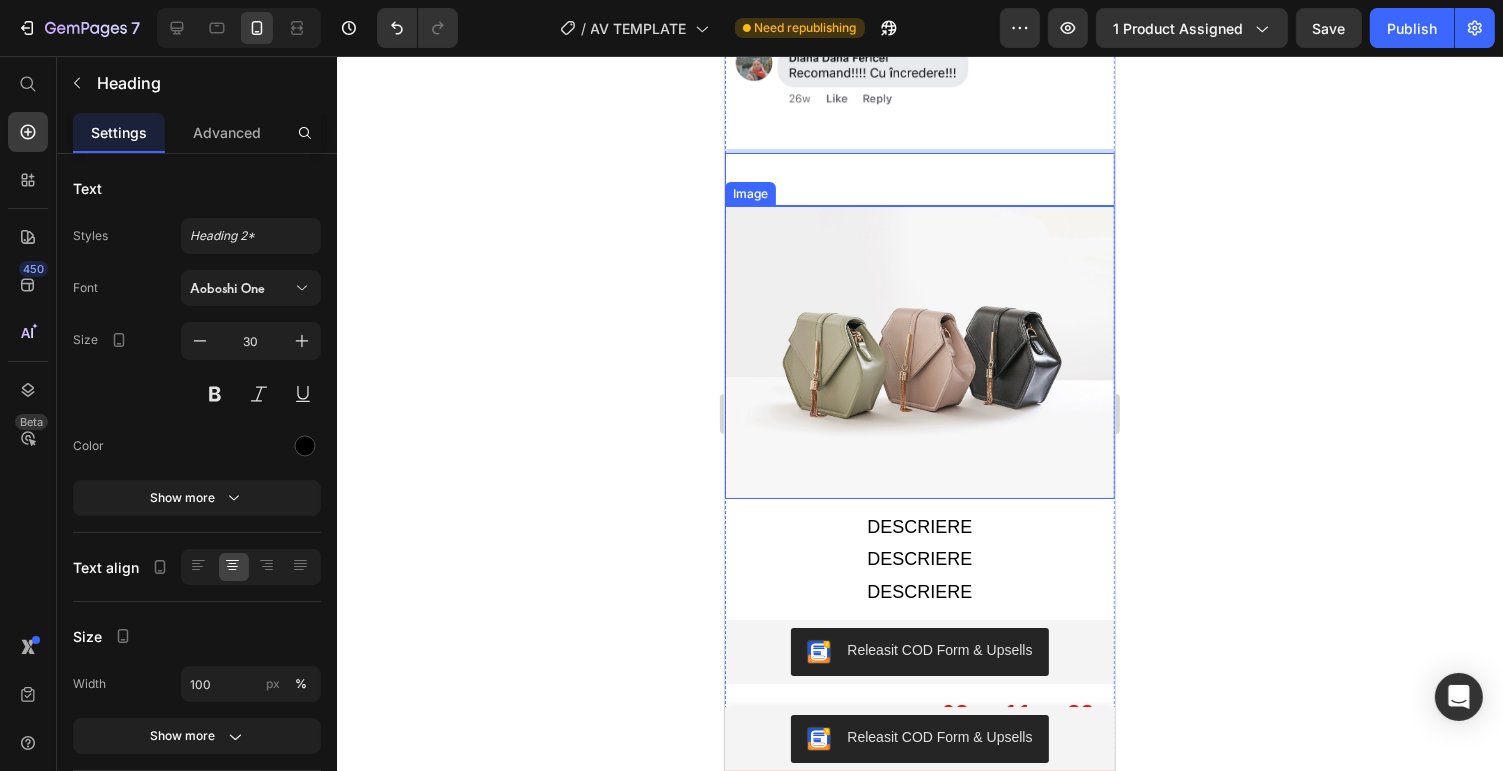 scroll, scrollTop: 3280, scrollLeft: 0, axis: vertical 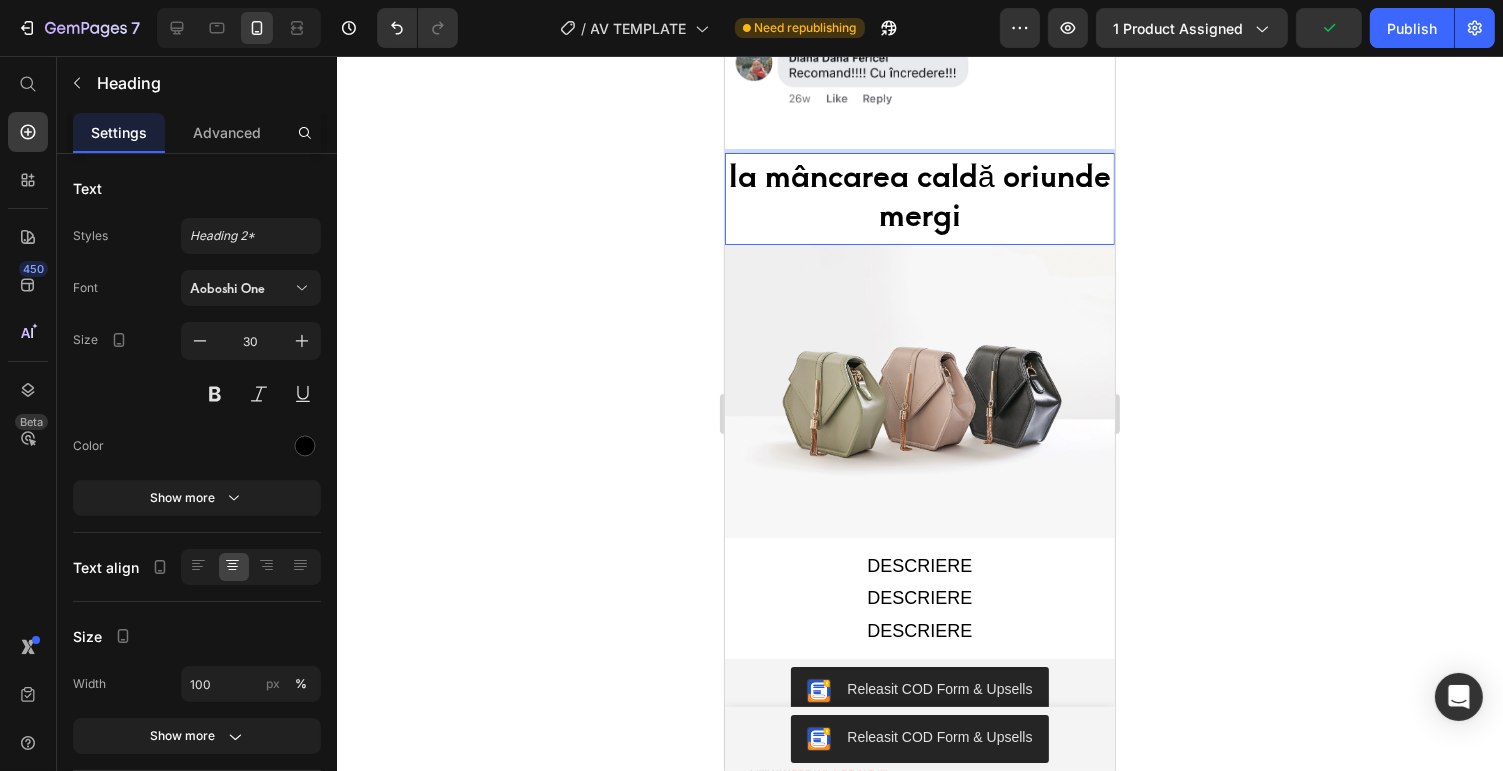 click on "Ia mâncarea caldă oriunde mergi" at bounding box center [919, 194] 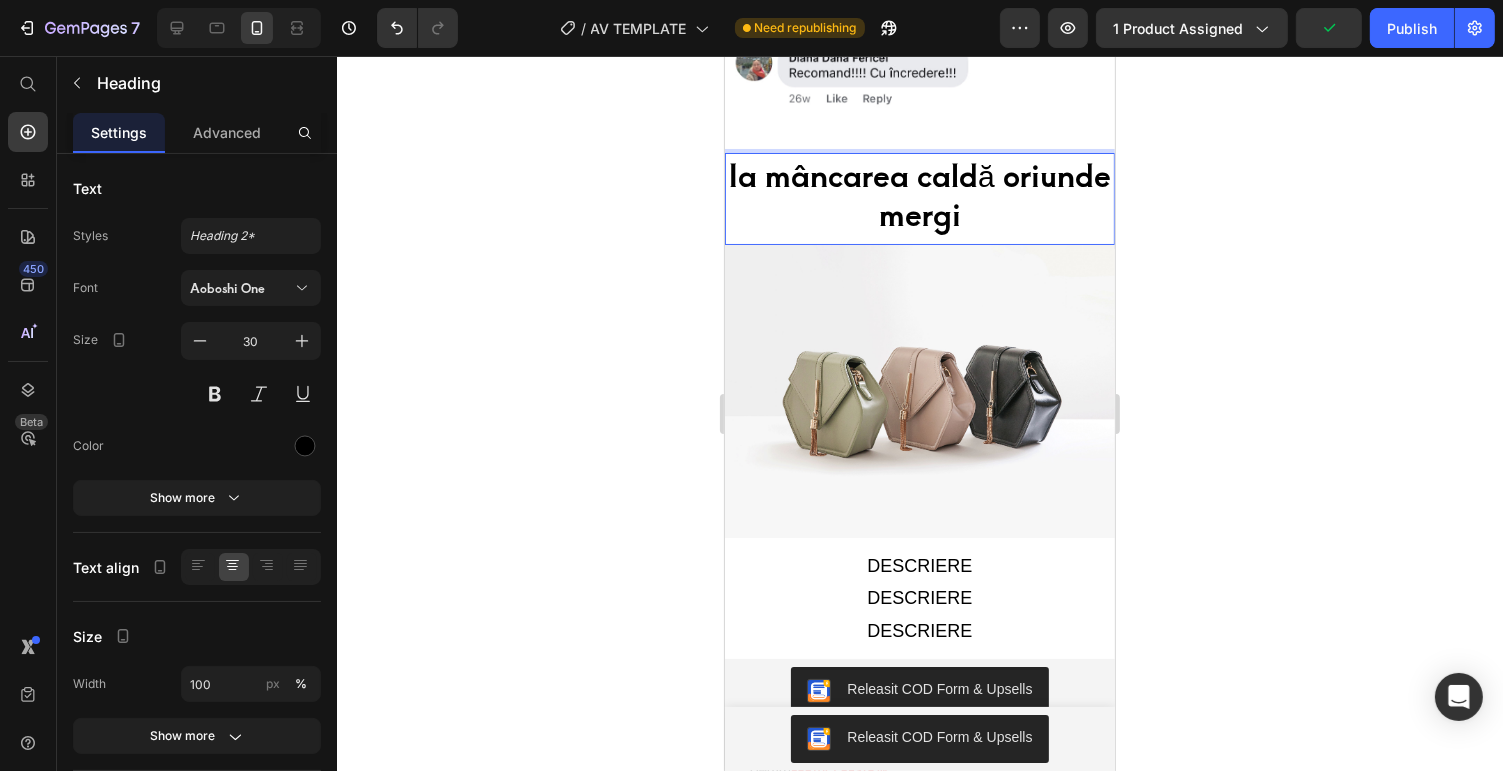 click on "Ia mâncarea caldă oriunde mergi" at bounding box center (919, 194) 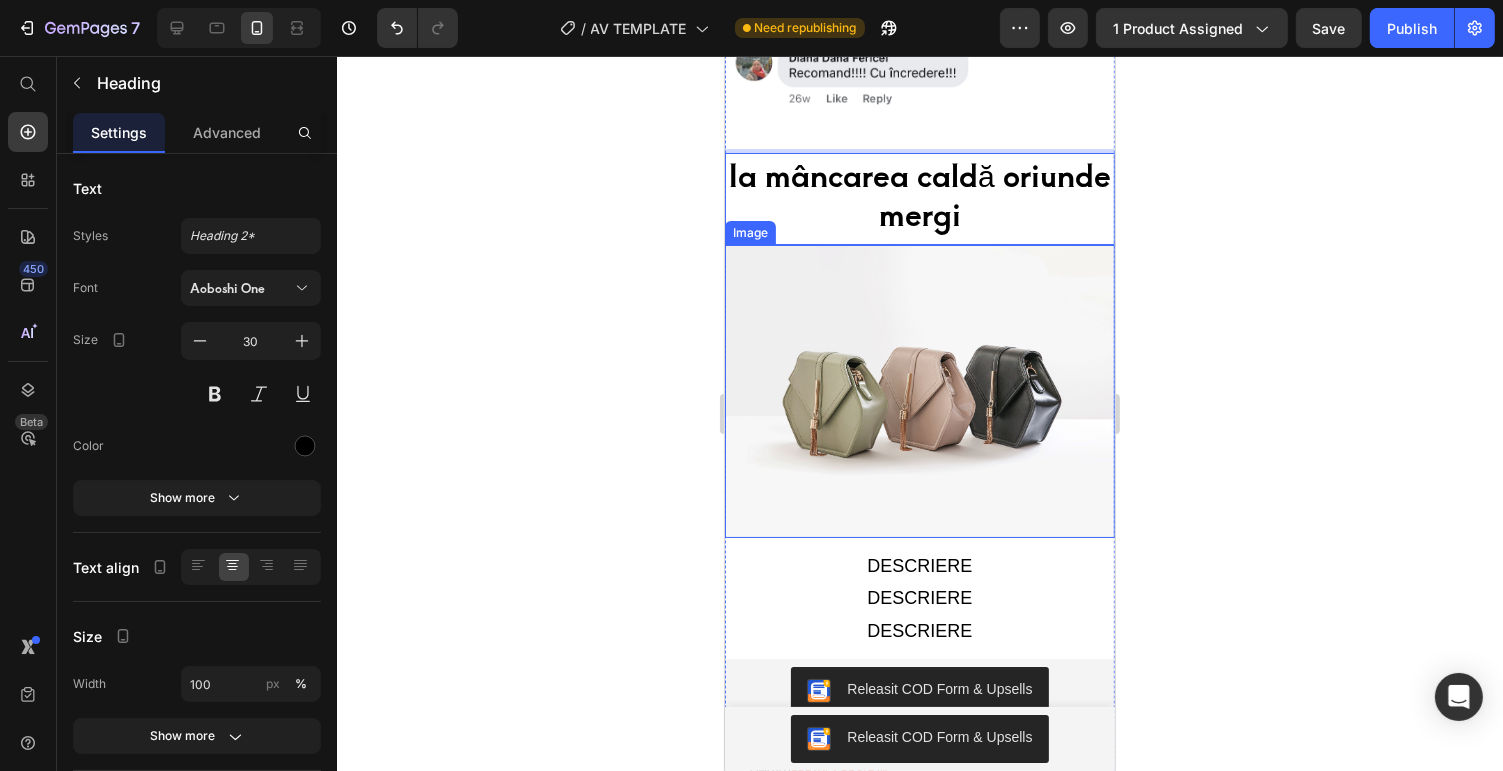 scroll, scrollTop: 3440, scrollLeft: 0, axis: vertical 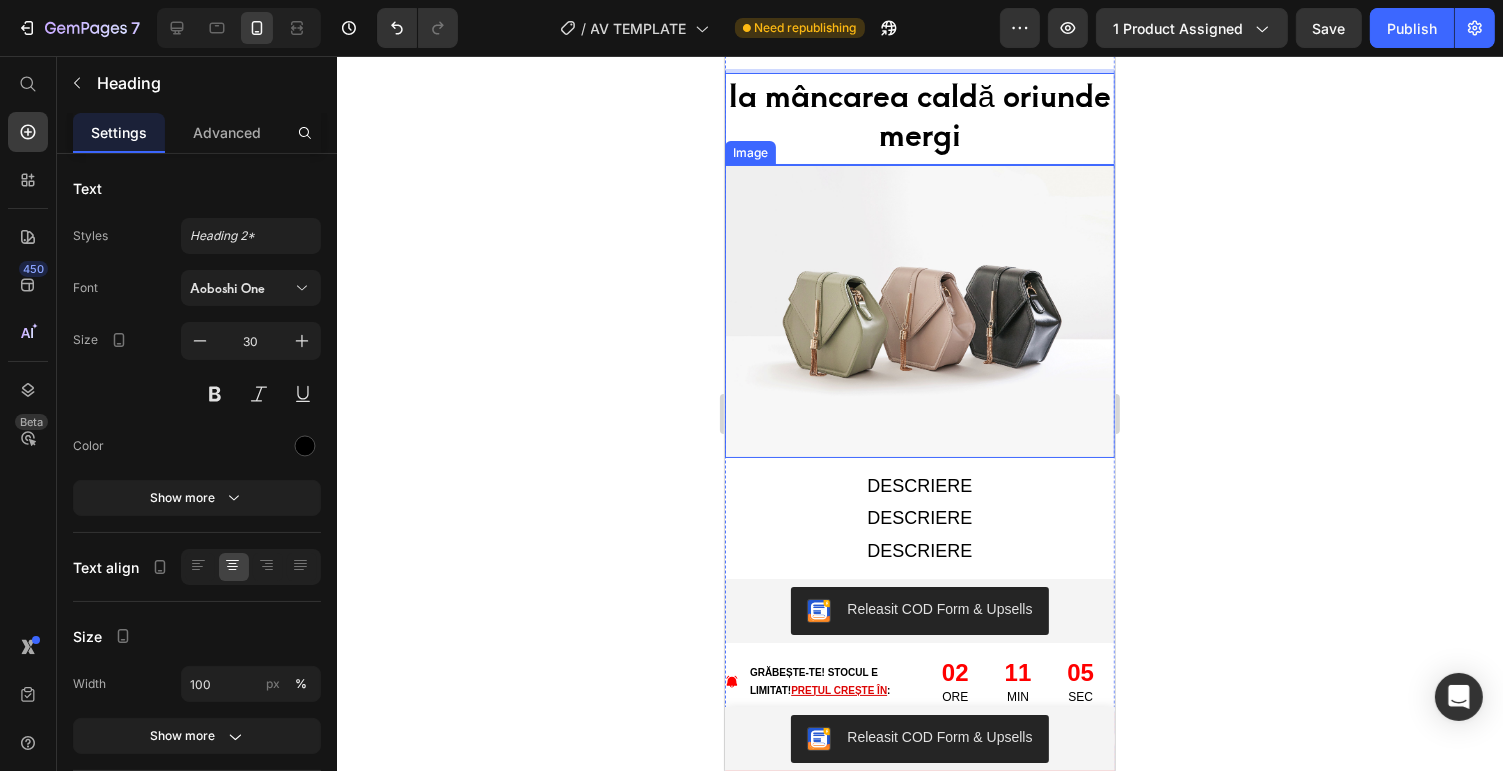 click at bounding box center [919, 311] 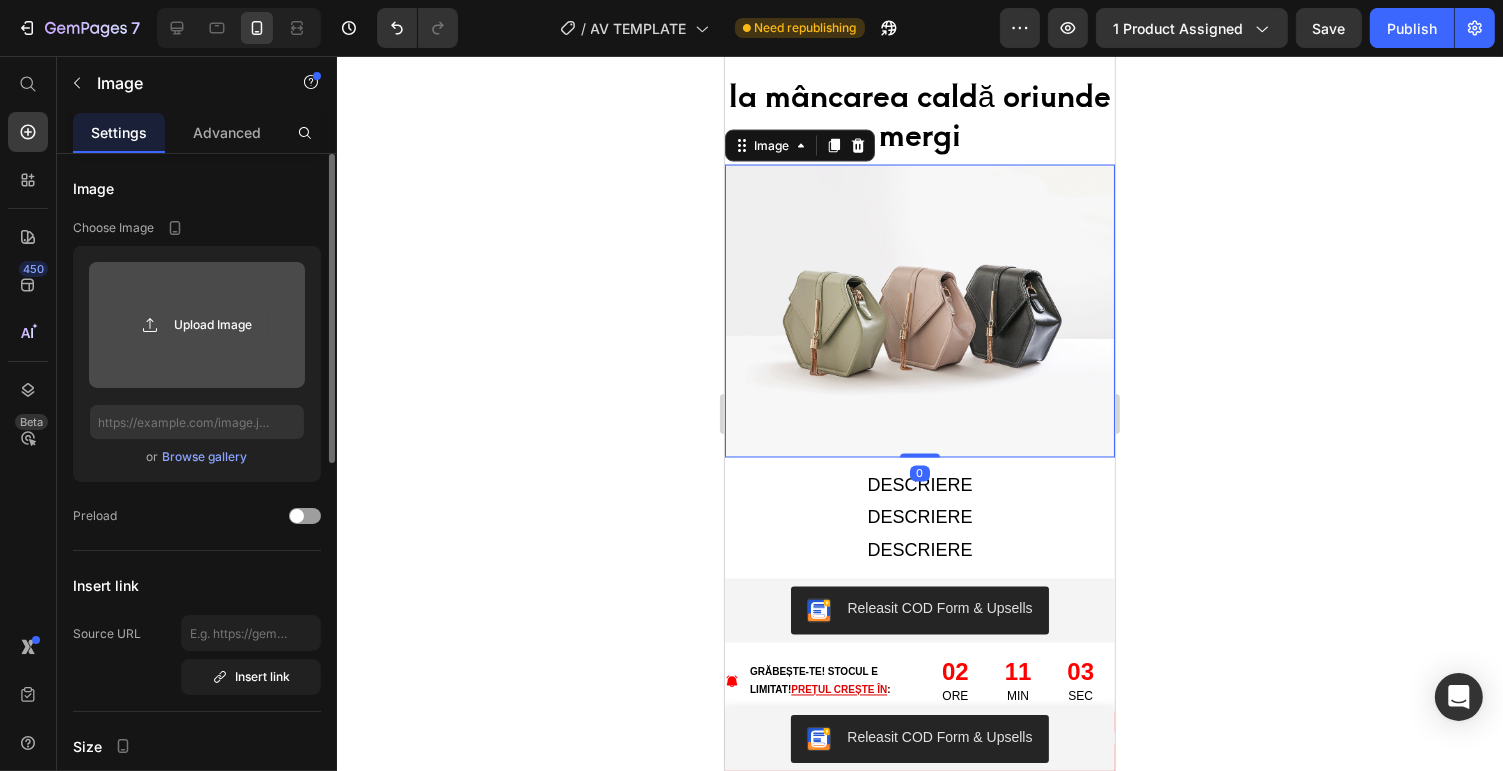 click 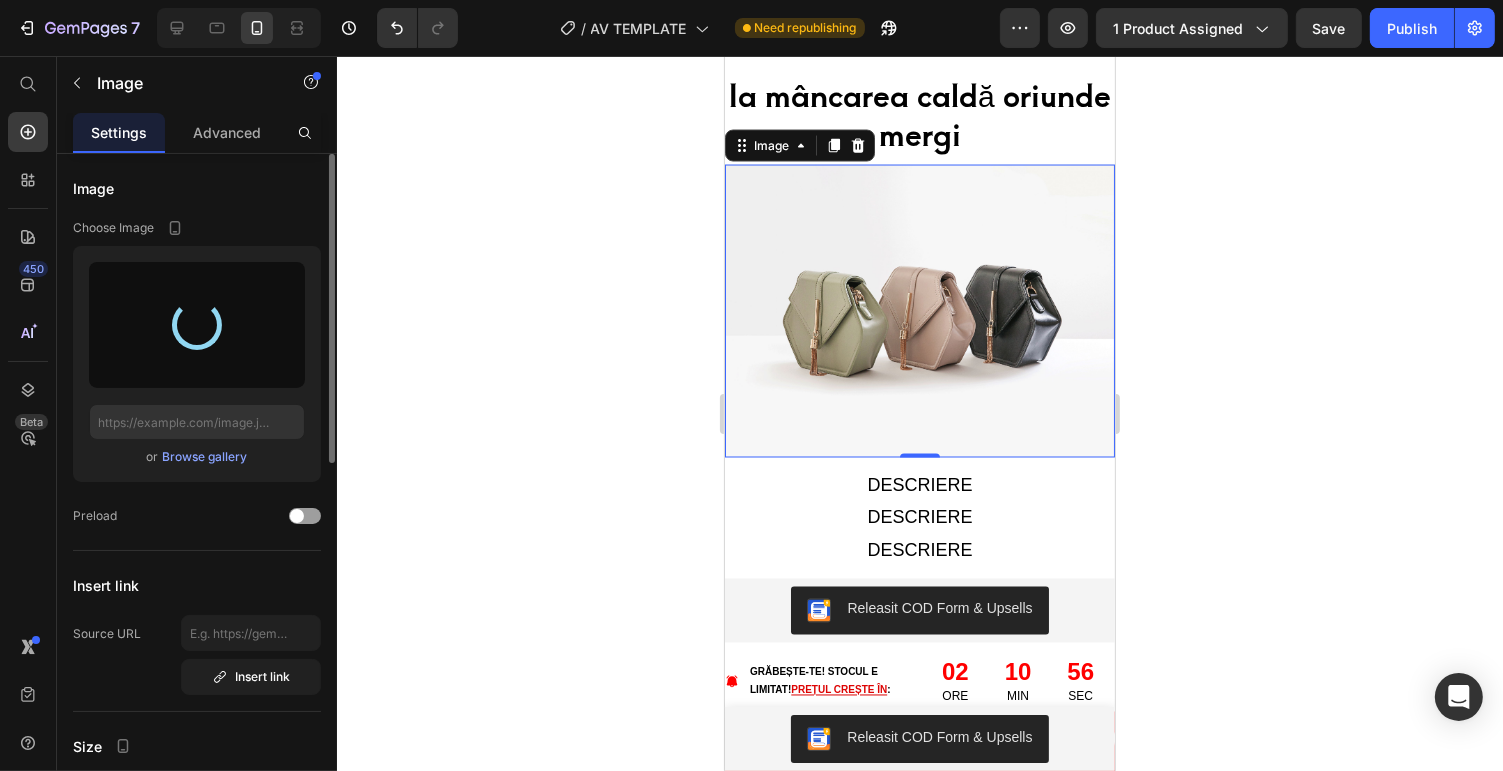 type on "[URL][DOMAIN_NAME]" 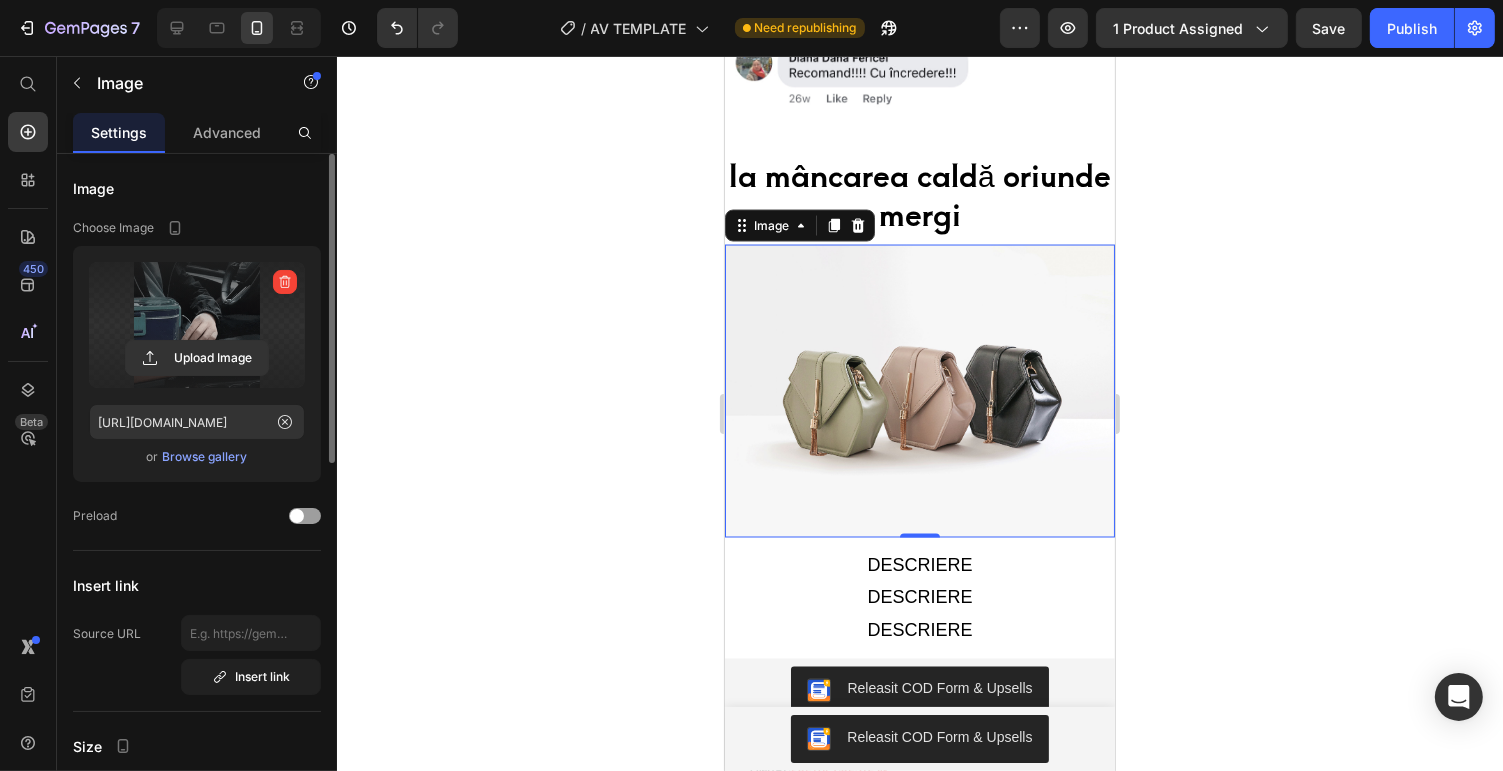 scroll, scrollTop: 3520, scrollLeft: 0, axis: vertical 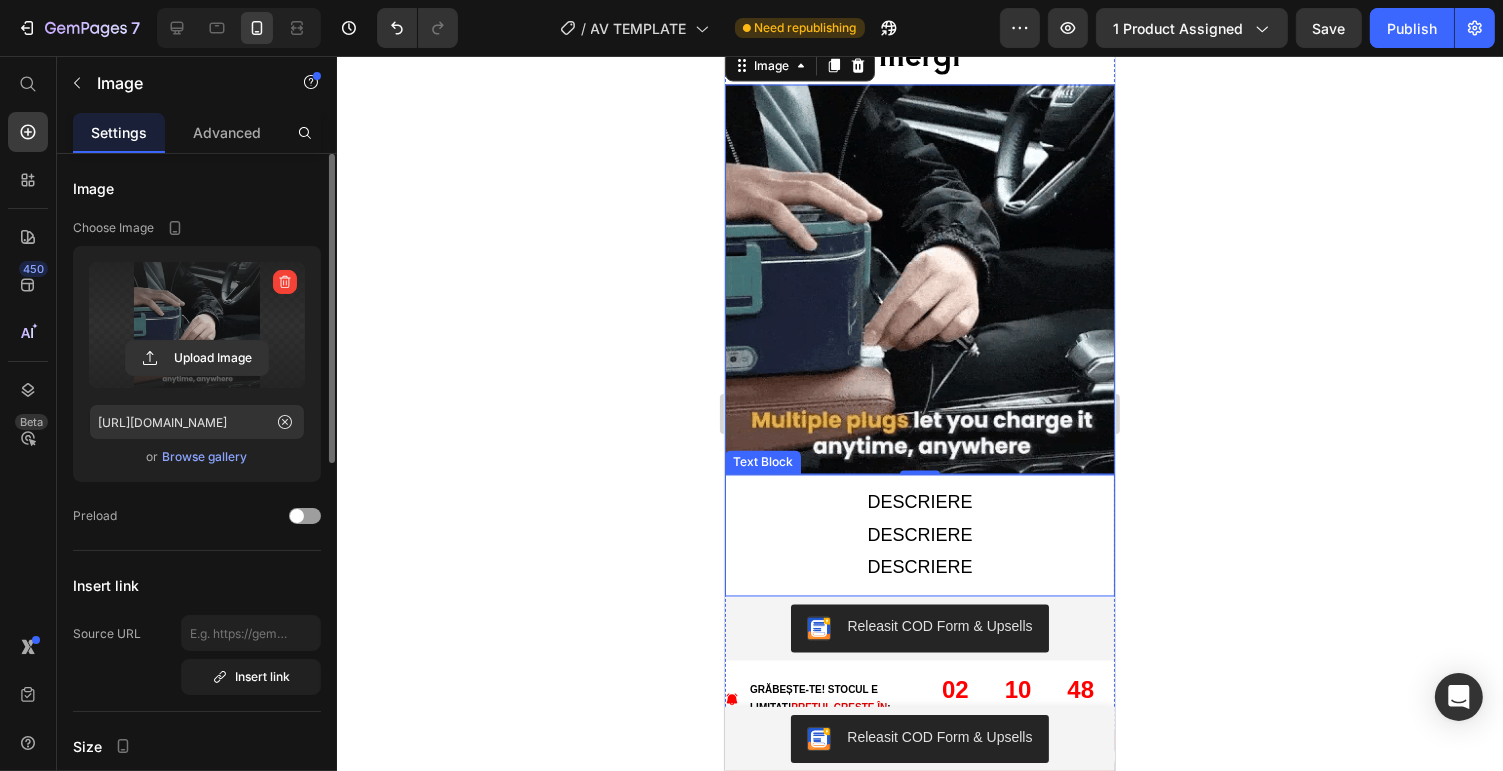 click on "DESCRIERE" at bounding box center [919, 503] 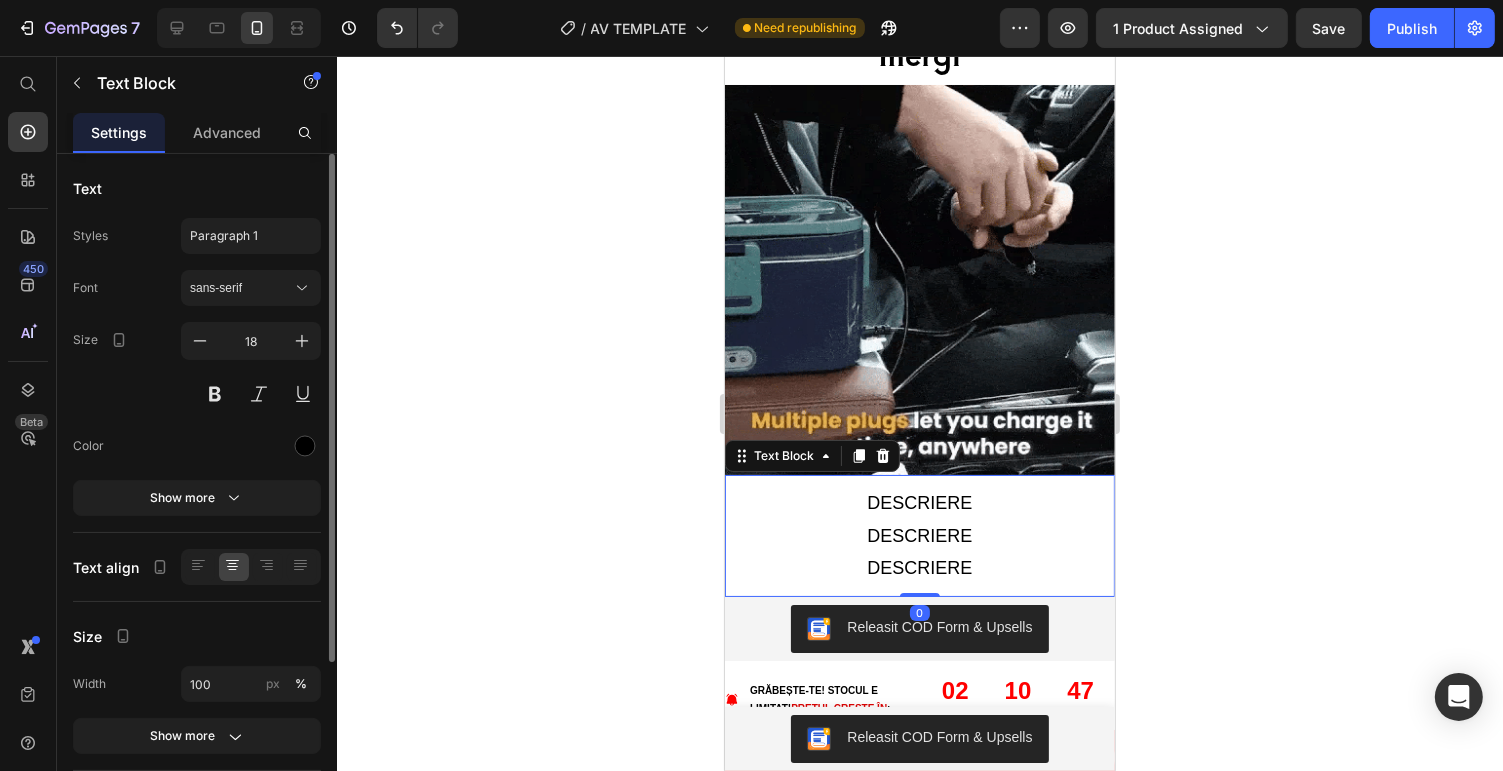 click on "DESCRIERE" at bounding box center [919, 503] 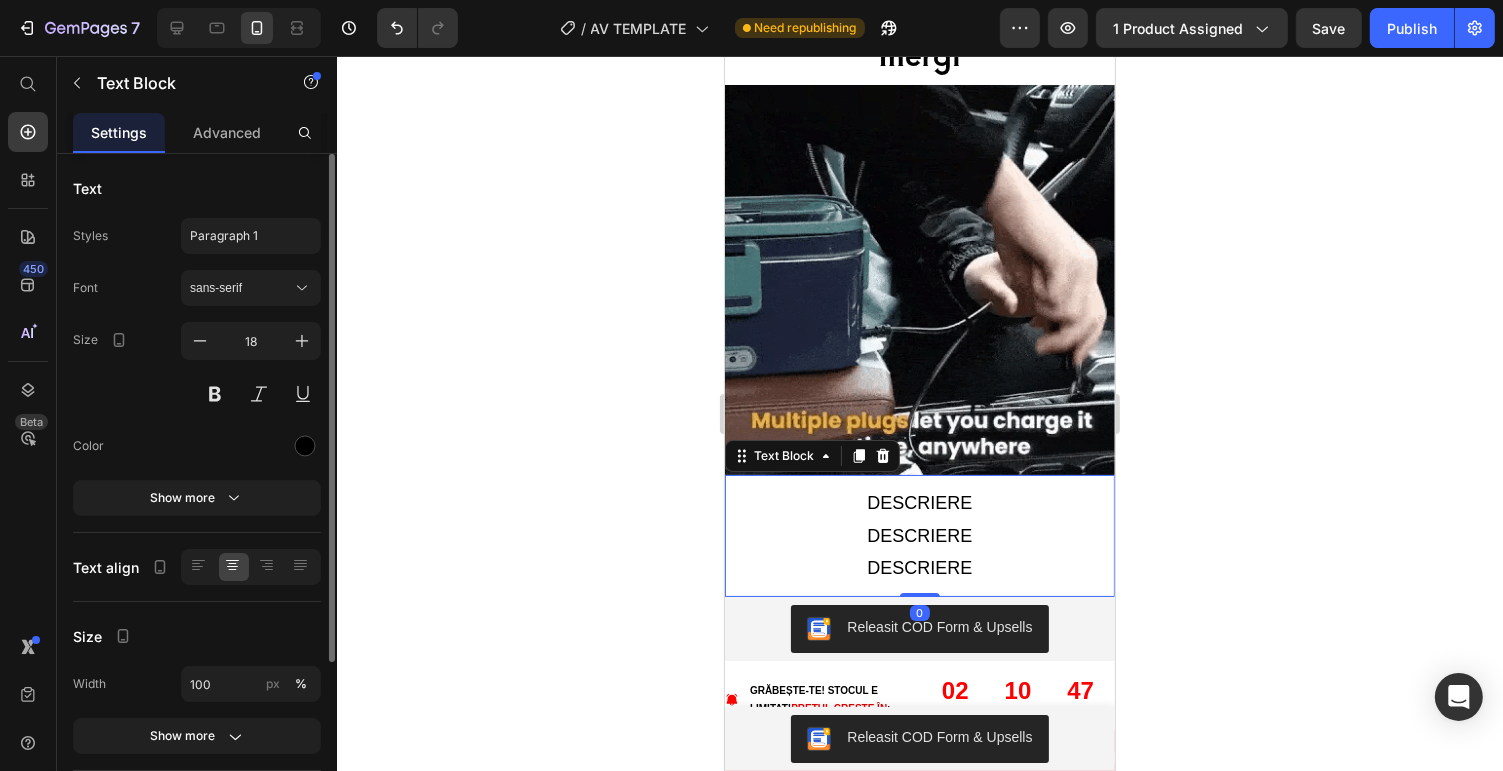click on "DESCRIERE" at bounding box center (919, 503) 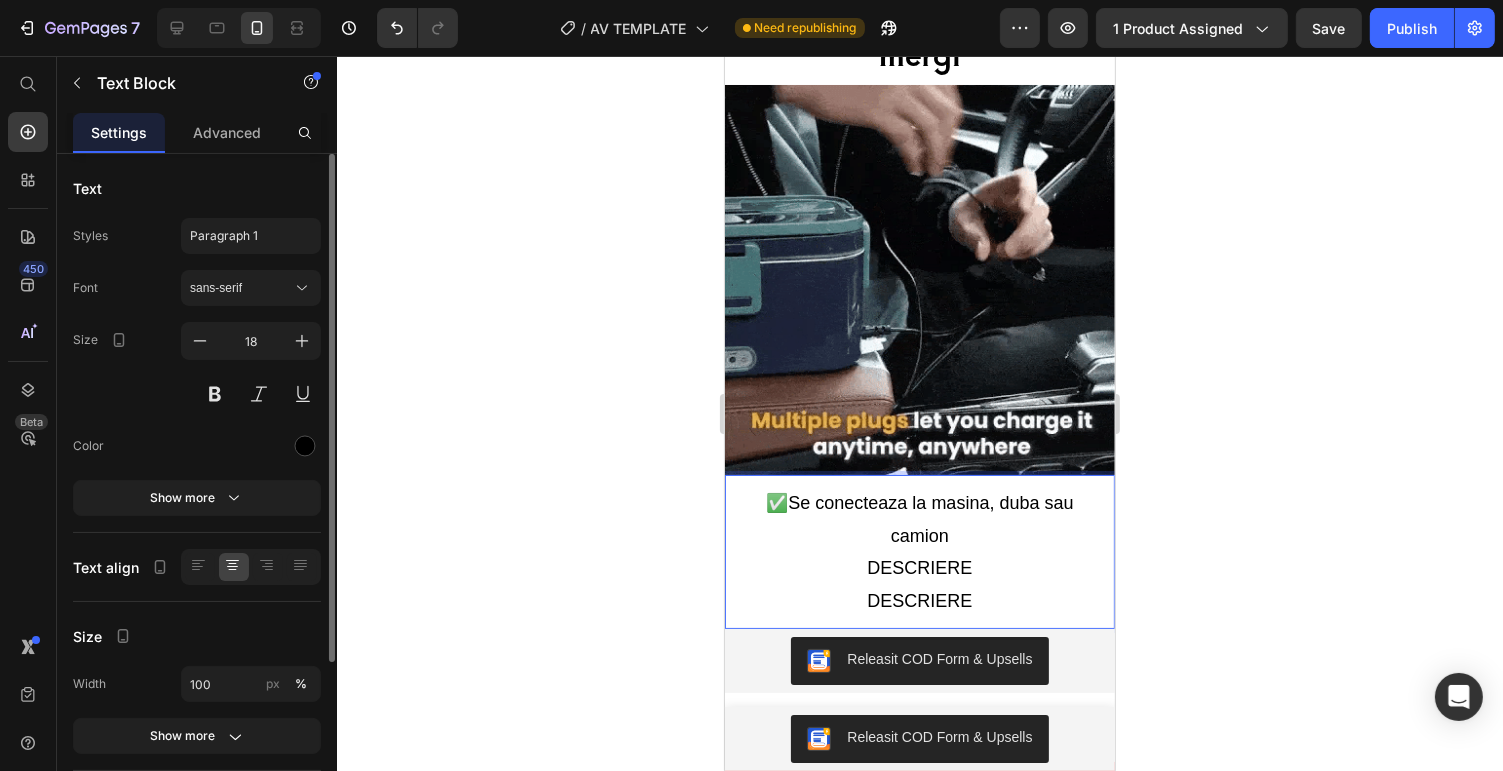 click on "DESCRIERE" at bounding box center [919, 568] 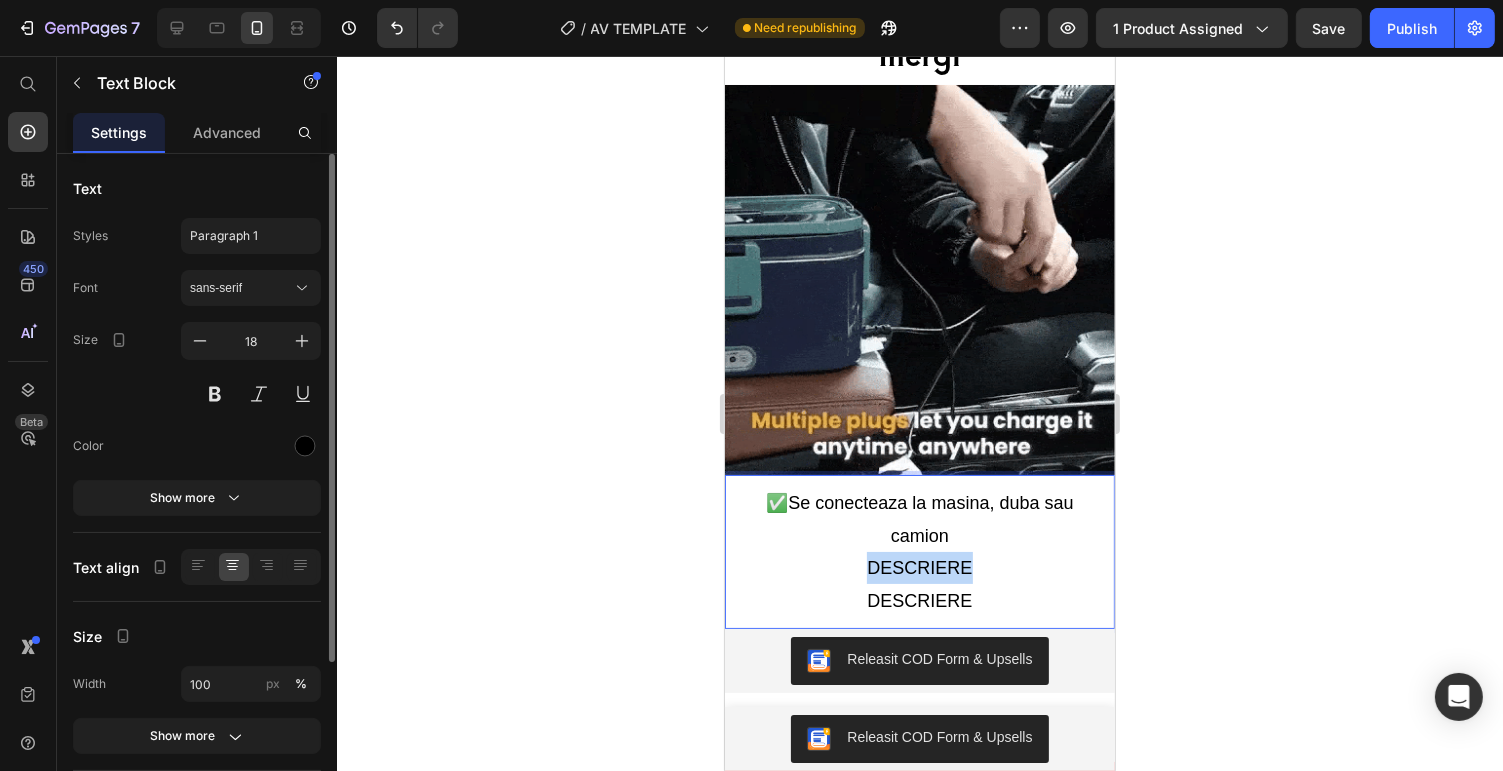 click on "DESCRIERE" at bounding box center (919, 568) 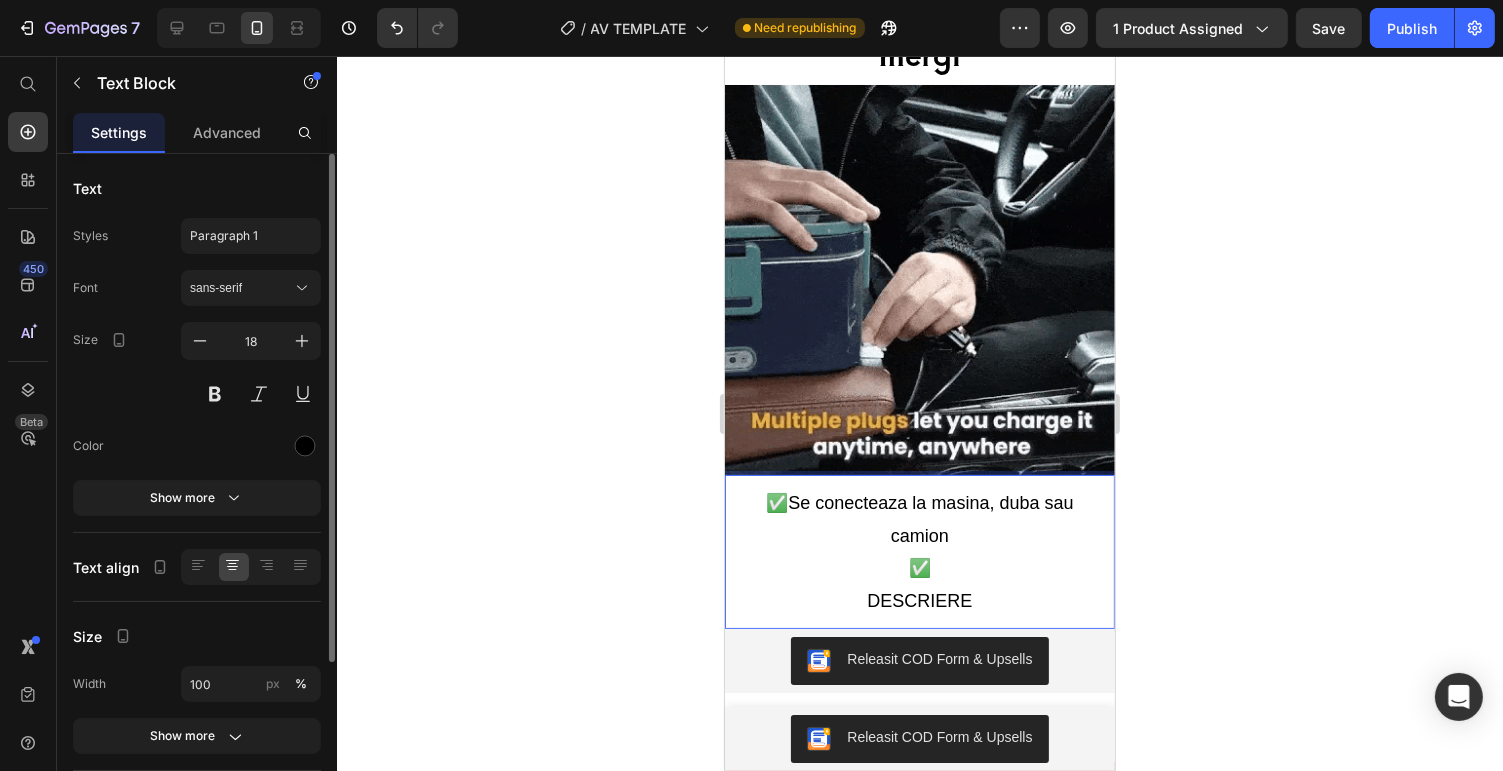 click on "✅" at bounding box center (919, 568) 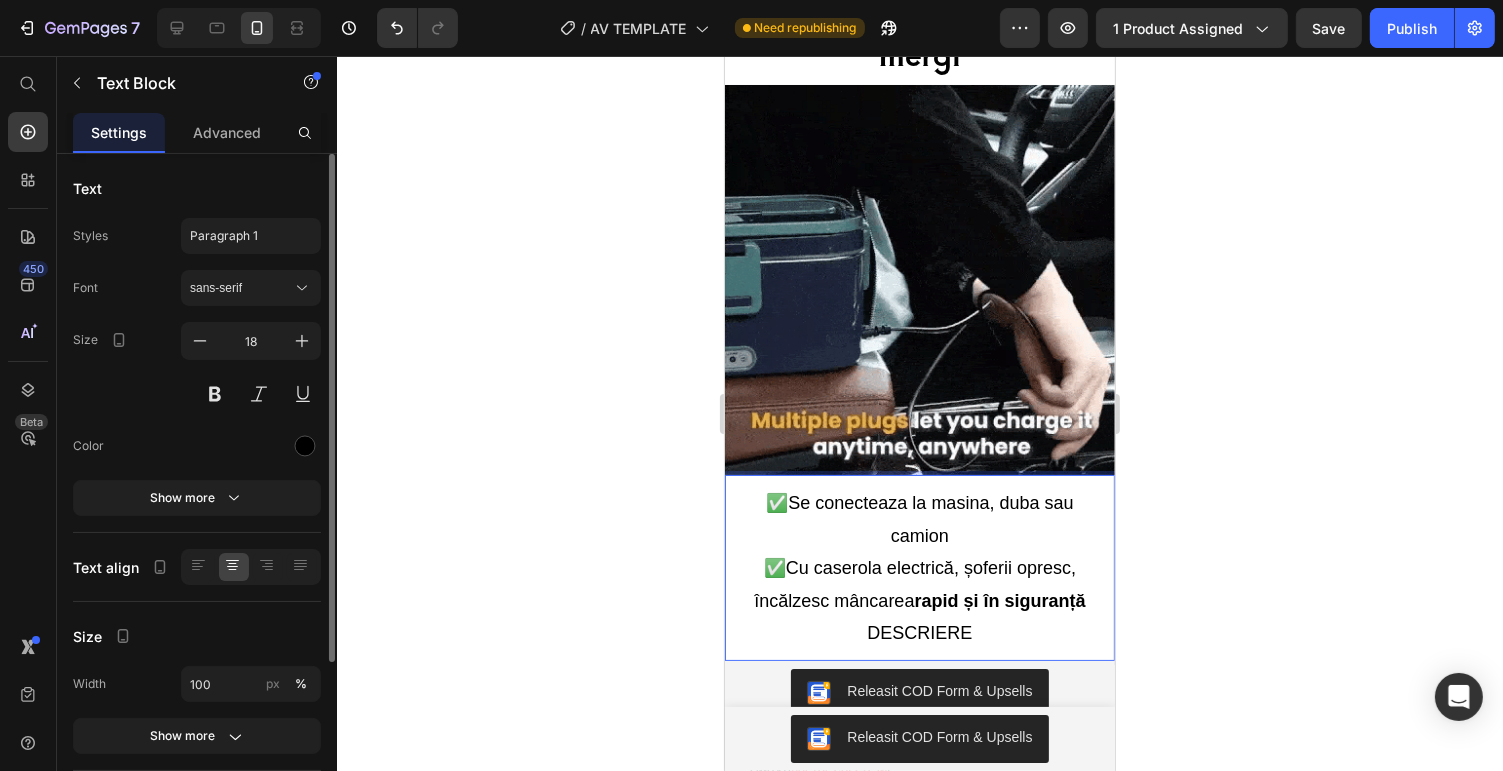 scroll, scrollTop: 3600, scrollLeft: 0, axis: vertical 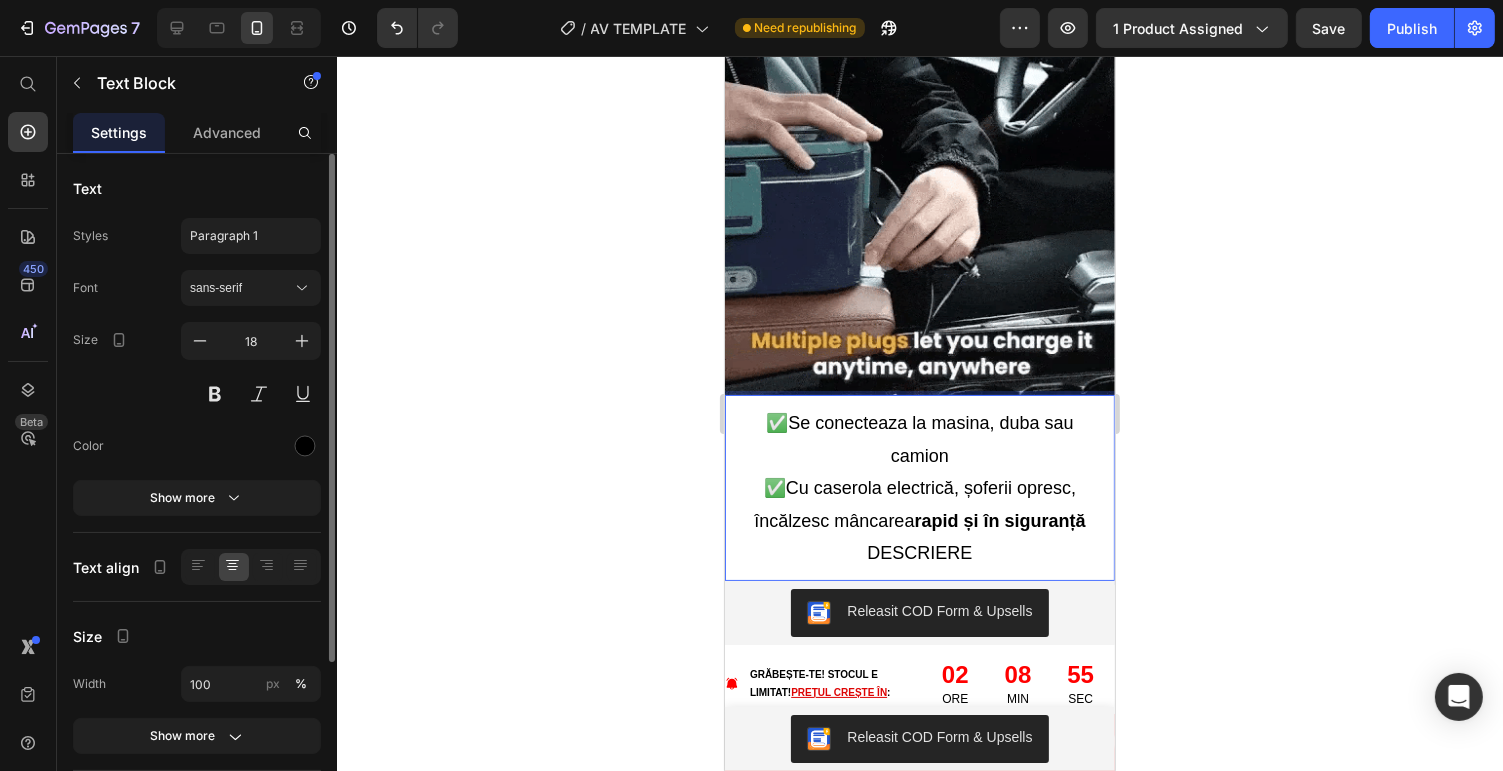 click on "DESCRIERE" at bounding box center [919, 553] 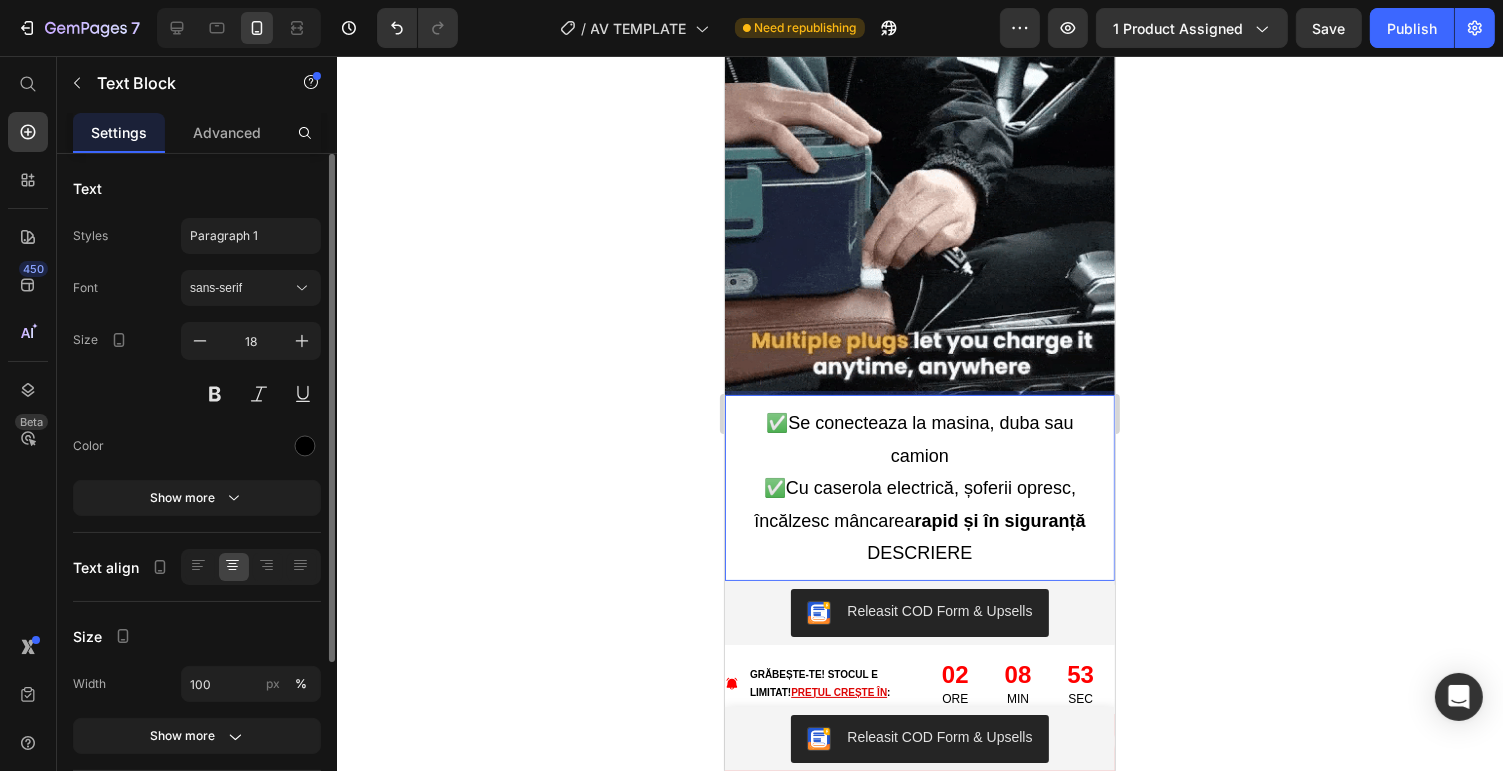 click on "DESCRIERE" at bounding box center [919, 553] 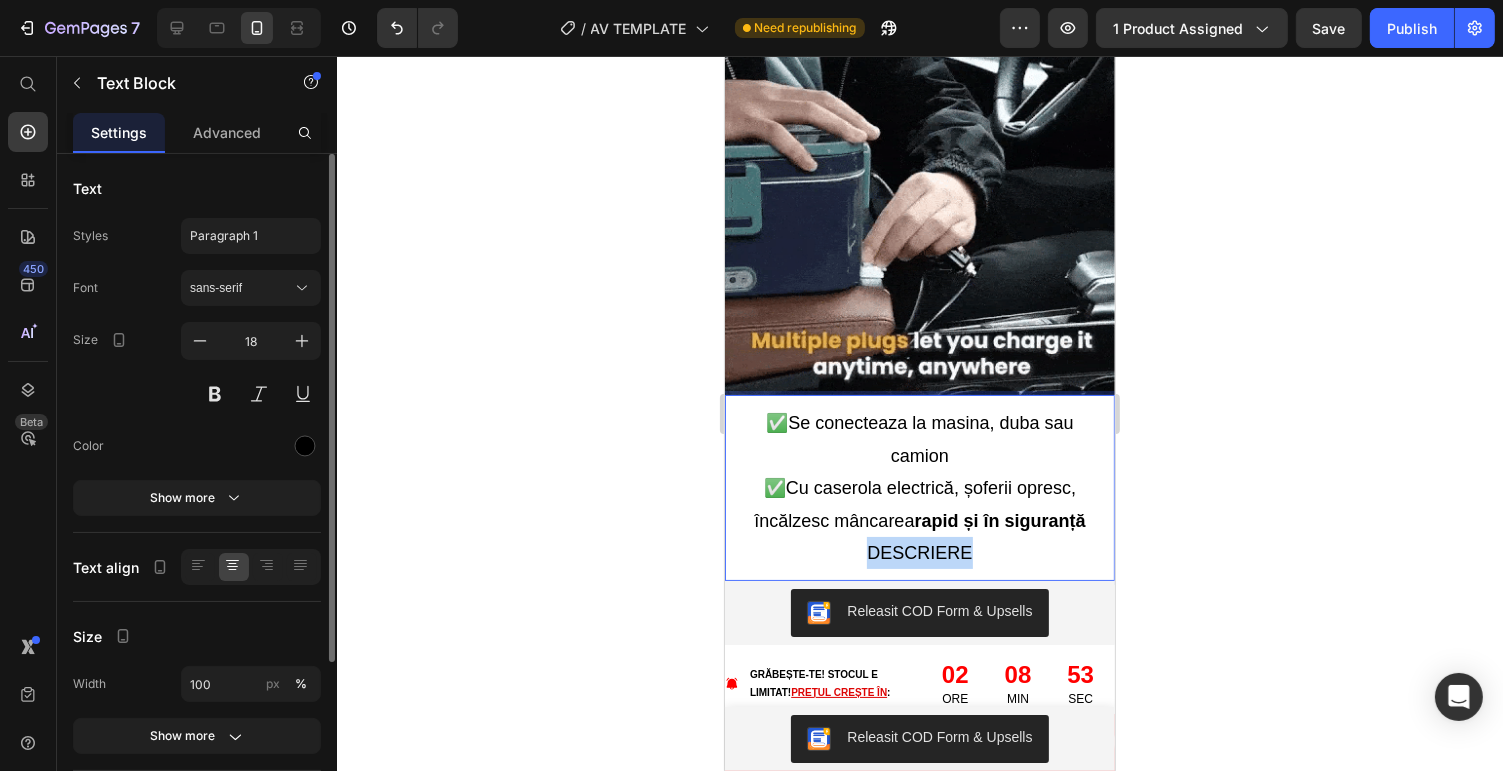 click on "DESCRIERE" at bounding box center (919, 553) 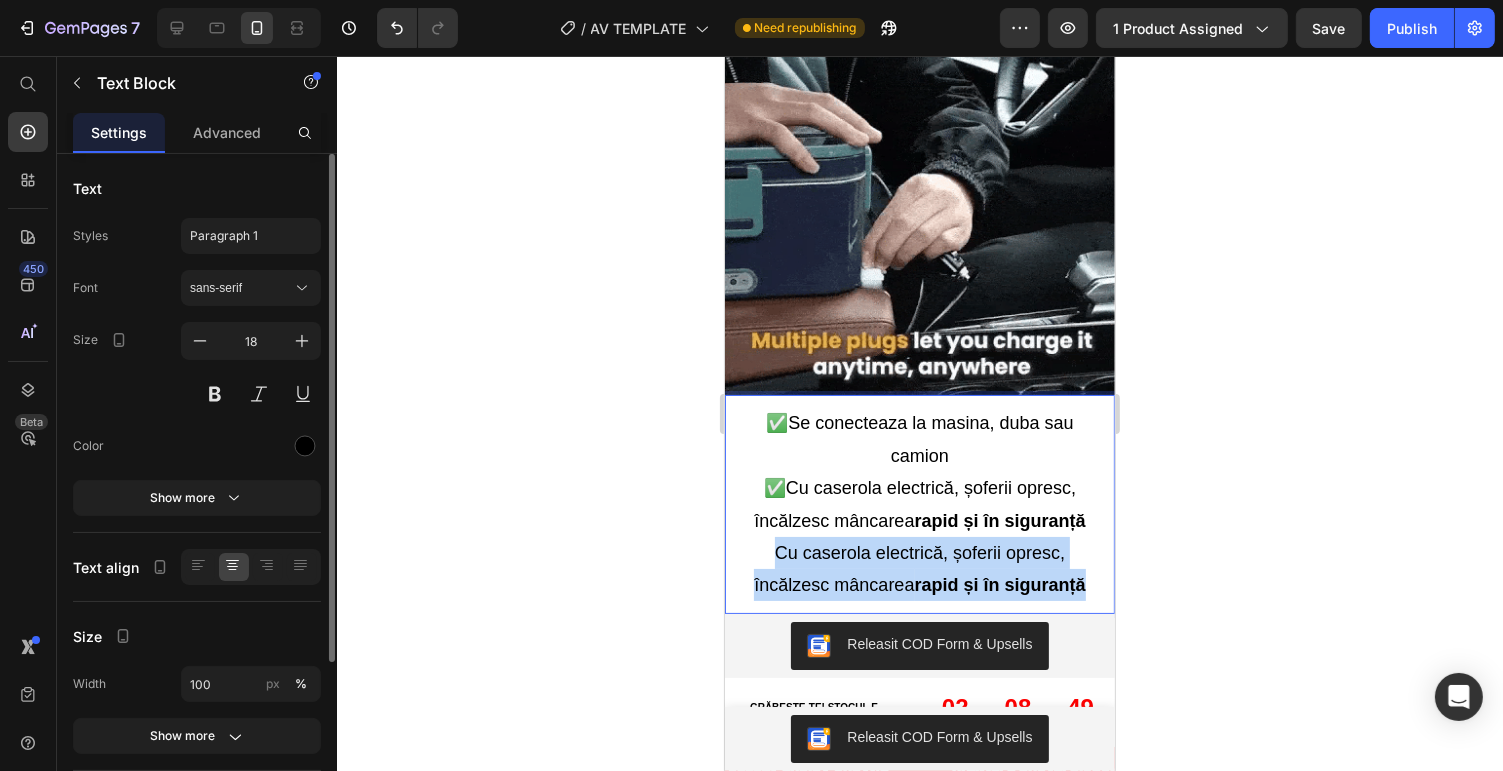 drag, startPoint x: 1078, startPoint y: 555, endPoint x: 766, endPoint y: 515, distance: 314.55365 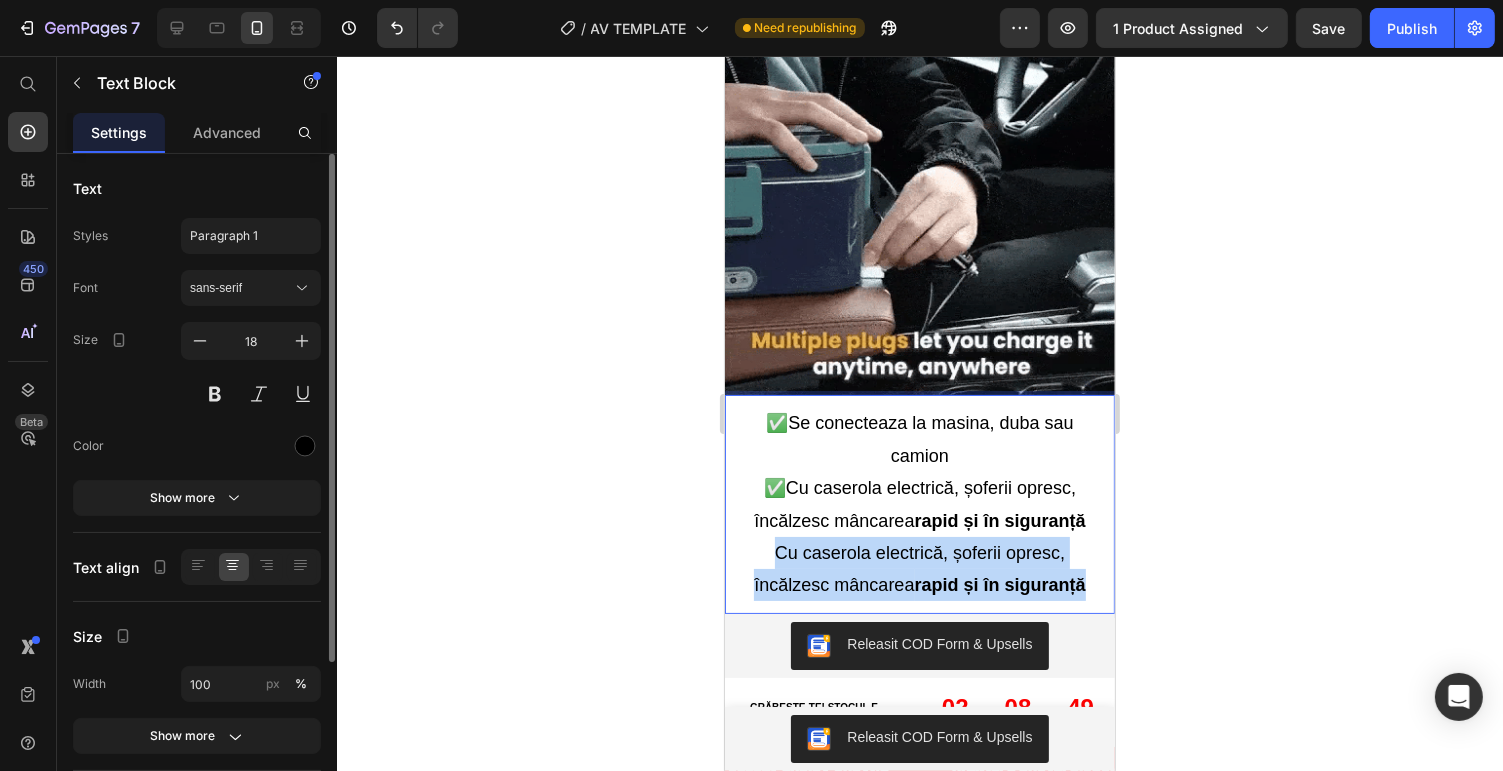 click on "Cu caserola electrică, șoferii opresc, încălzesc mâncarea  rapid și în siguranță" at bounding box center (919, 569) 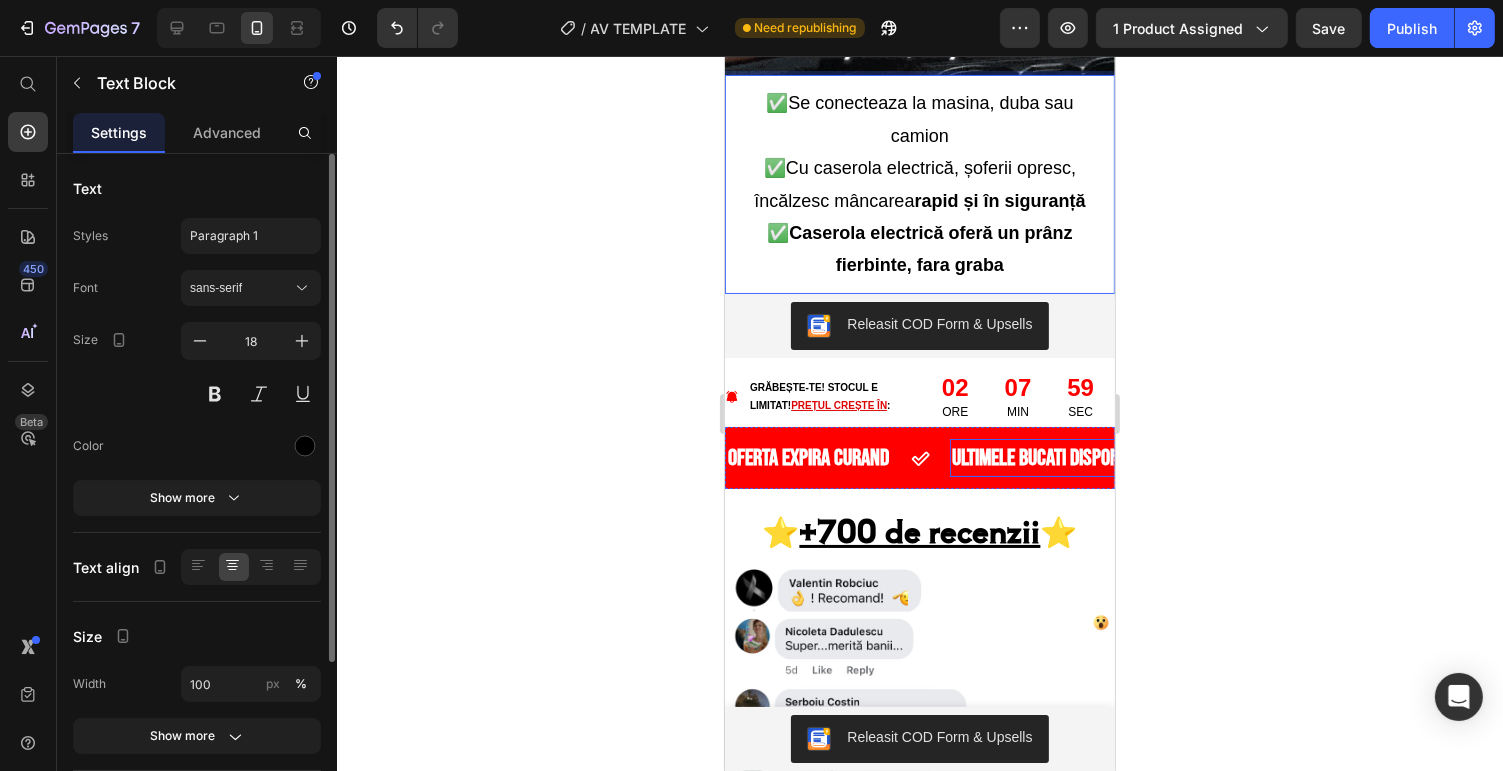 scroll, scrollTop: 4000, scrollLeft: 0, axis: vertical 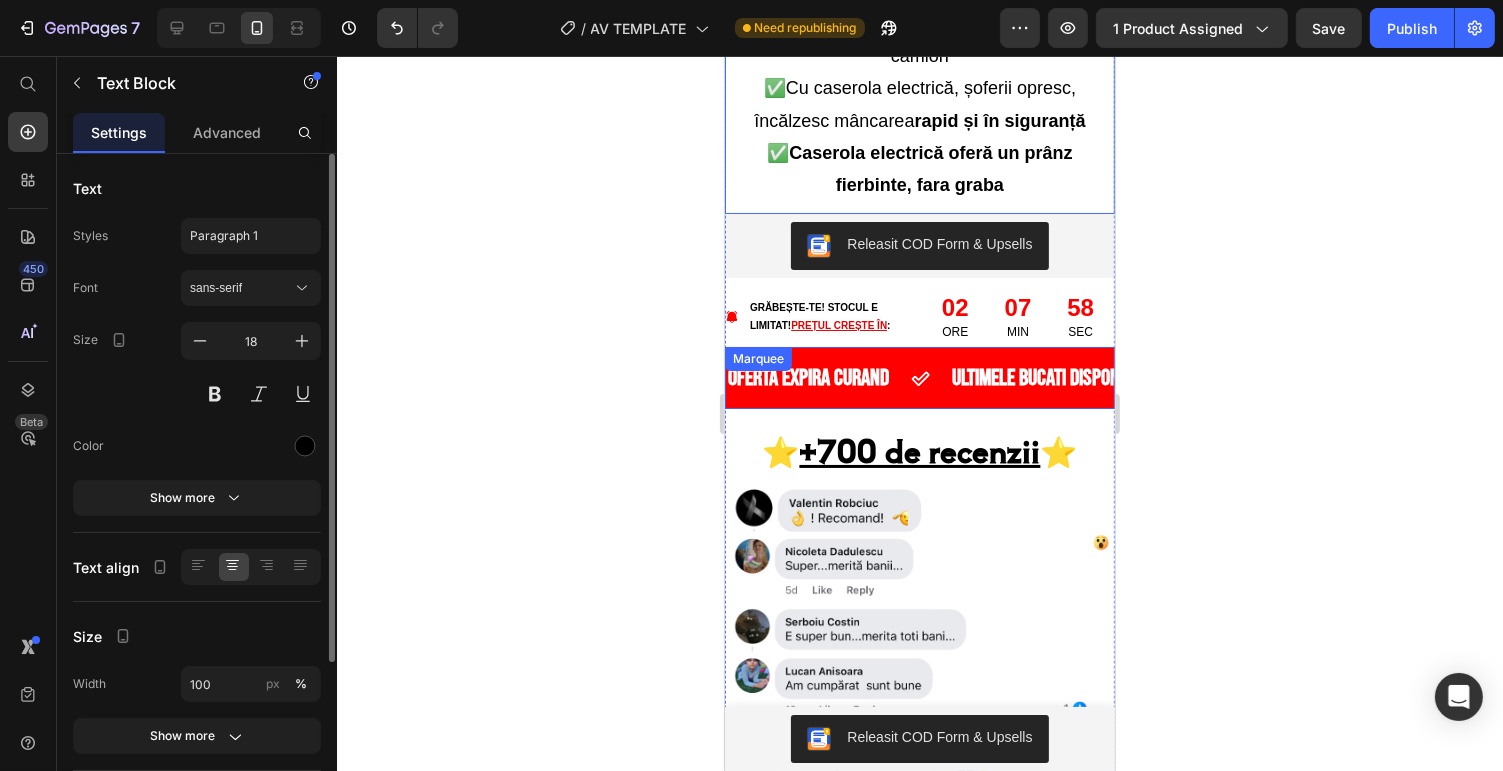 click on "OFERTA EXPIRA CURAND Text" at bounding box center [837, 378] 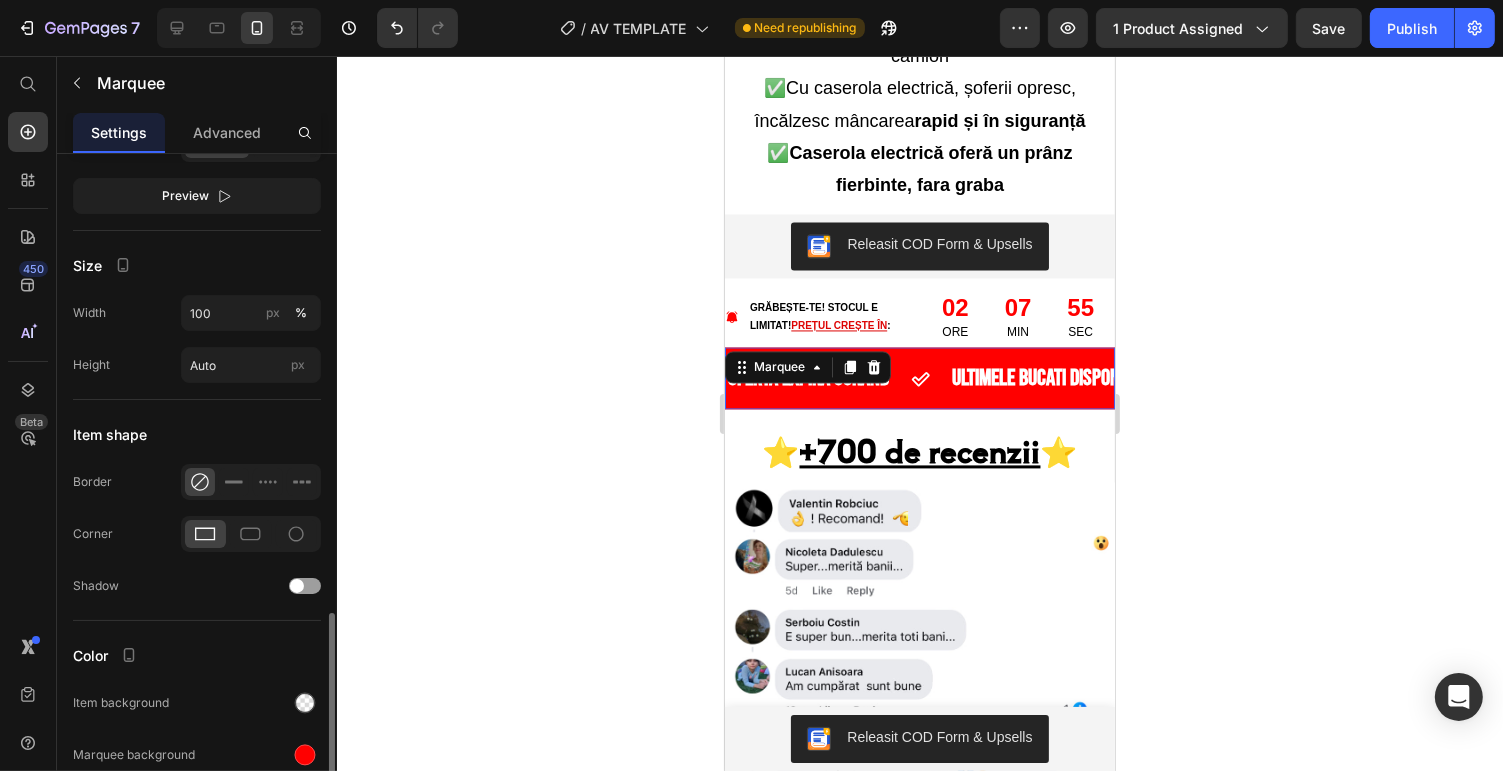 scroll, scrollTop: 891, scrollLeft: 0, axis: vertical 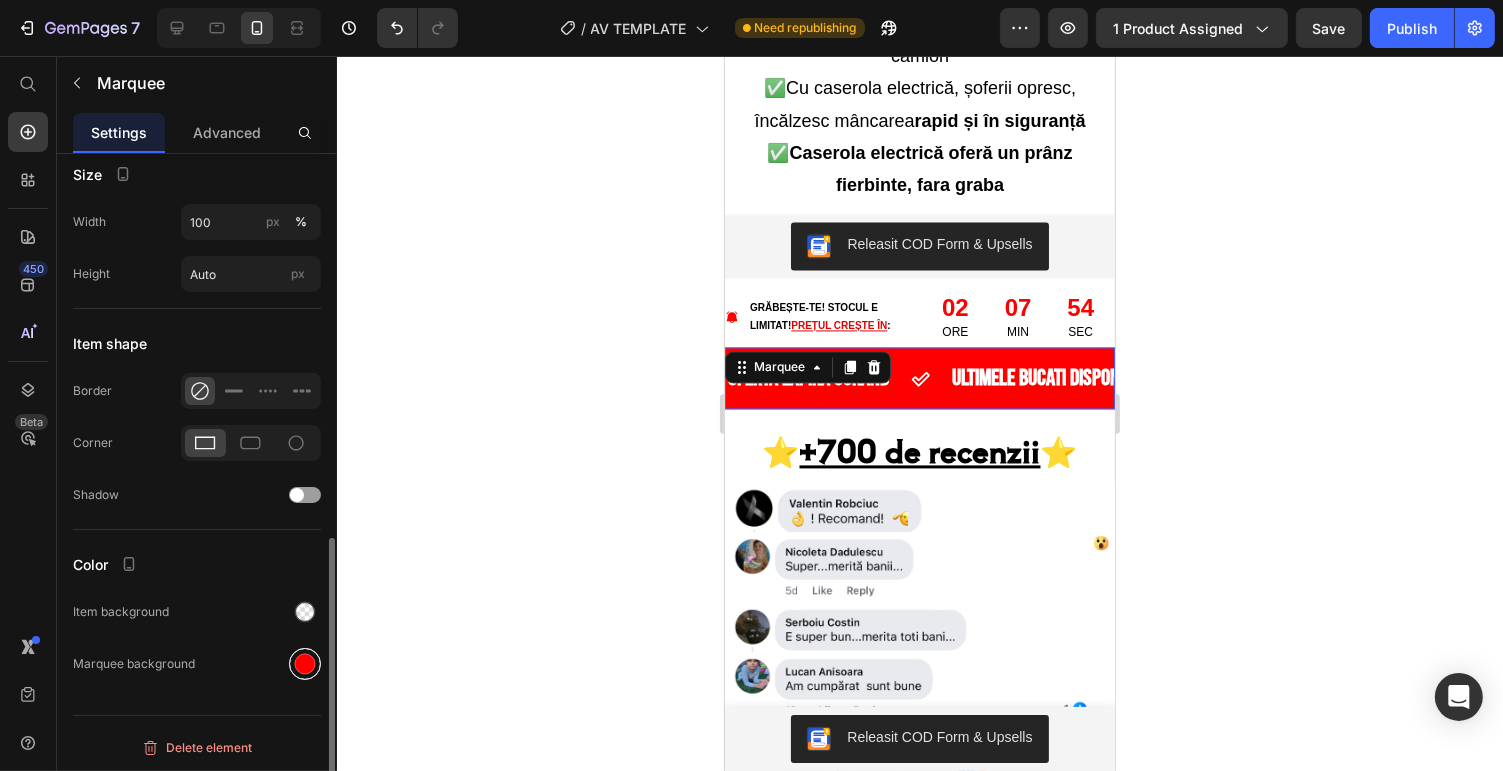 click at bounding box center (305, 664) 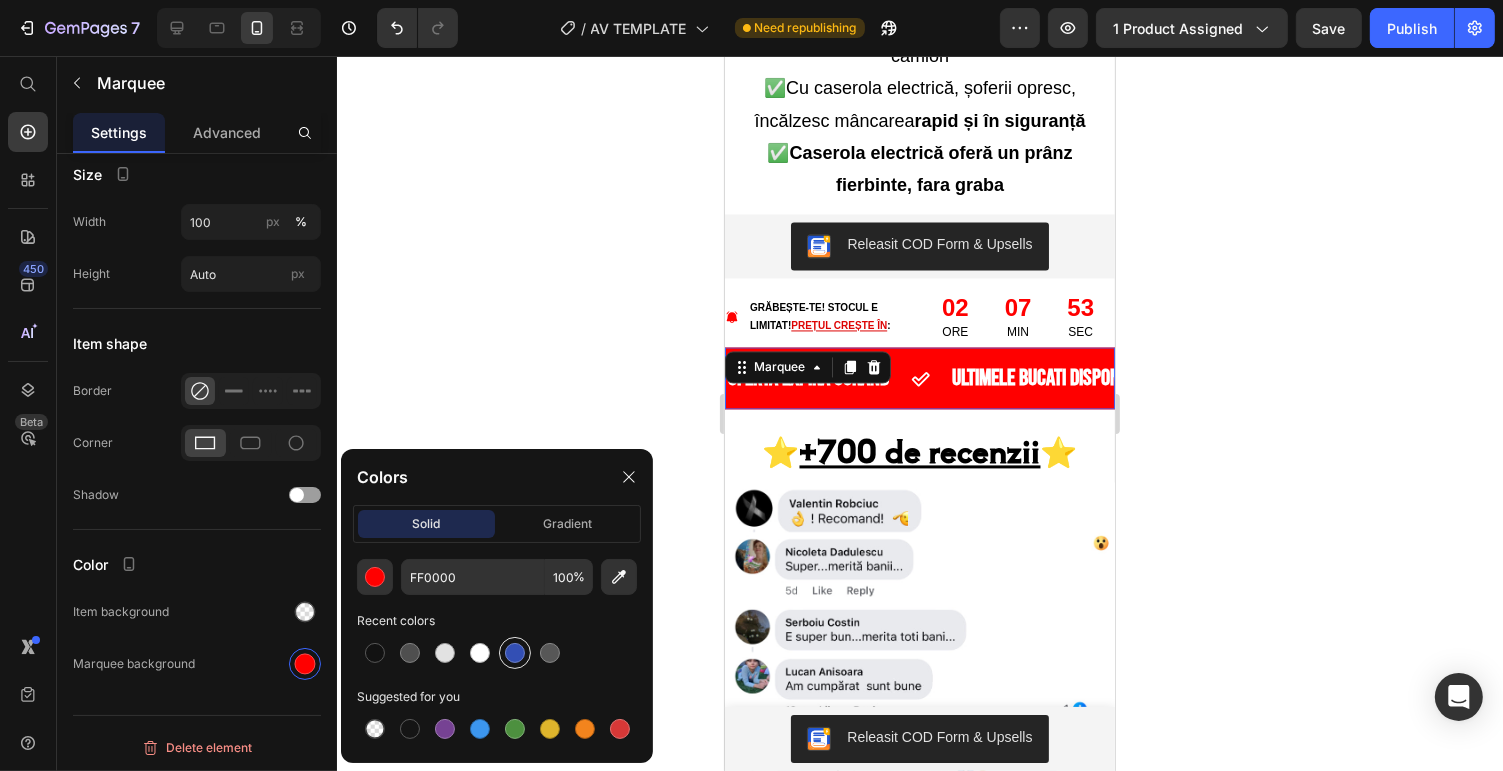 click at bounding box center [515, 653] 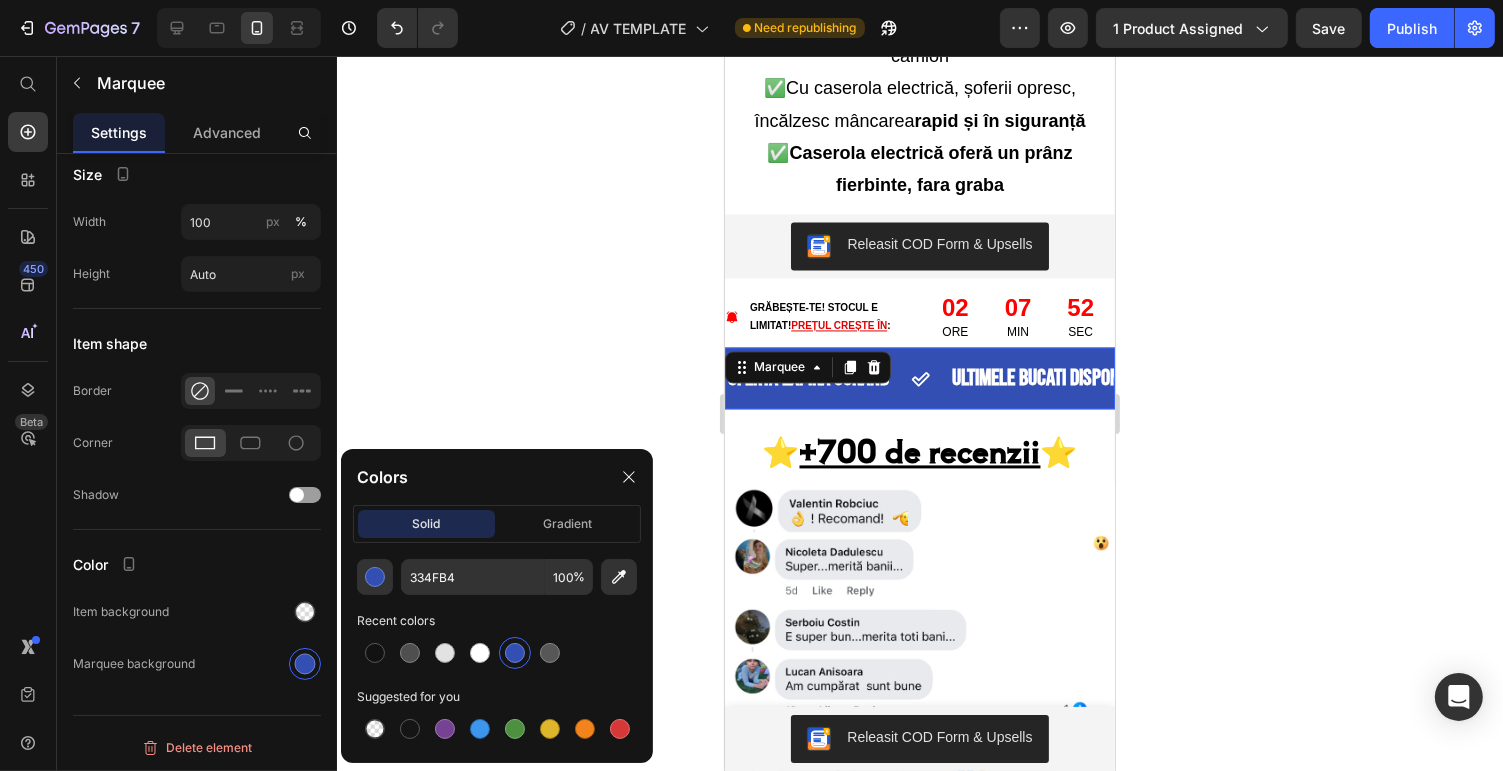 click 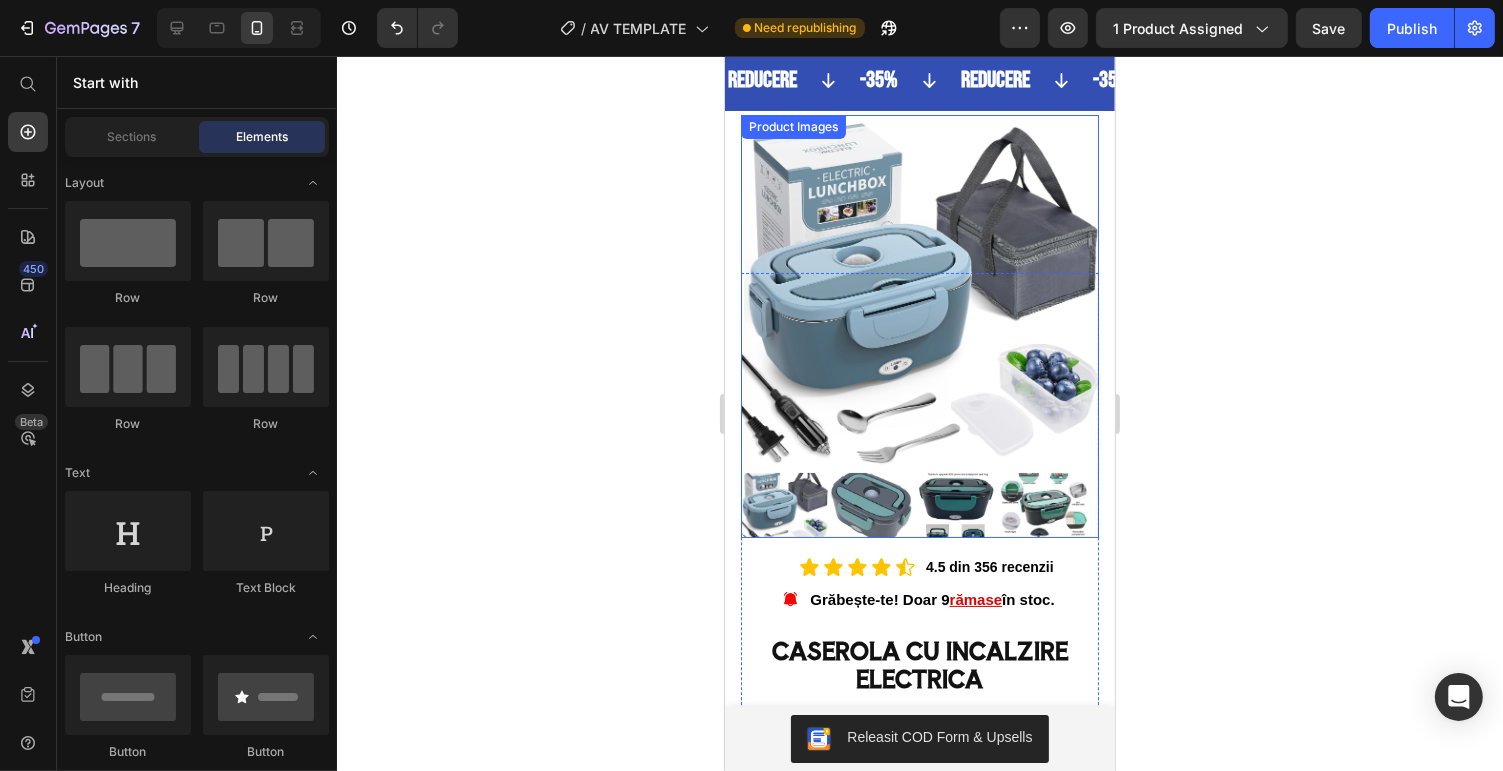 scroll, scrollTop: 0, scrollLeft: 0, axis: both 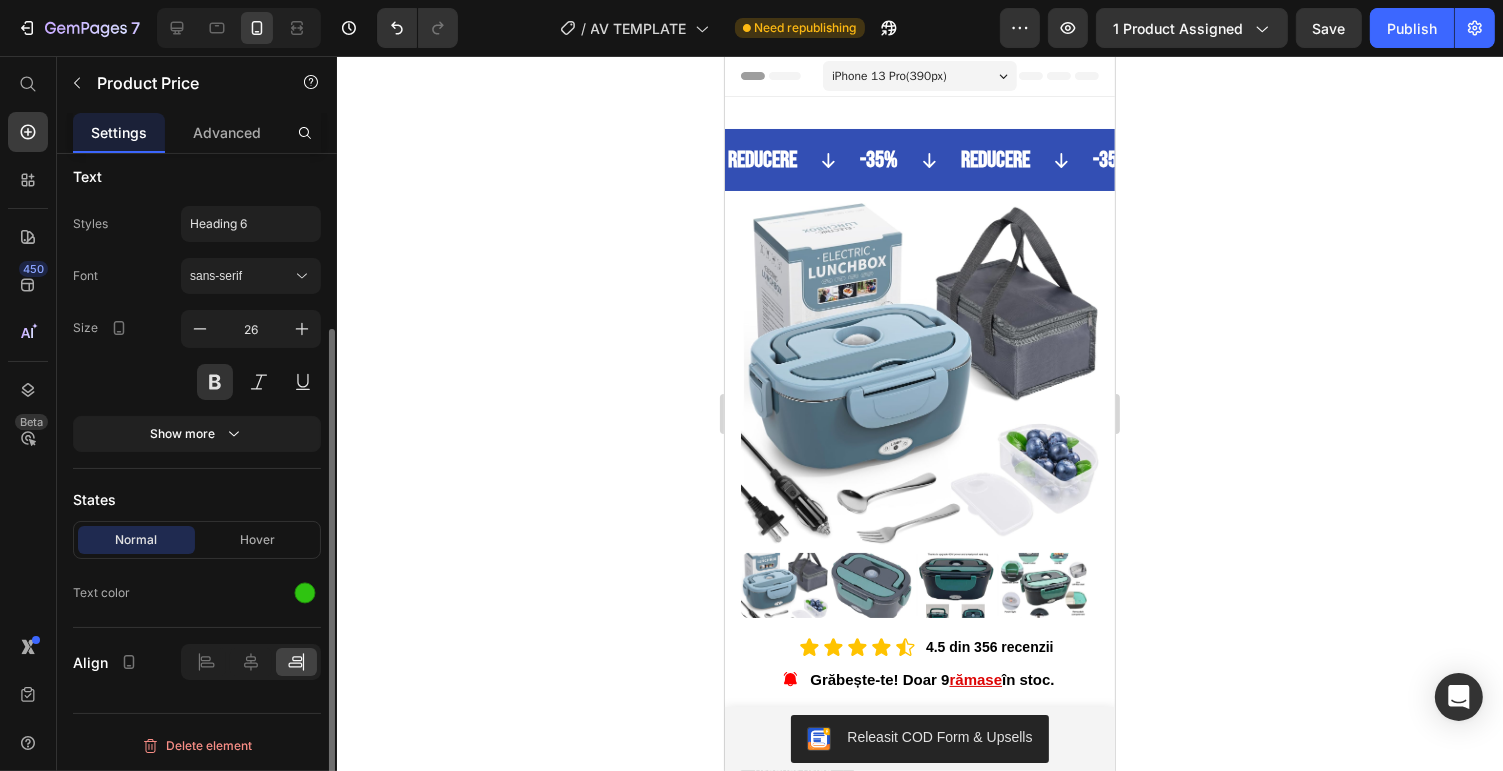 click on "129,00 lei" at bounding box center [811, 810] 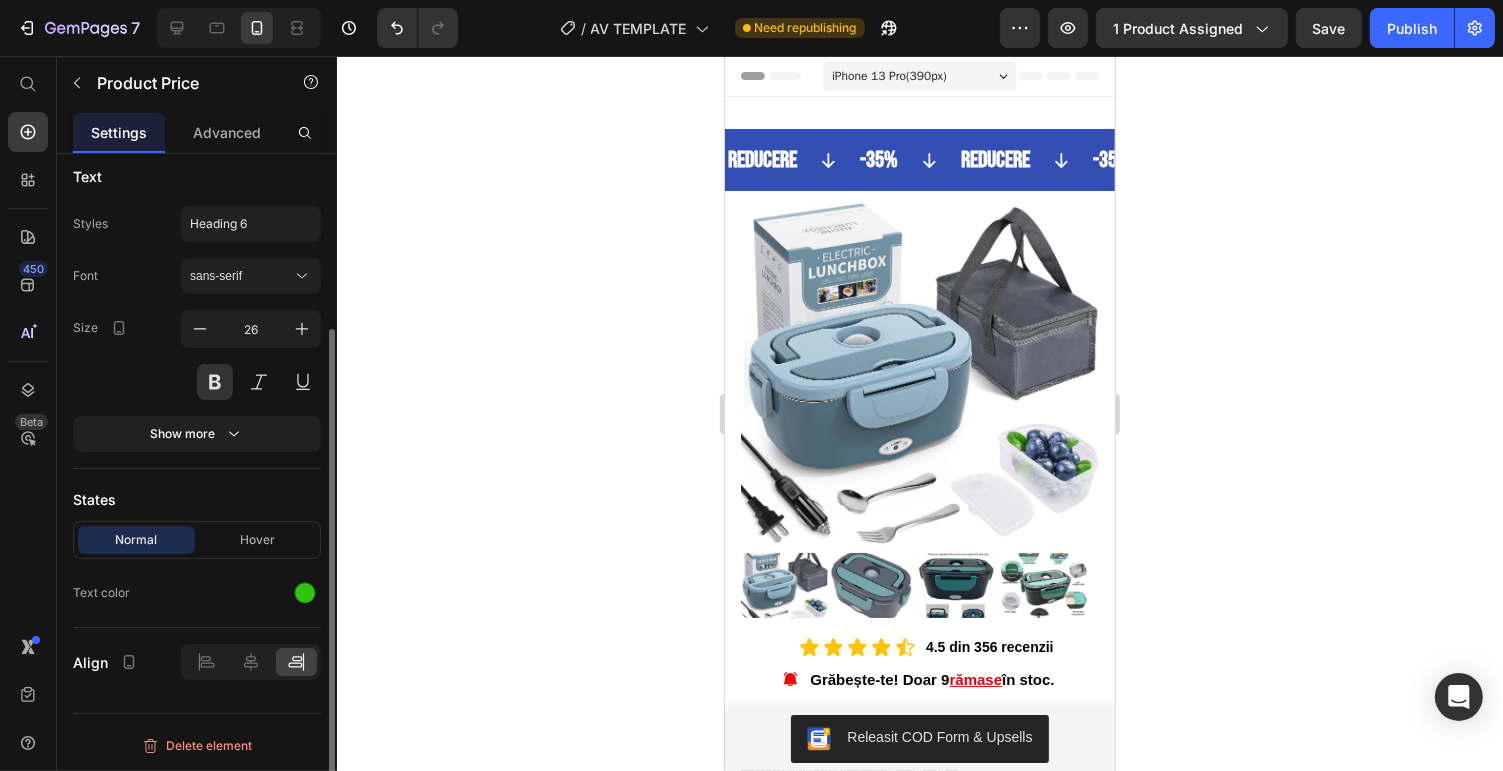 scroll, scrollTop: 400, scrollLeft: 0, axis: vertical 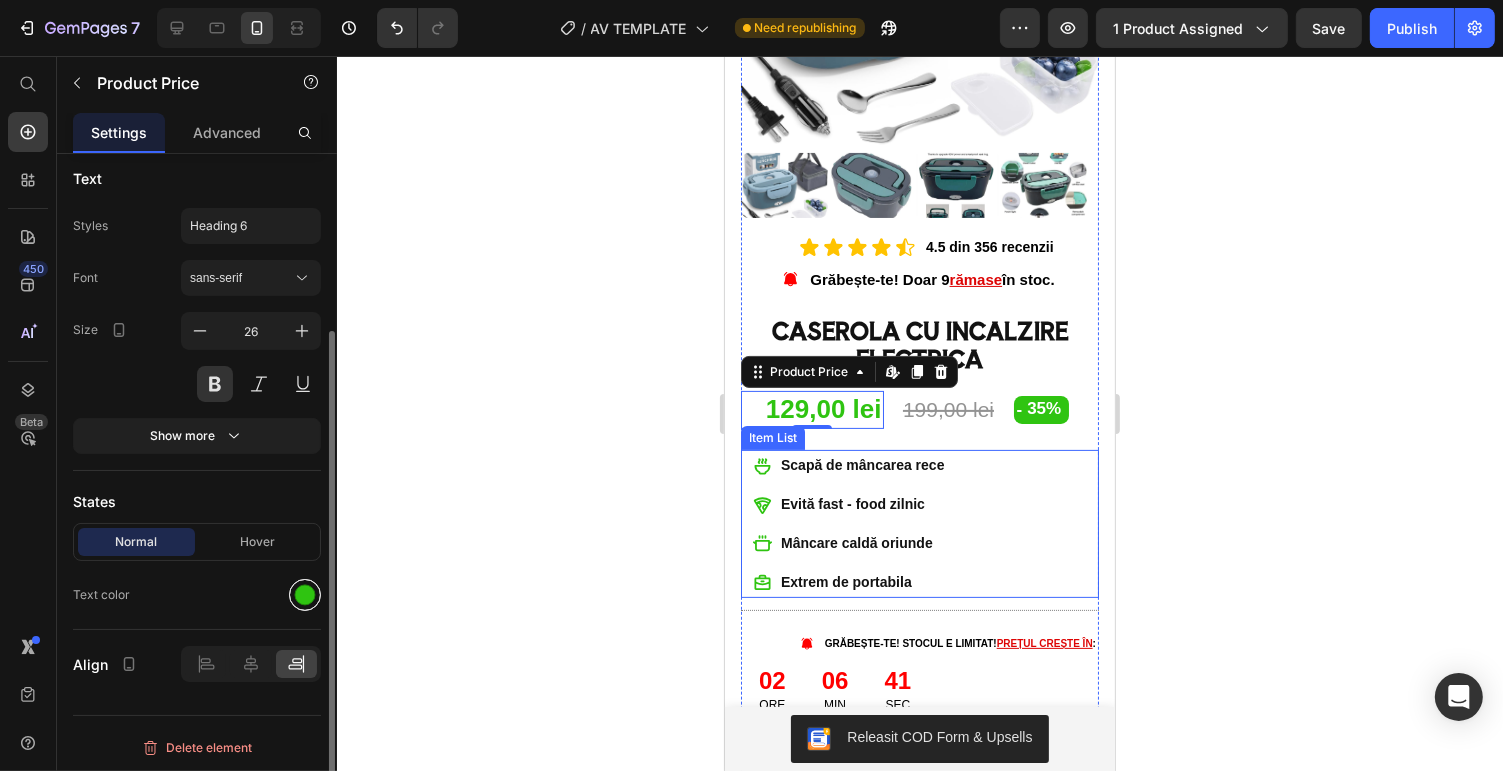 click at bounding box center (305, 595) 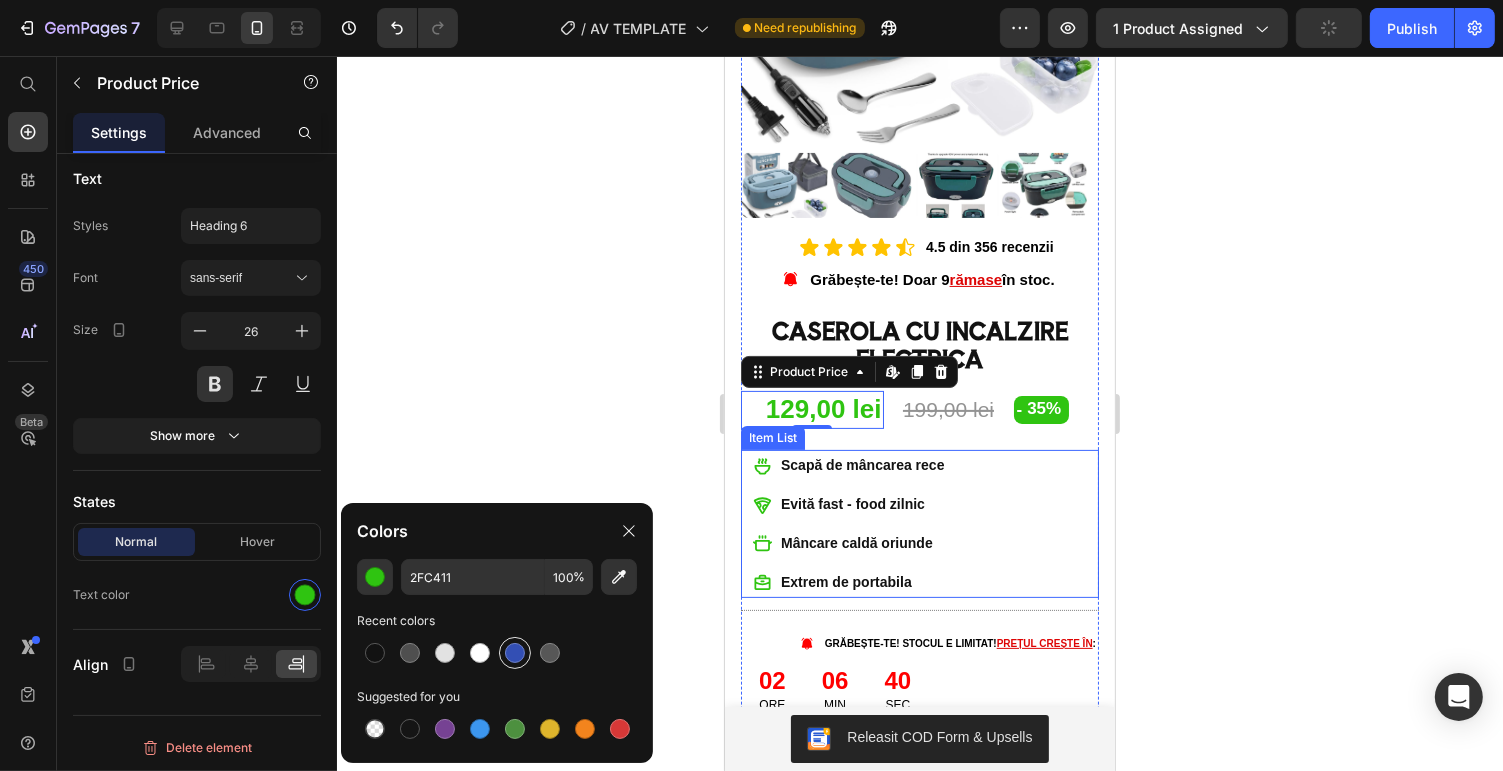 click at bounding box center [515, 653] 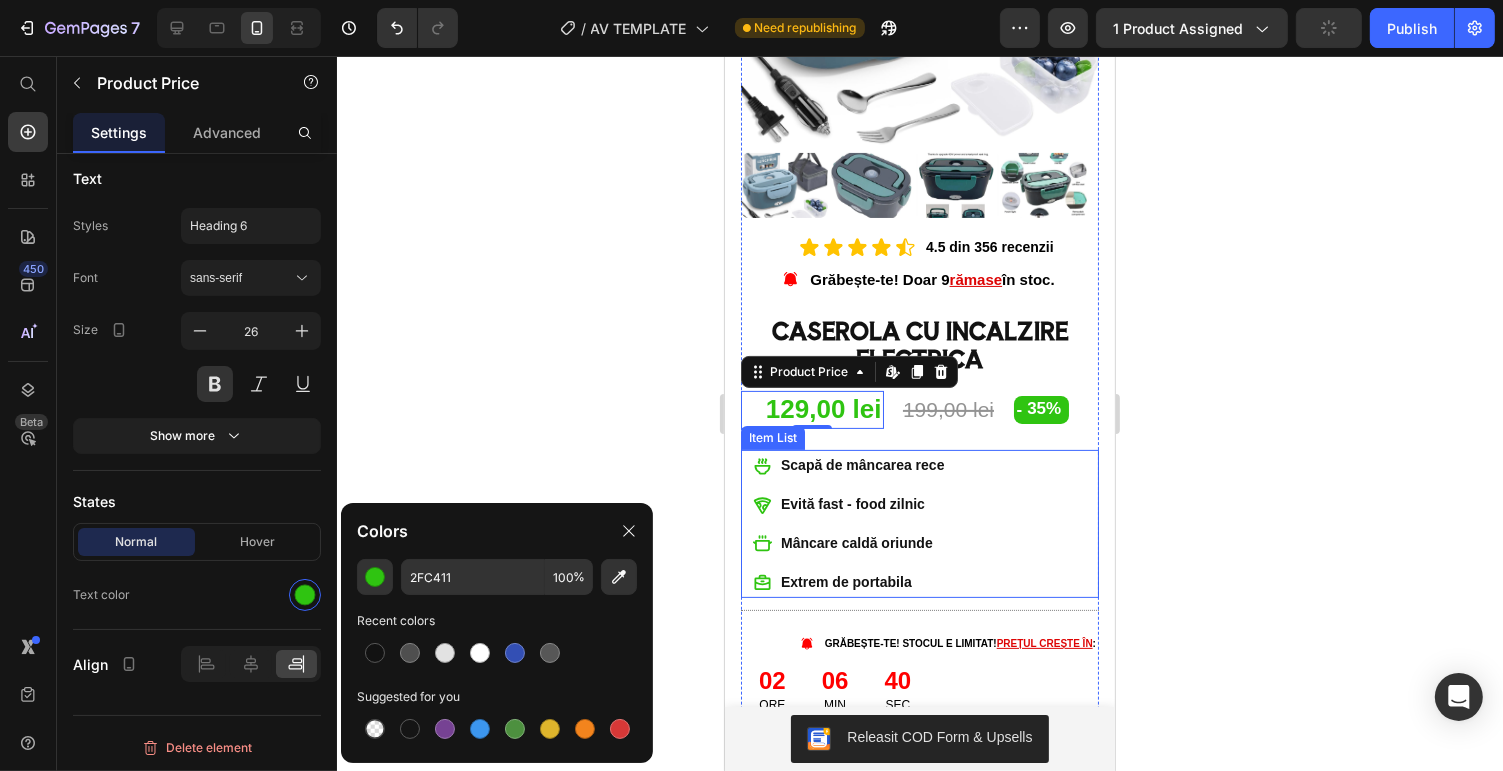 type on "334FB4" 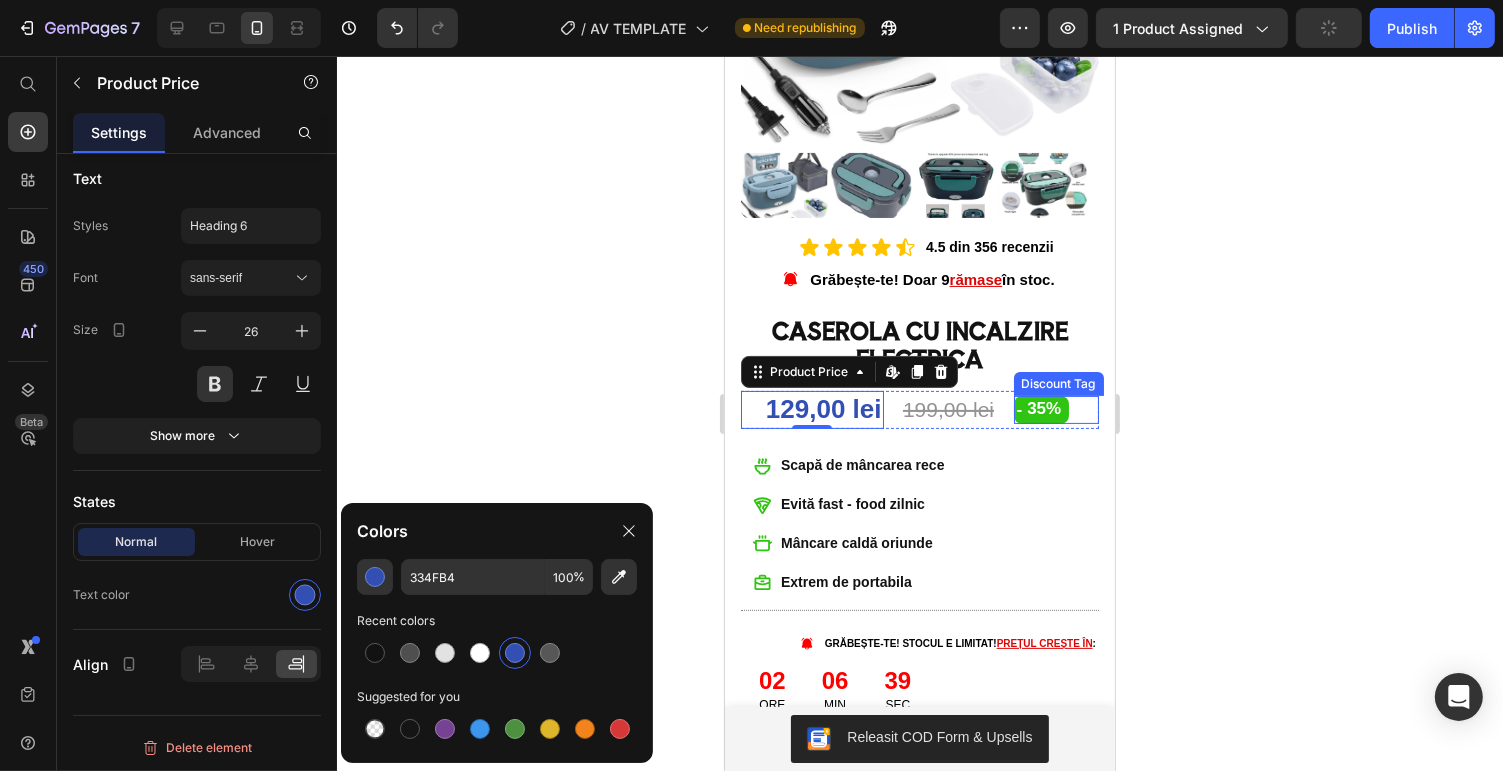 click on "35%" at bounding box center [1043, 409] 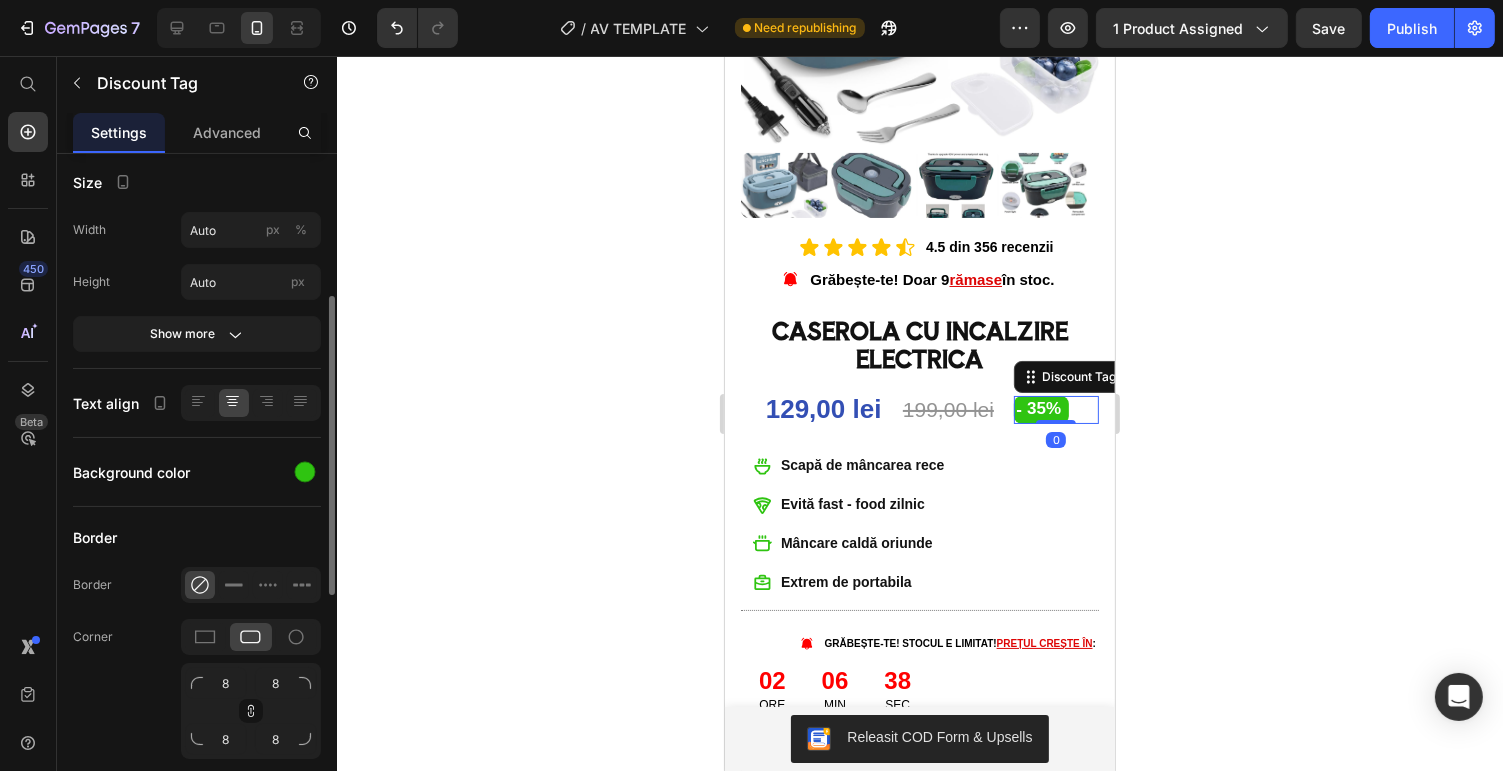 scroll, scrollTop: 480, scrollLeft: 0, axis: vertical 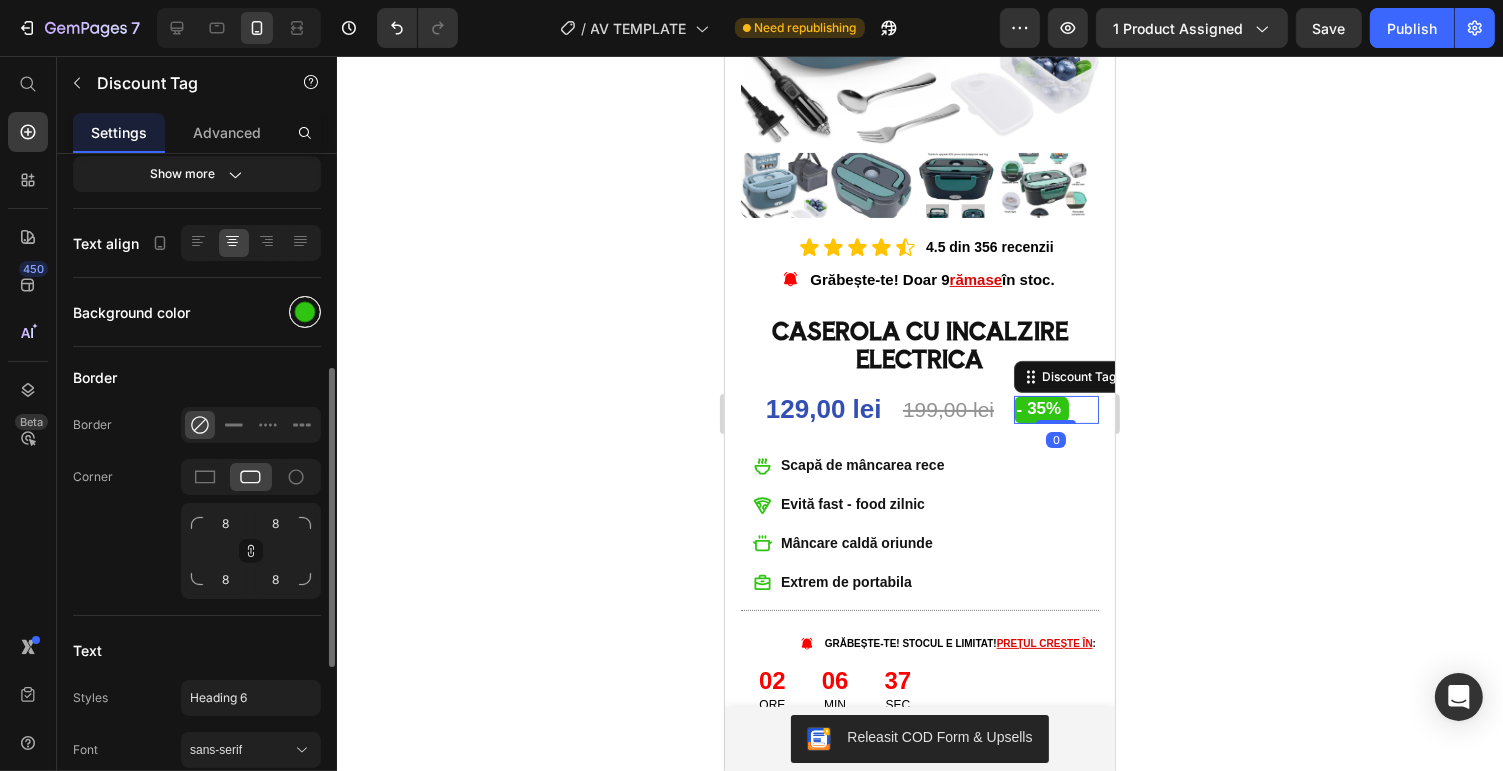 click at bounding box center [305, 312] 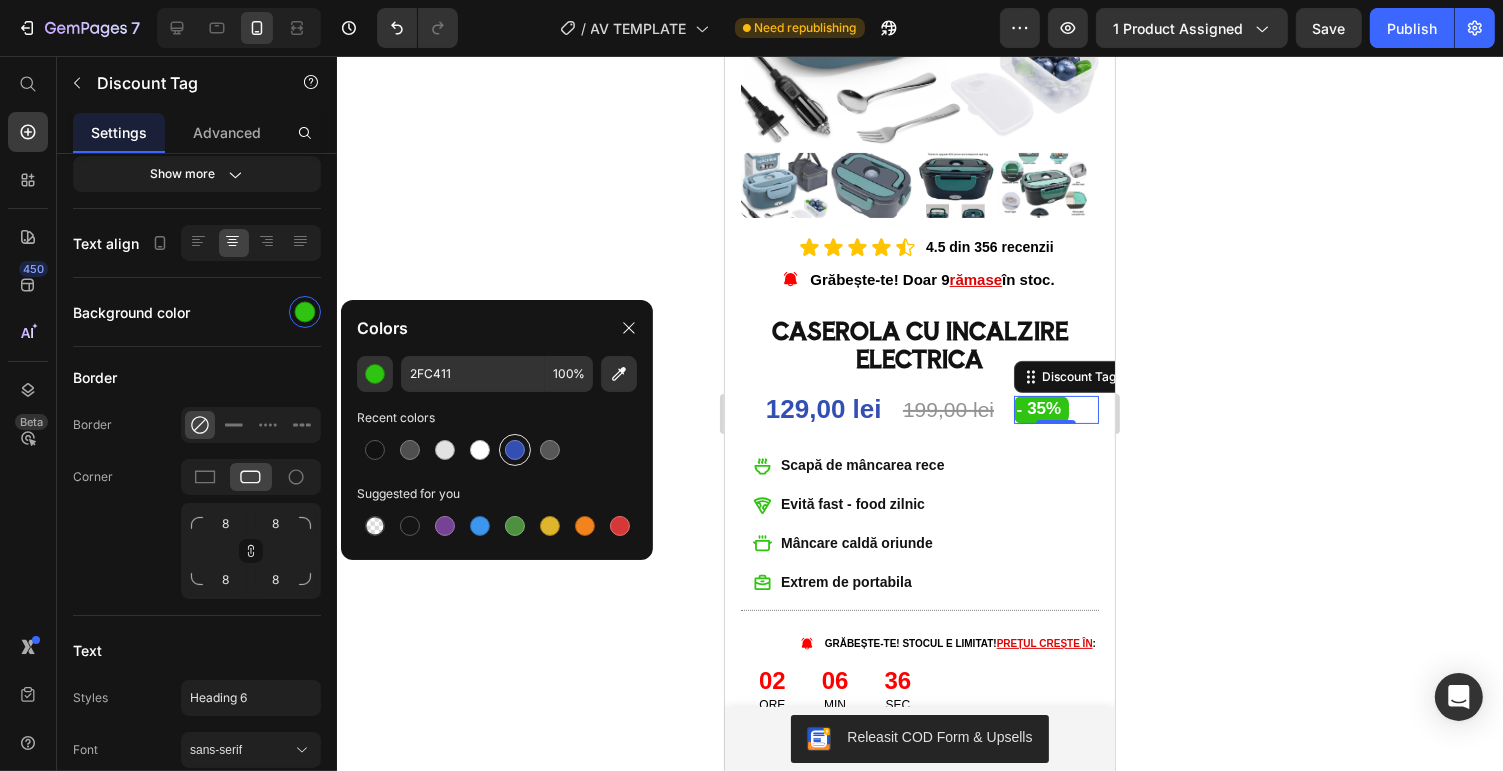 click at bounding box center [515, 450] 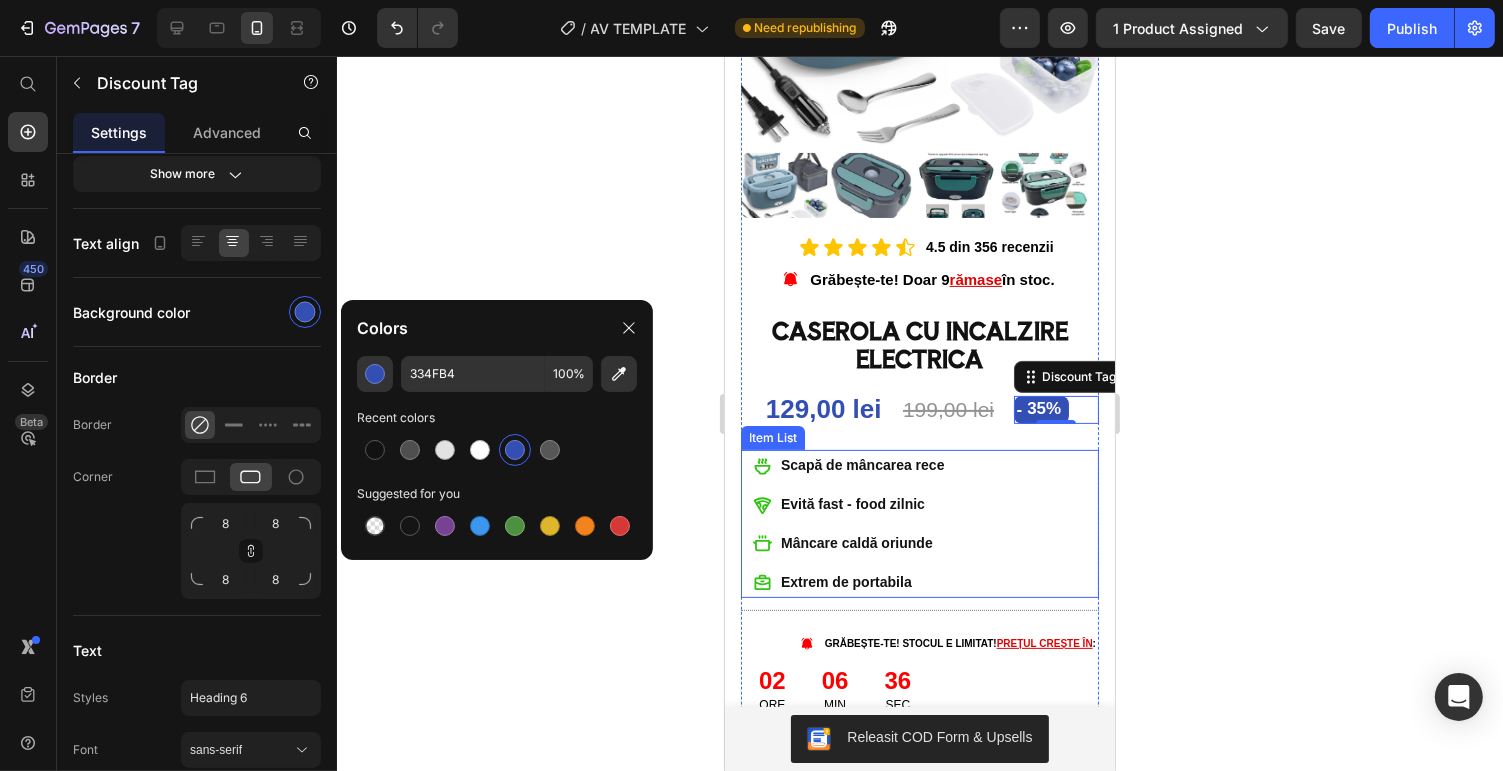 click 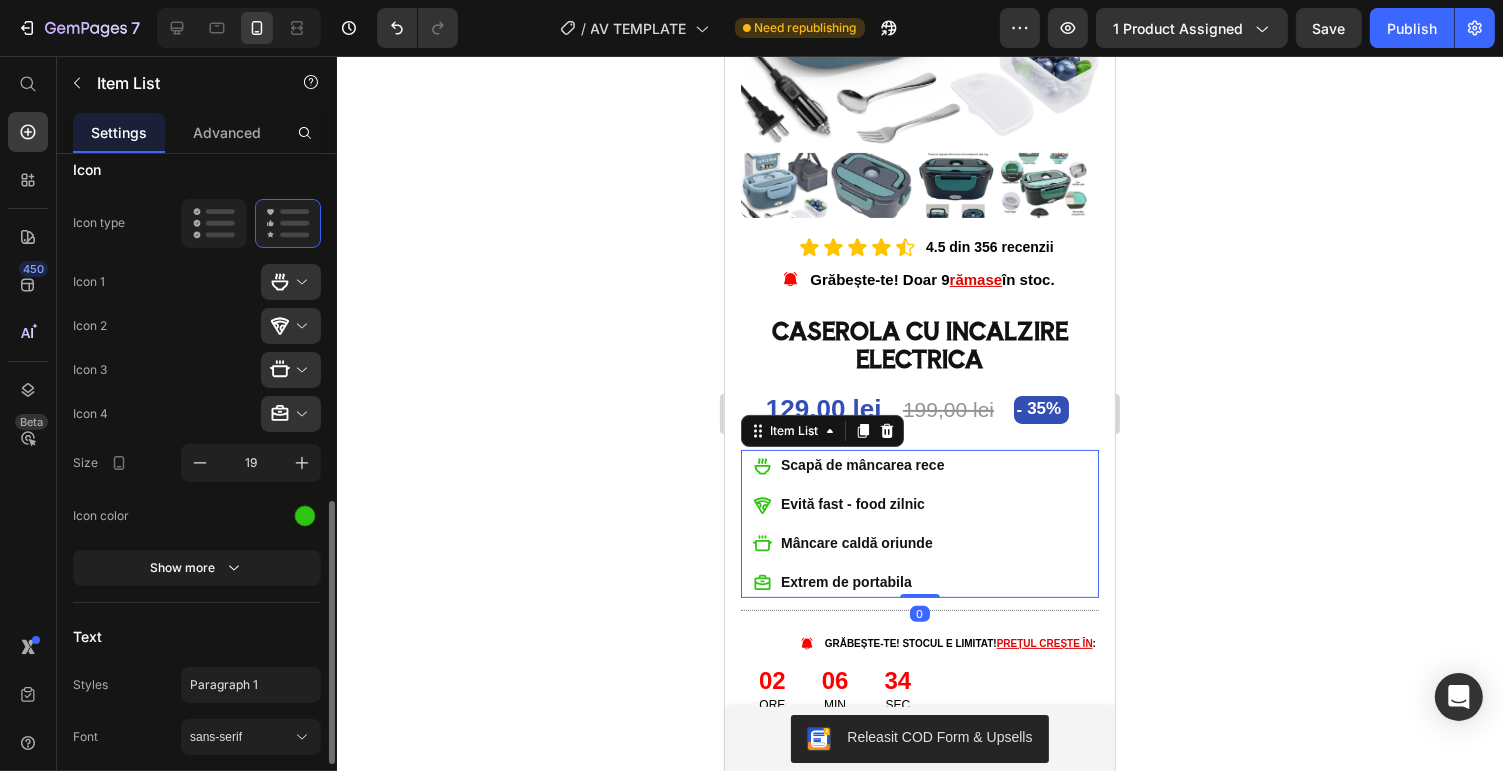 scroll, scrollTop: 480, scrollLeft: 0, axis: vertical 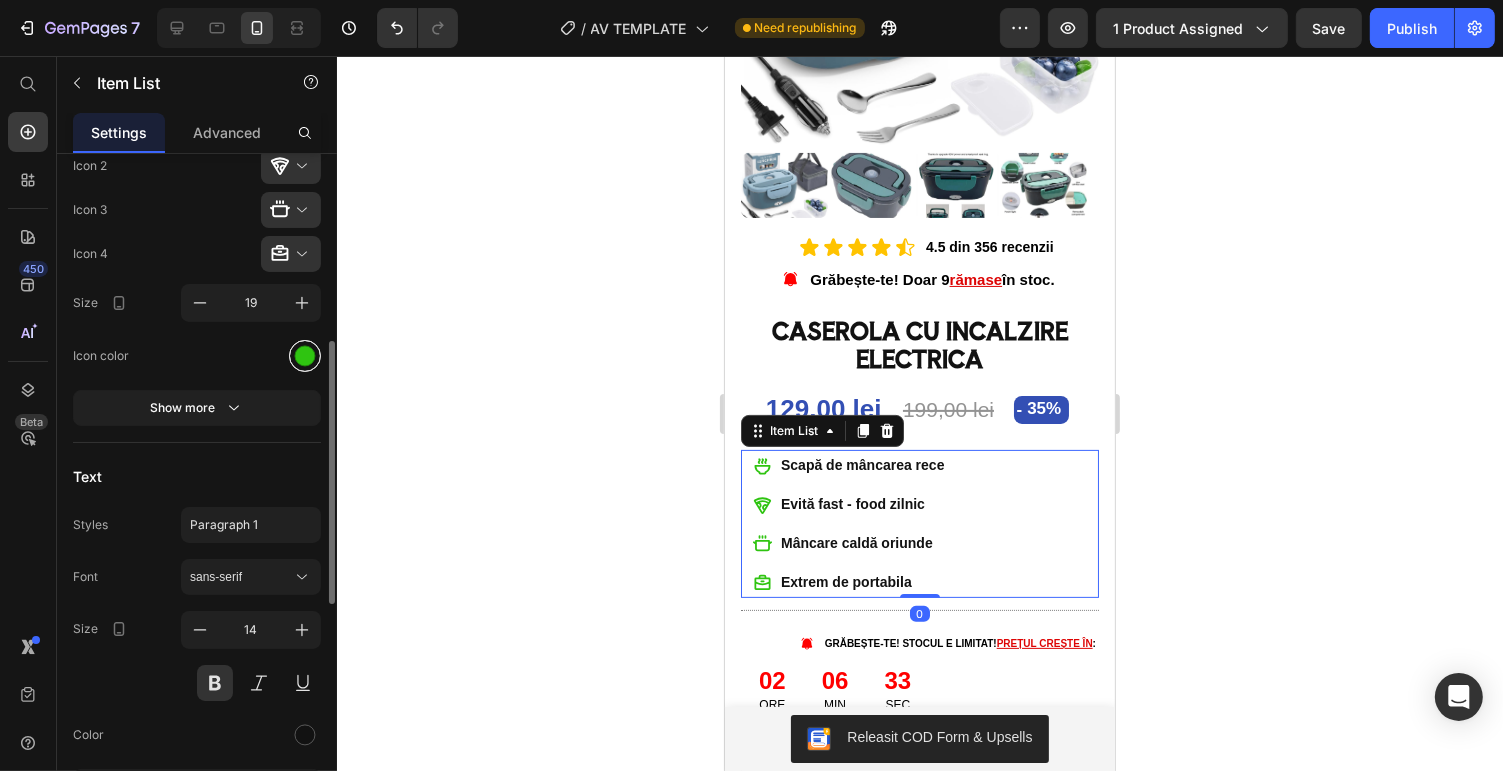 click at bounding box center (305, 355) 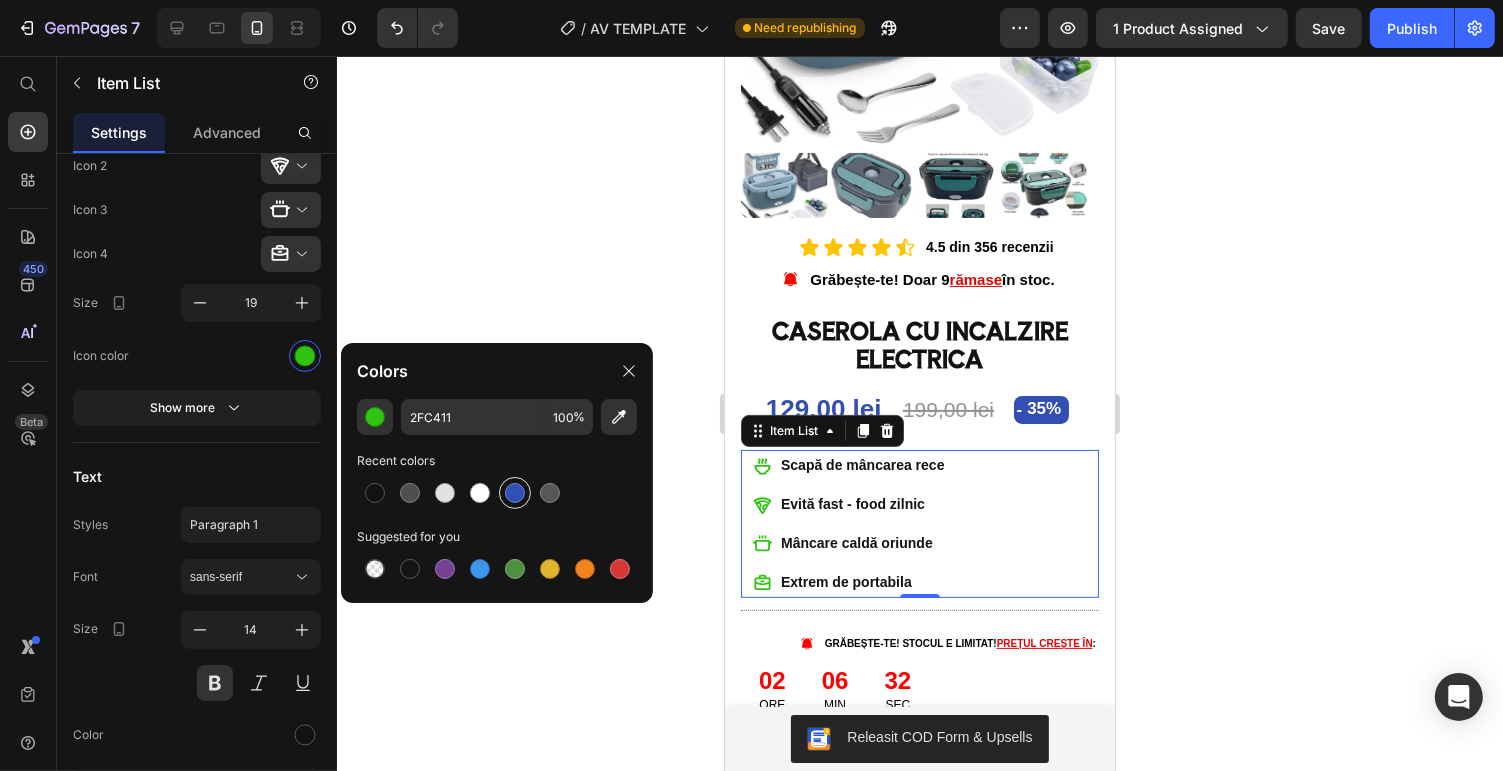 click at bounding box center [515, 493] 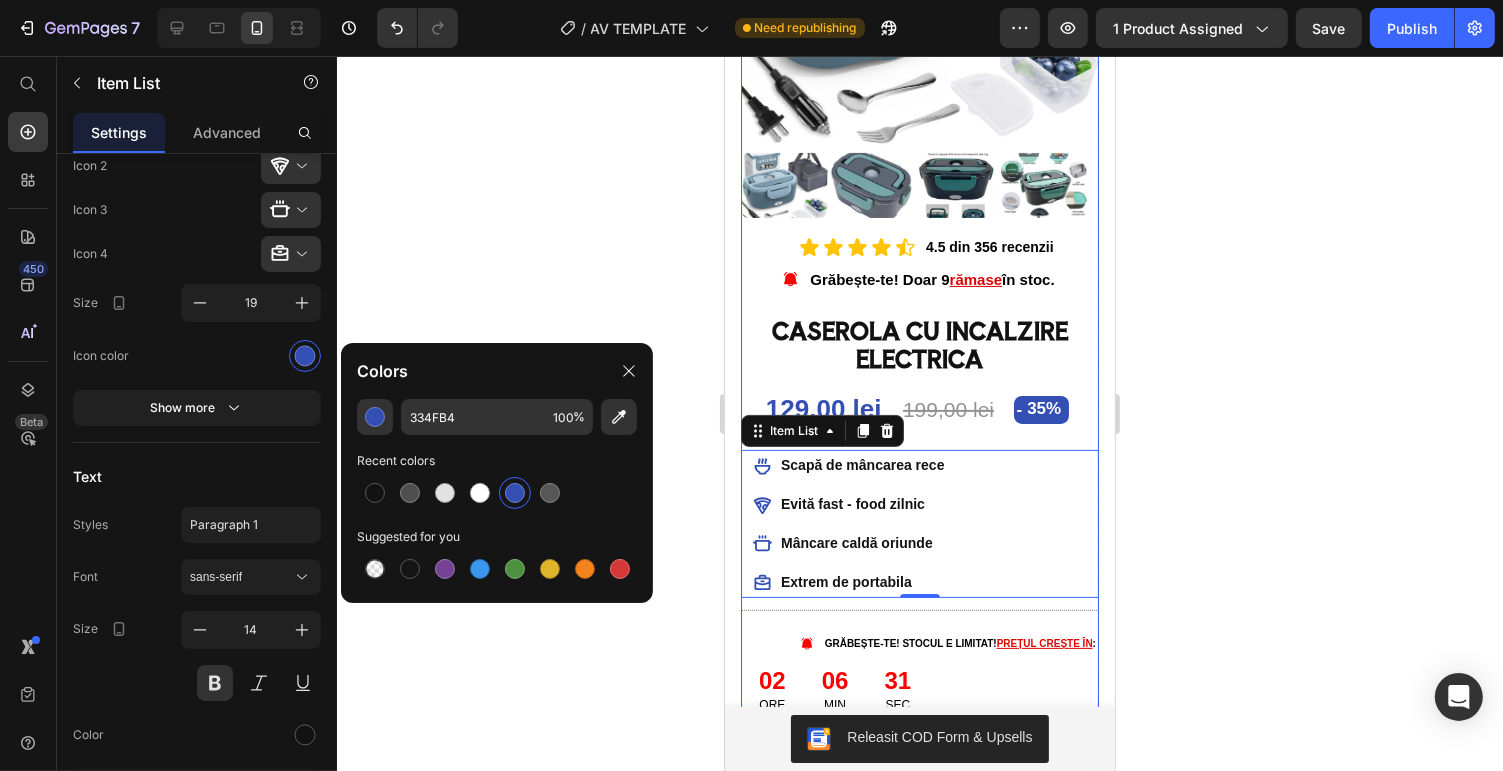 click on "CASEROLA CU INCALZIRE ELECTRICA" at bounding box center (919, 344) 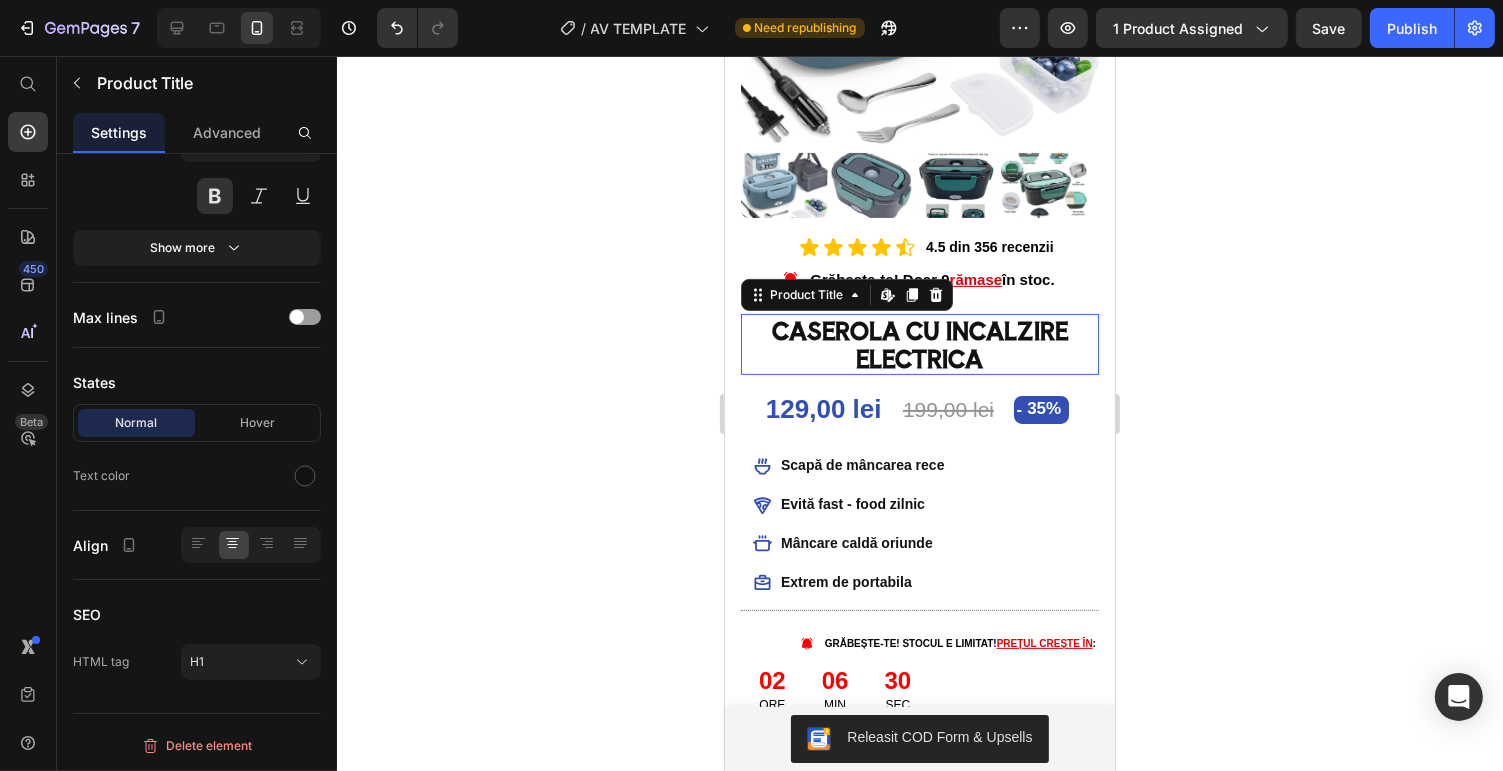 scroll, scrollTop: 0, scrollLeft: 0, axis: both 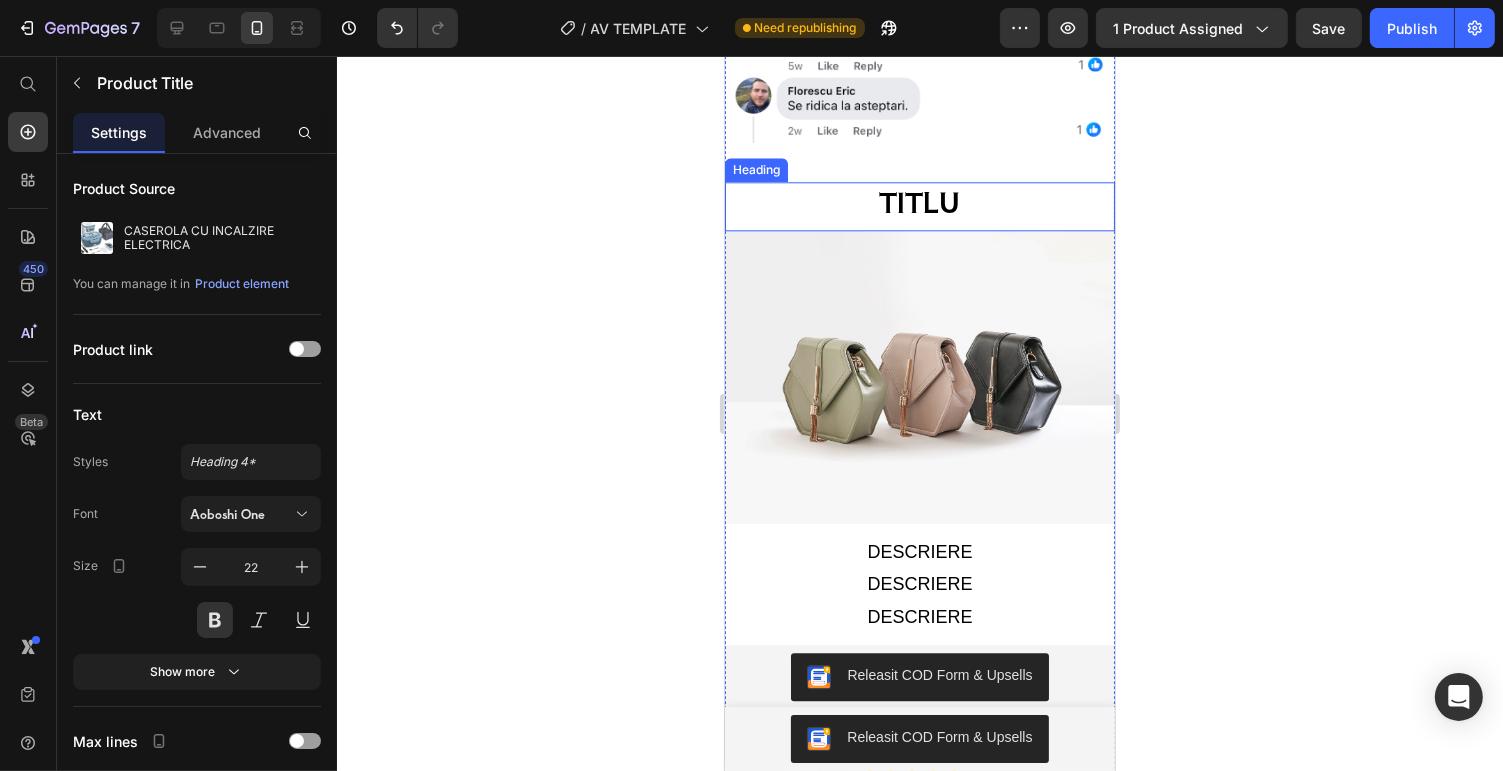 click on "TITLU" at bounding box center (919, 201) 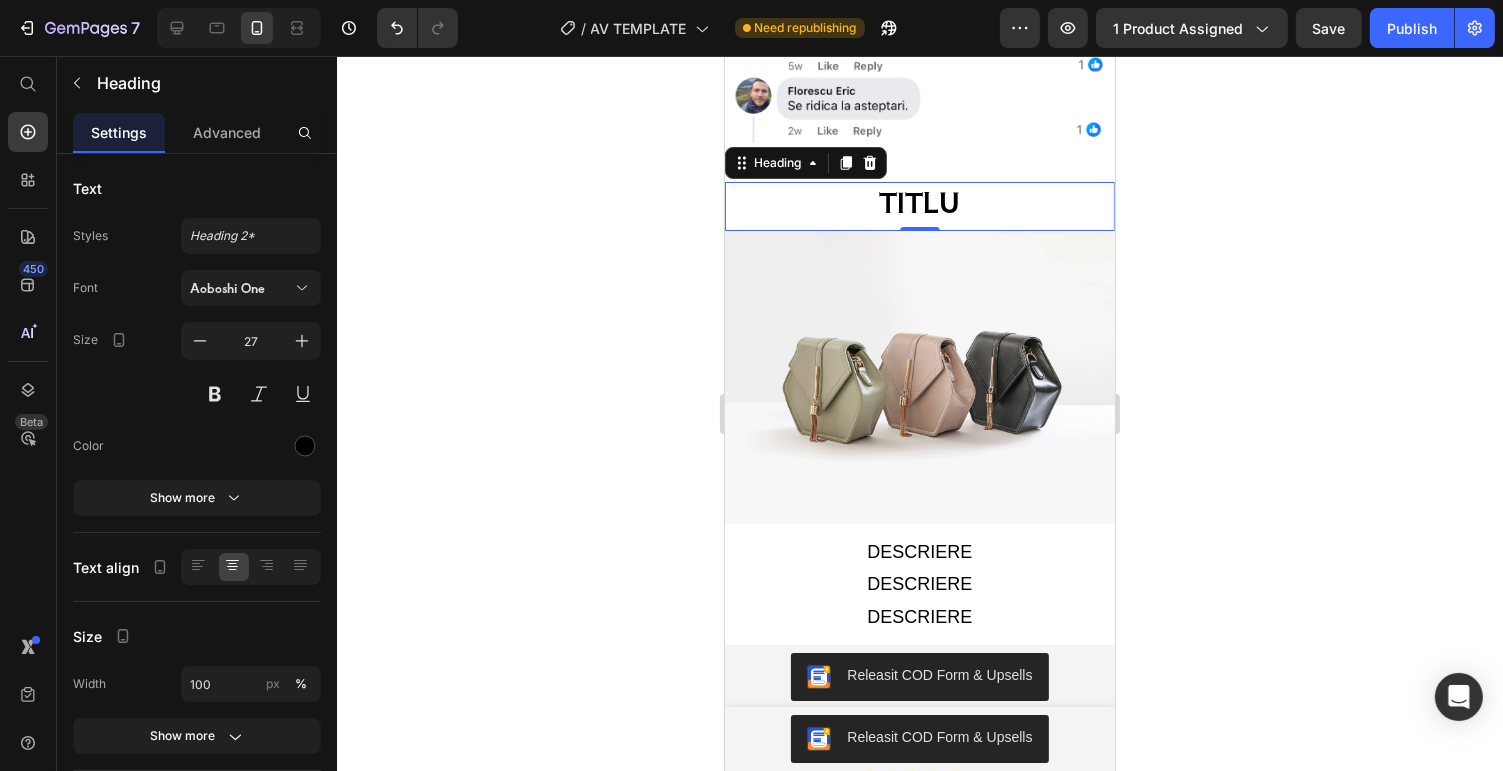 click on "TITLU" at bounding box center [919, 201] 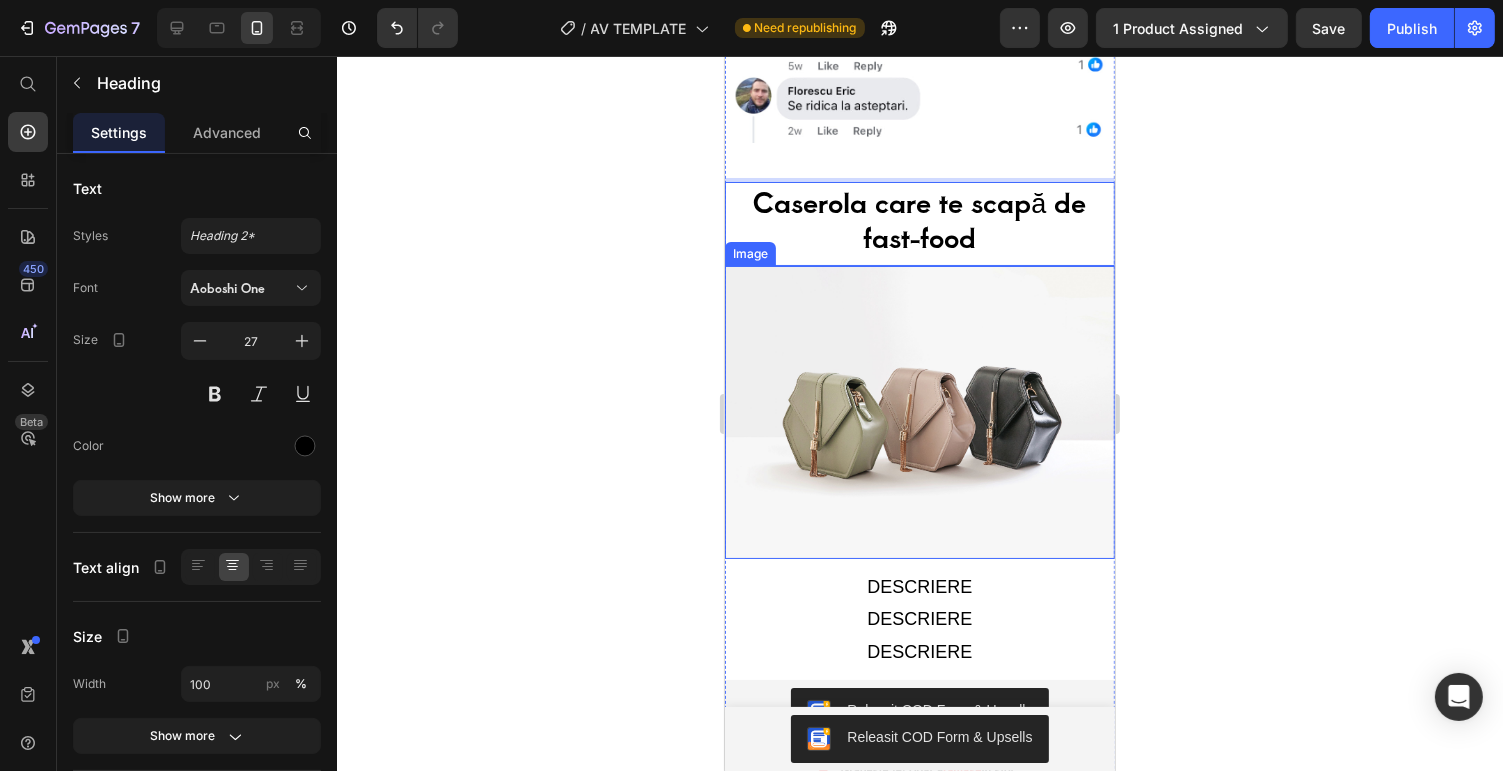 click at bounding box center [919, 412] 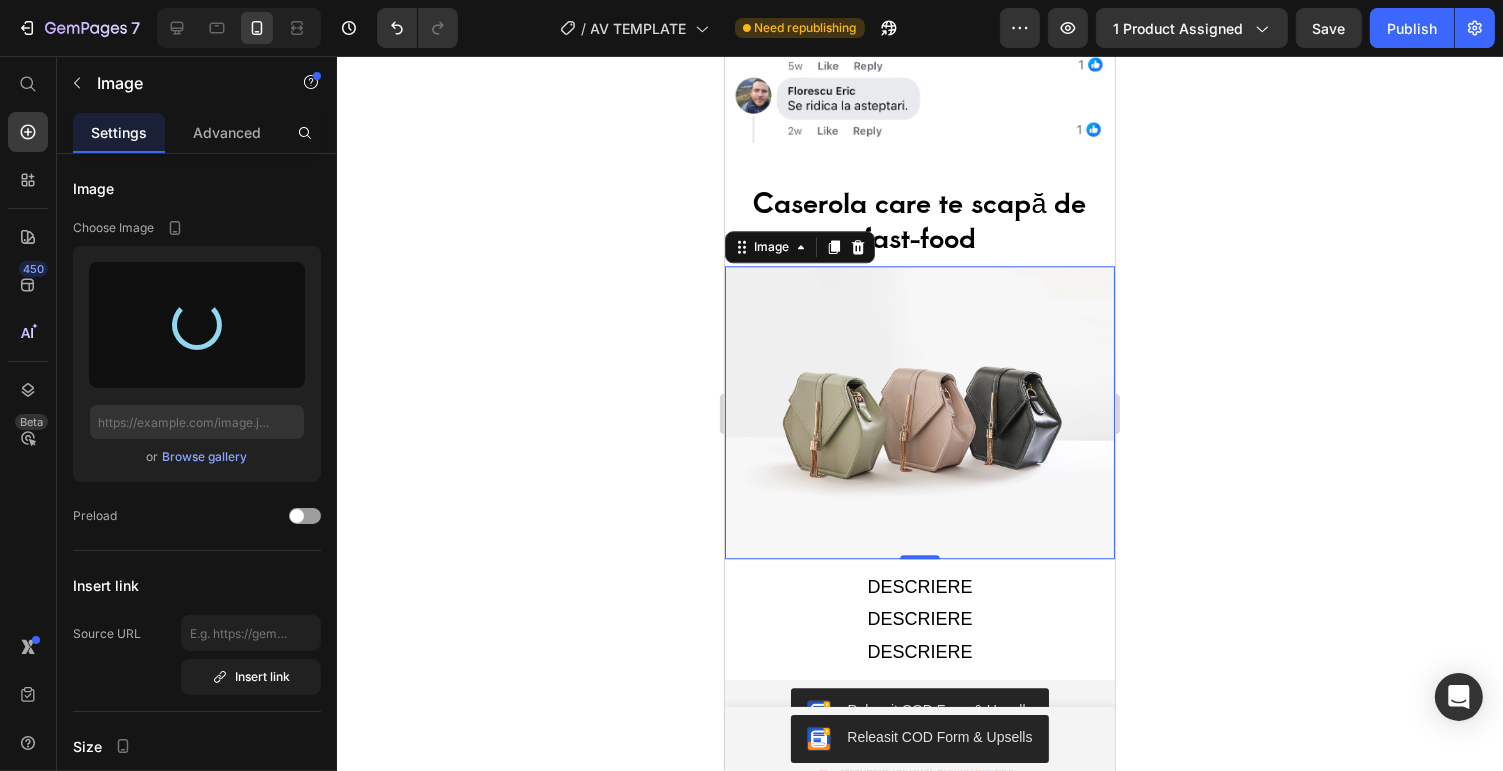 type on "[URL][DOMAIN_NAME]" 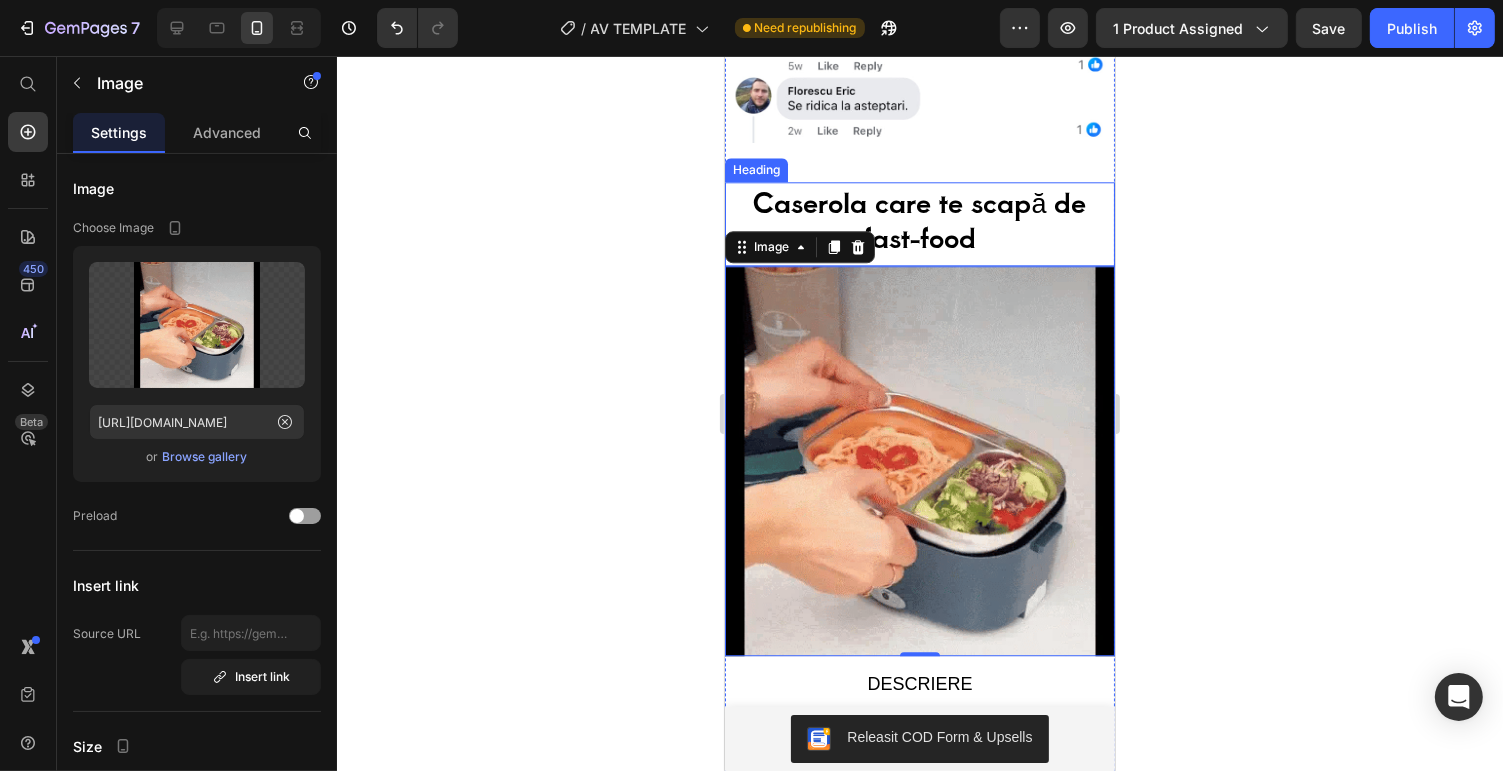 click on "Caserola care te scapă de fast-food" at bounding box center (919, 219) 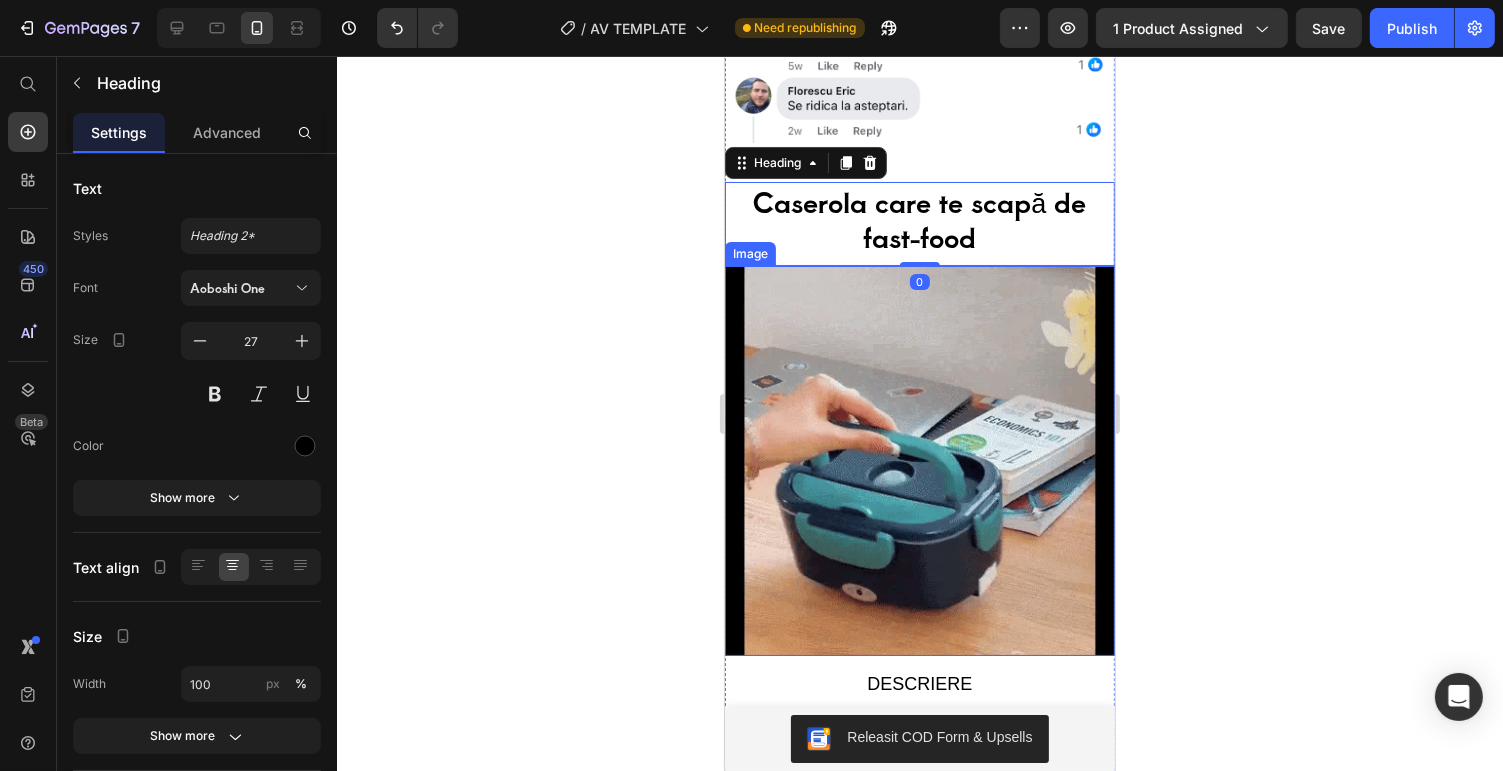 click at bounding box center [919, 461] 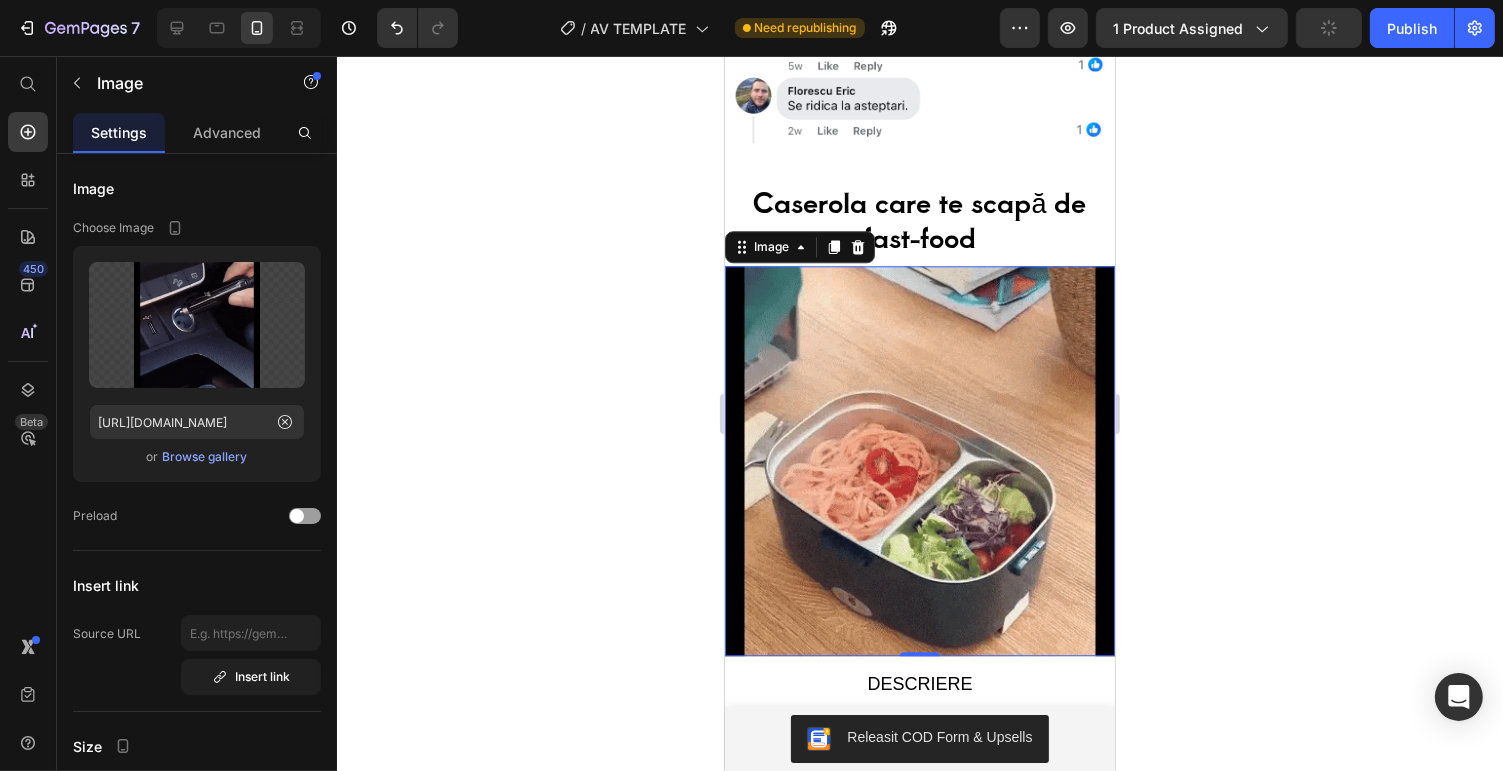 click at bounding box center [919, 461] 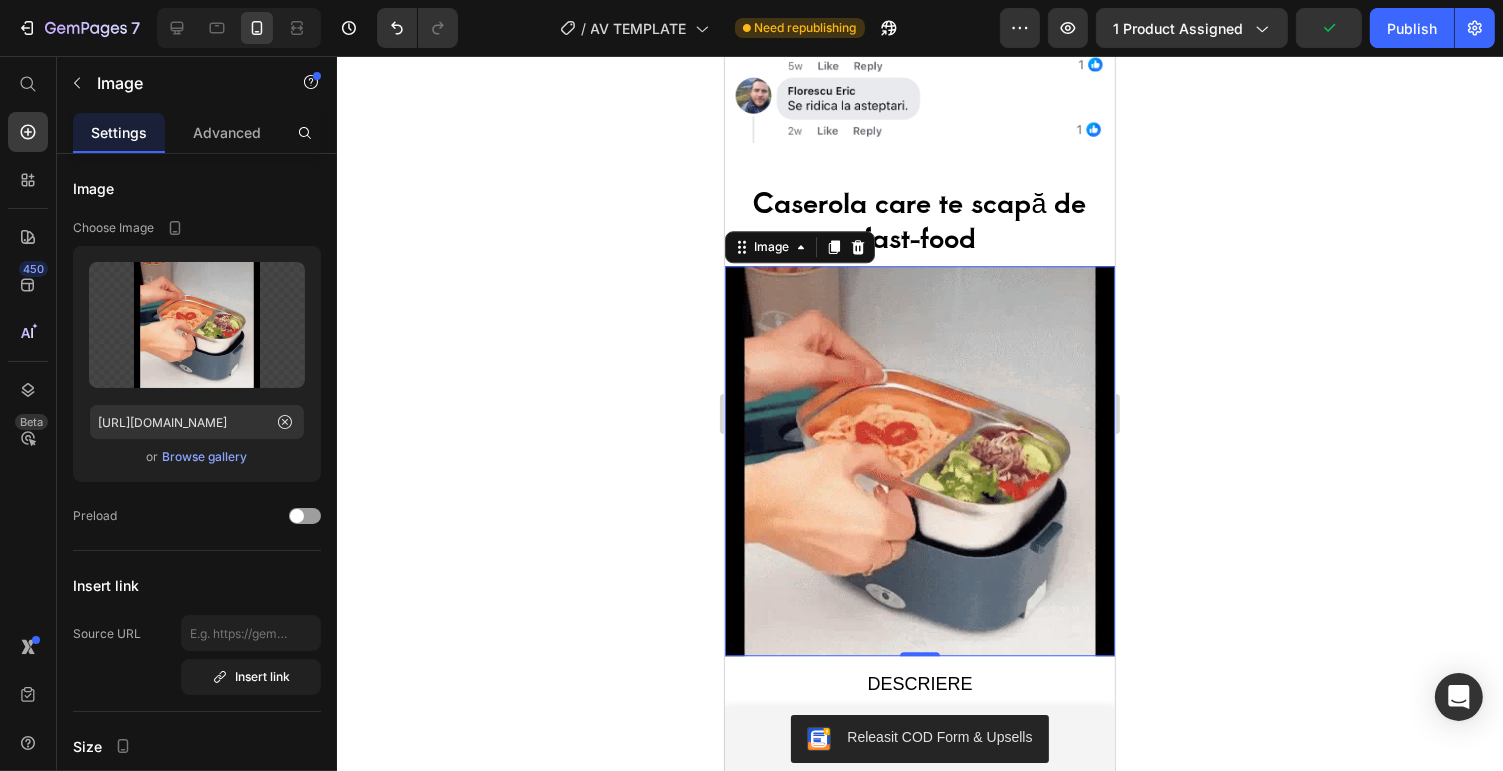 click at bounding box center (919, 461) 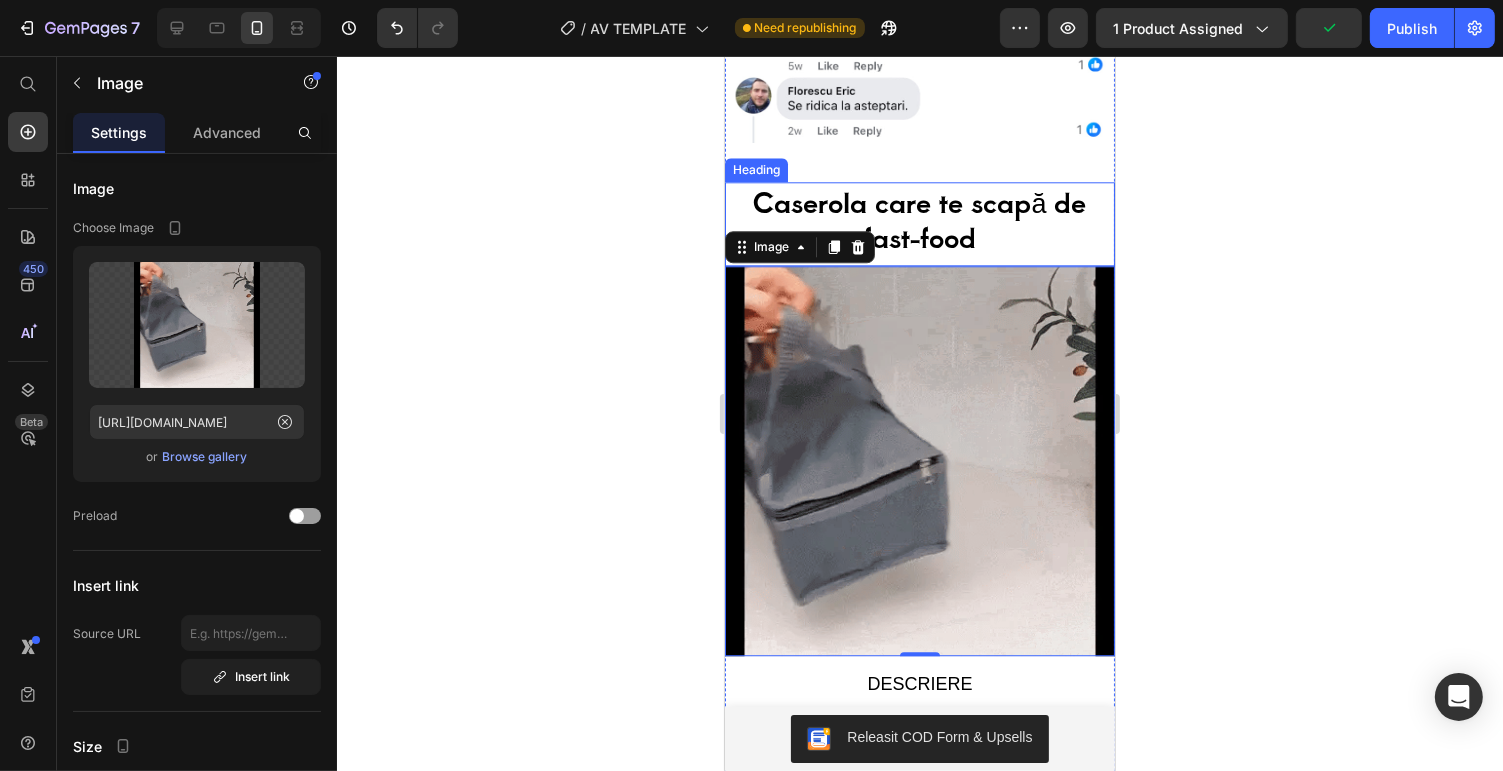 click on "Caserola care te scapă de fast-food" at bounding box center (919, 219) 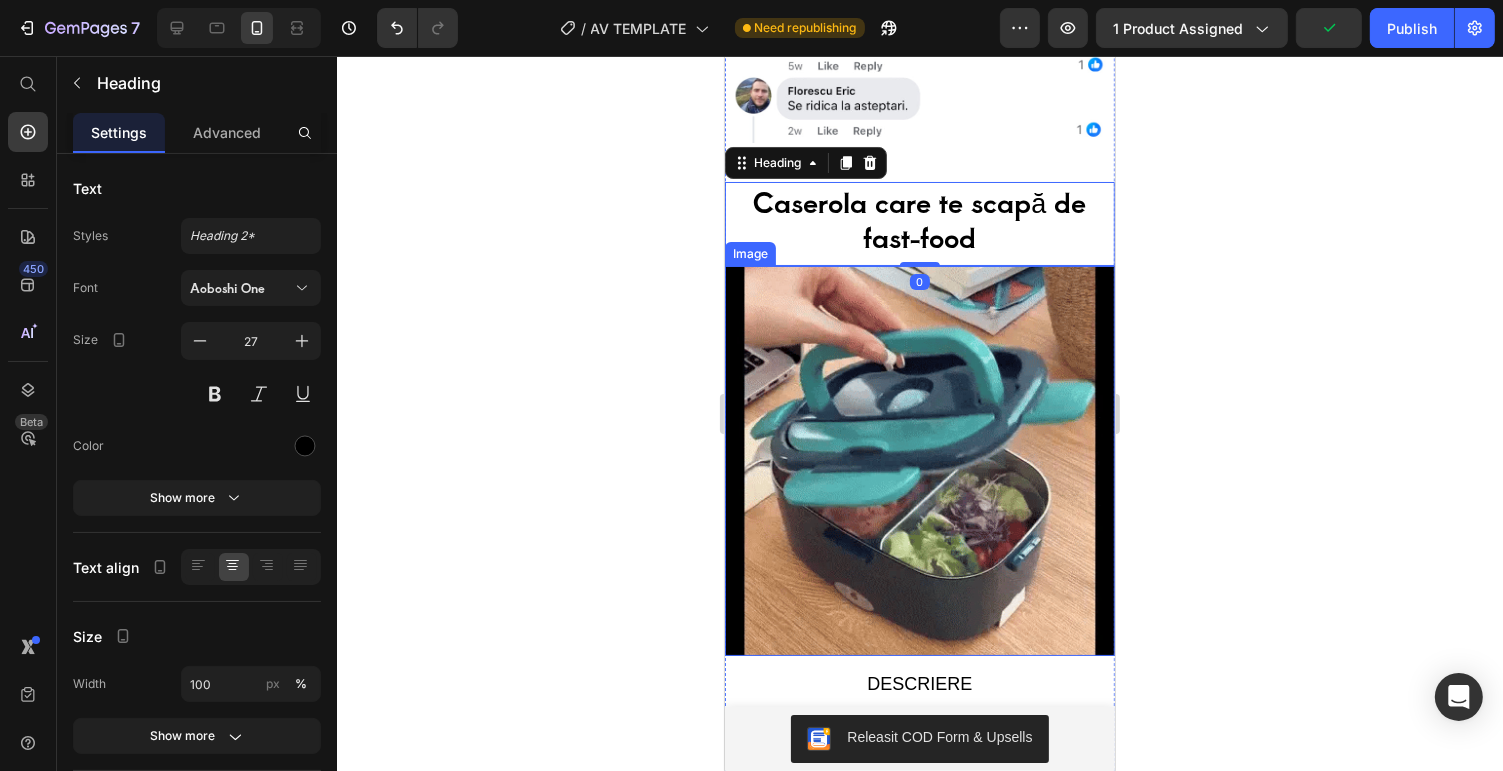 click at bounding box center (919, 461) 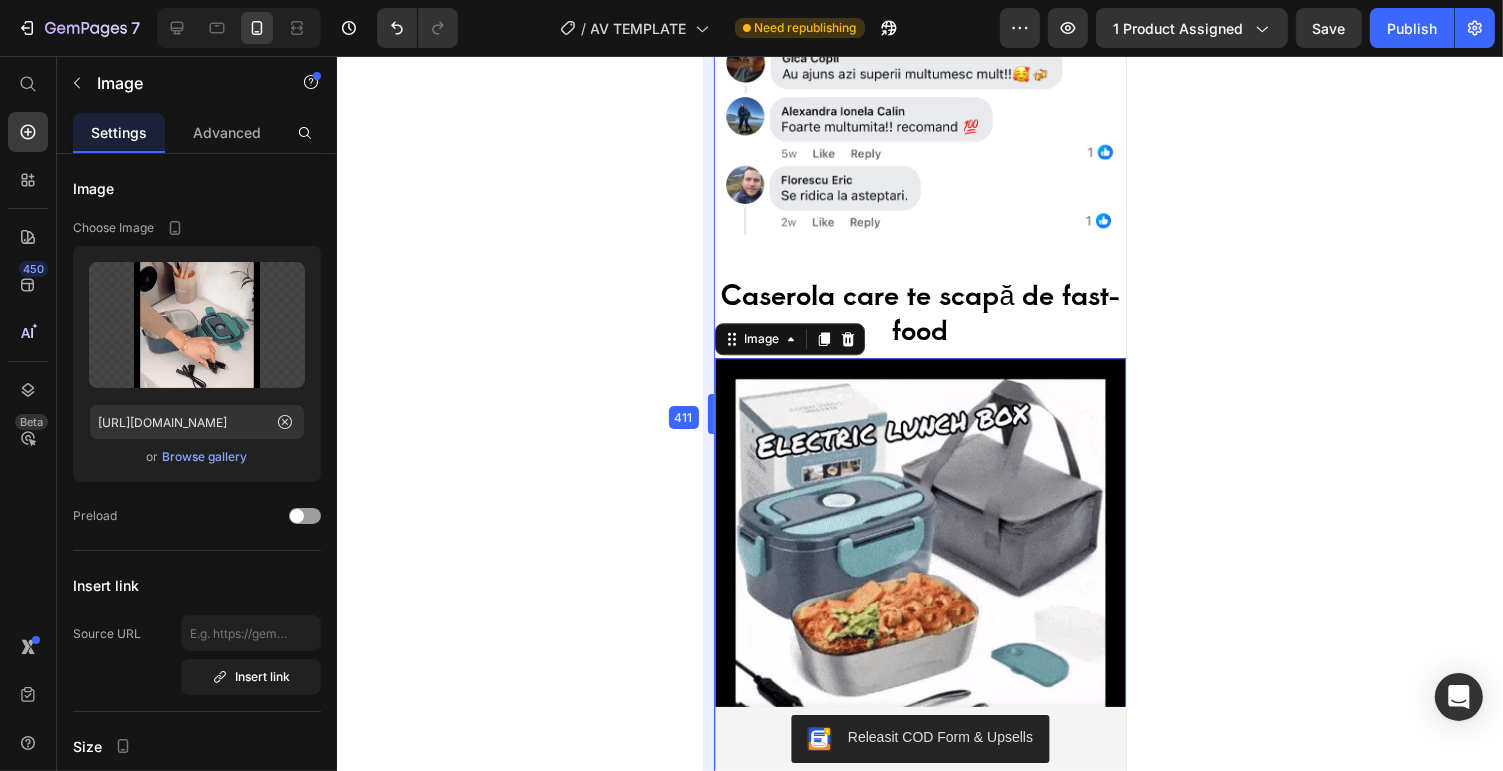 scroll, scrollTop: 5114, scrollLeft: 0, axis: vertical 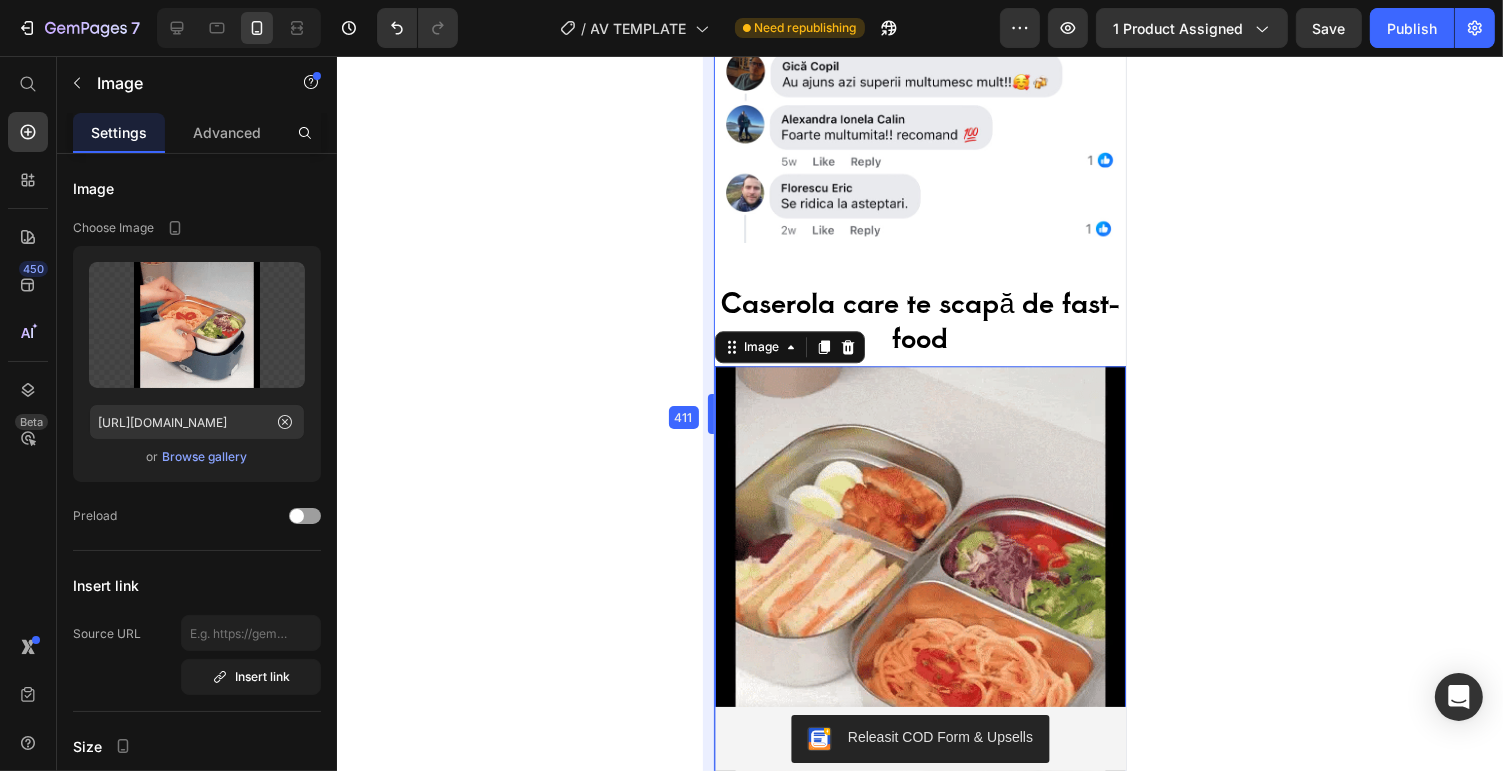 drag, startPoint x: 720, startPoint y: 416, endPoint x: 700, endPoint y: 414, distance: 20.09975 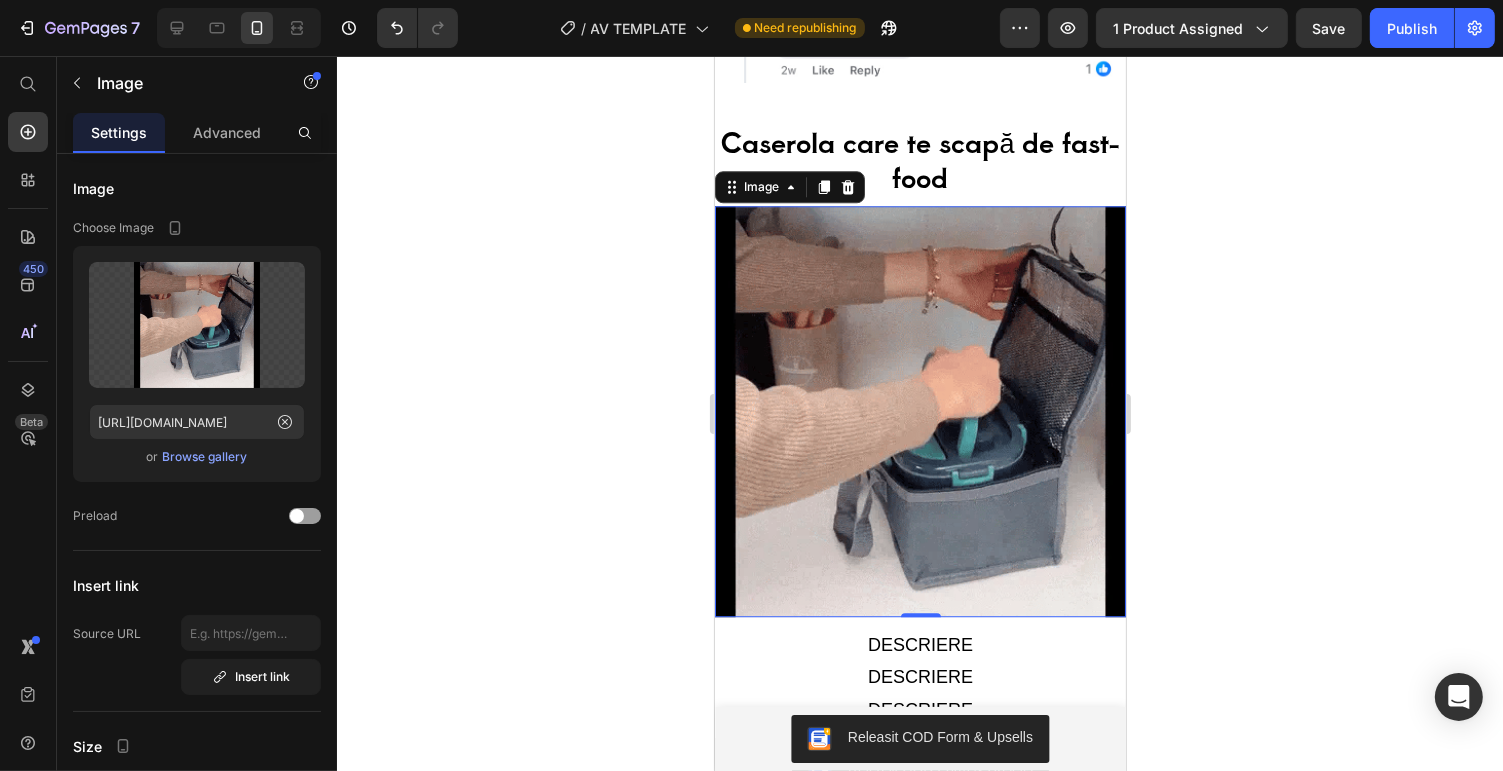 scroll, scrollTop: 5434, scrollLeft: 0, axis: vertical 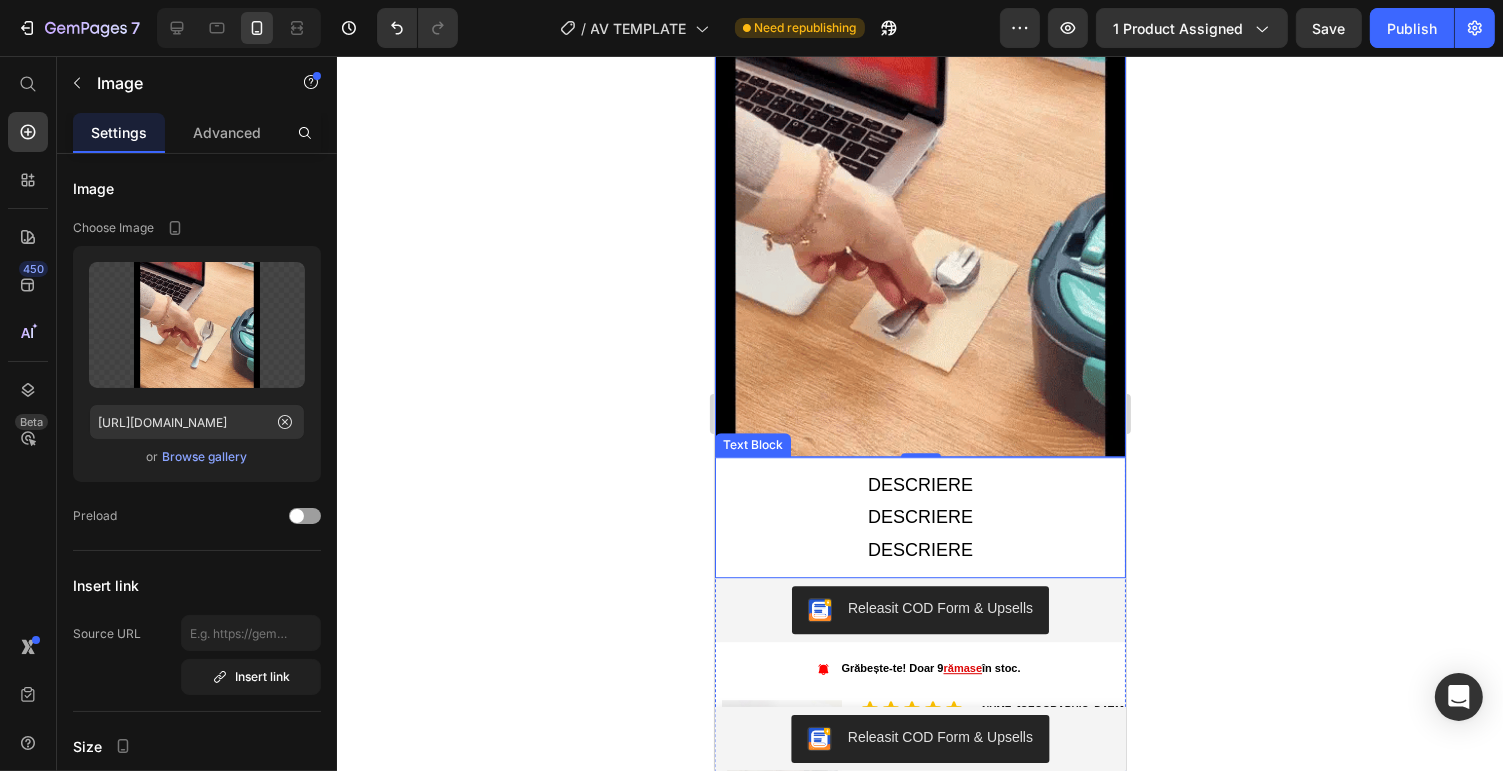 click on "DESCRIERE" at bounding box center (919, 485) 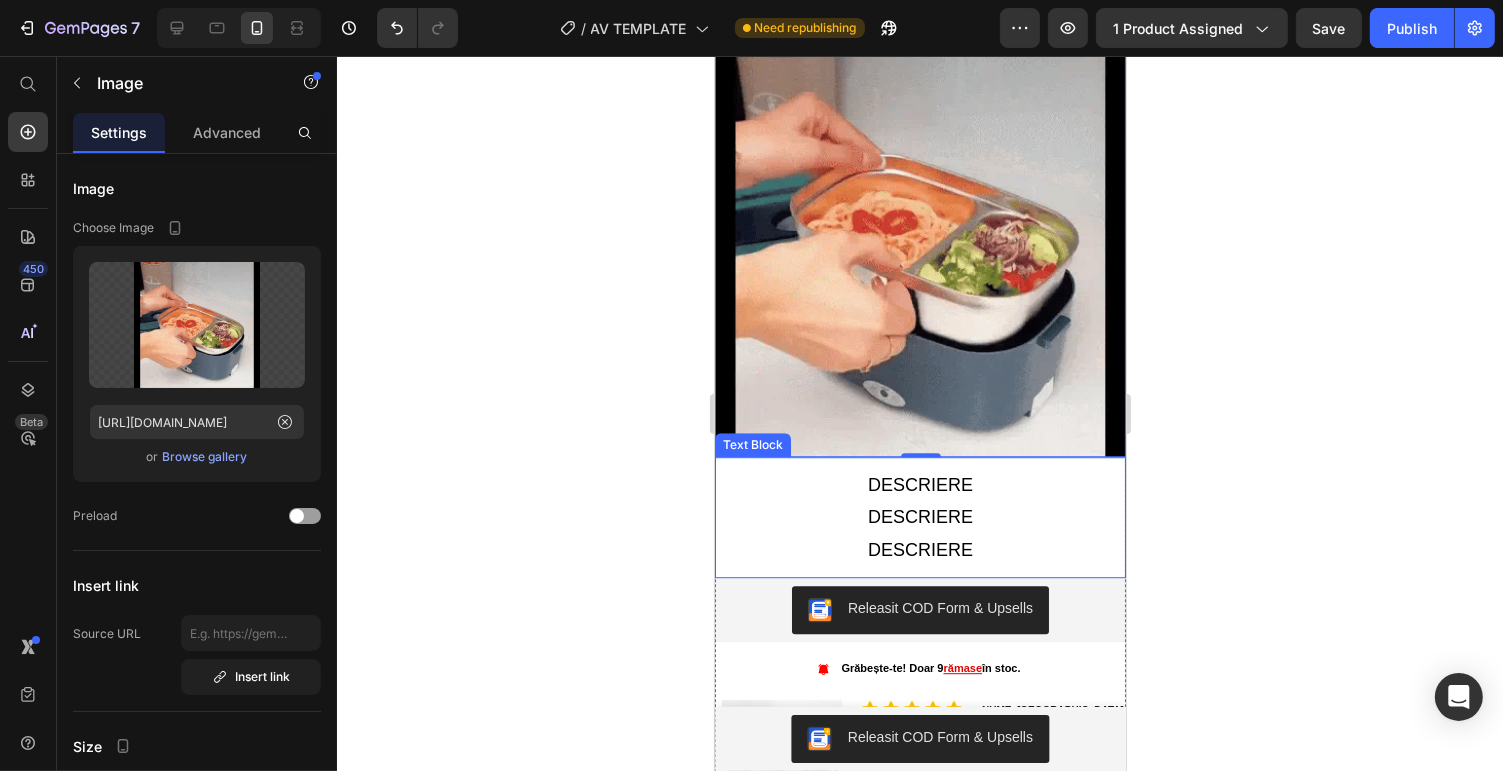 click on "DESCRIERE" at bounding box center [919, 485] 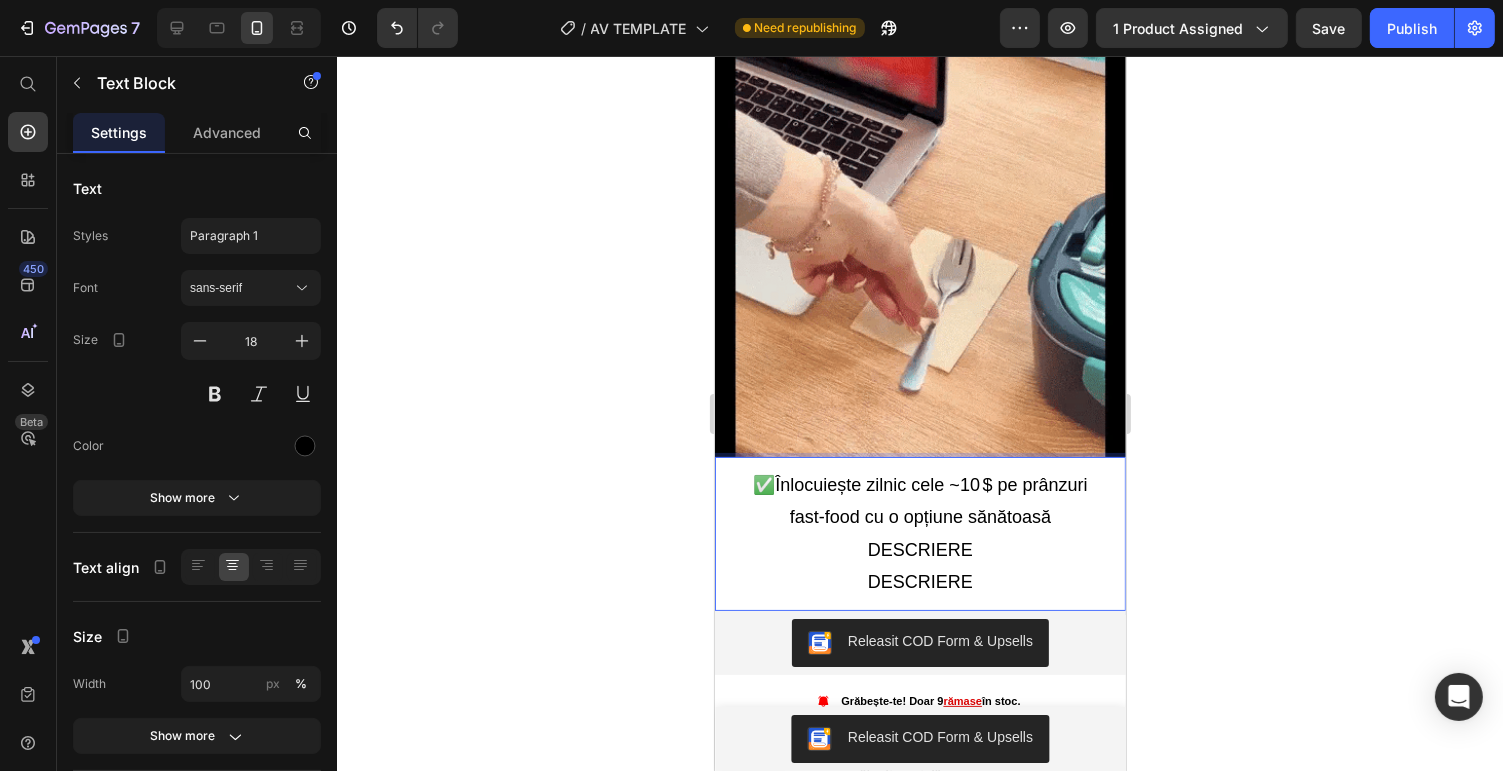 click on "✅Înlocuiește zilnic cele ~10 $ pe prânzuri fast‑food cu o opțiune sănătoasă" at bounding box center [919, 501] 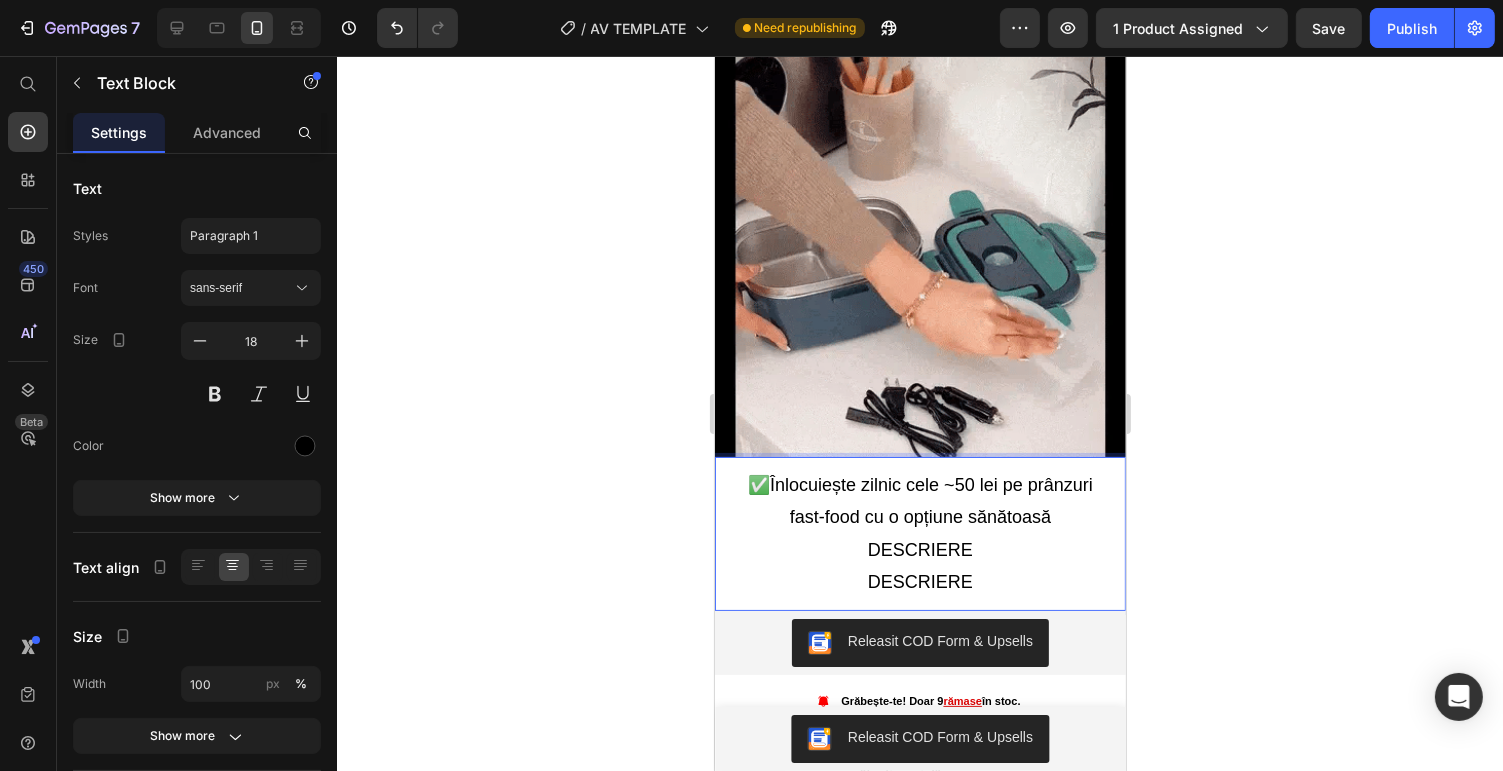 click on "✅Înlocuiește zilnic cele ~50 lei pe prânzuri fast‑food cu o opțiune sănătoasă" at bounding box center (919, 501) 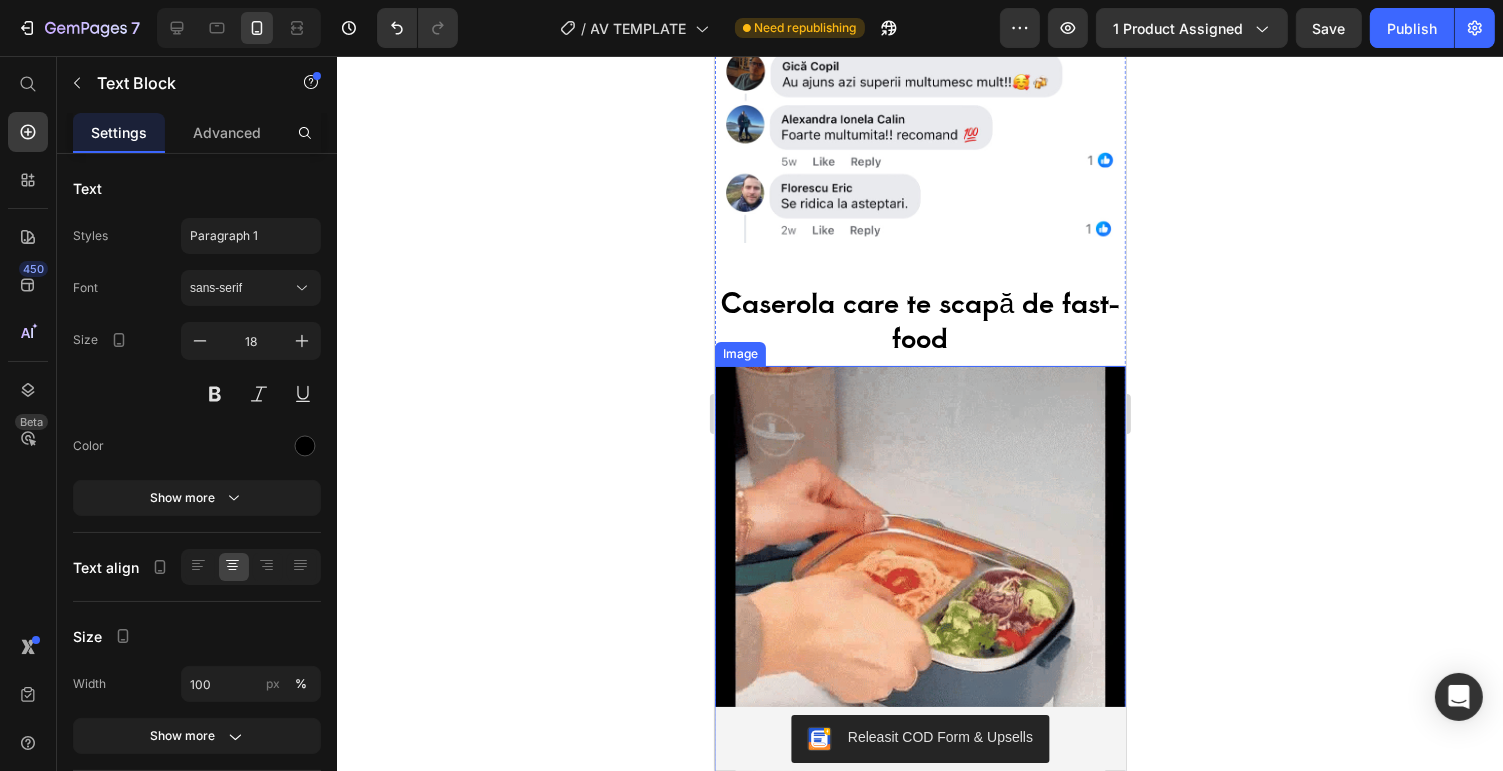 scroll, scrollTop: 5354, scrollLeft: 0, axis: vertical 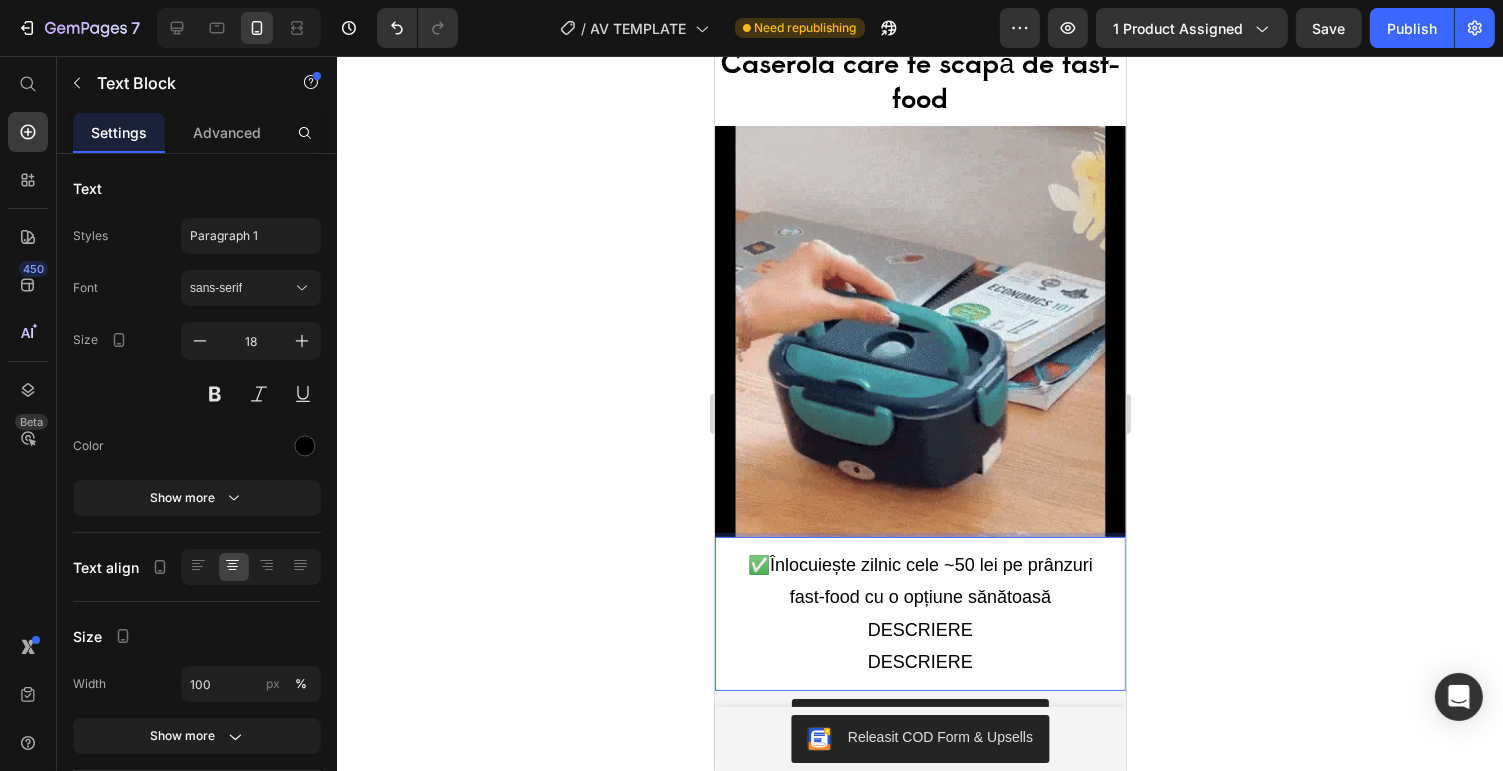 click on "DESCRIERE" at bounding box center (919, 630) 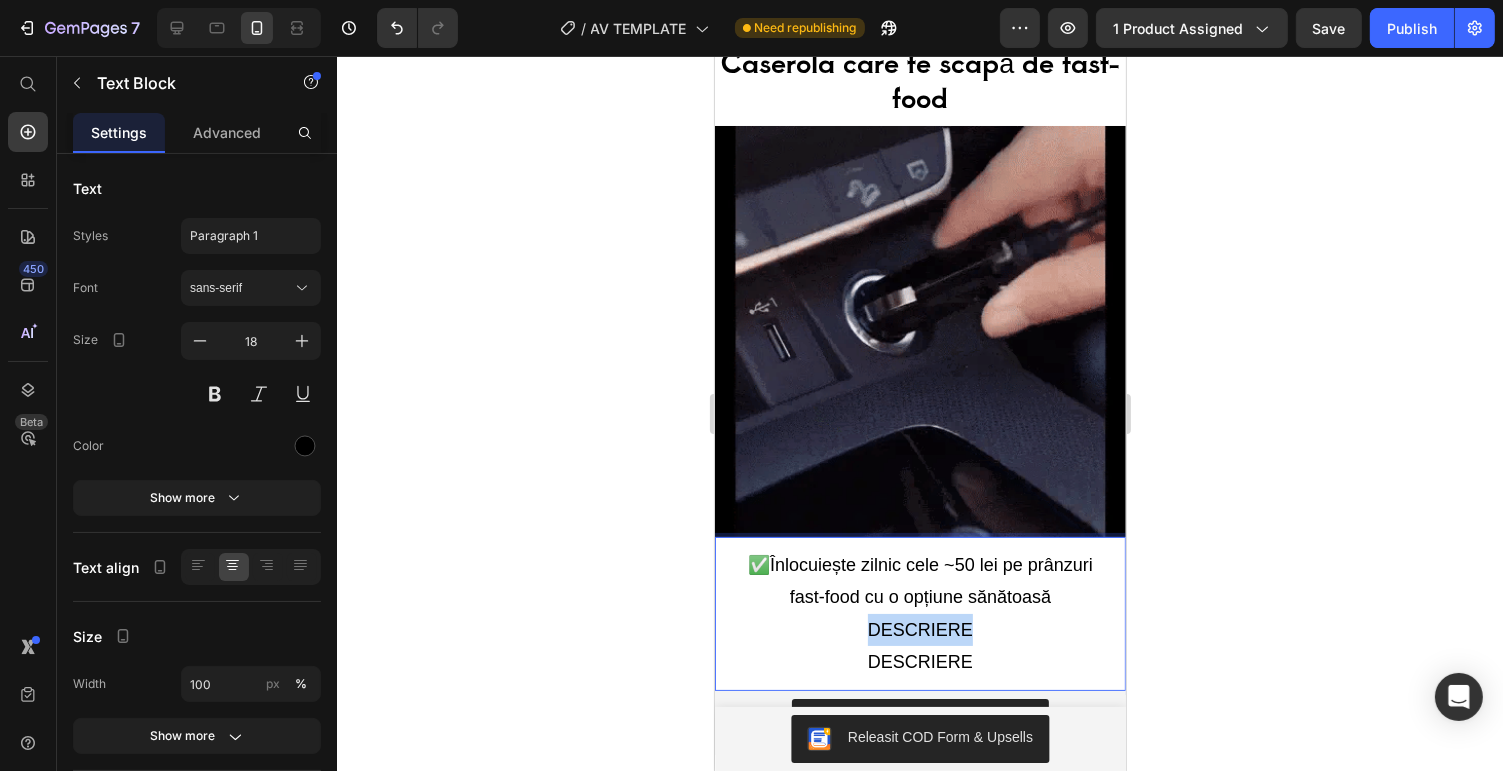 click on "DESCRIERE" at bounding box center (919, 630) 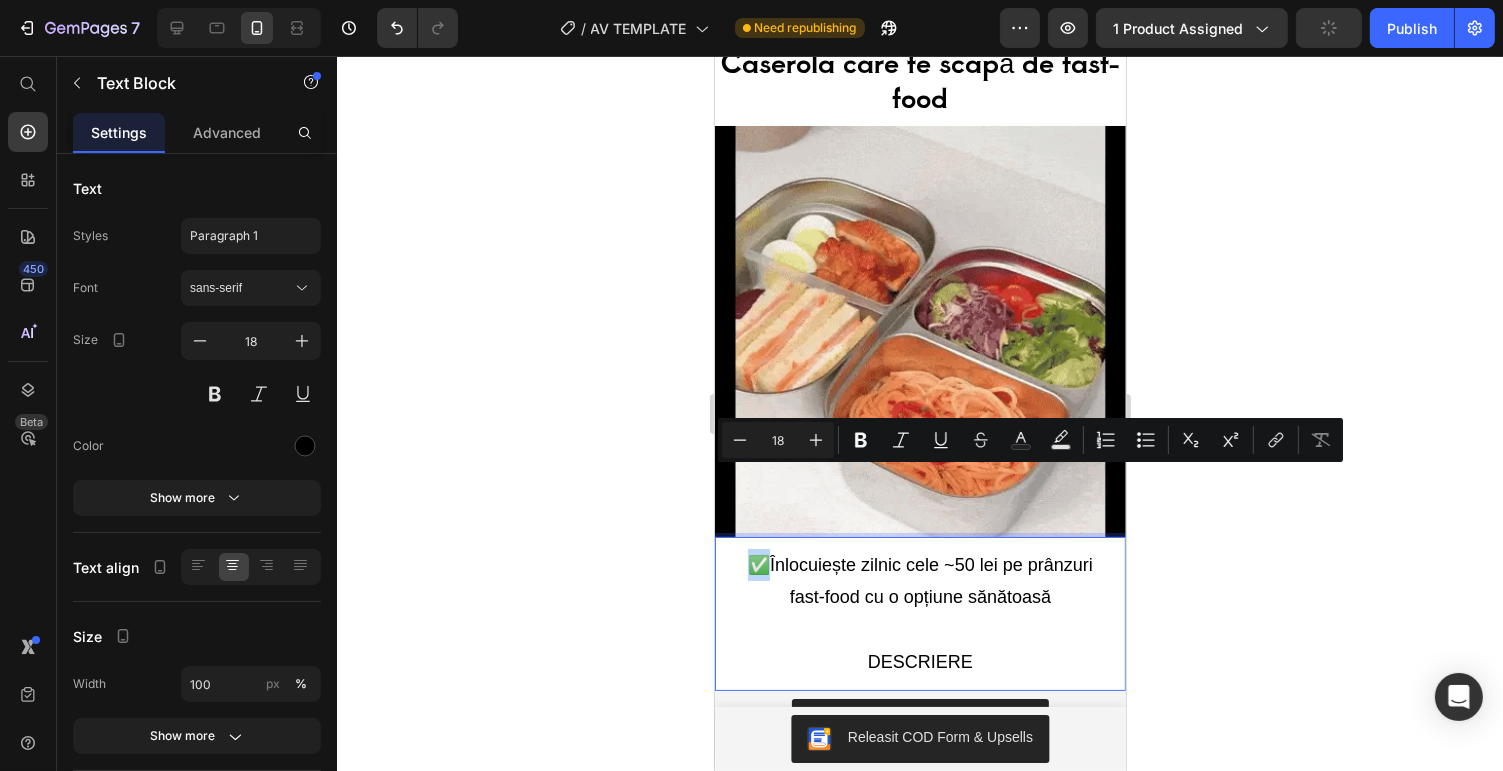 drag, startPoint x: 754, startPoint y: 481, endPoint x: 735, endPoint y: 484, distance: 19.235384 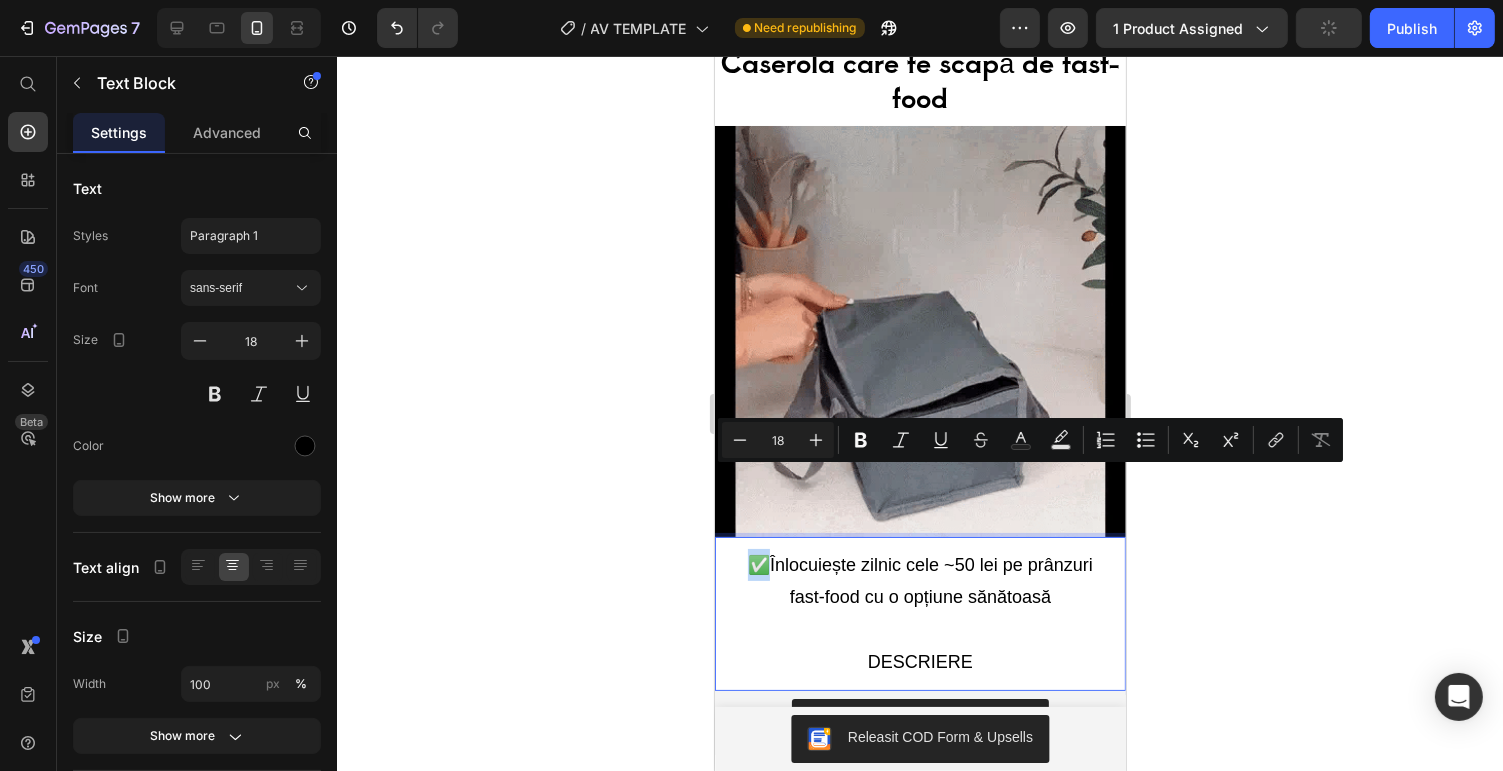 click on "✅Înlocuiește zilnic cele ~50 lei pe prânzuri fast‑food cu o opțiune sănătoasă" at bounding box center (919, 581) 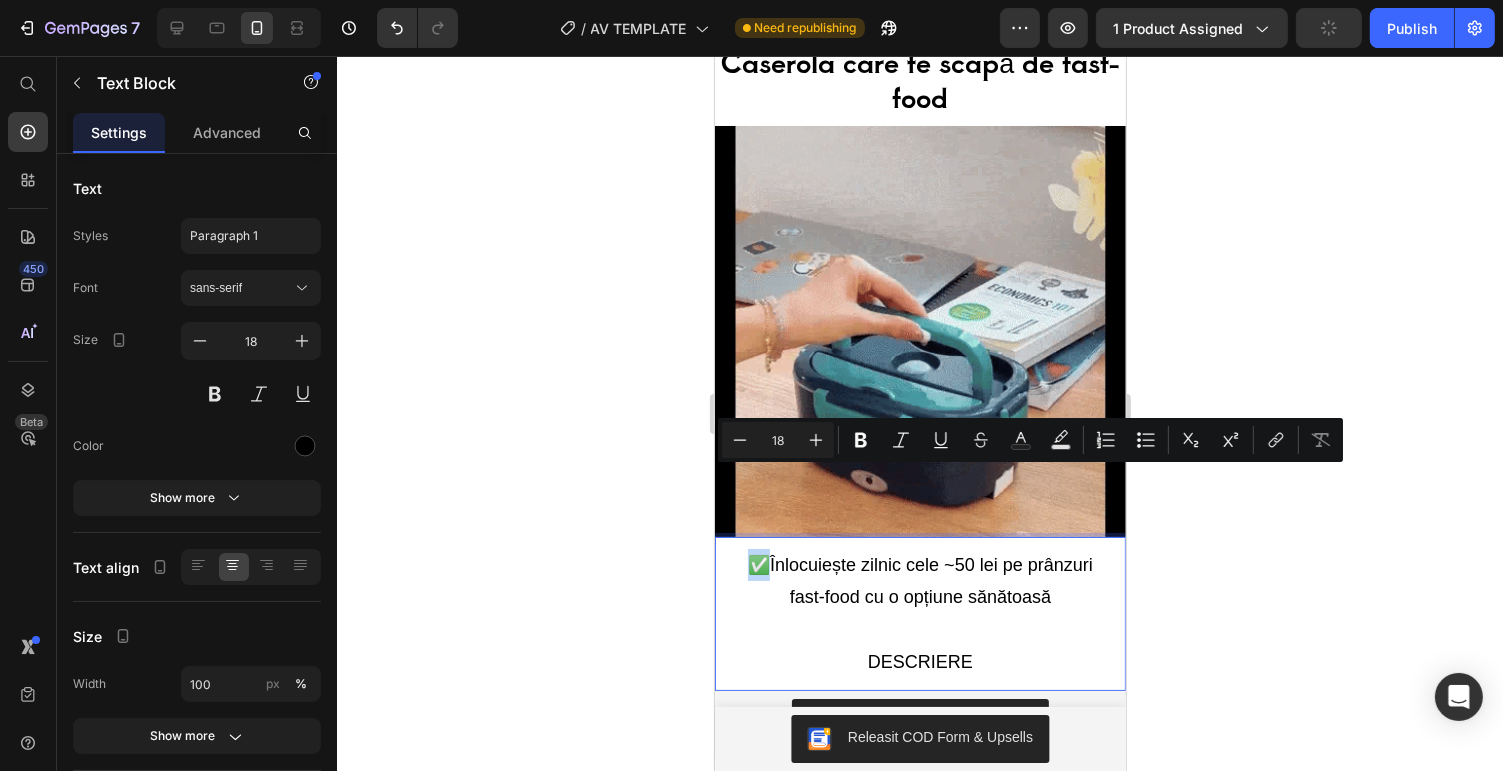 copy on "✅" 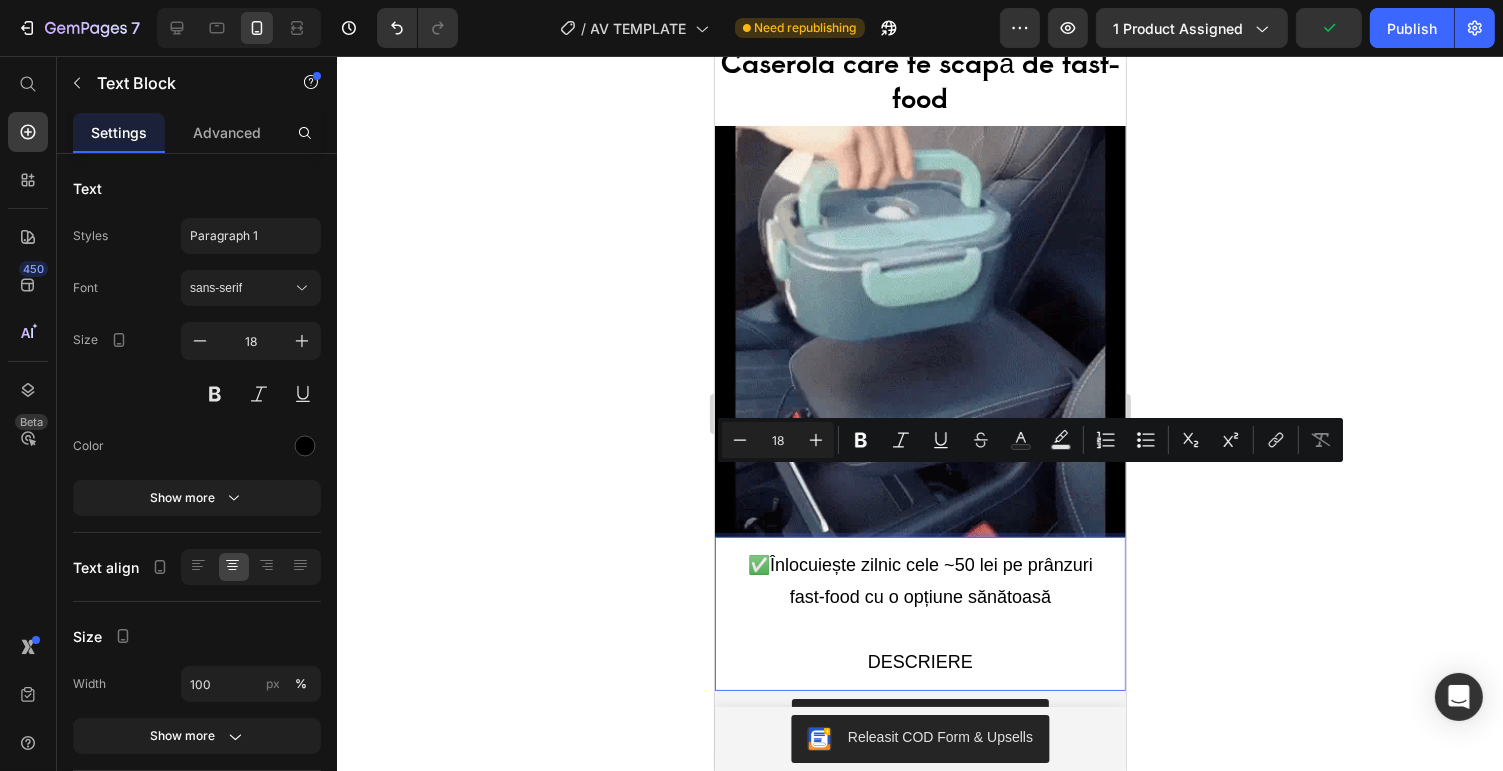 click at bounding box center [919, 630] 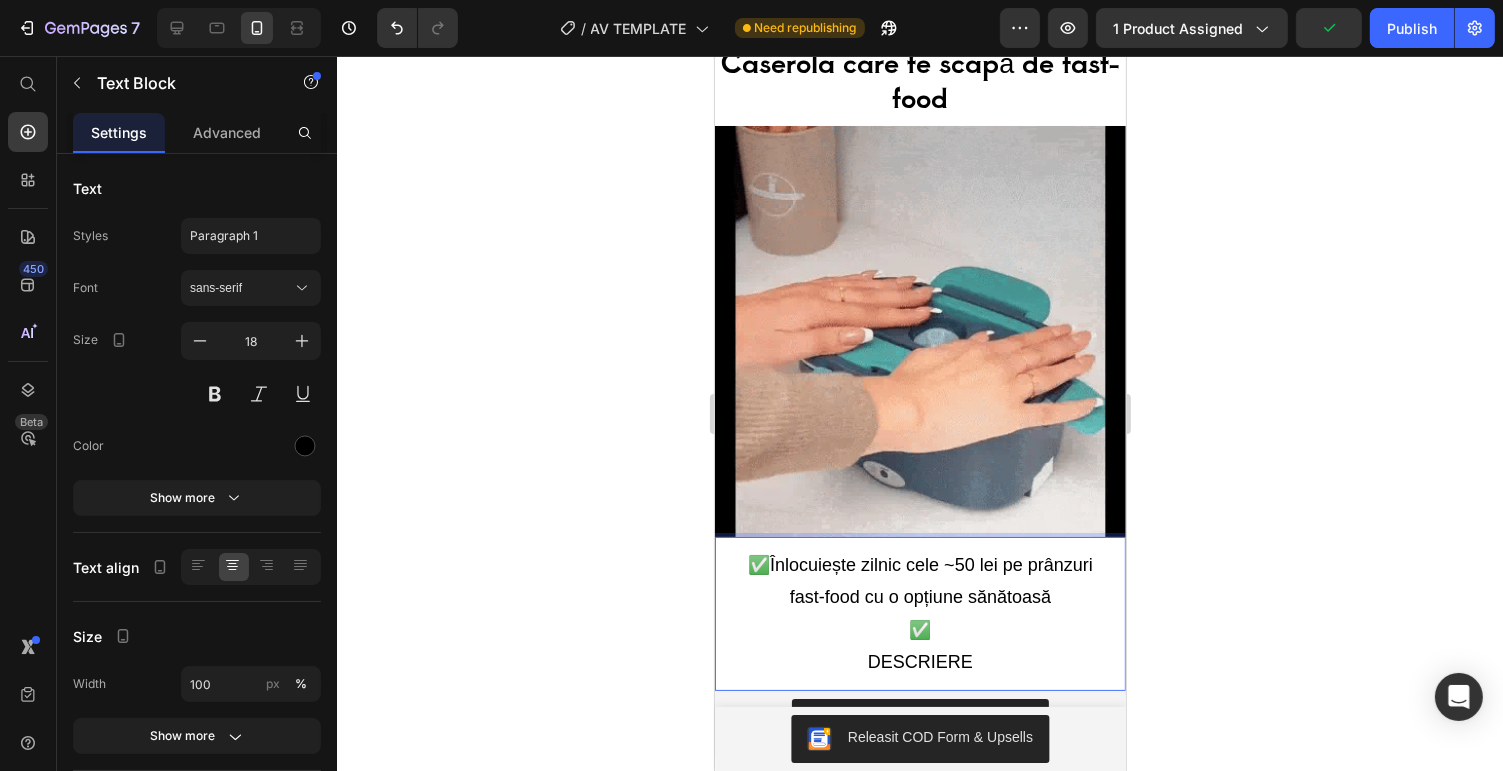 click on "✅" at bounding box center (919, 630) 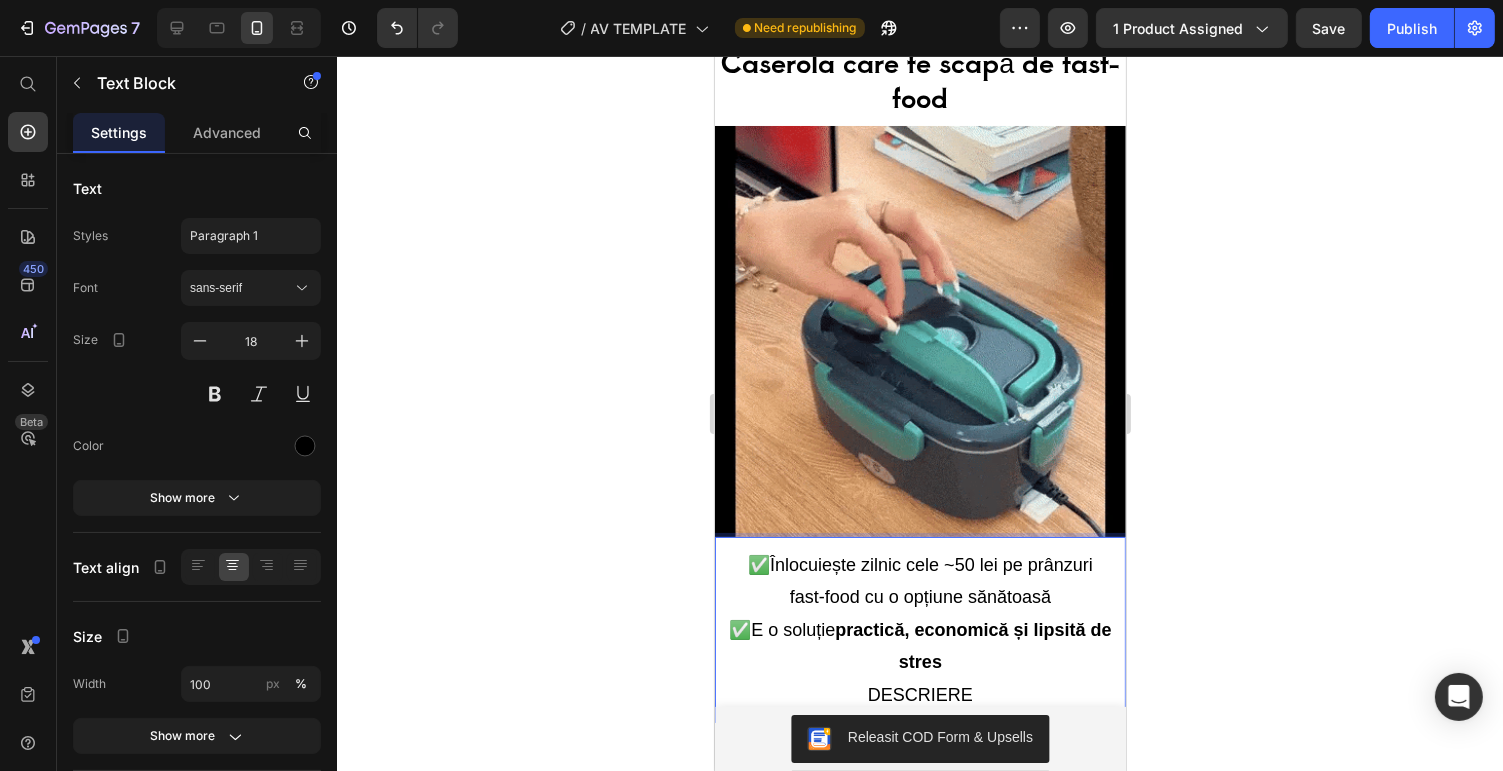 click on "DESCRIERE" at bounding box center (919, 695) 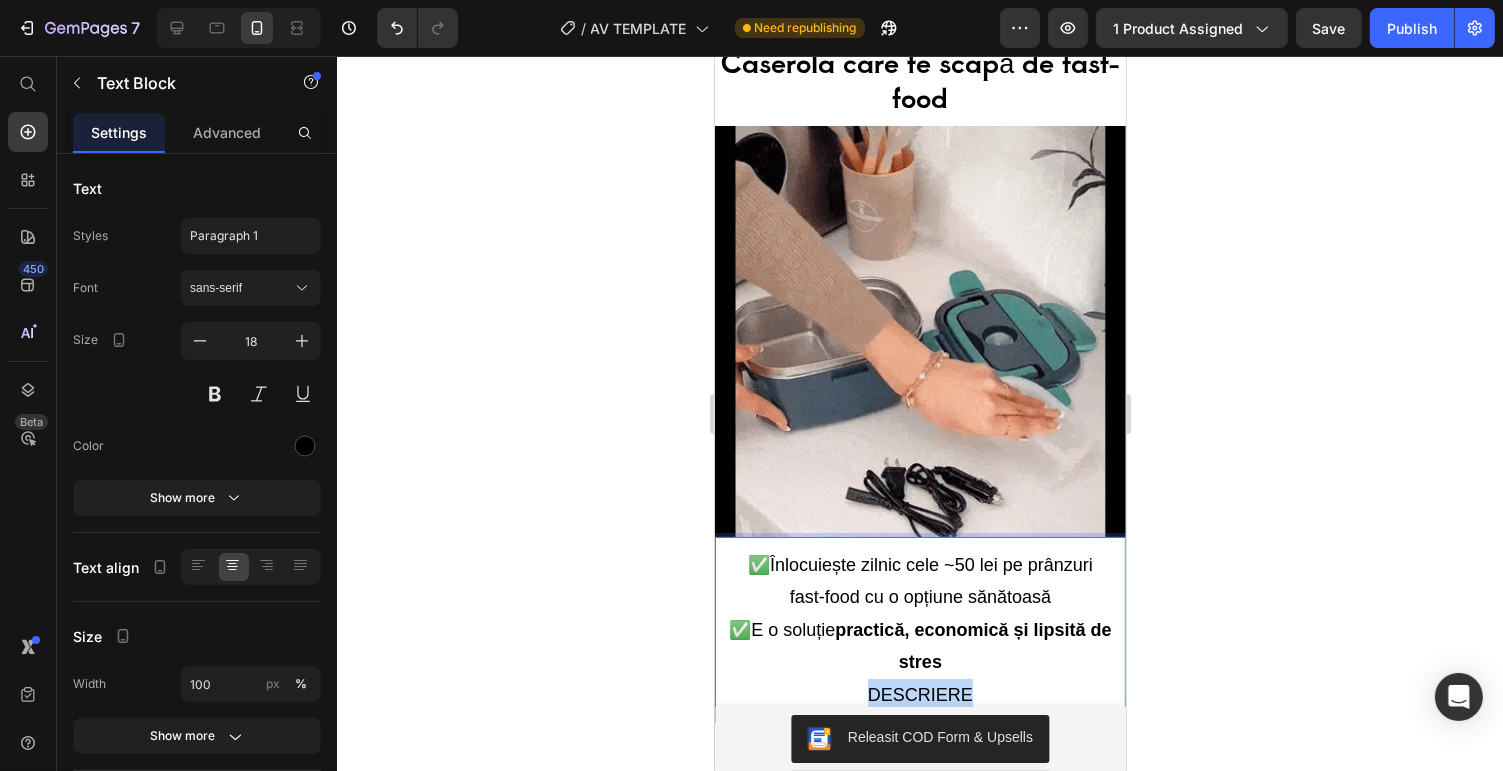 click on "DESCRIERE" at bounding box center (919, 695) 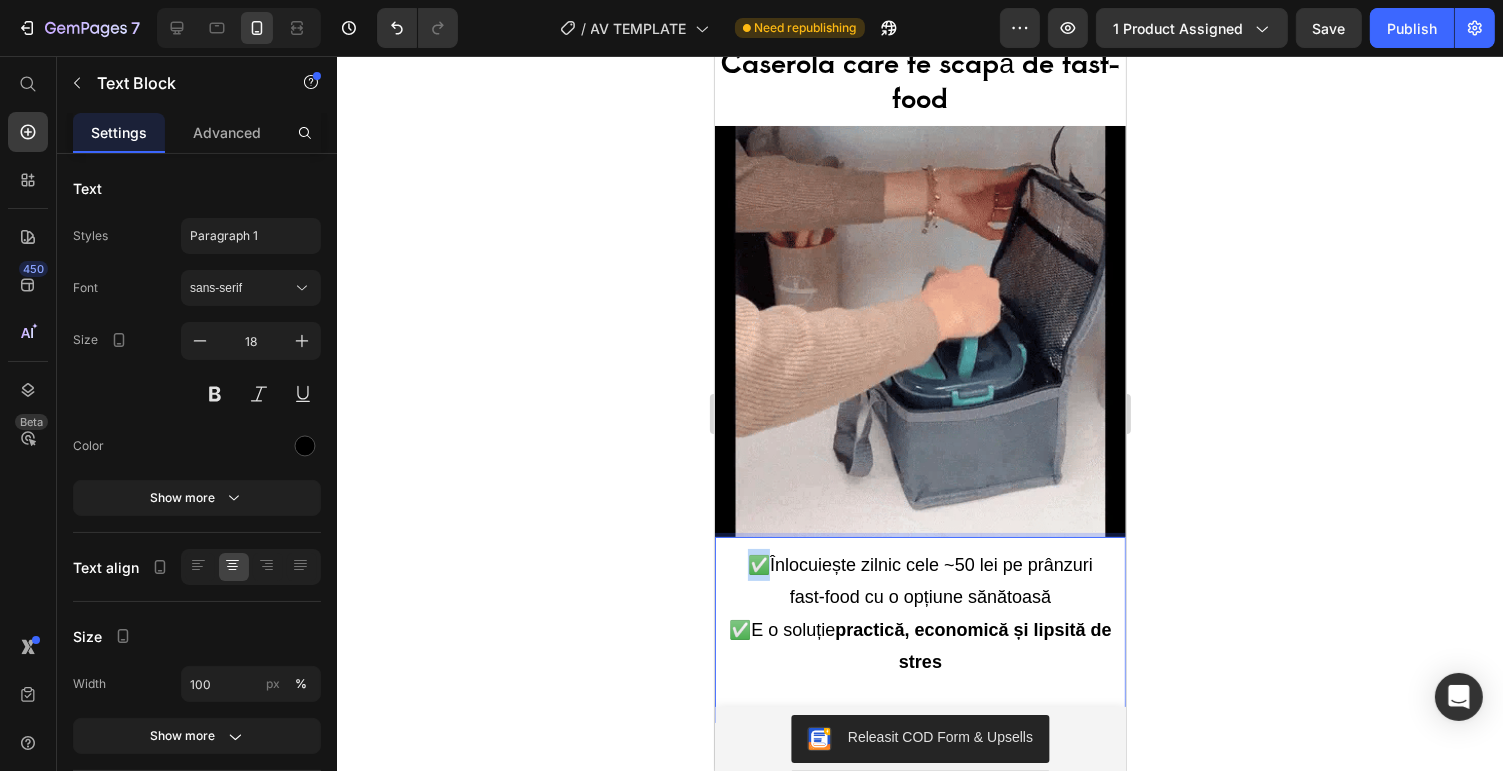 click on "✅Înlocuiește zilnic cele ~50 lei pe prânzuri fast‑food cu o opțiune sănătoasă" at bounding box center (919, 581) 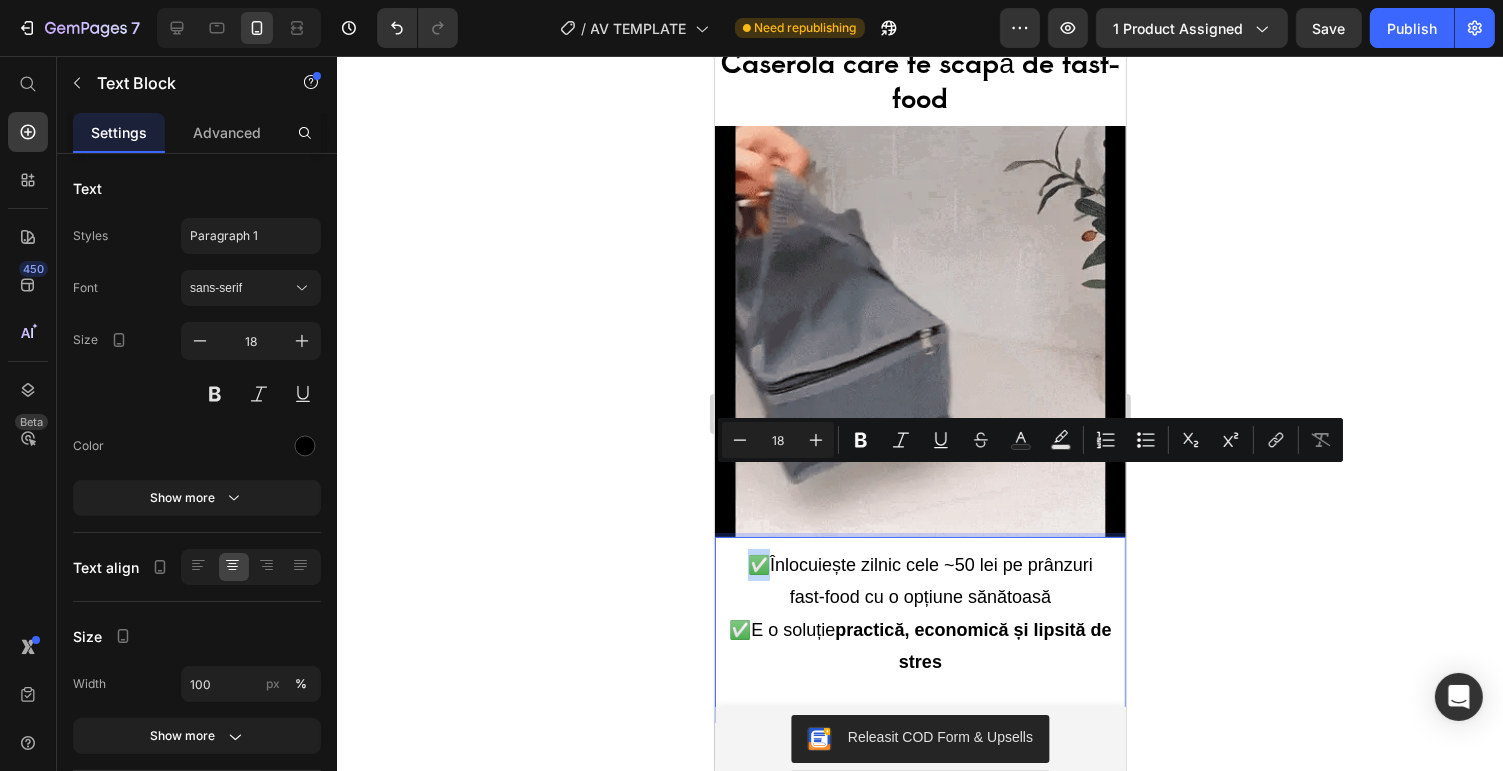 copy on "✅" 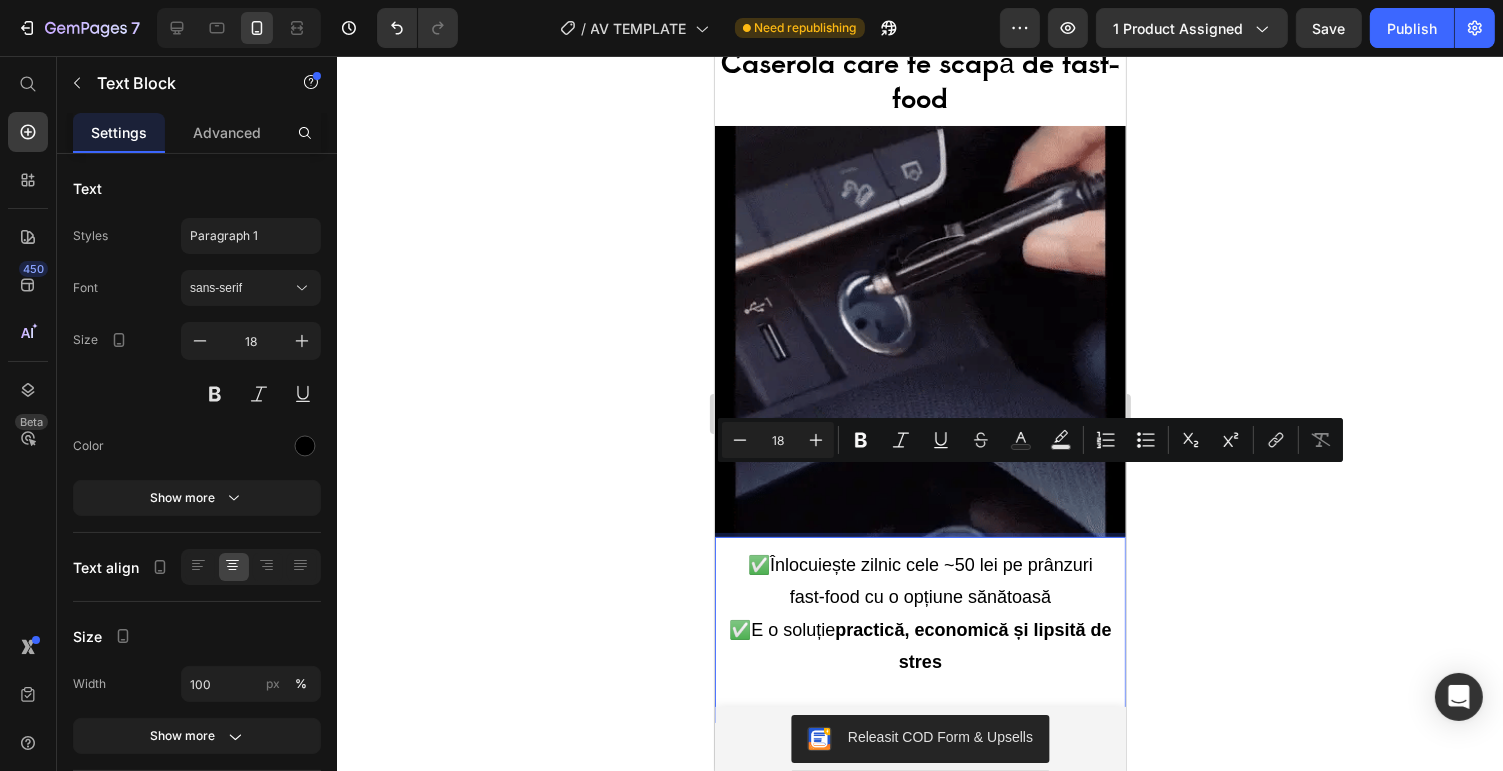 click at bounding box center [919, 695] 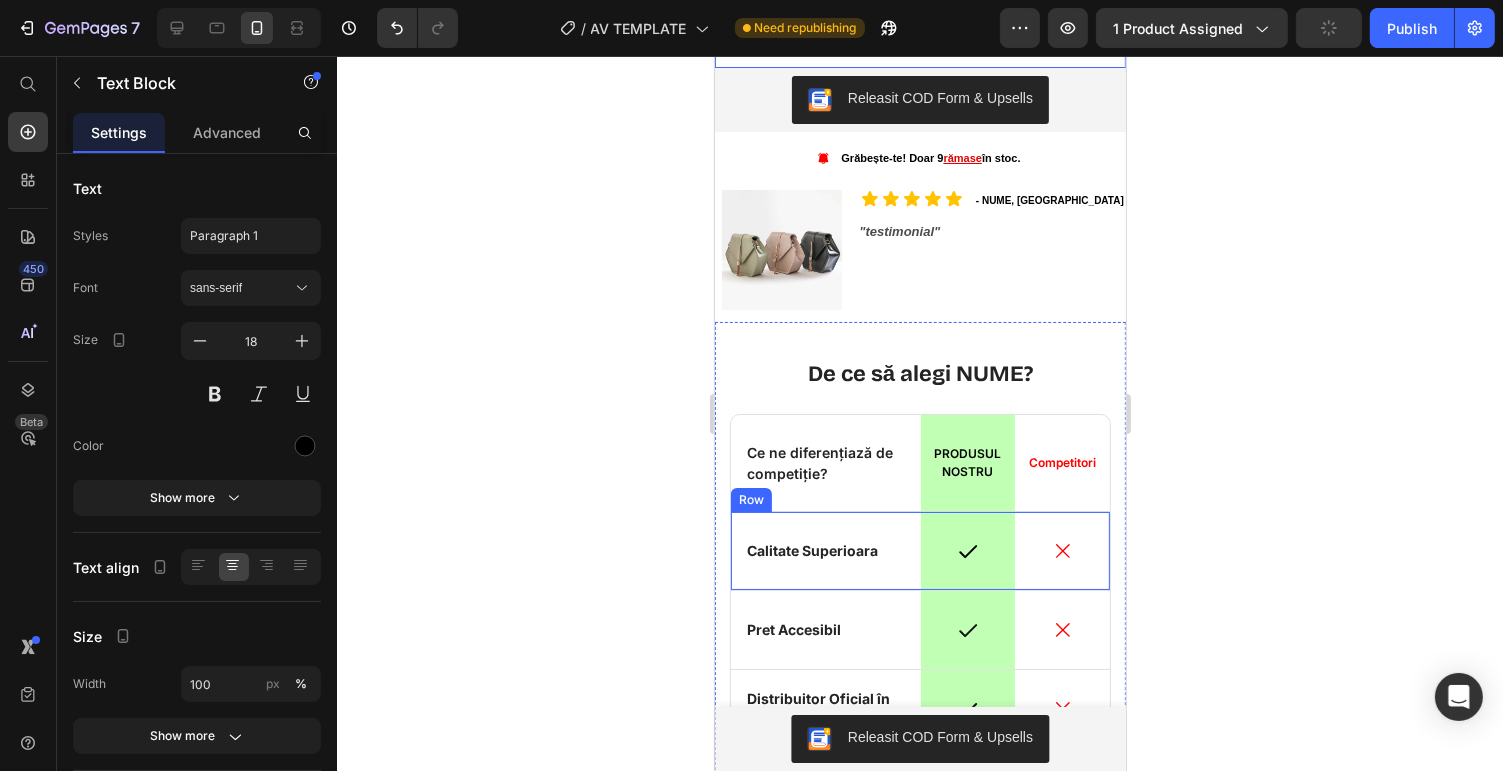 scroll, scrollTop: 5834, scrollLeft: 0, axis: vertical 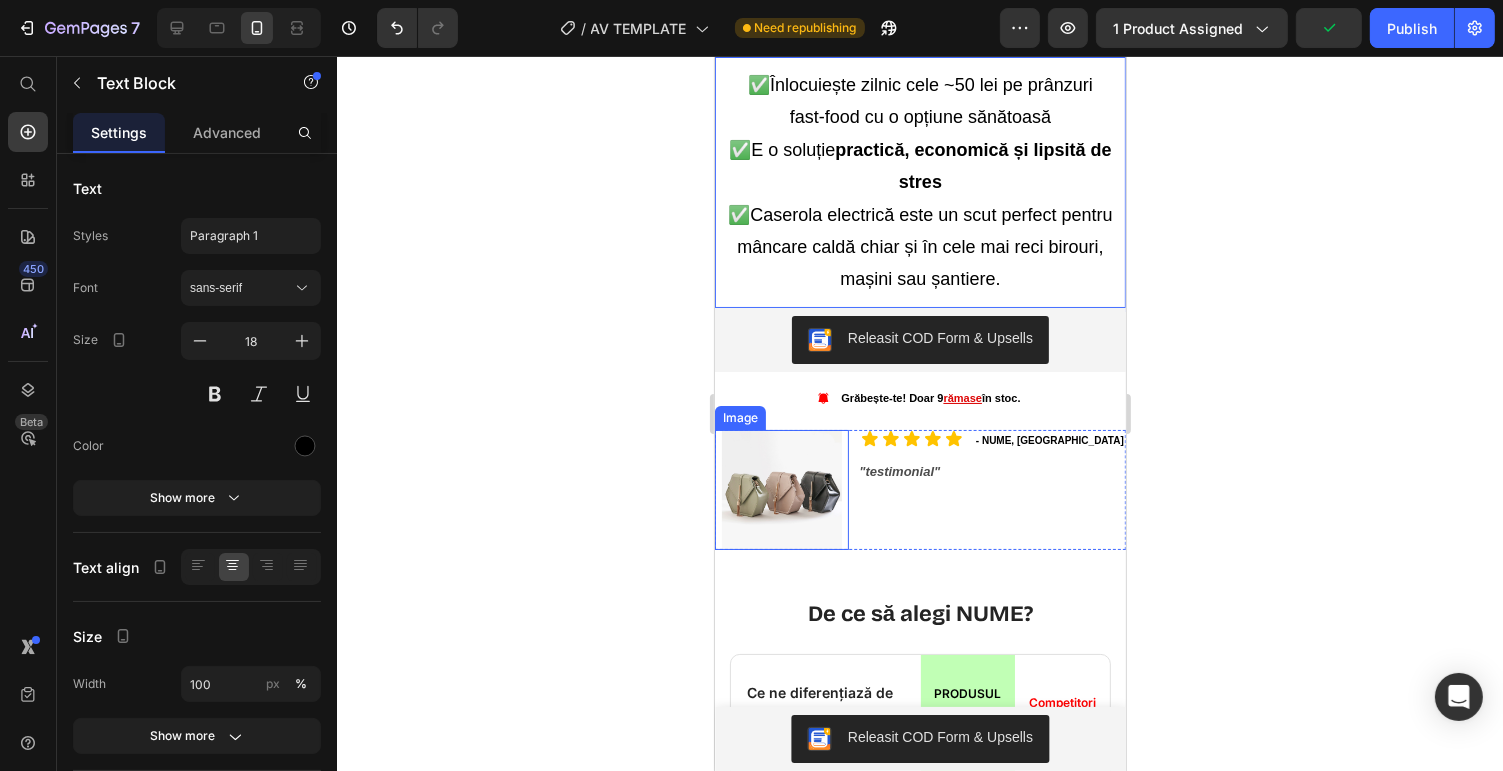 click at bounding box center [781, 490] 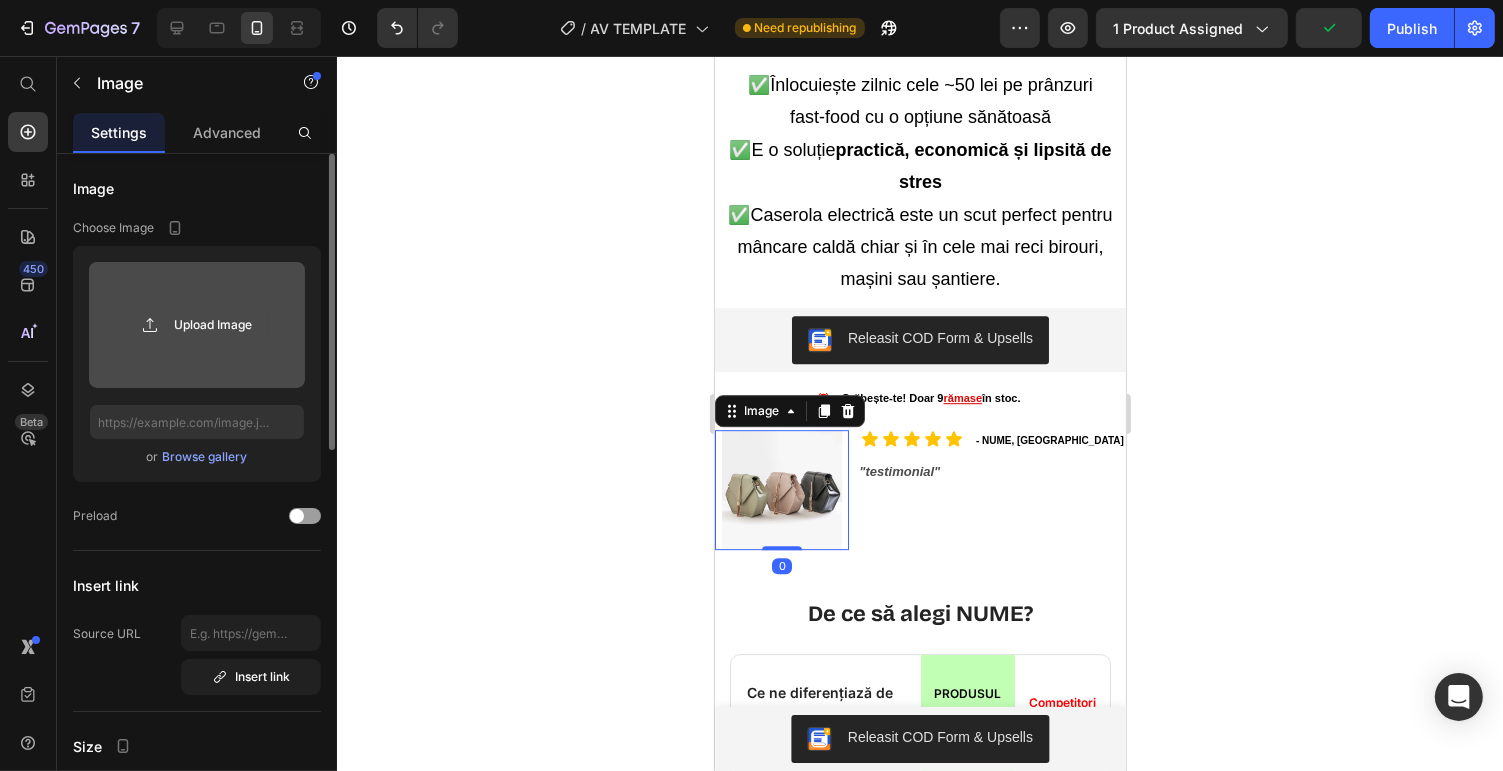 click 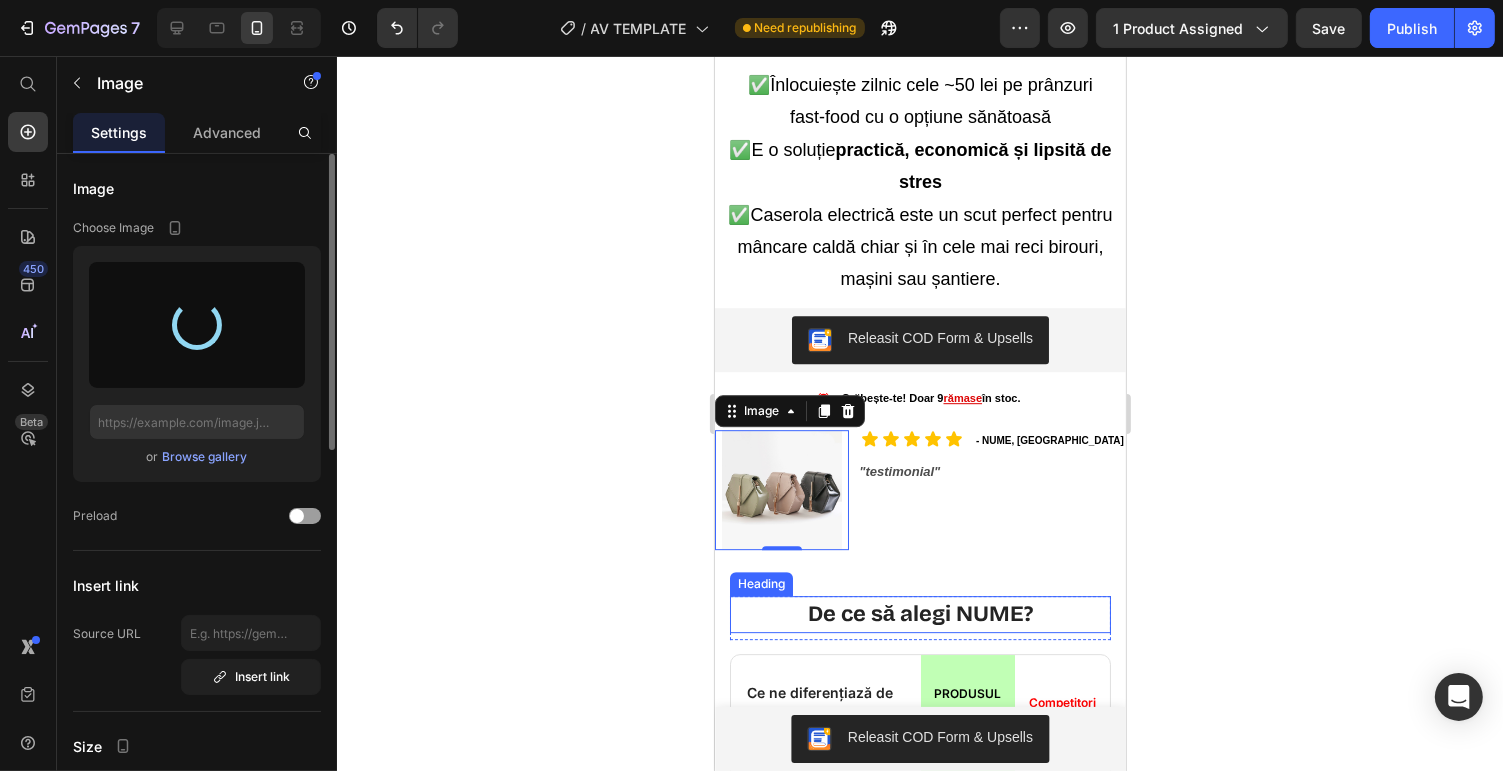 type on "[URL][DOMAIN_NAME]" 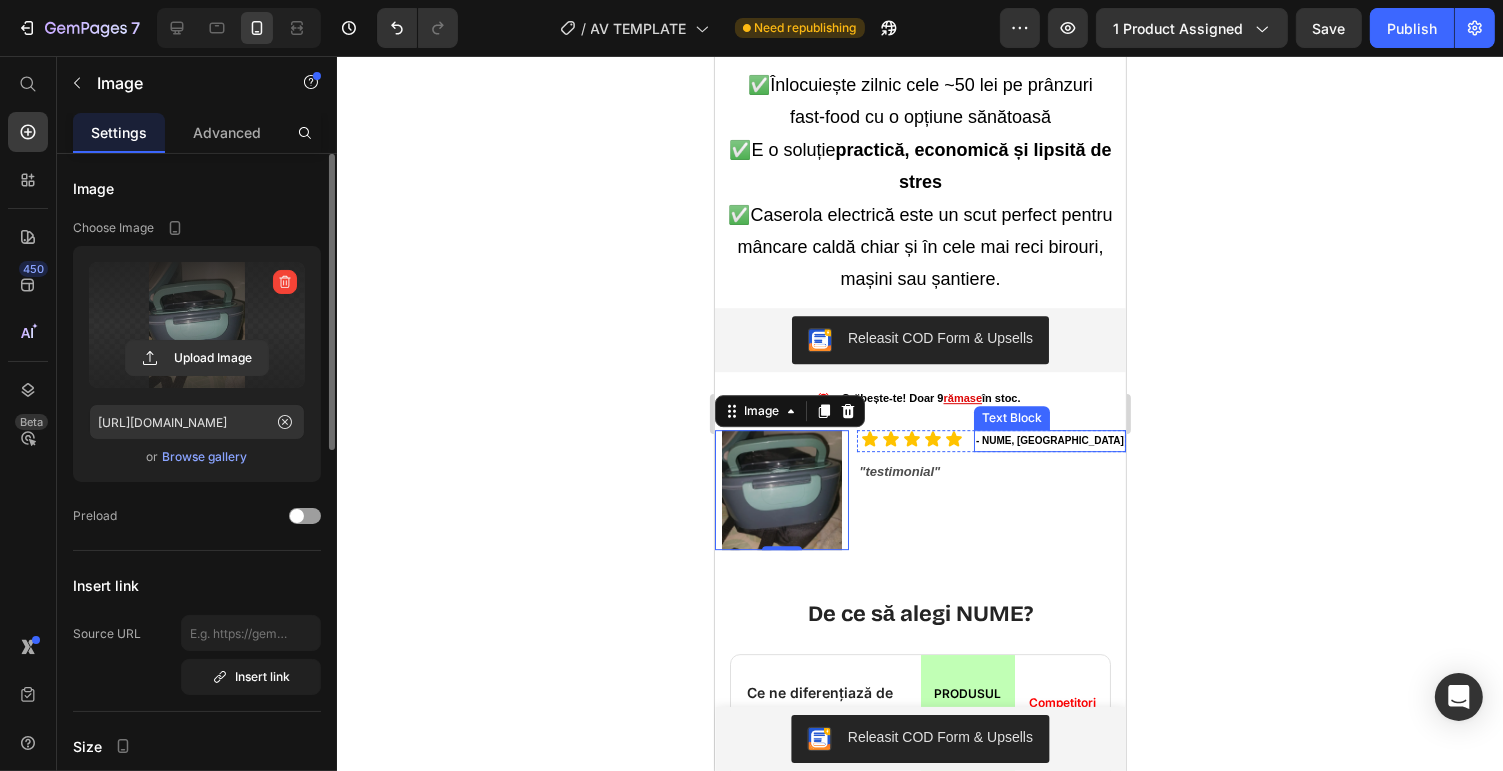 click on "- NUME, [GEOGRAPHIC_DATA]" at bounding box center (1049, 441) 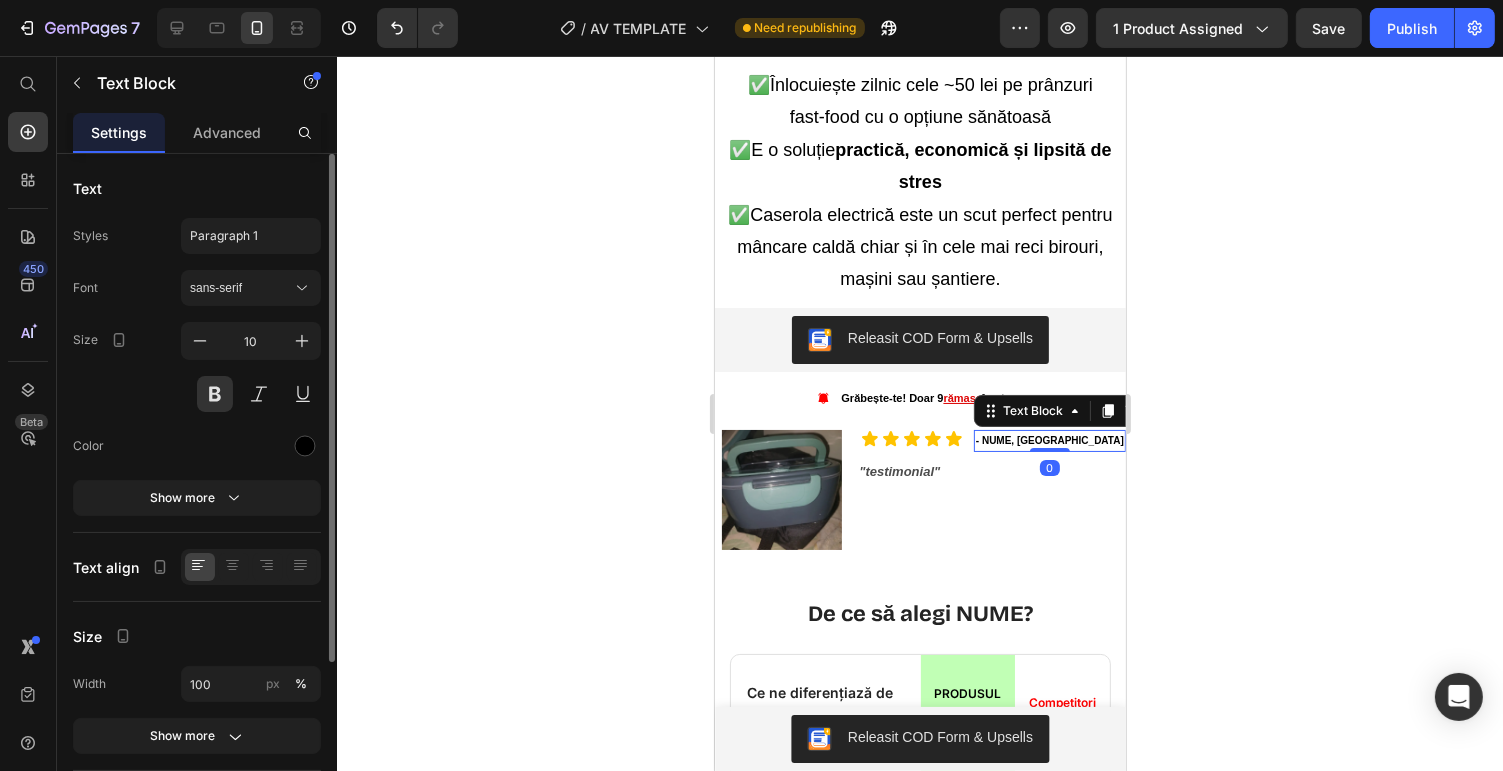 click on "- NUME, [GEOGRAPHIC_DATA]" at bounding box center (1049, 441) 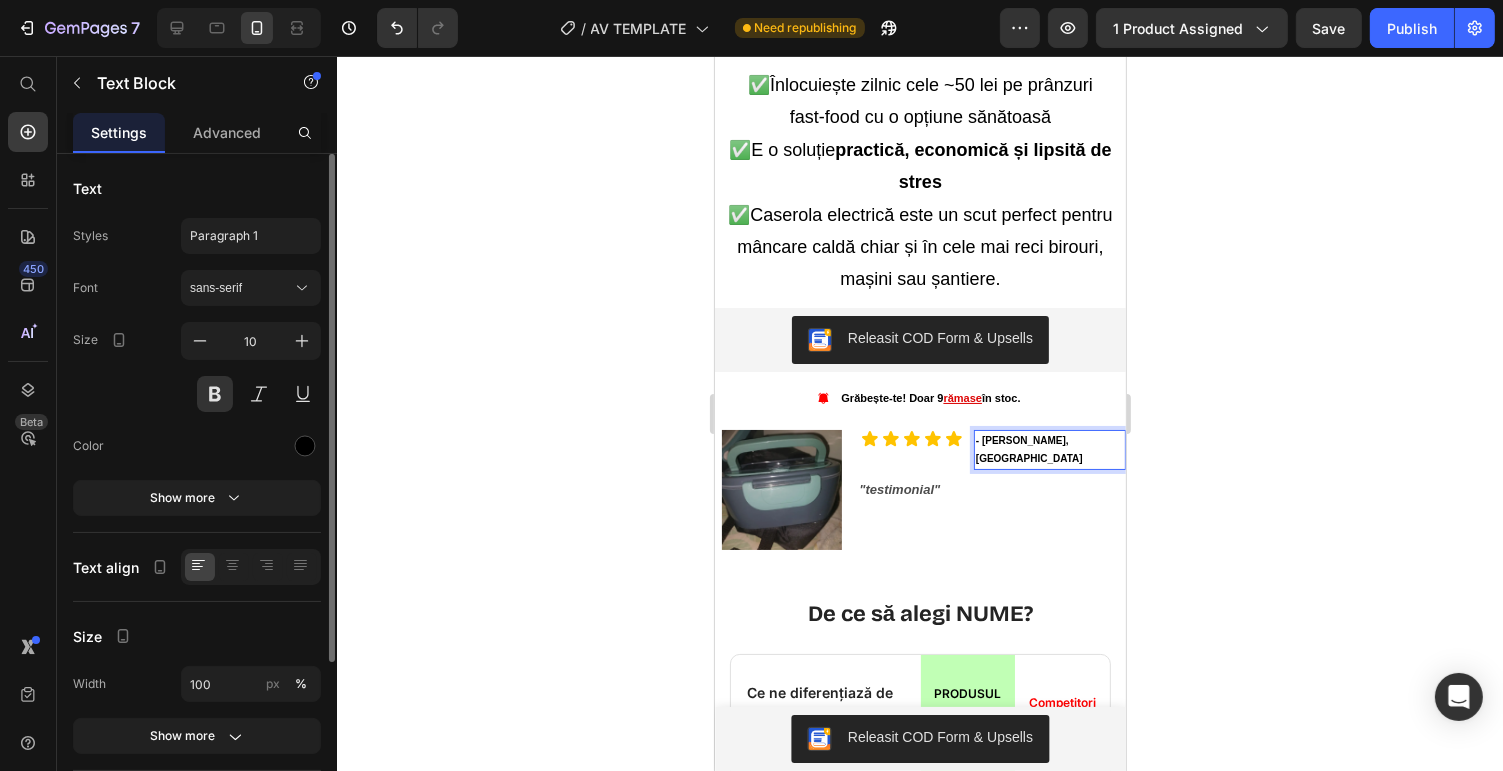 click on "- [PERSON_NAME], [GEOGRAPHIC_DATA]" at bounding box center [1049, 450] 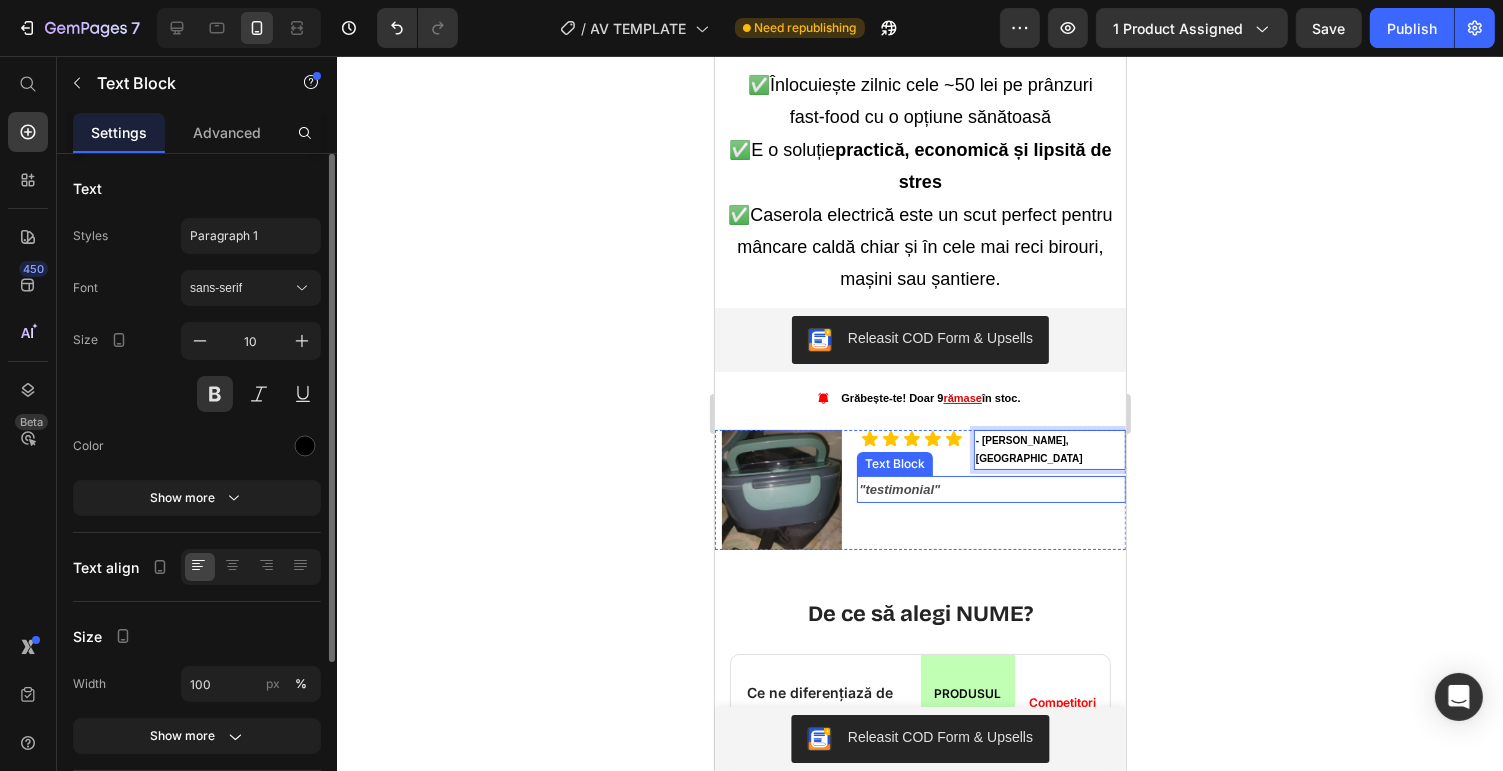 click on ""testimonial"" at bounding box center (990, 489) 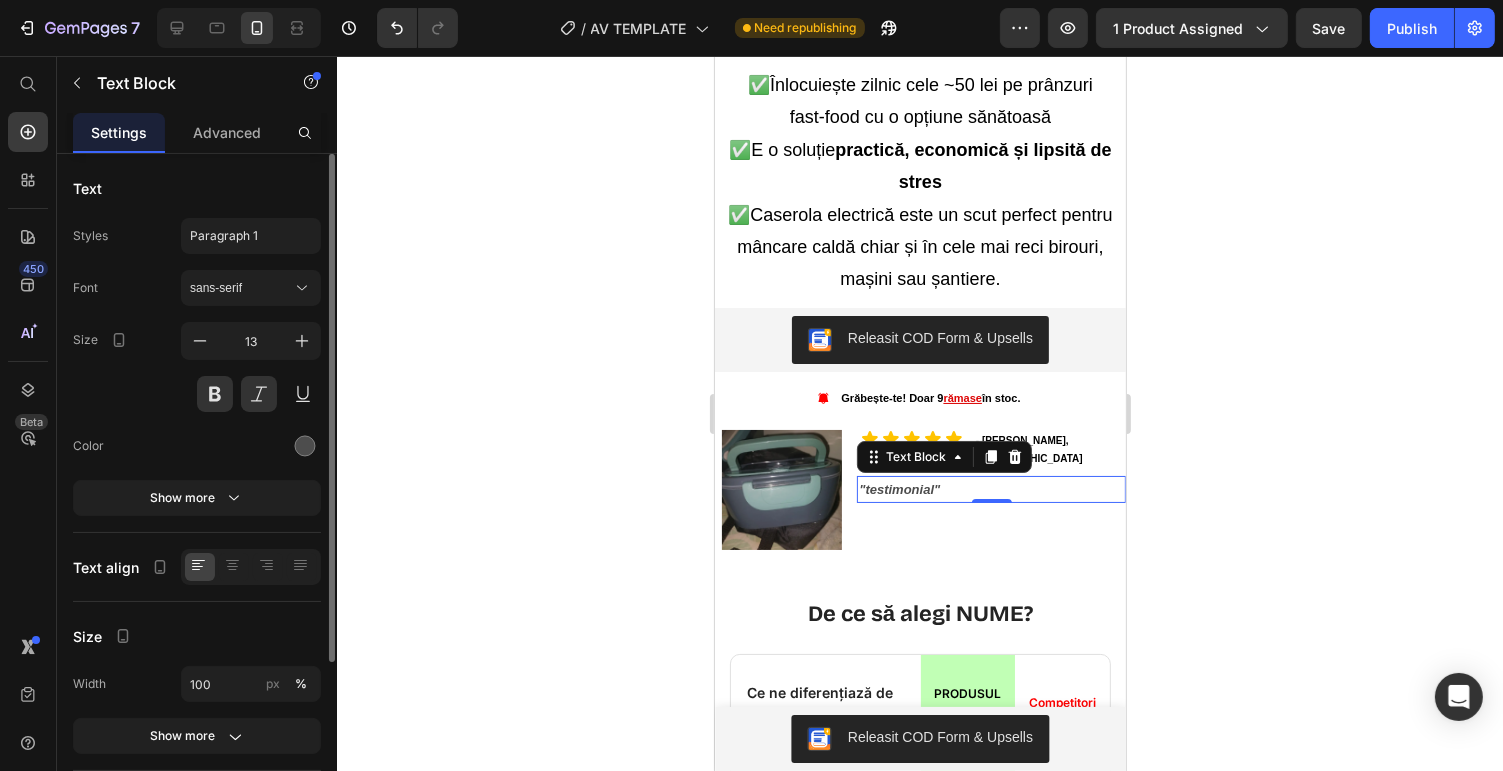 click on ""testimonial"" at bounding box center [990, 489] 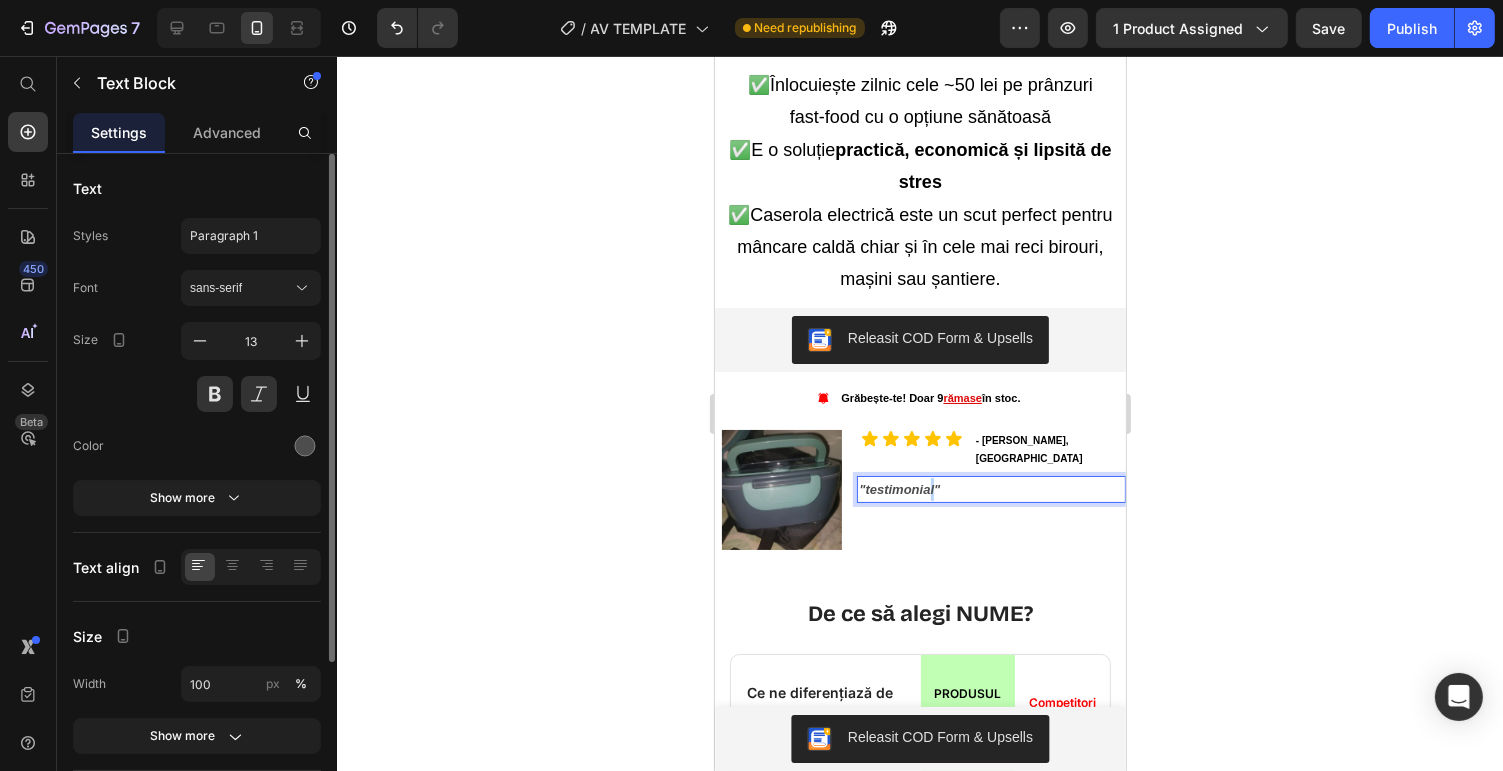 click on ""testimonial"" at bounding box center (990, 489) 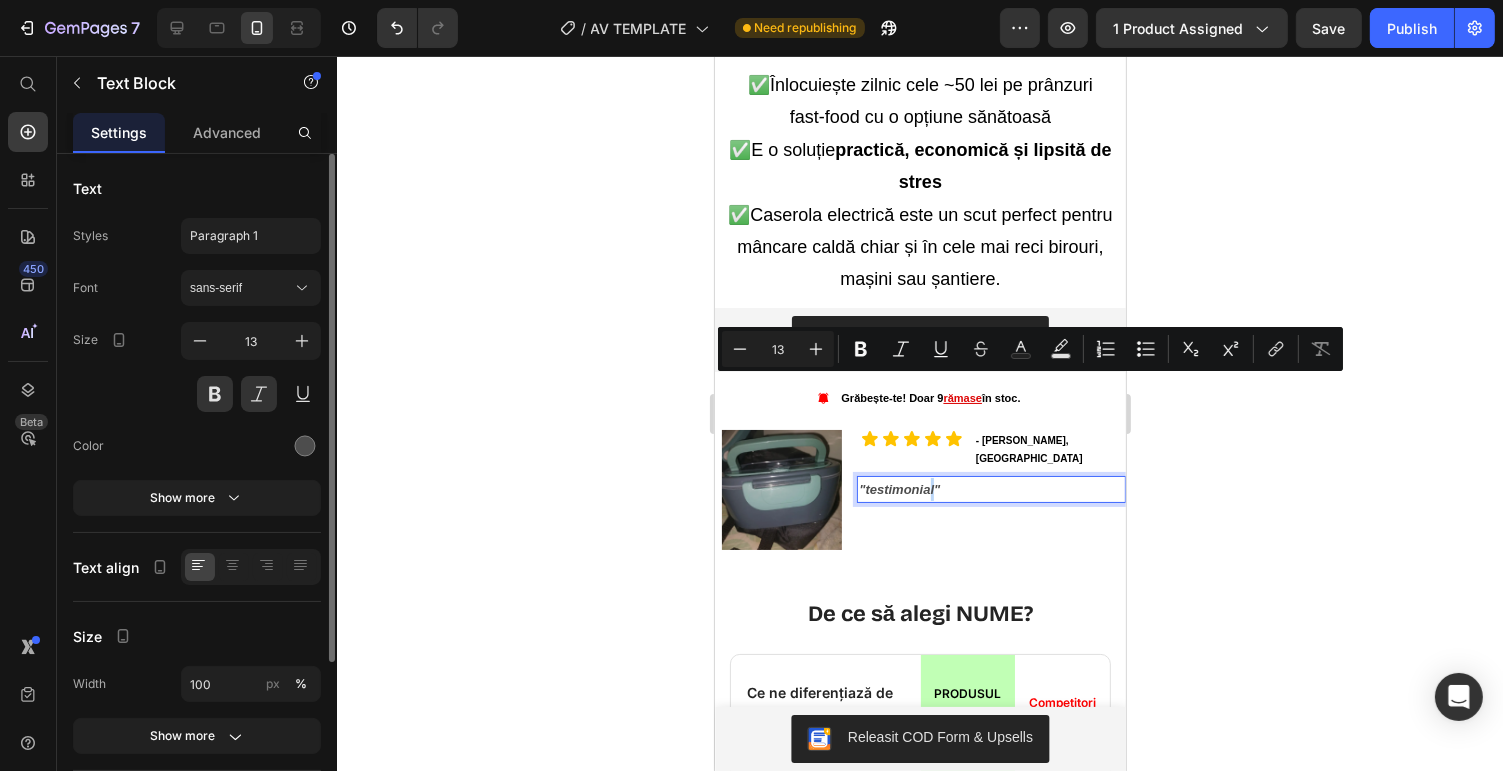click on ""testimonial"" at bounding box center [990, 489] 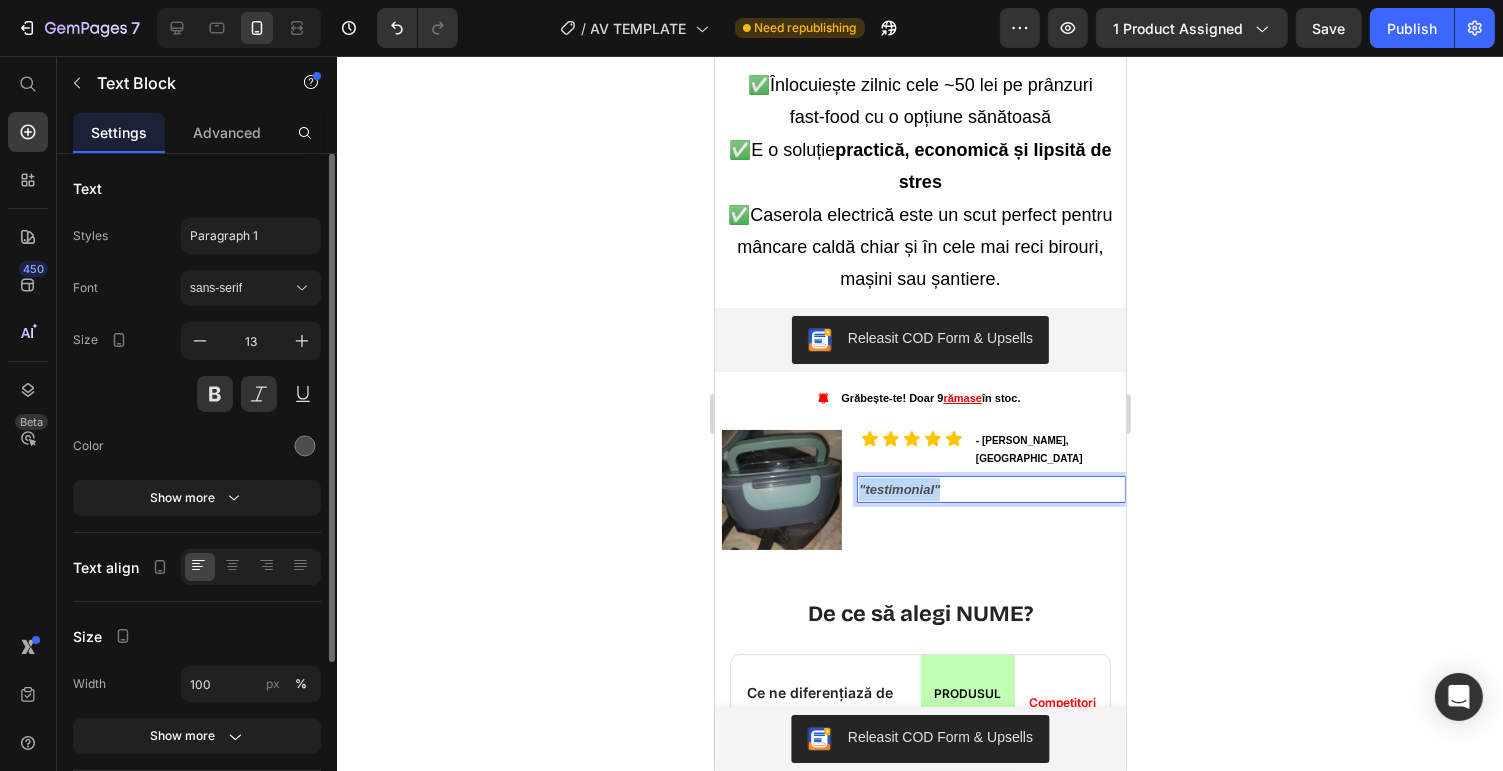 drag, startPoint x: 939, startPoint y: 386, endPoint x: 856, endPoint y: 392, distance: 83.21658 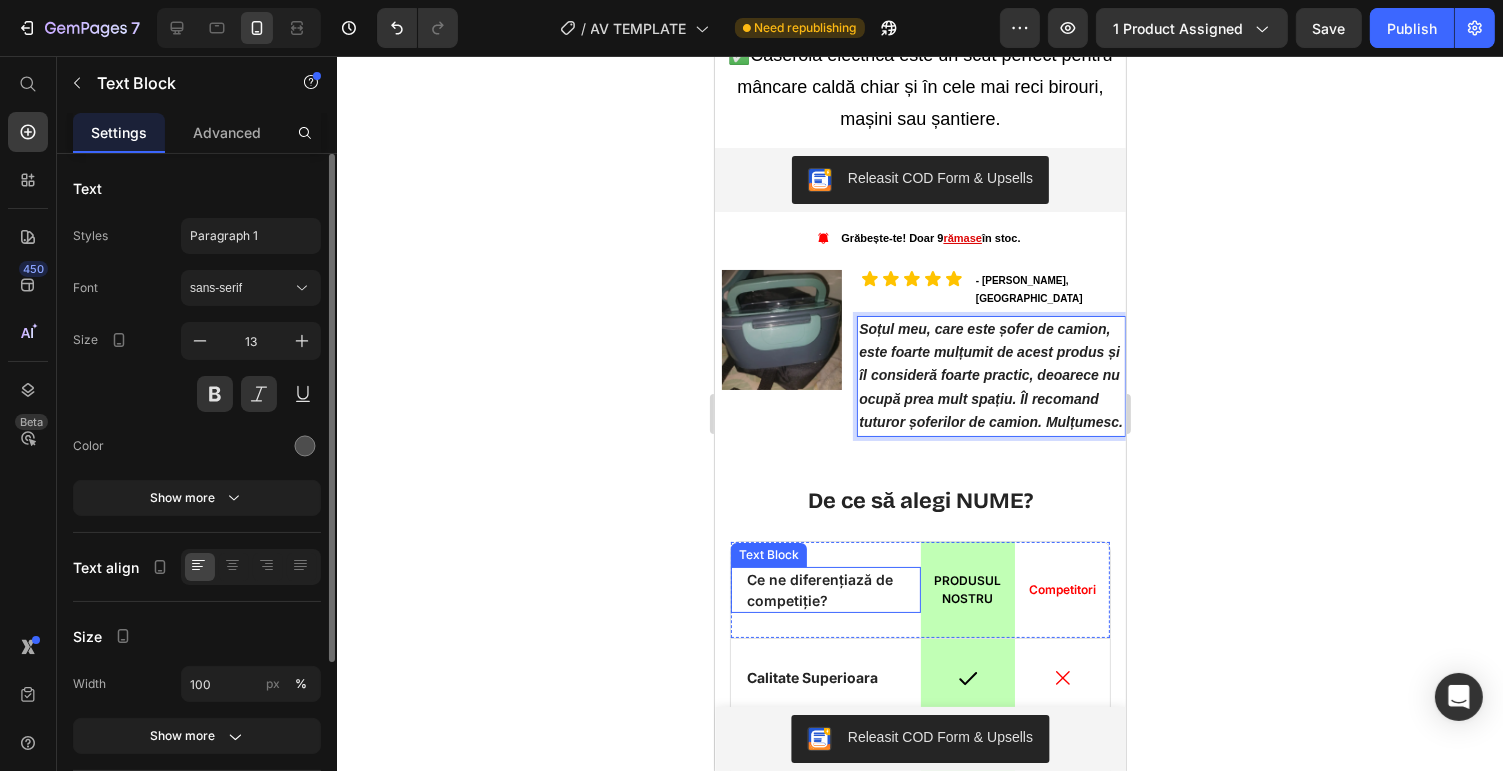 scroll, scrollTop: 6074, scrollLeft: 0, axis: vertical 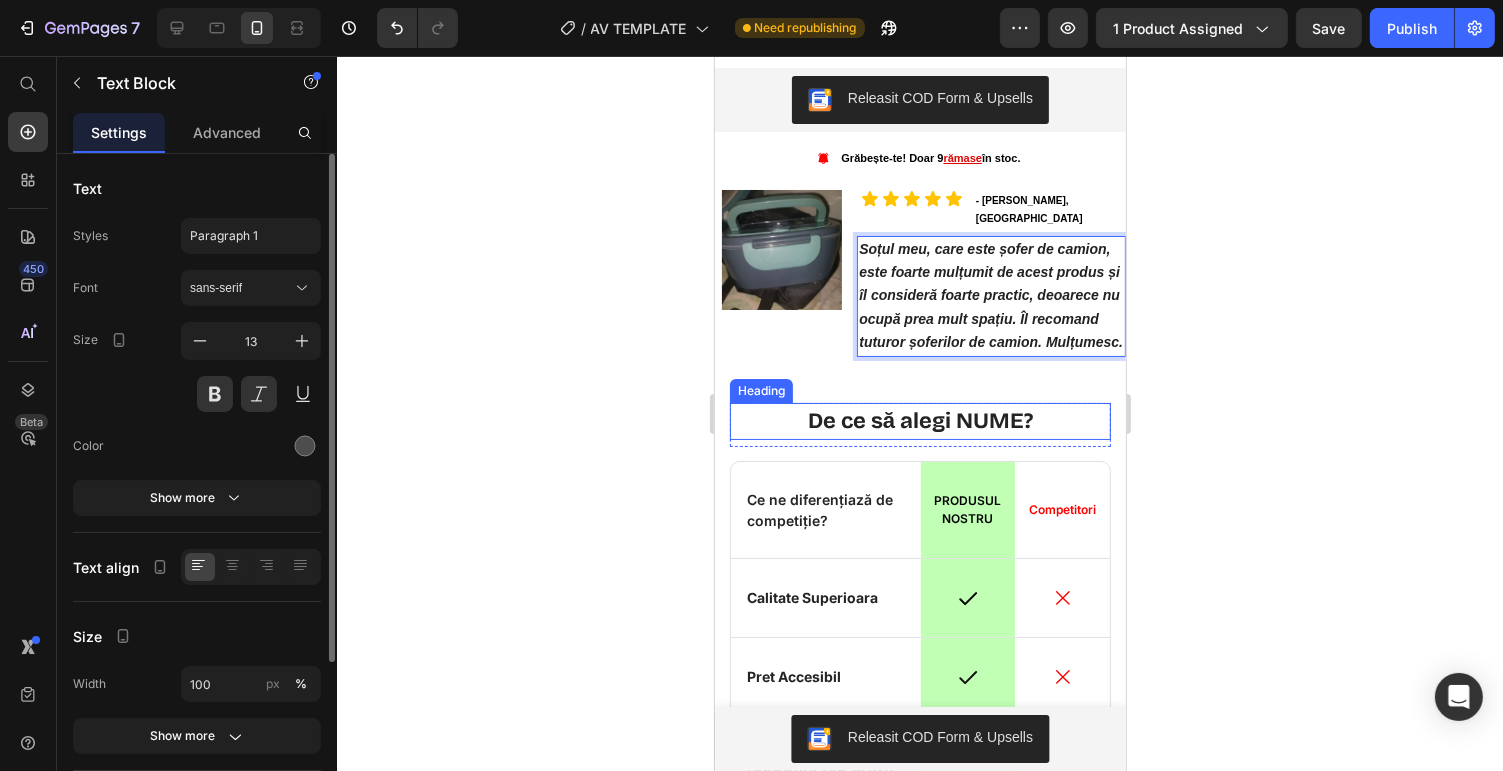 click on "De ce să alegi NUME?" at bounding box center (919, 421) 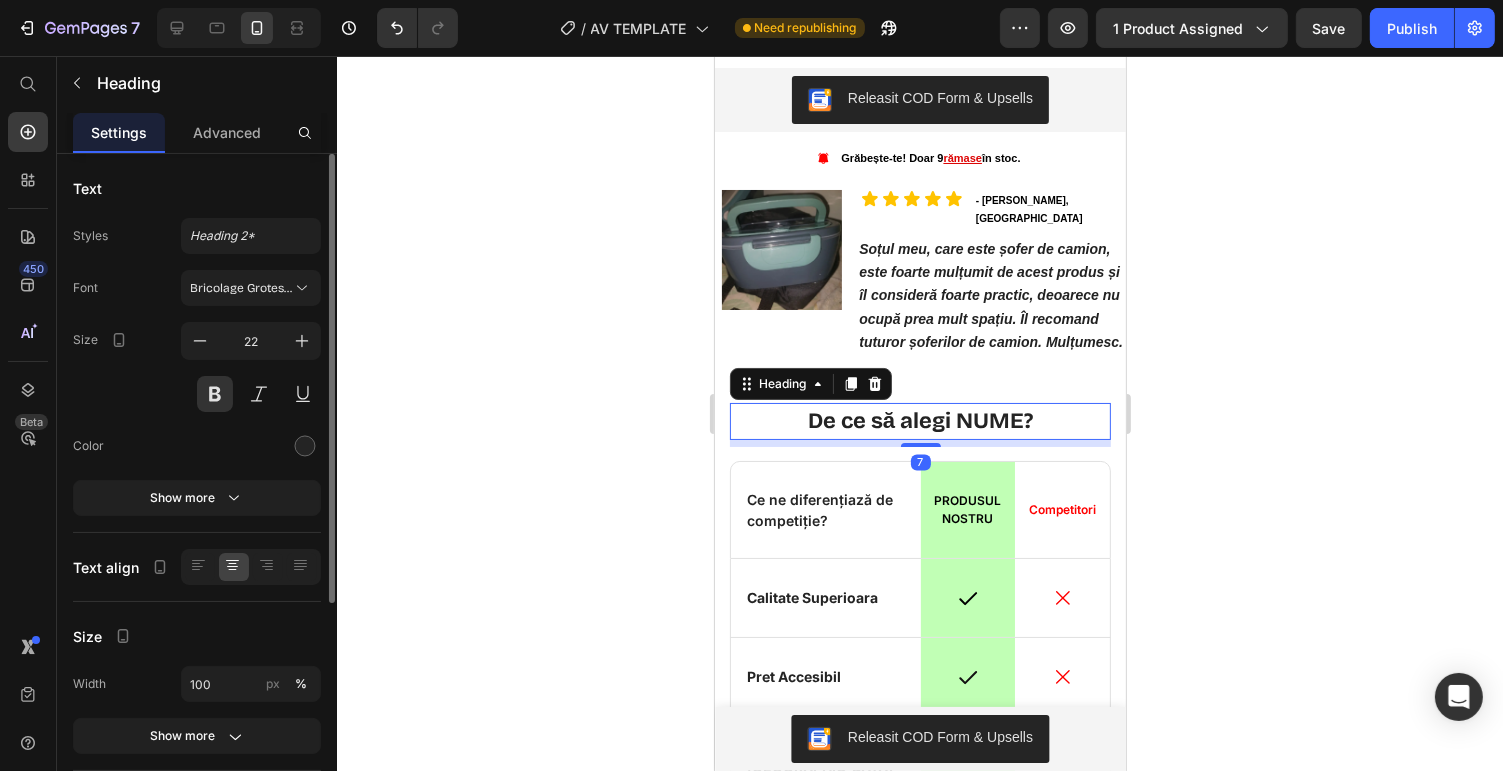 click on "De ce să alegi NUME?" at bounding box center [919, 421] 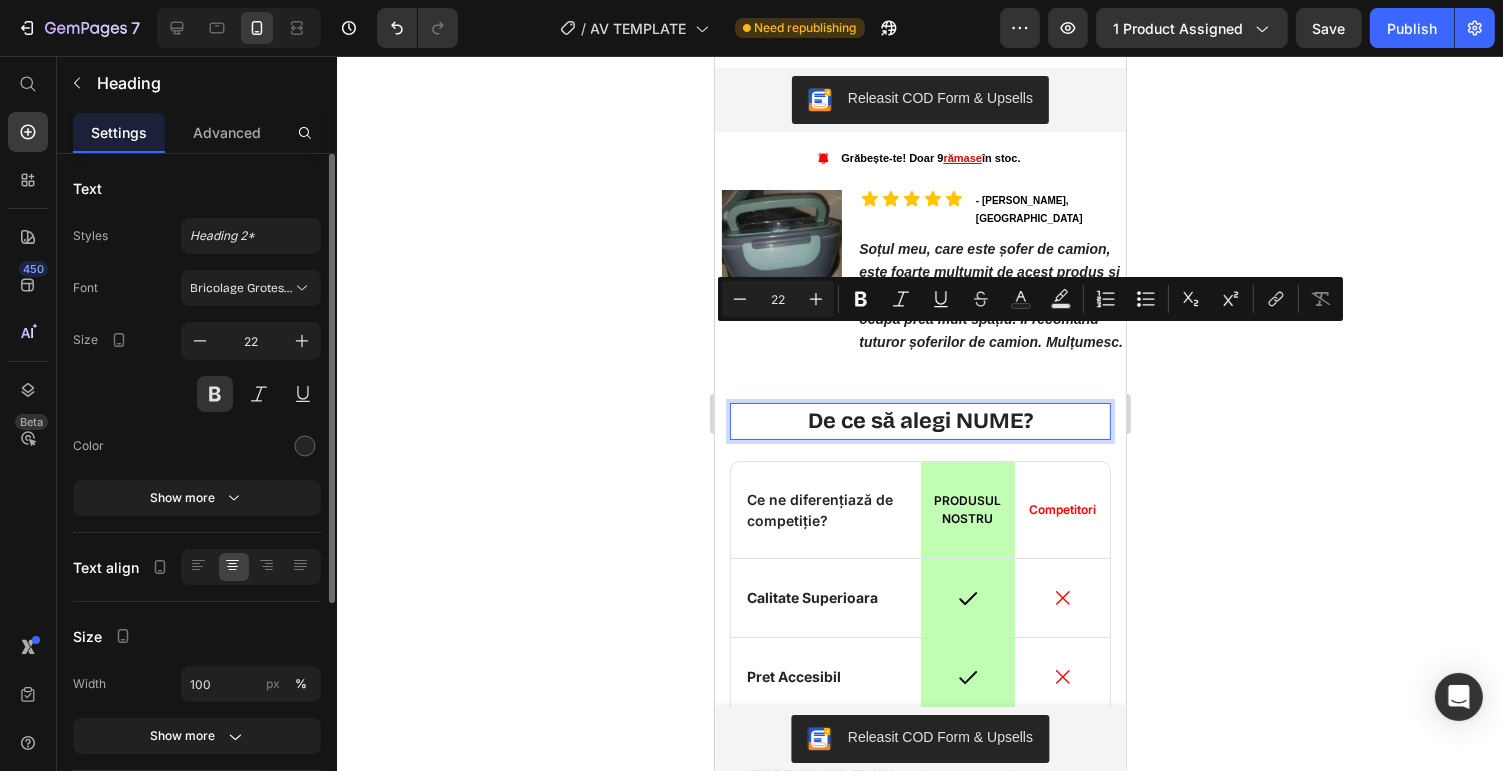 click on "De ce să alegi NUME?" at bounding box center (919, 421) 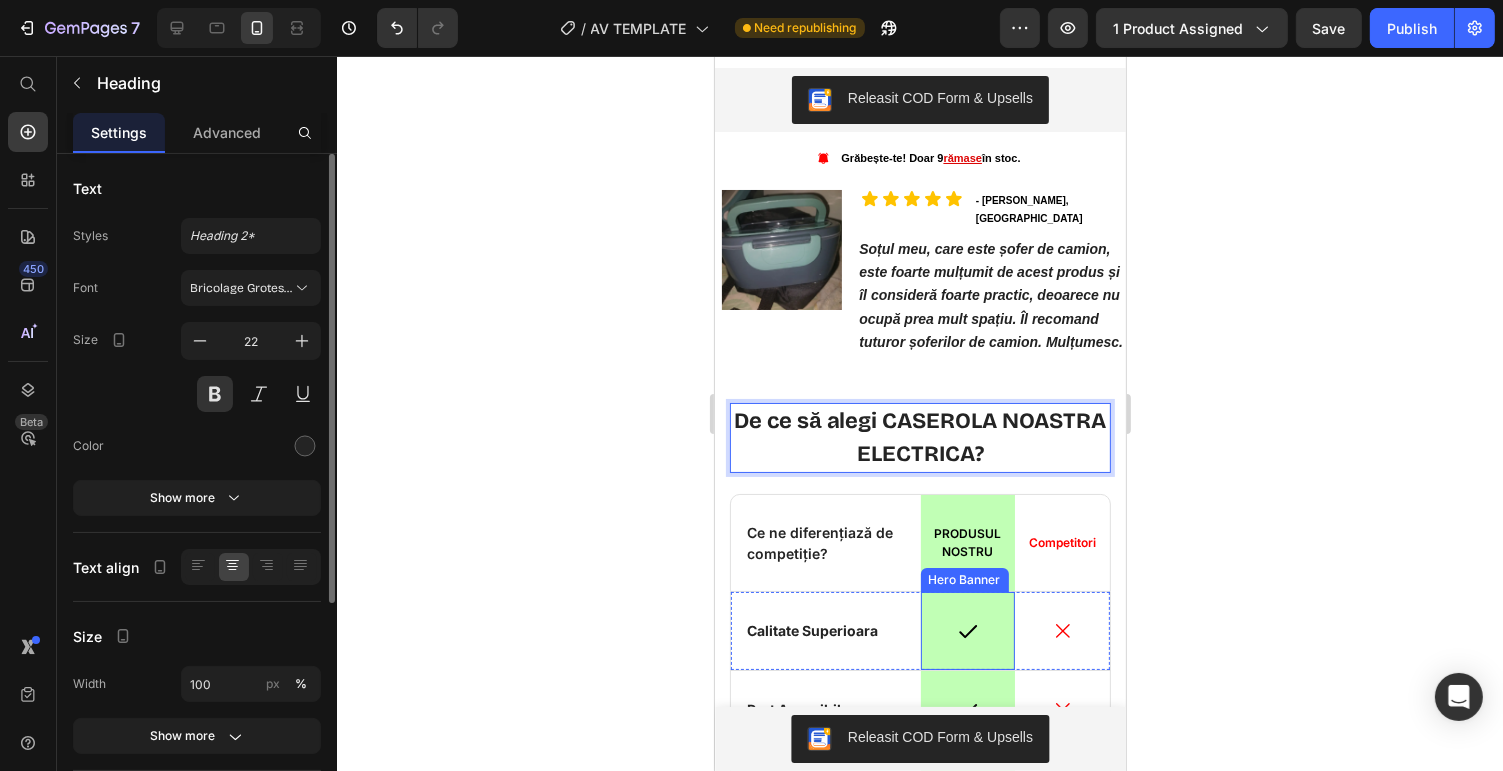 scroll, scrollTop: 6234, scrollLeft: 0, axis: vertical 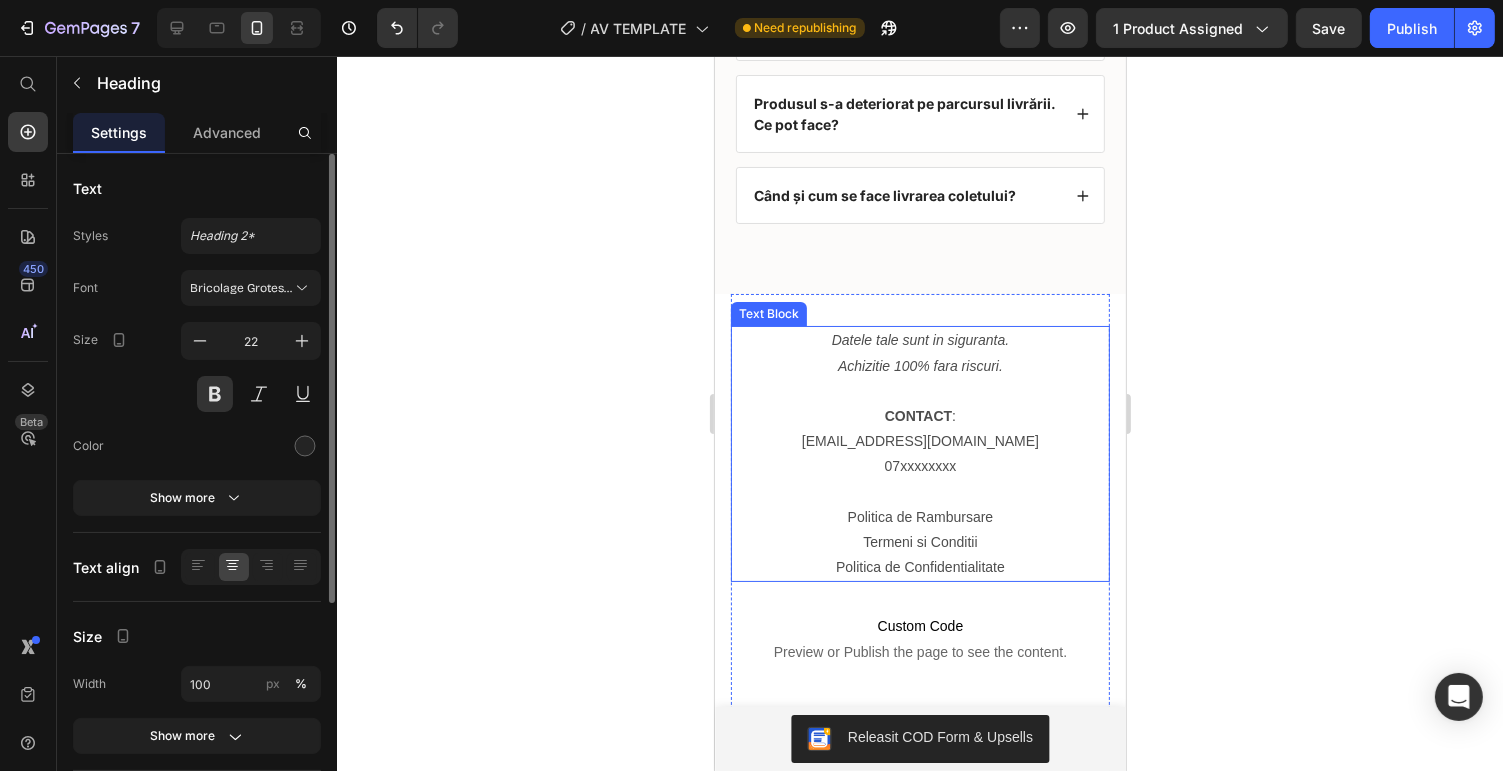 click on "[EMAIL_ADDRESS][DOMAIN_NAME]" at bounding box center [919, 441] 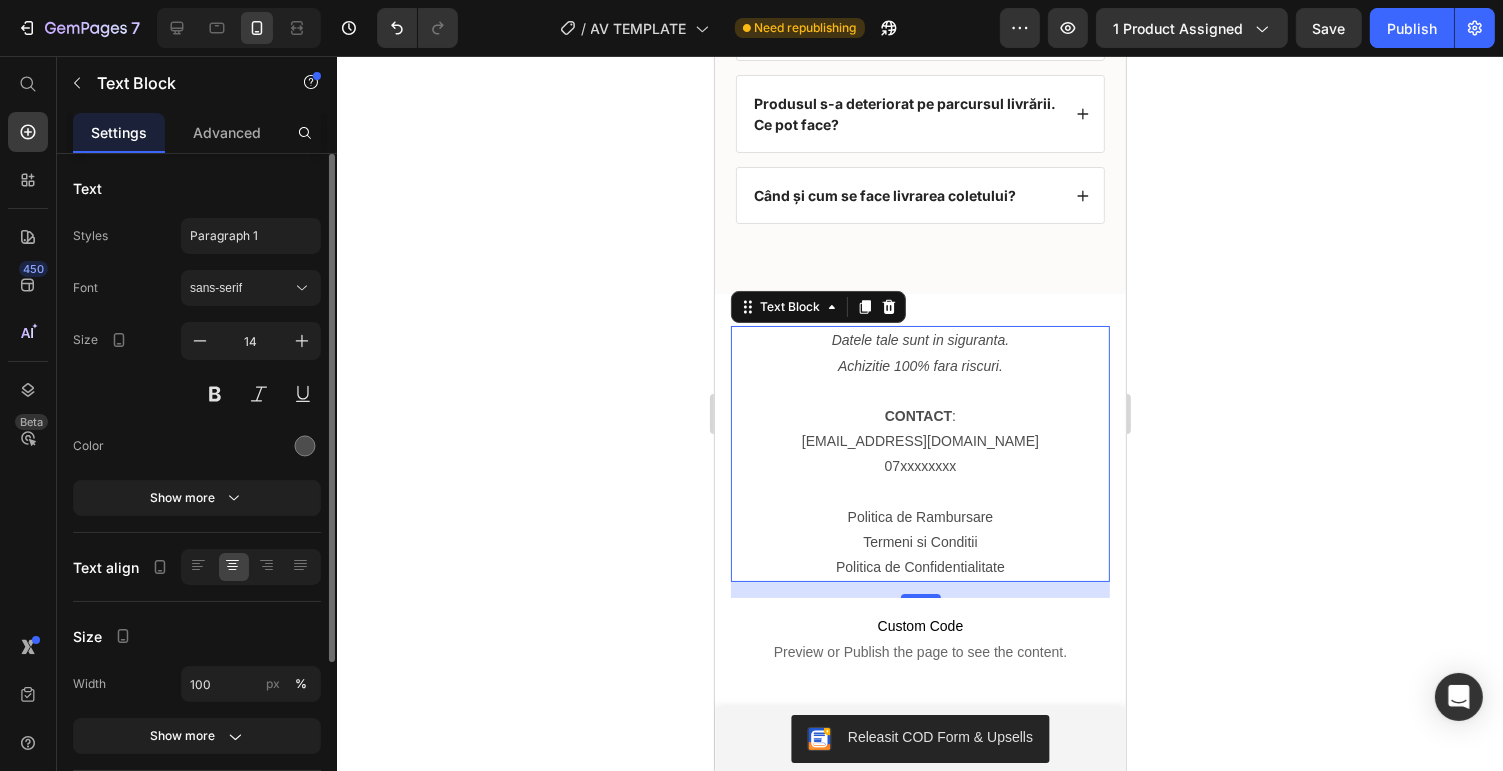 click on "[EMAIL_ADDRESS][DOMAIN_NAME]" at bounding box center [919, 441] 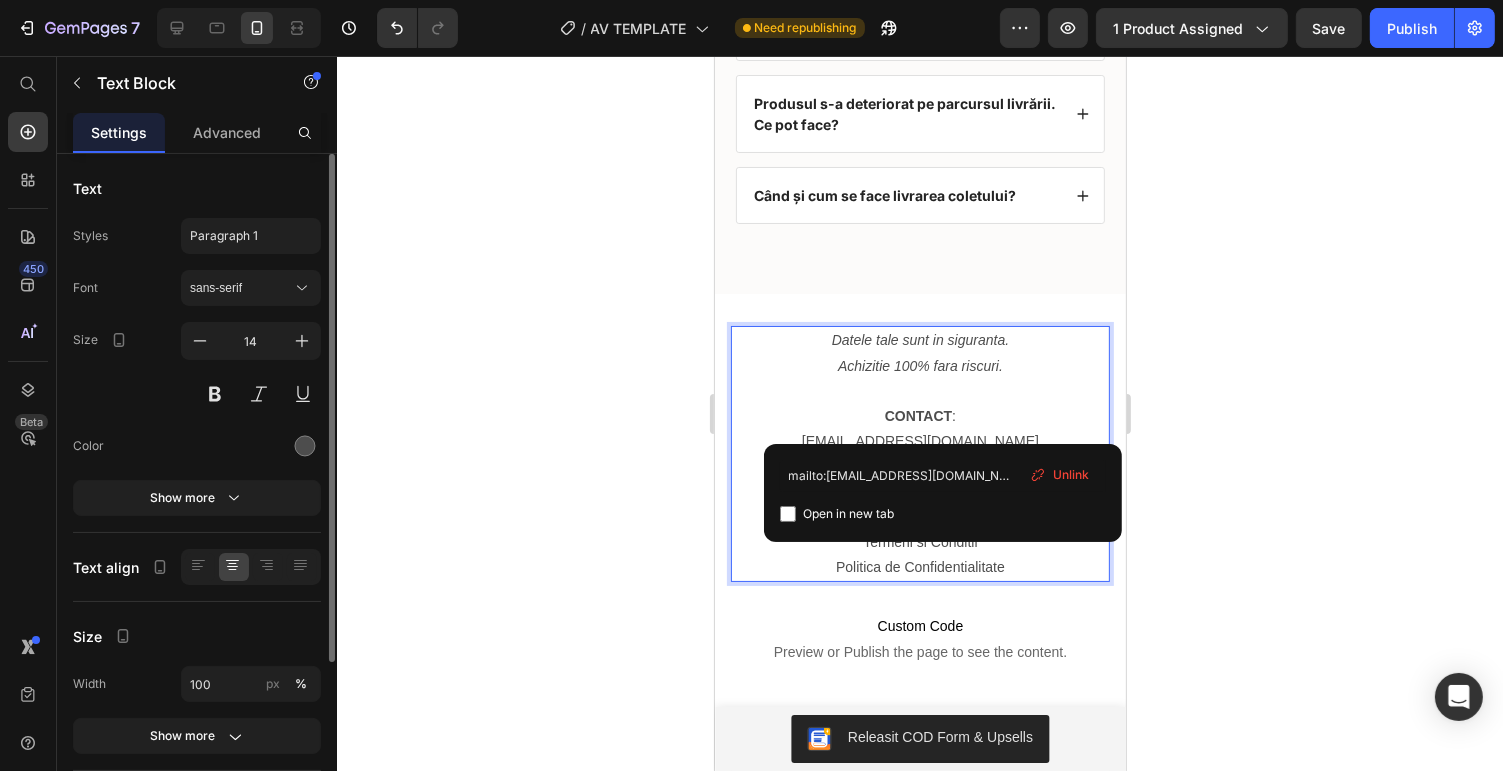click on "[EMAIL_ADDRESS][DOMAIN_NAME]" at bounding box center [919, 441] 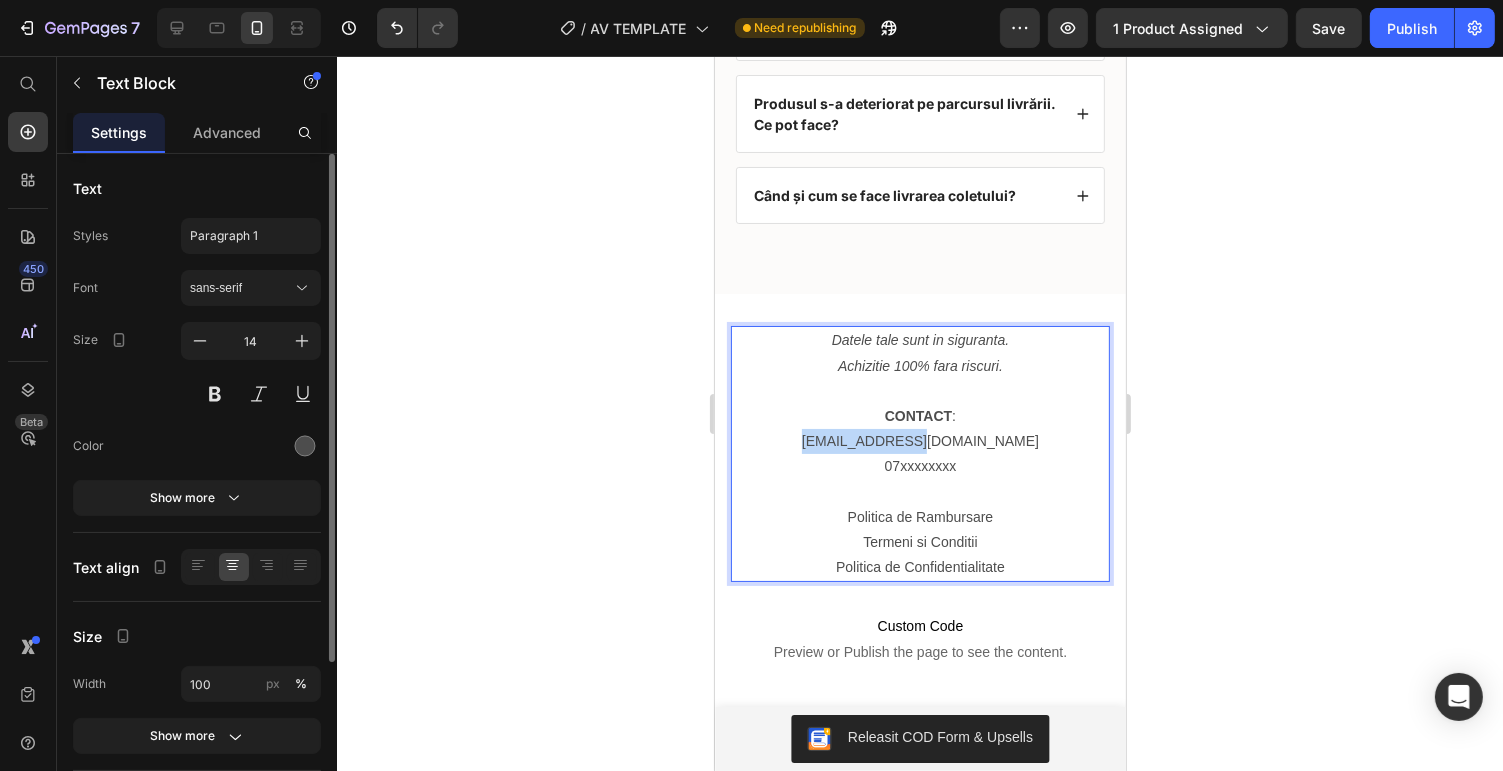 drag, startPoint x: 967, startPoint y: 424, endPoint x: 869, endPoint y: 423, distance: 98.005104 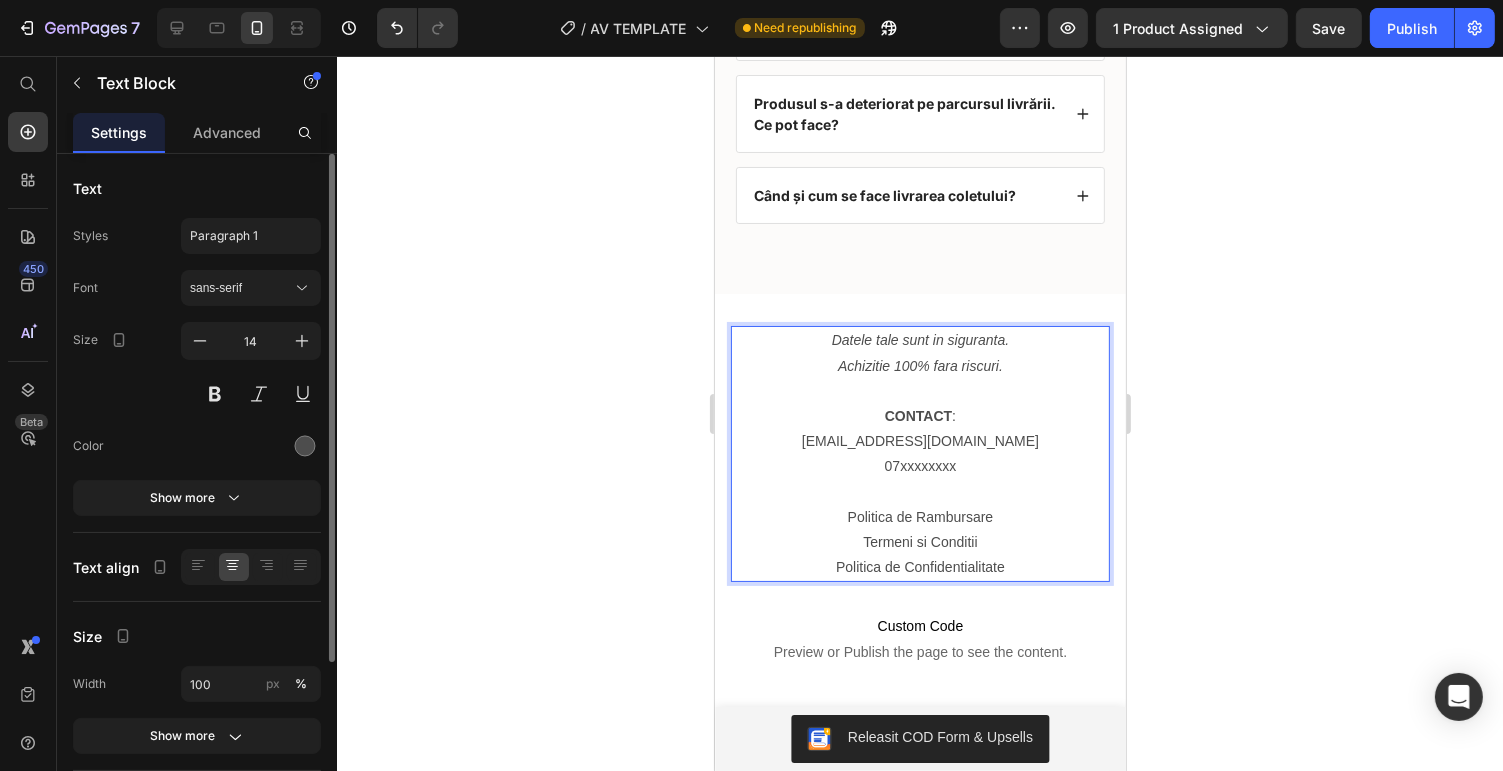 click on "07xxxxxxxx" at bounding box center [919, 466] 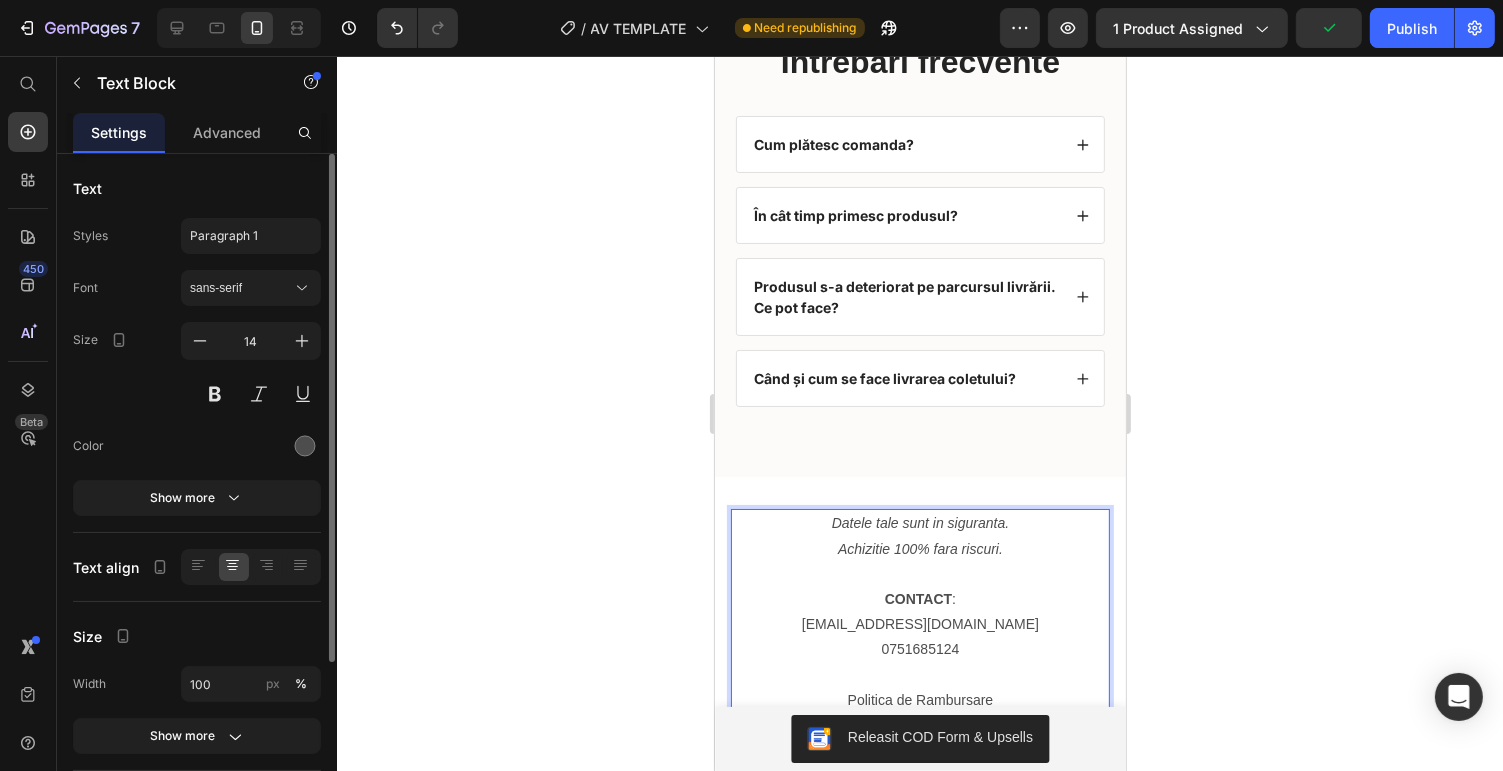 scroll, scrollTop: 8531, scrollLeft: 0, axis: vertical 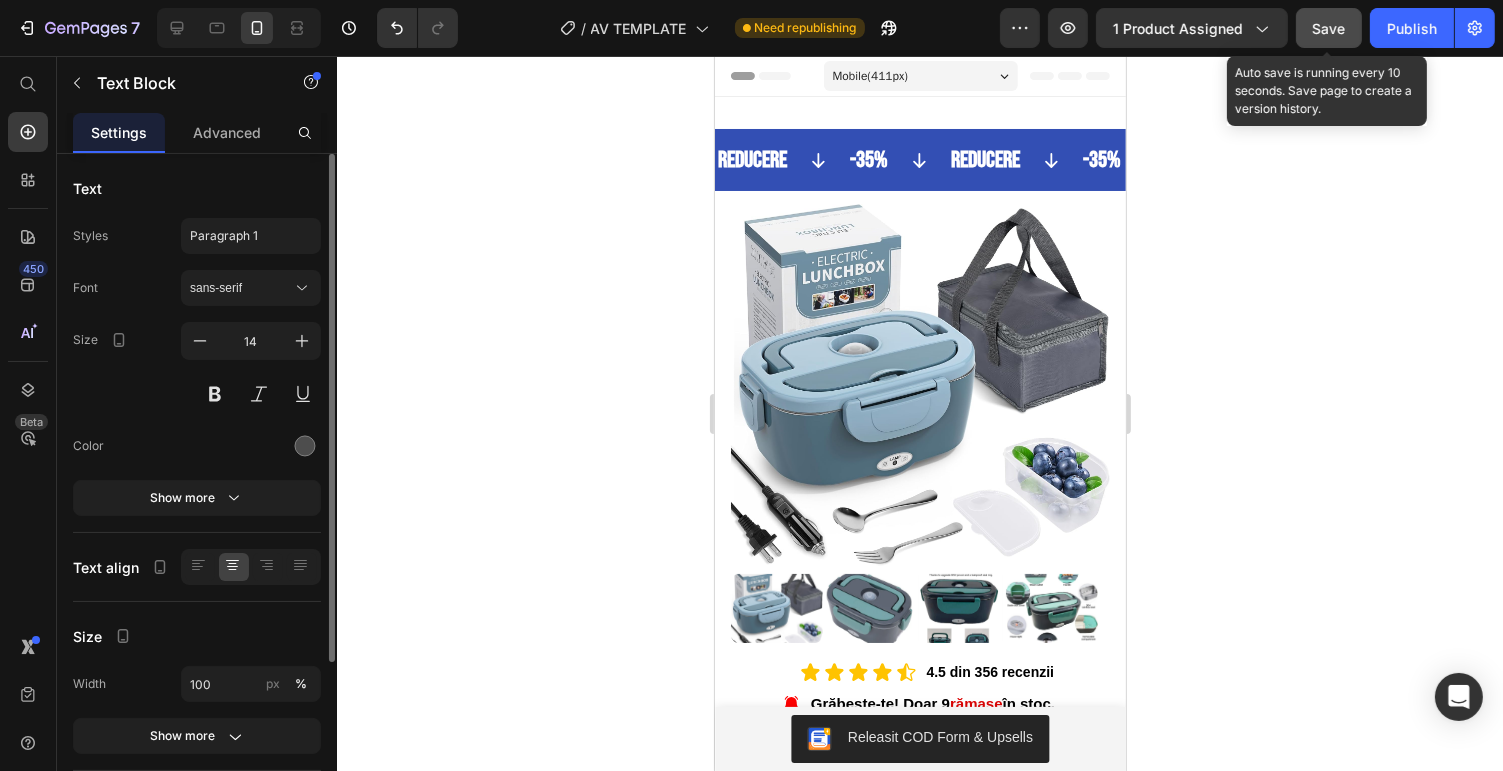 click on "Save" 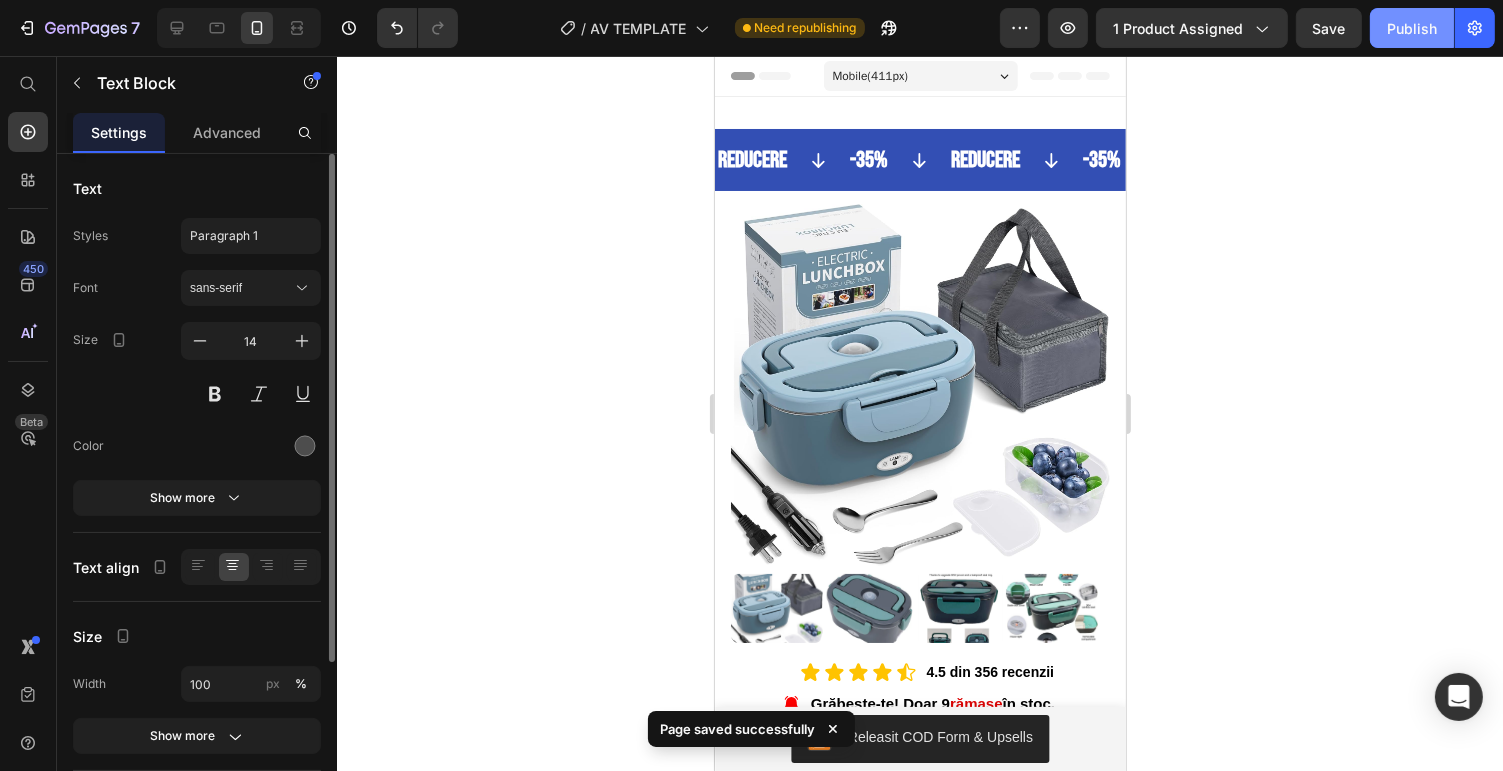 click on "Publish" at bounding box center (1412, 28) 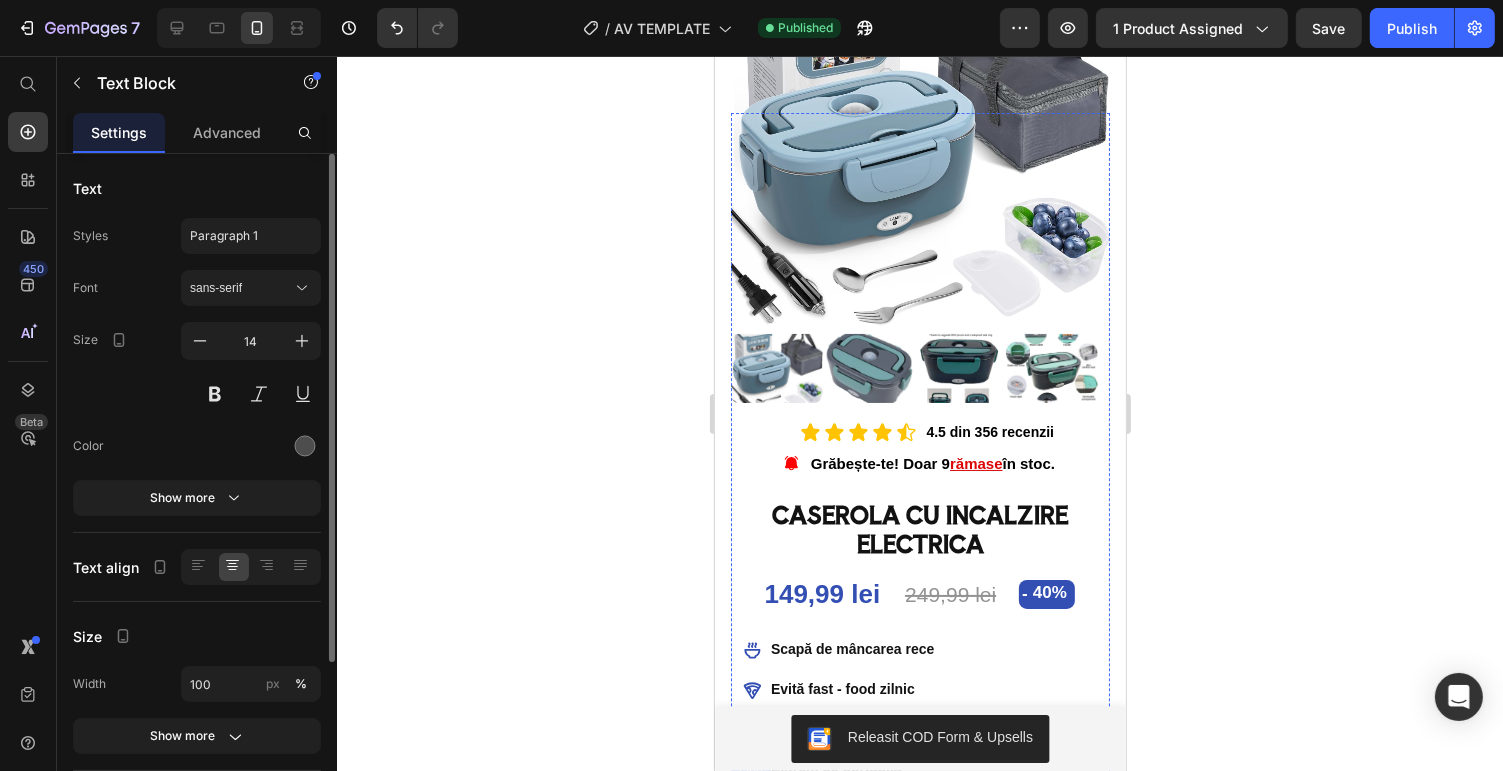 scroll, scrollTop: 0, scrollLeft: 0, axis: both 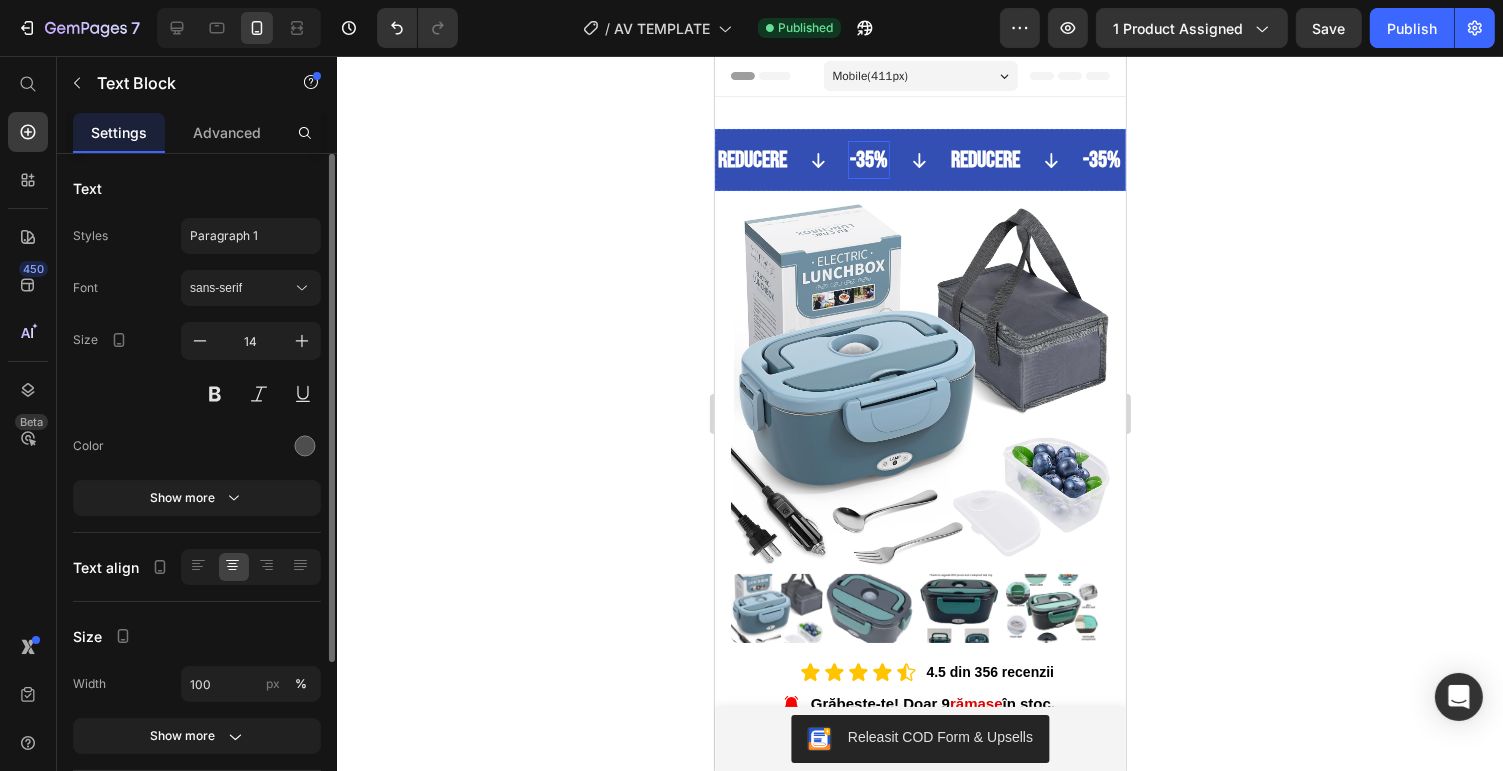 click on "Reducere Text
-35% Text
Reducere Text
-35% Text
Reducere Text
-35% Text
Reducere Text
-35% Text
Reducere Text
-35% Text
Reducere Text
-35% Text
Marquee" at bounding box center (919, 160) 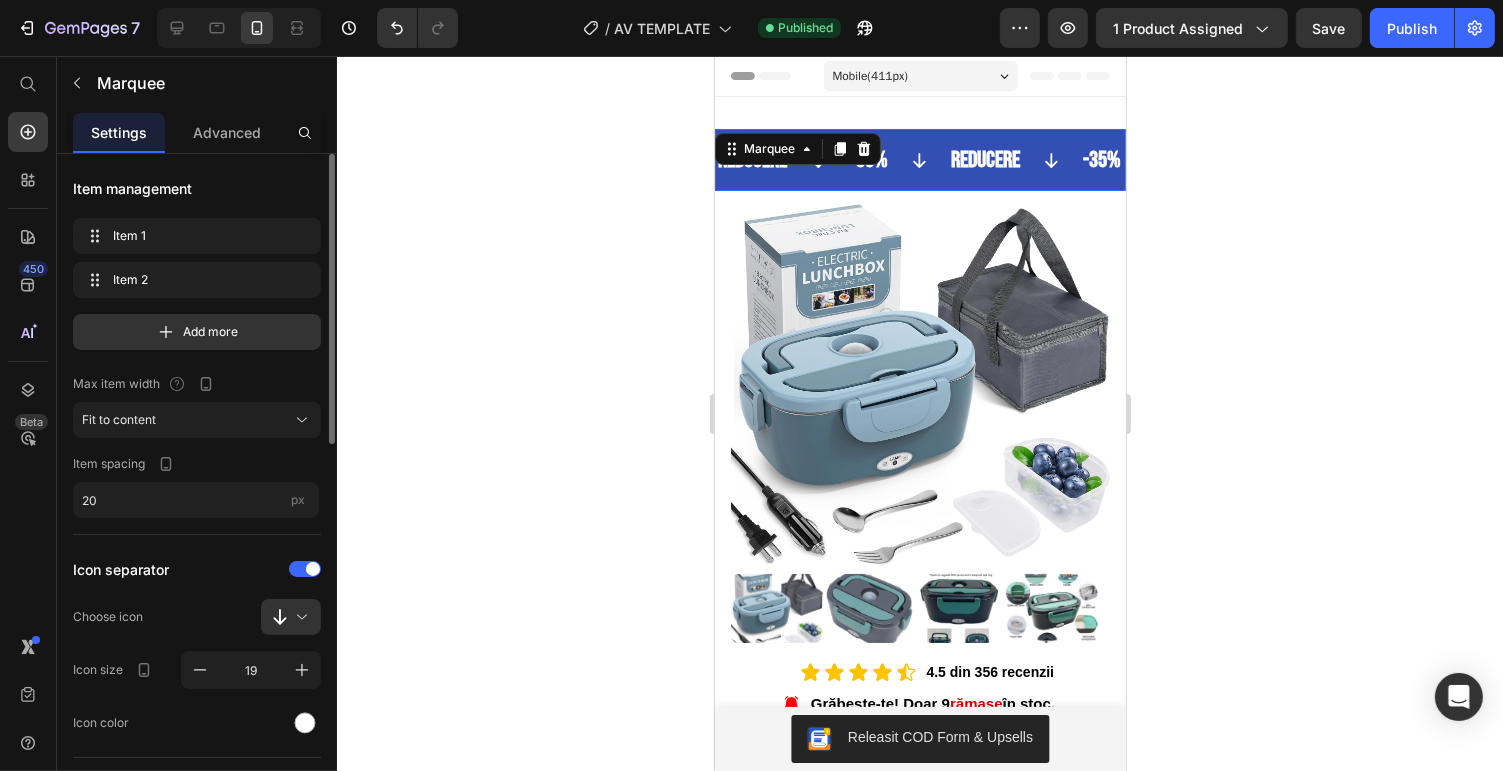 click on "Marquee" at bounding box center (797, 149) 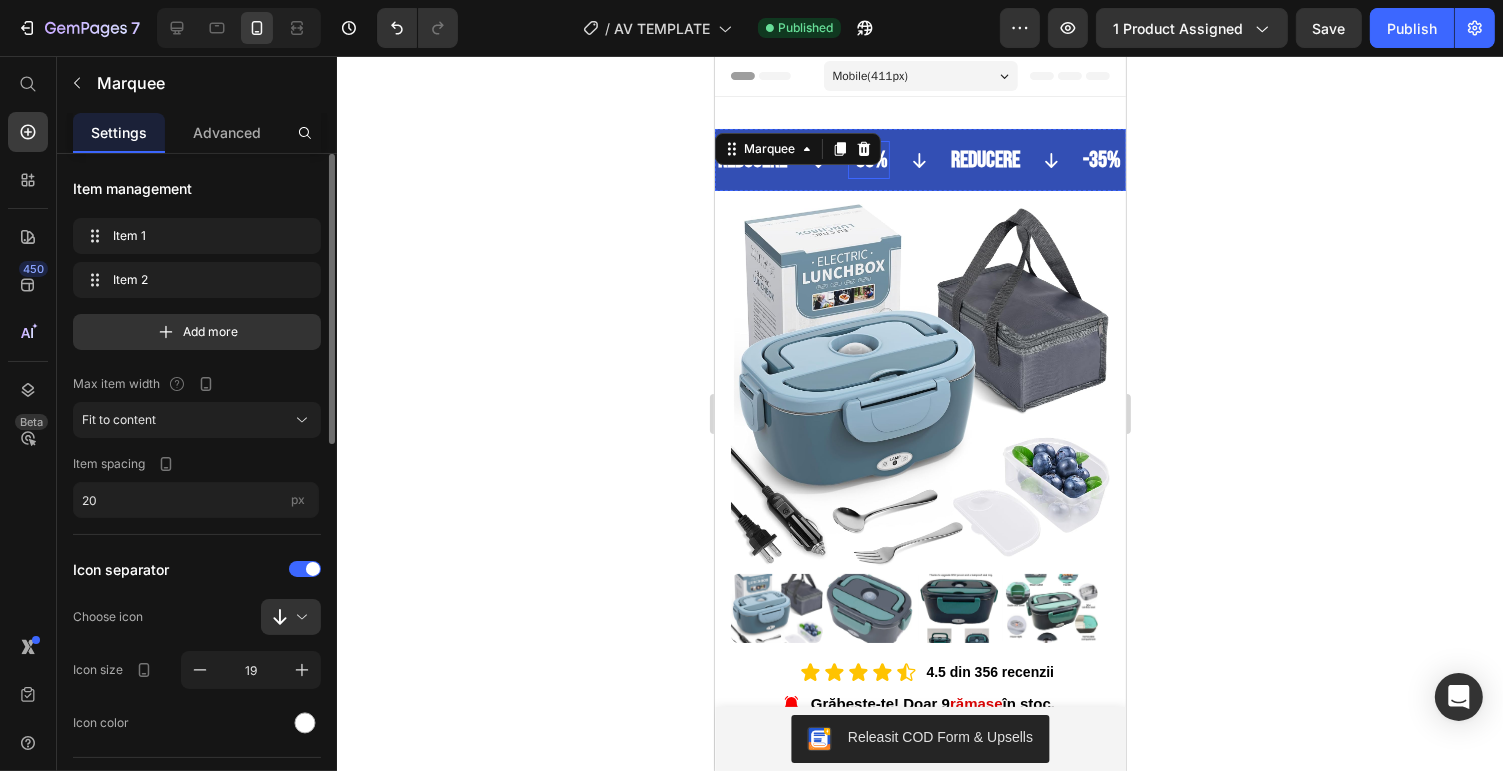 click on "-35% Text" at bounding box center [868, 160] 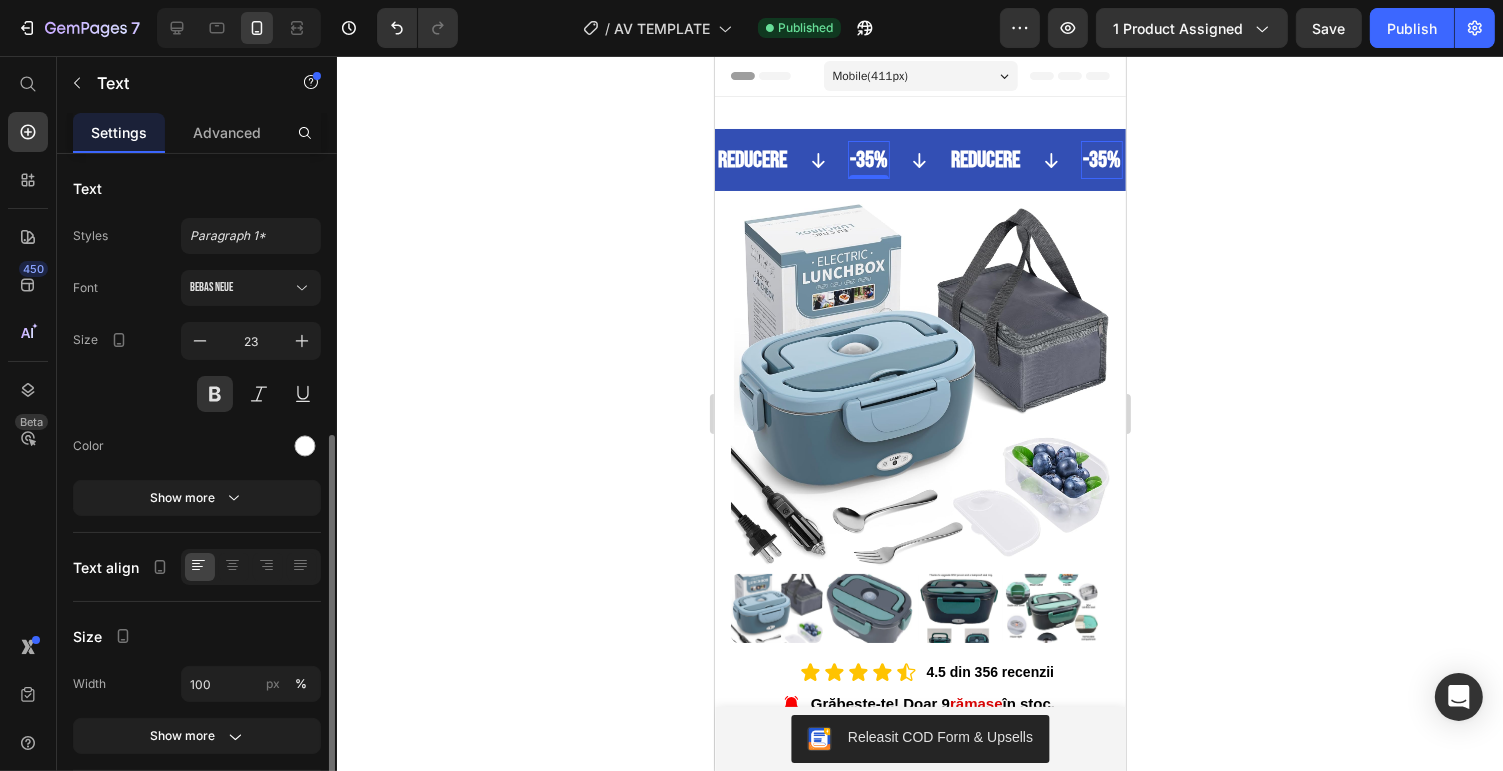 scroll, scrollTop: 218, scrollLeft: 0, axis: vertical 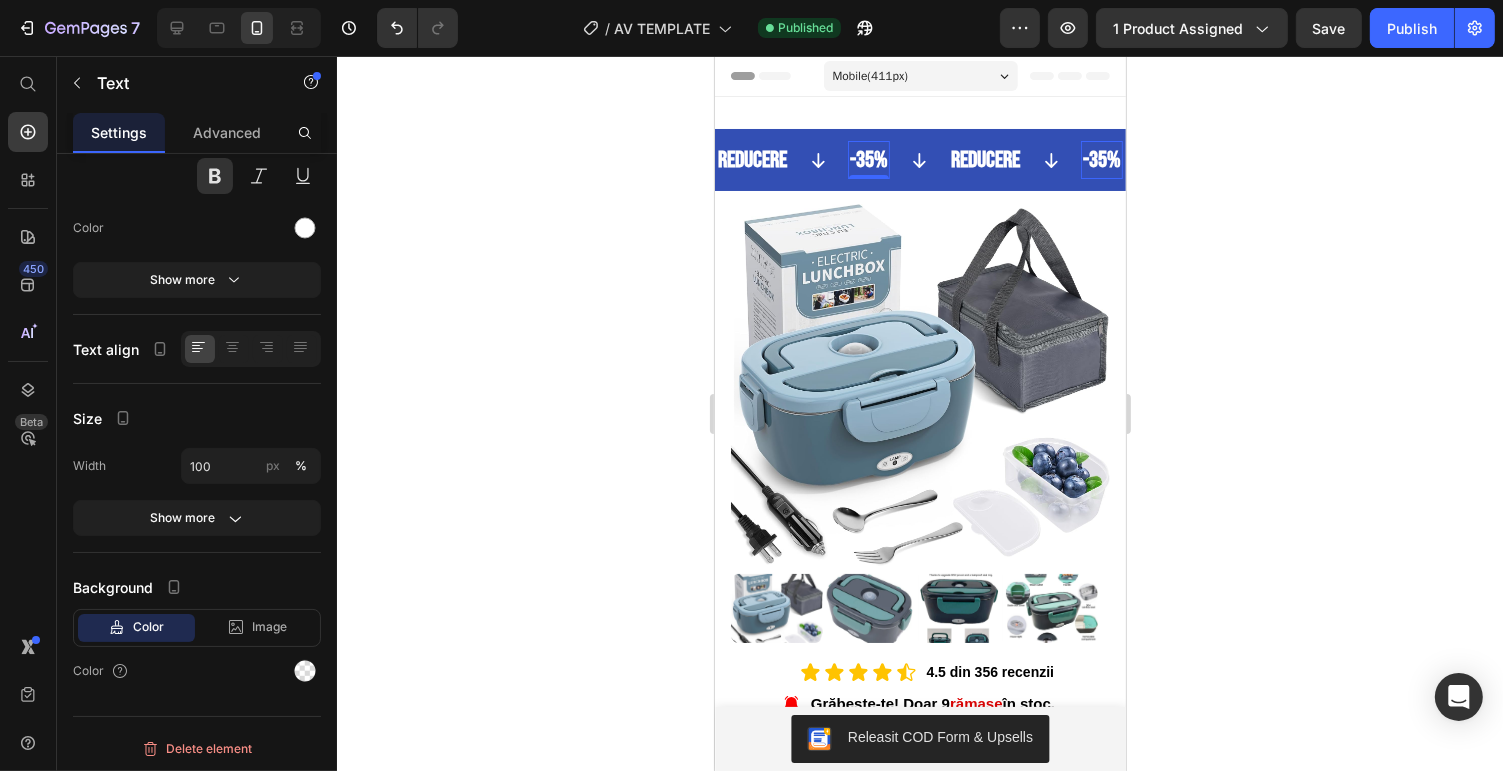 click on "-35%" at bounding box center [868, 160] 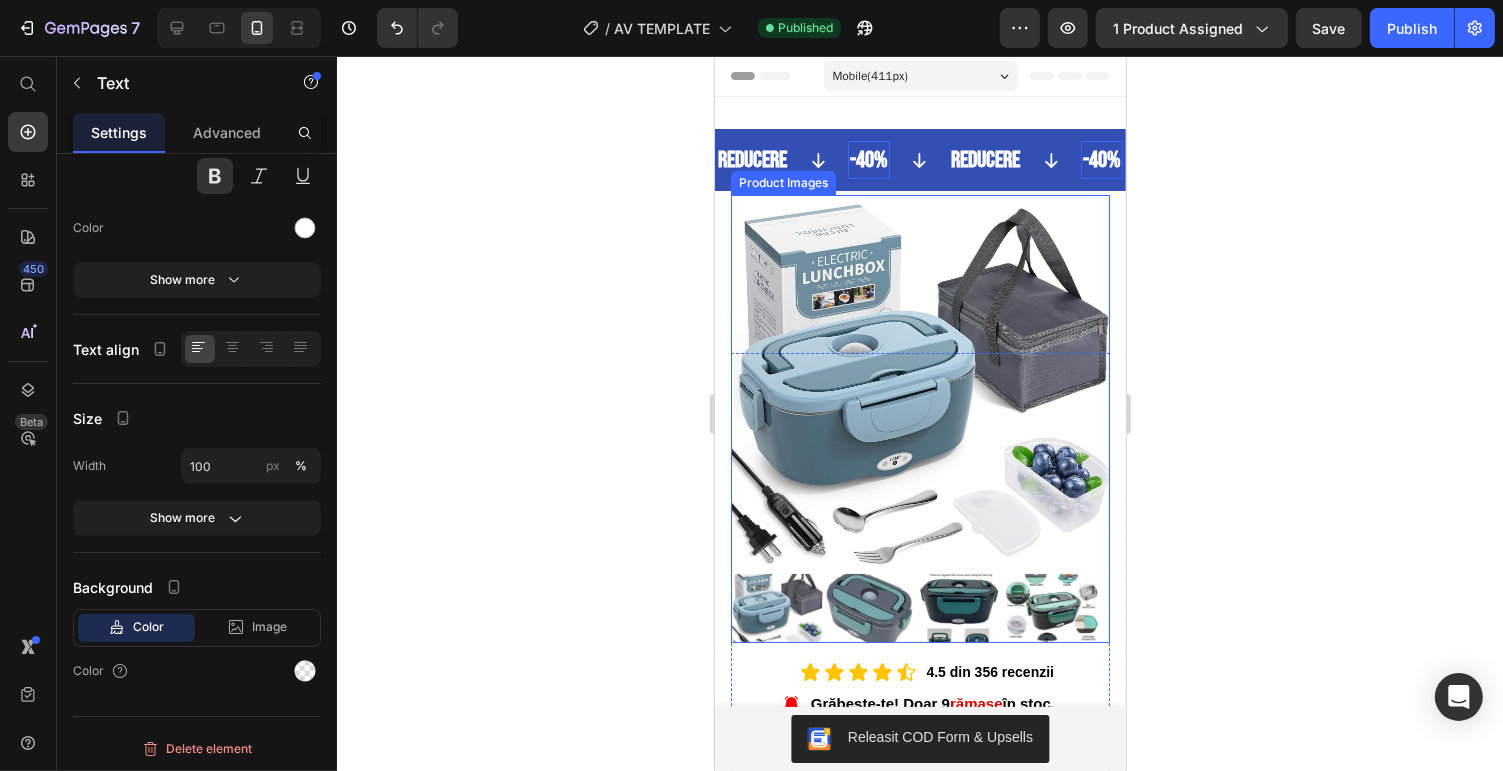scroll, scrollTop: 80, scrollLeft: 0, axis: vertical 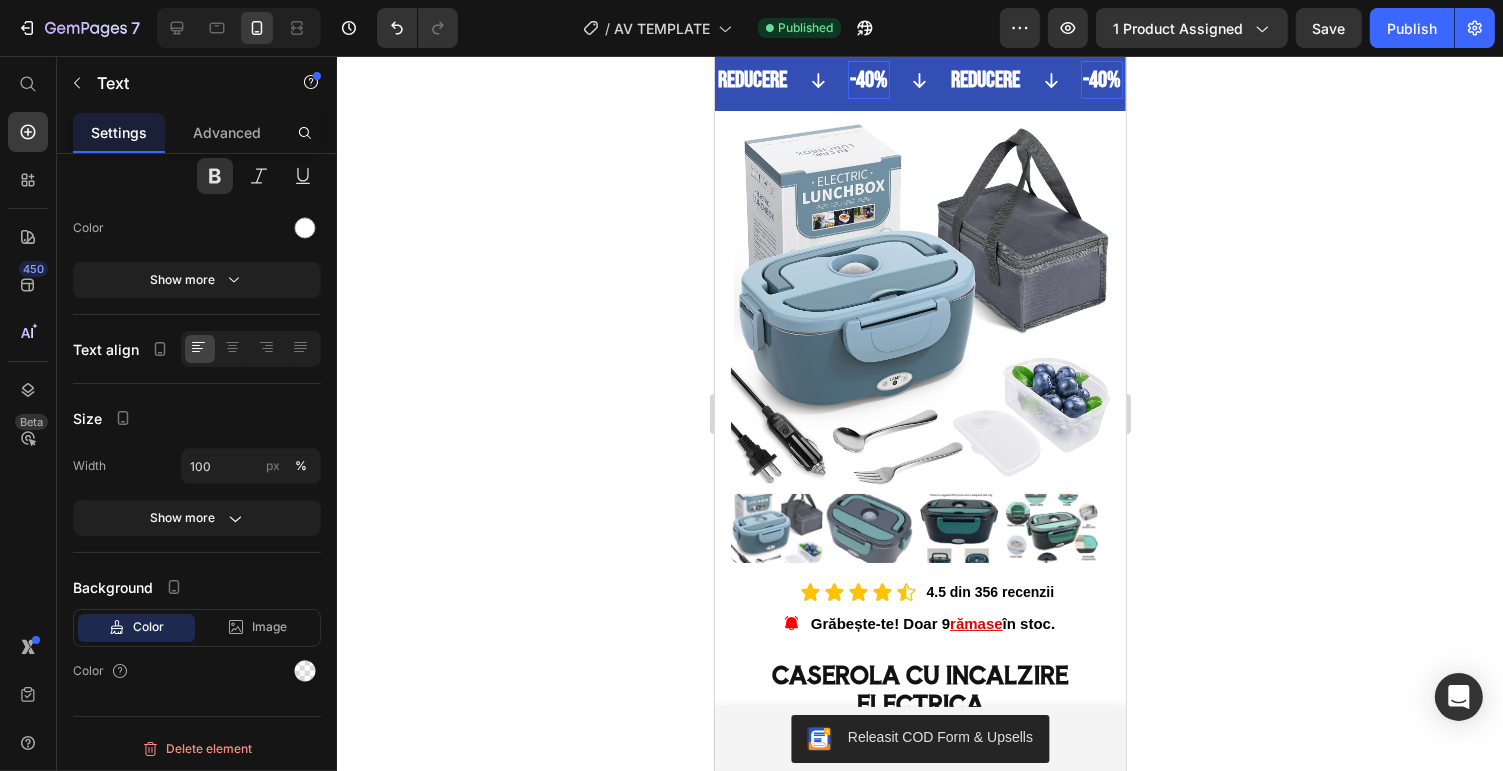 click 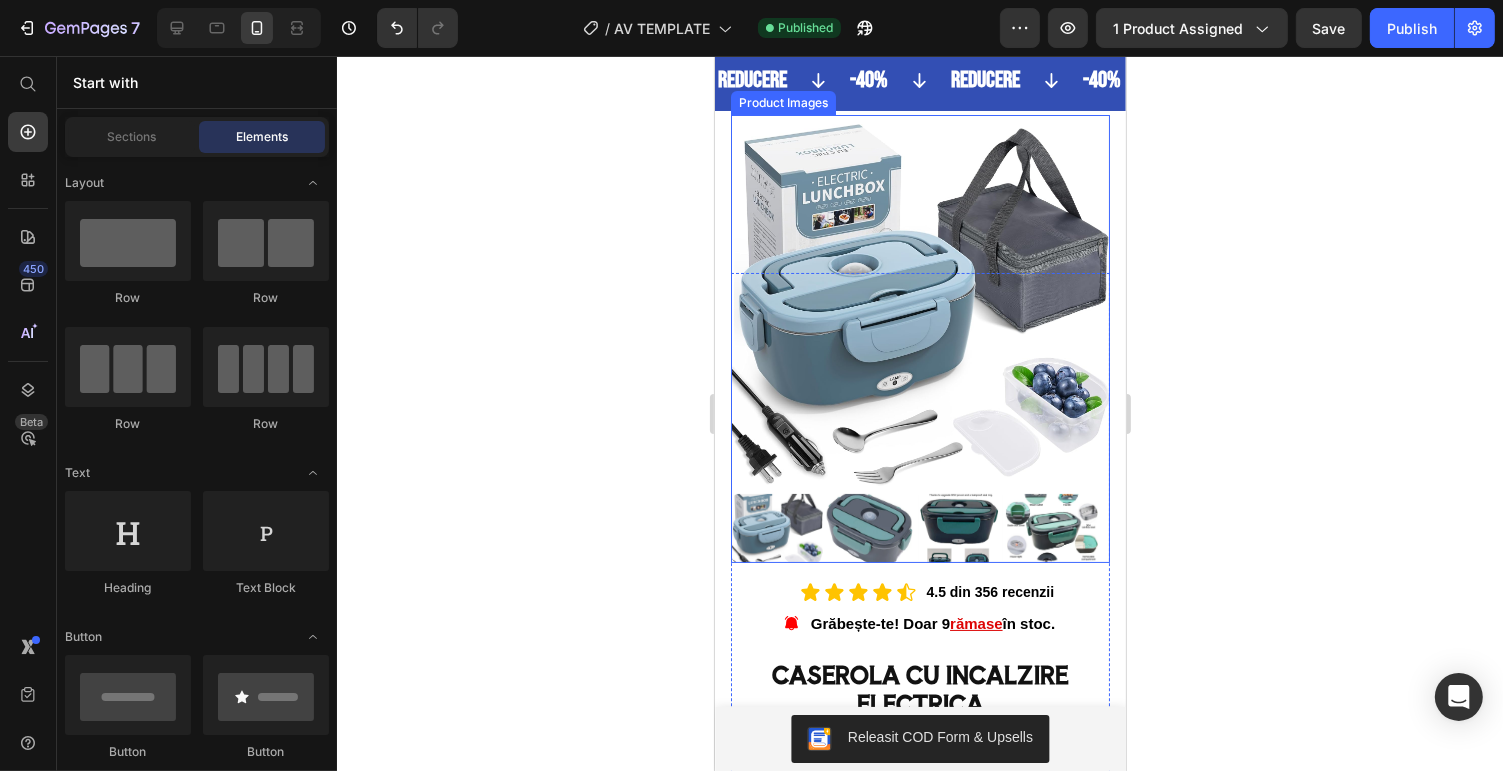 scroll, scrollTop: 0, scrollLeft: 0, axis: both 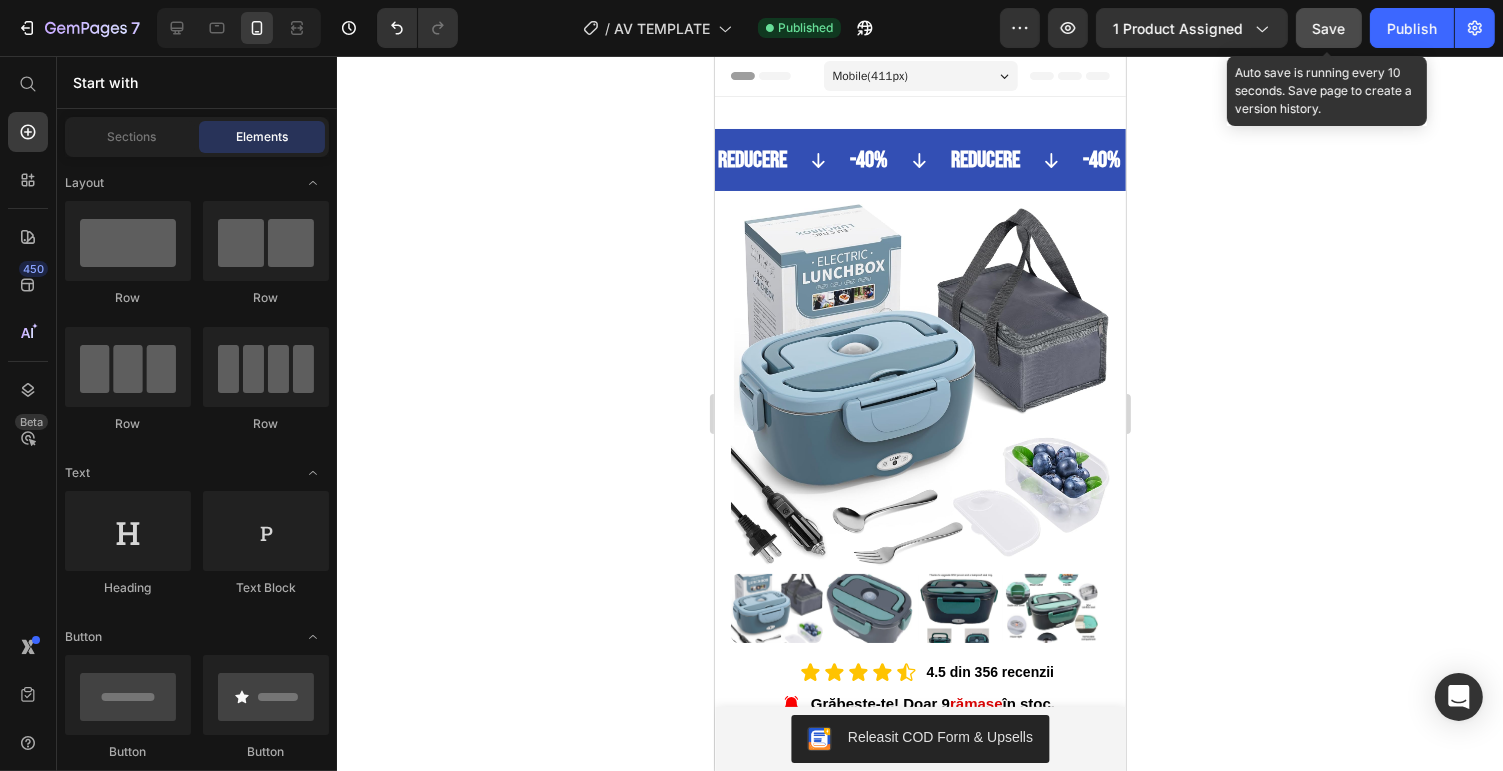 click on "Save" at bounding box center [1329, 28] 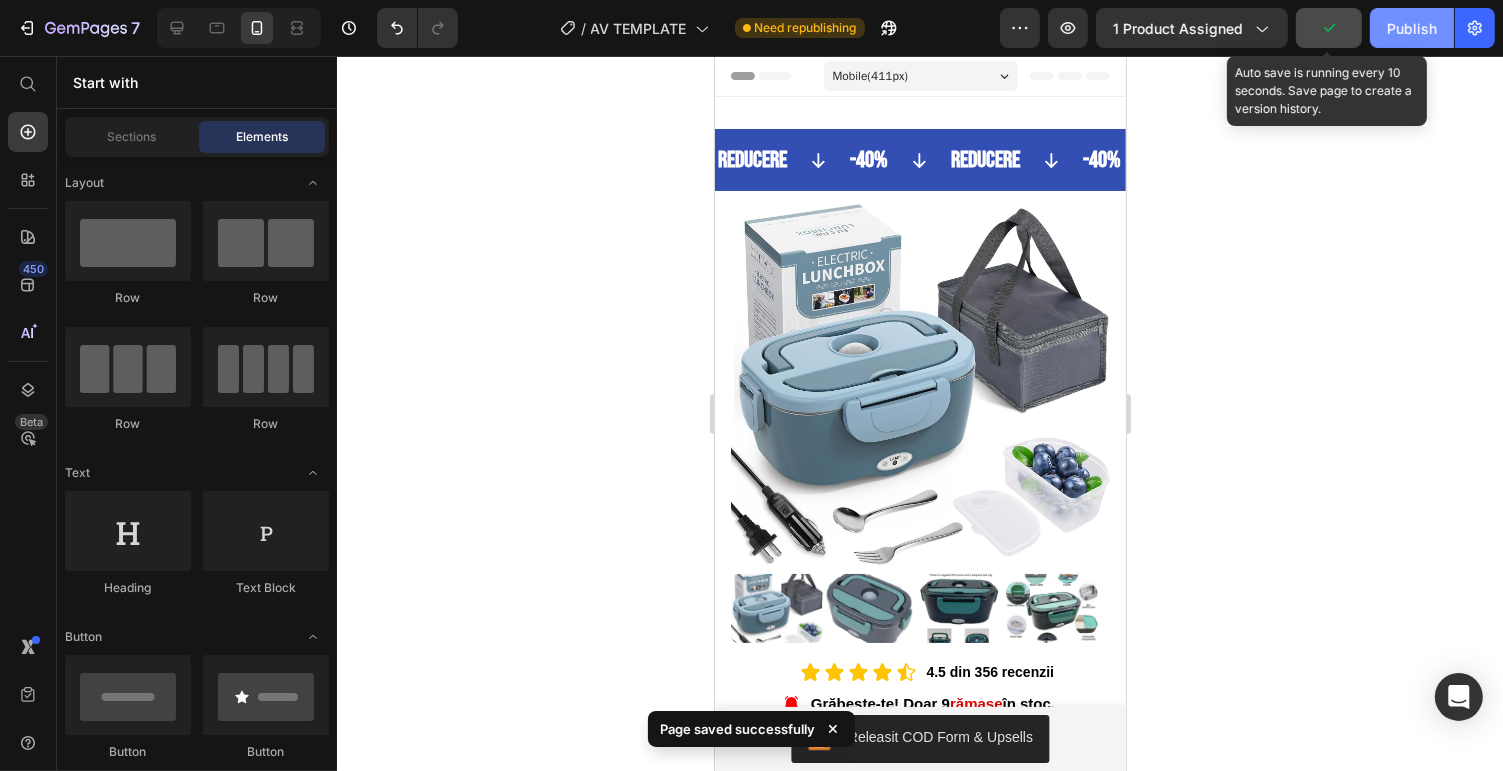 click on "Publish" at bounding box center (1412, 28) 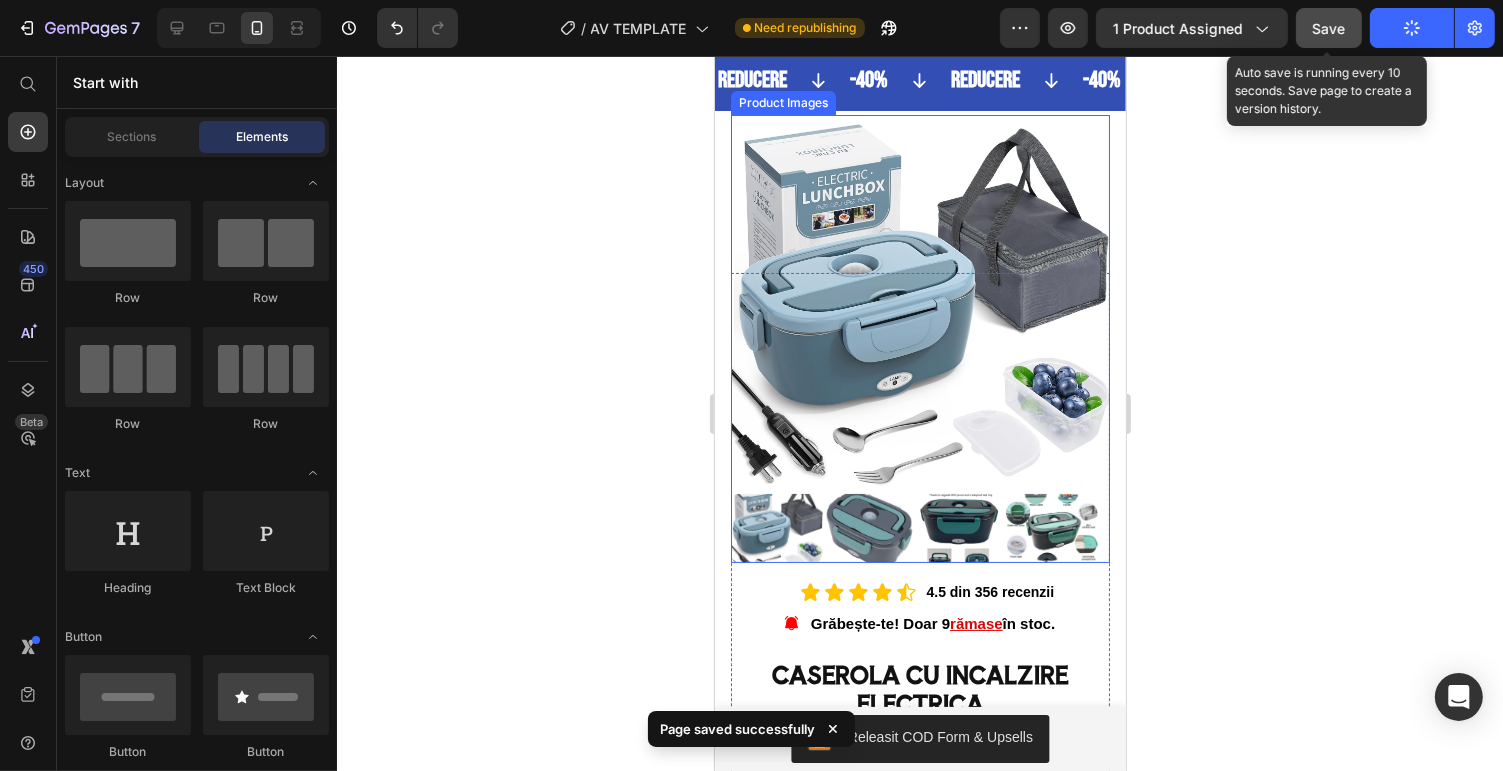 scroll, scrollTop: 0, scrollLeft: 0, axis: both 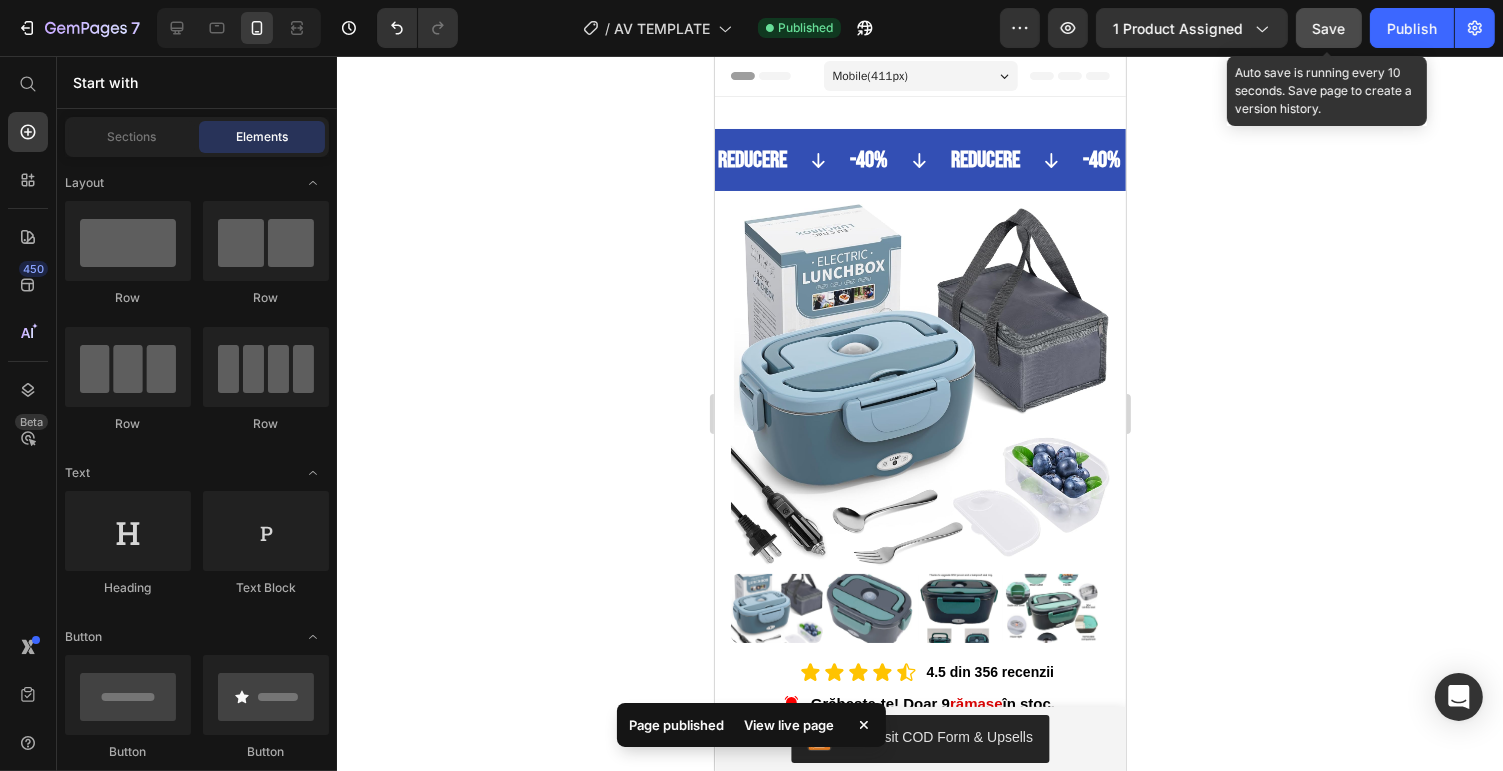 click on "Mobile  ( 411 px)" at bounding box center [920, 76] 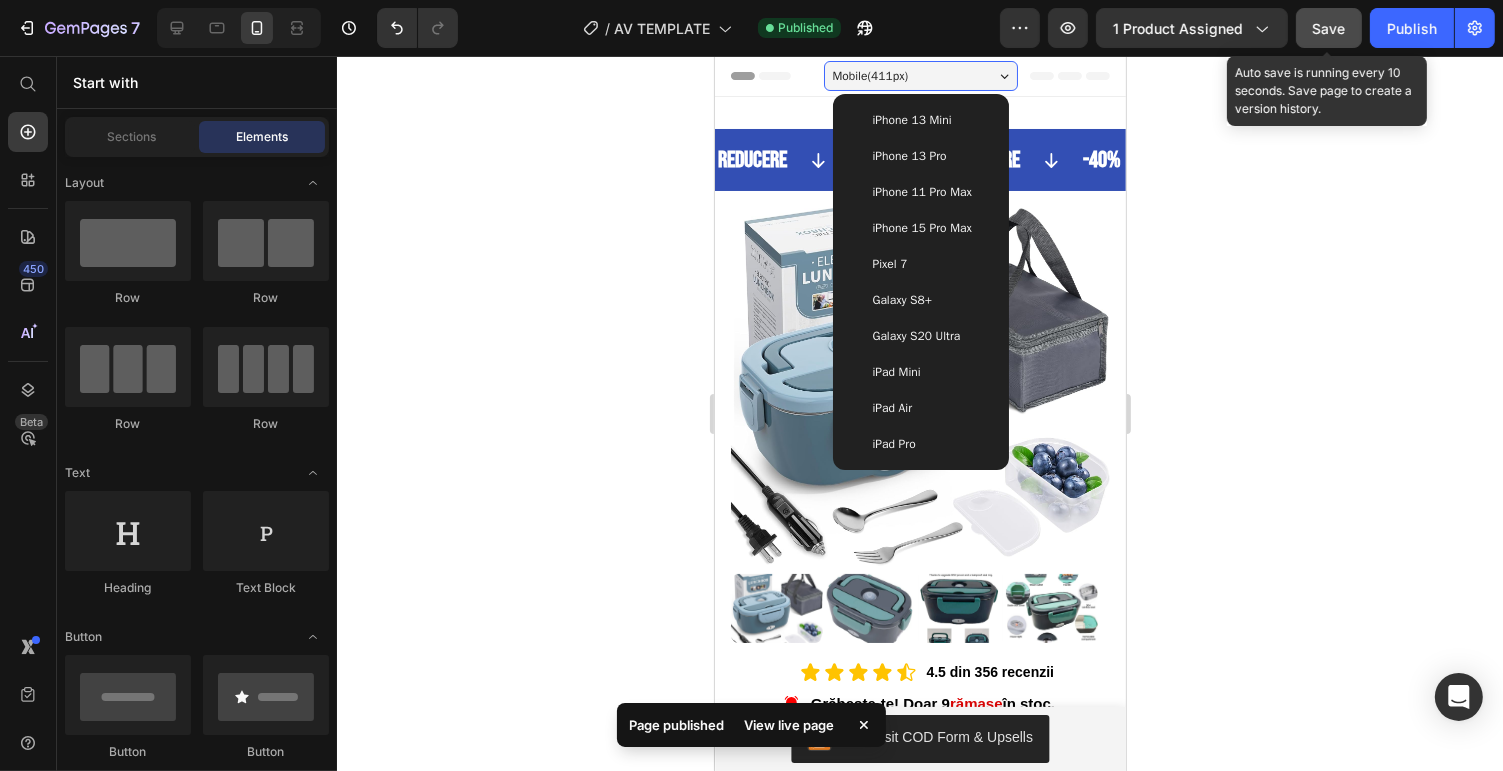 click on "iPhone 13 Pro" at bounding box center [920, 156] 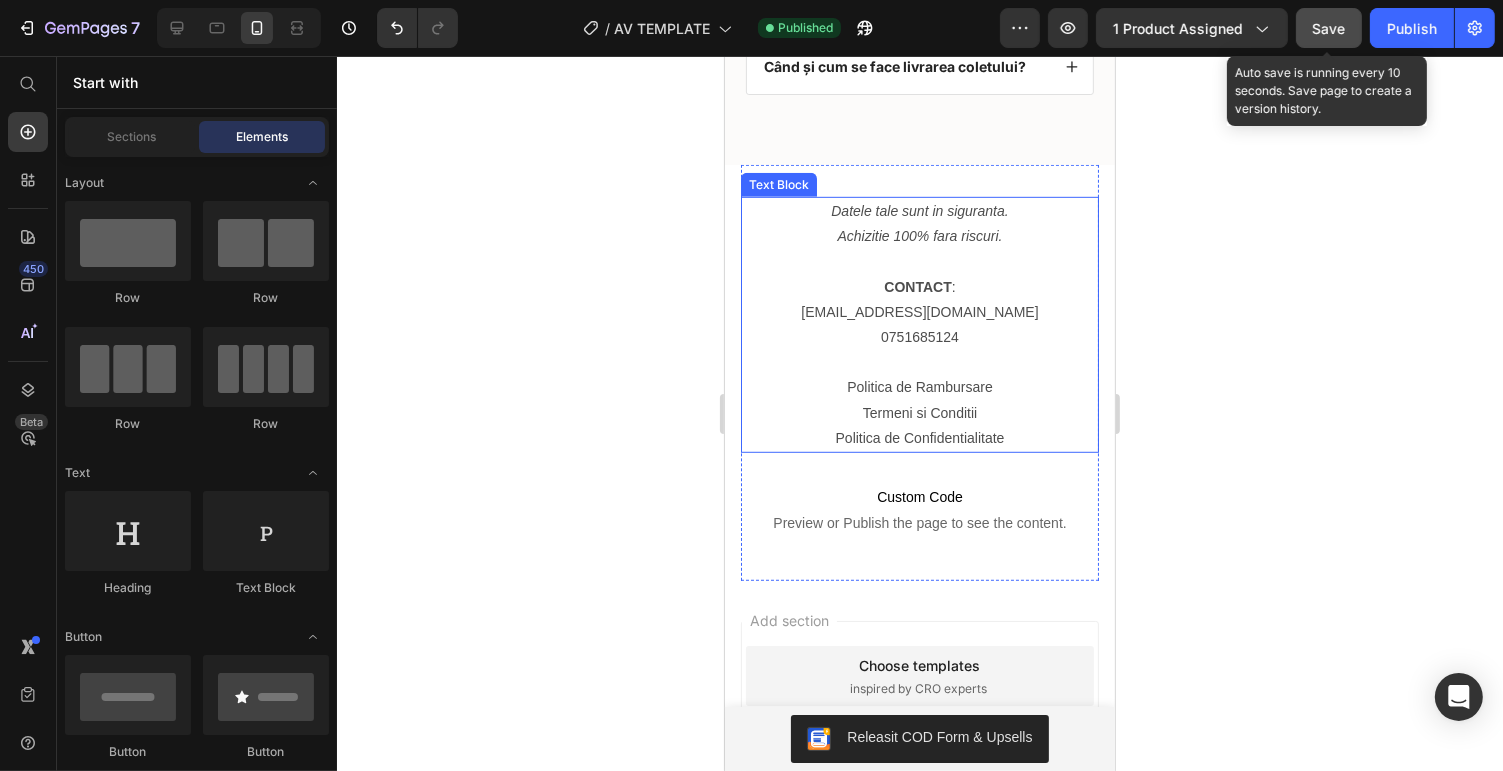 scroll, scrollTop: 8920, scrollLeft: 0, axis: vertical 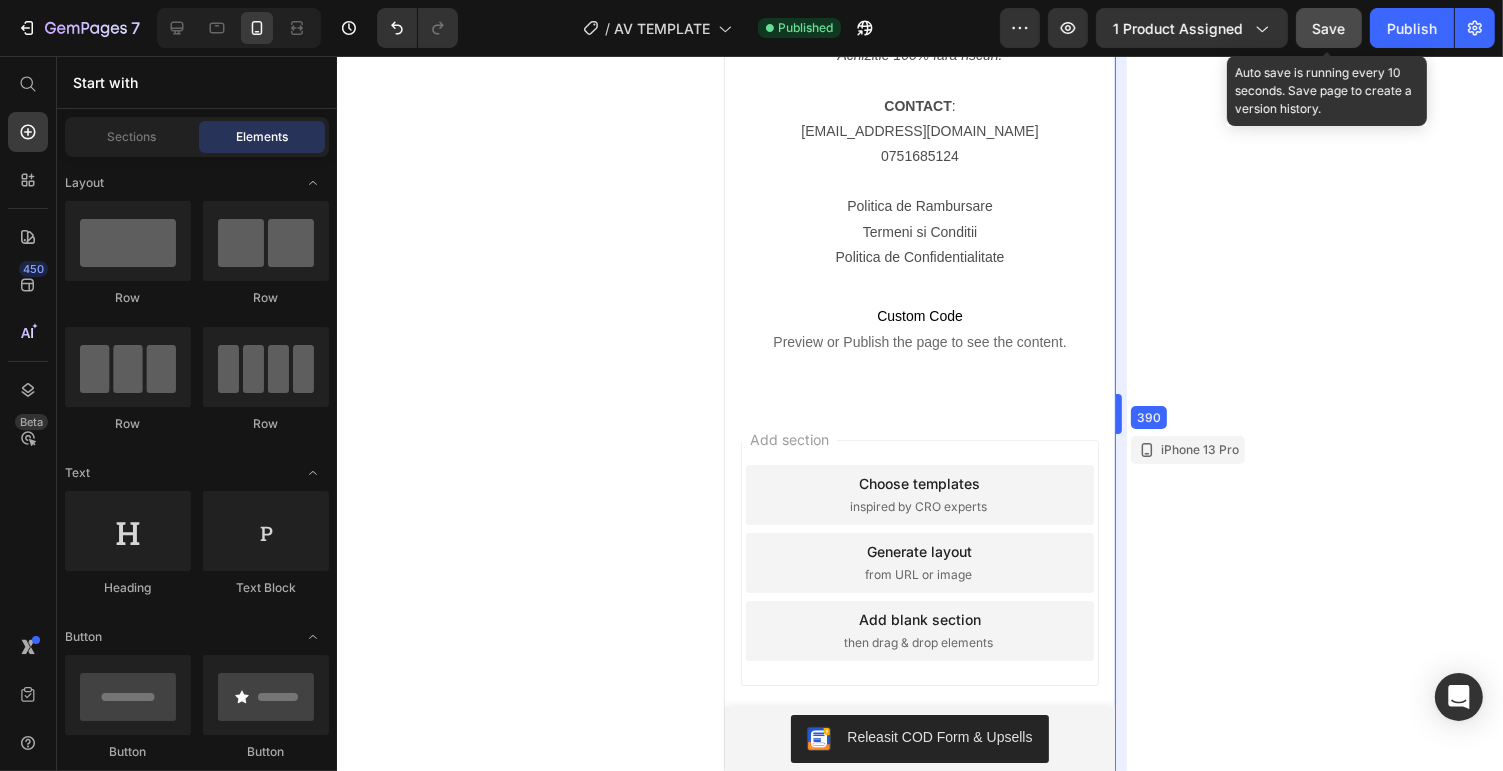 drag, startPoint x: 1120, startPoint y: 415, endPoint x: 1120, endPoint y: 400, distance: 15 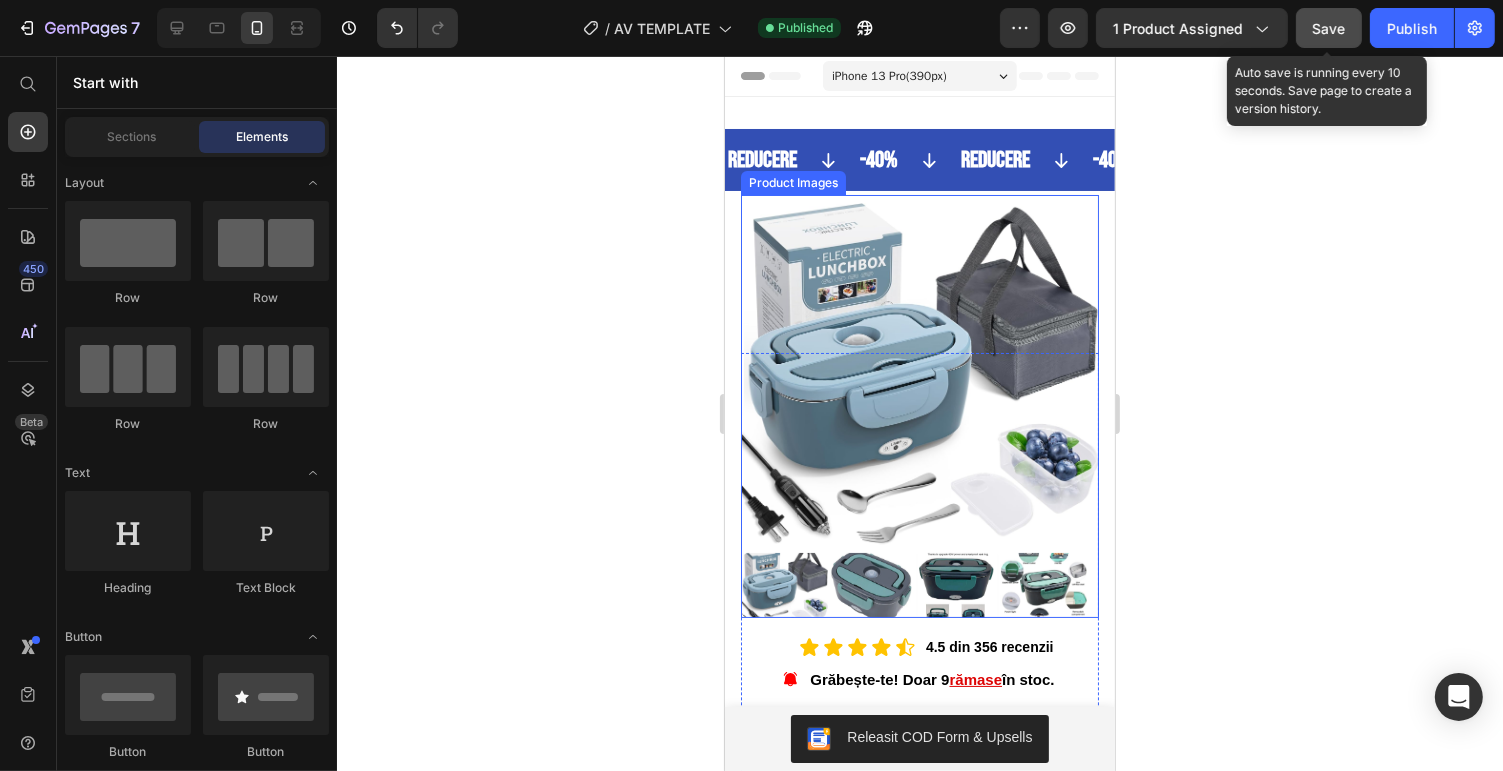 scroll, scrollTop: 80, scrollLeft: 0, axis: vertical 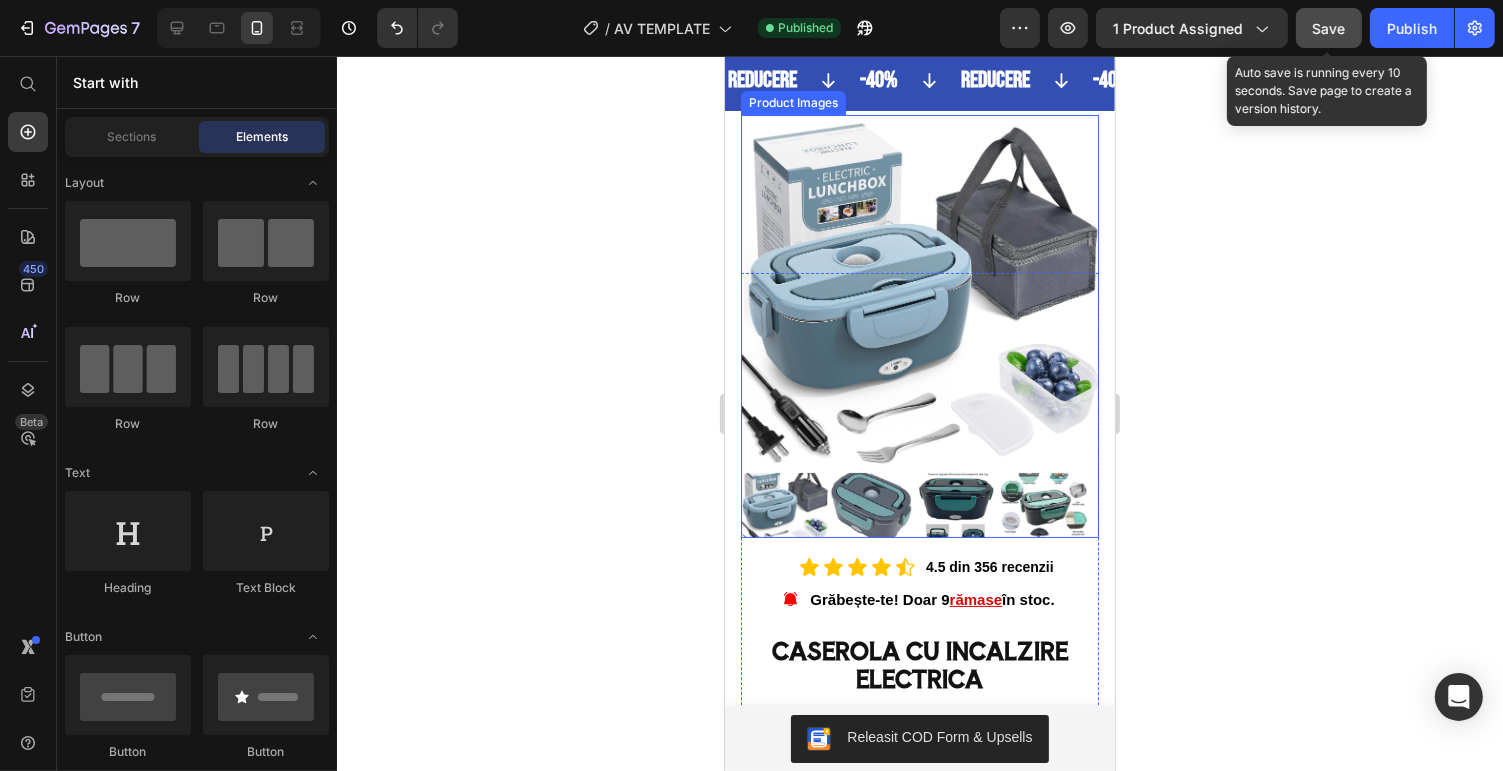 click at bounding box center (870, 505) 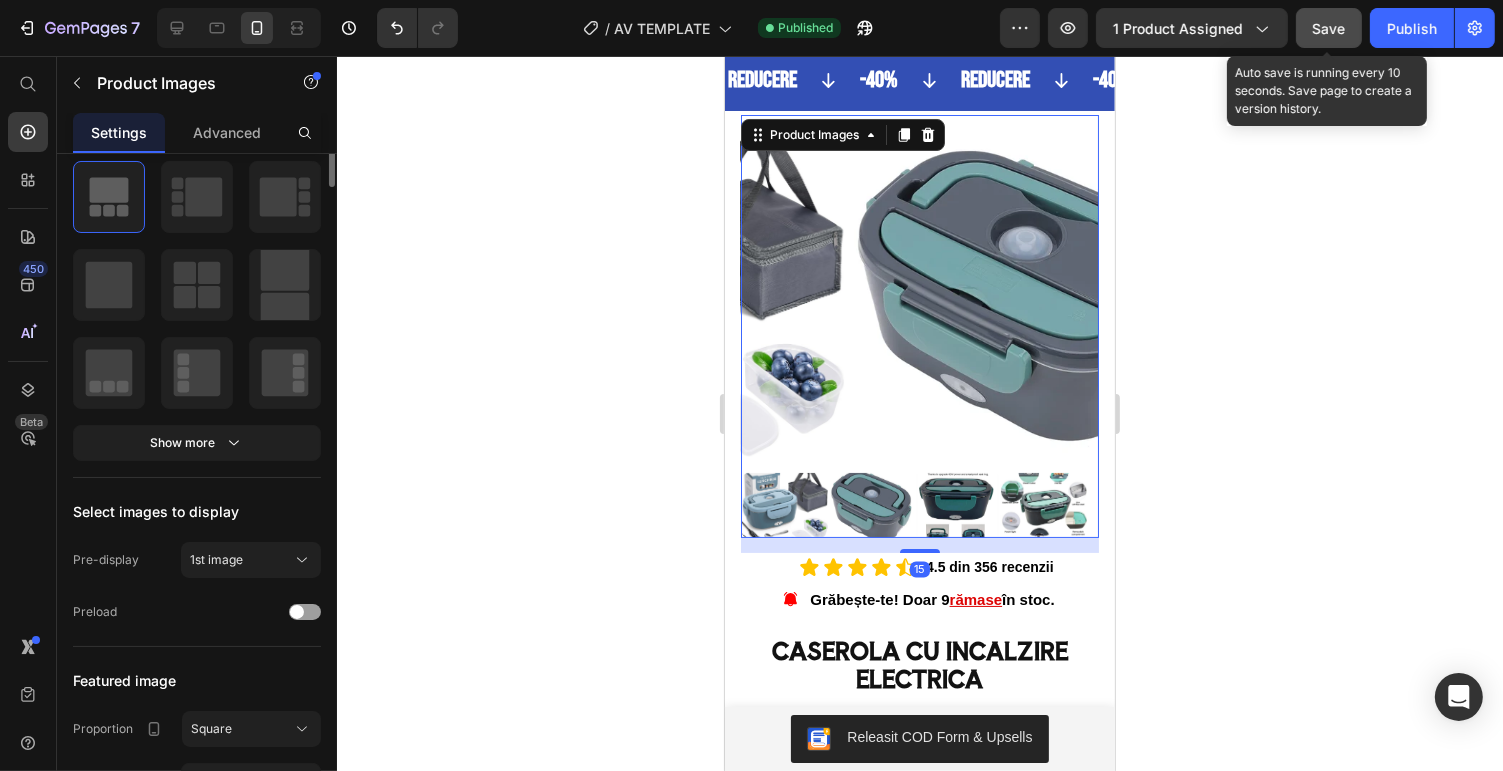 scroll, scrollTop: 0, scrollLeft: 0, axis: both 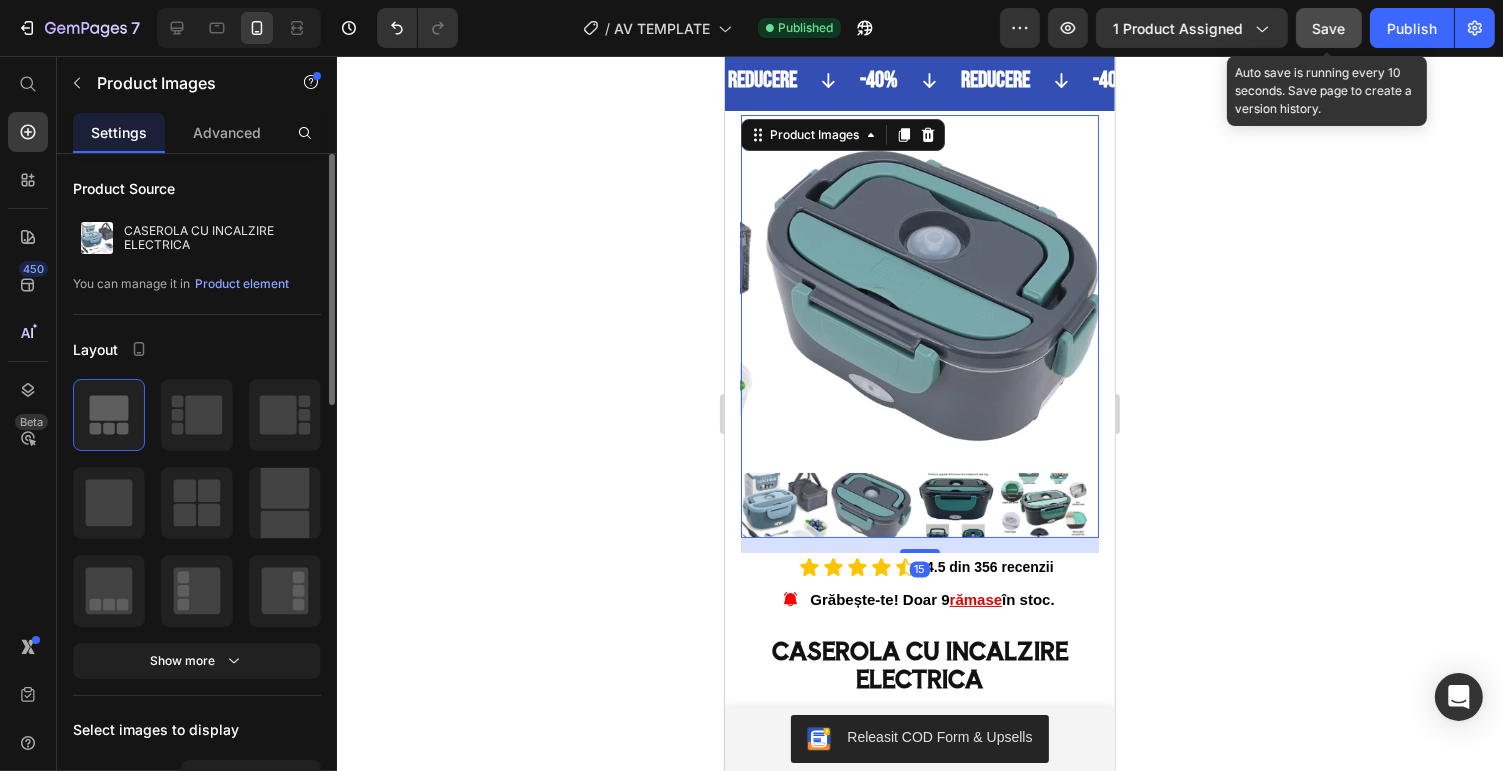 click at bounding box center [956, 505] 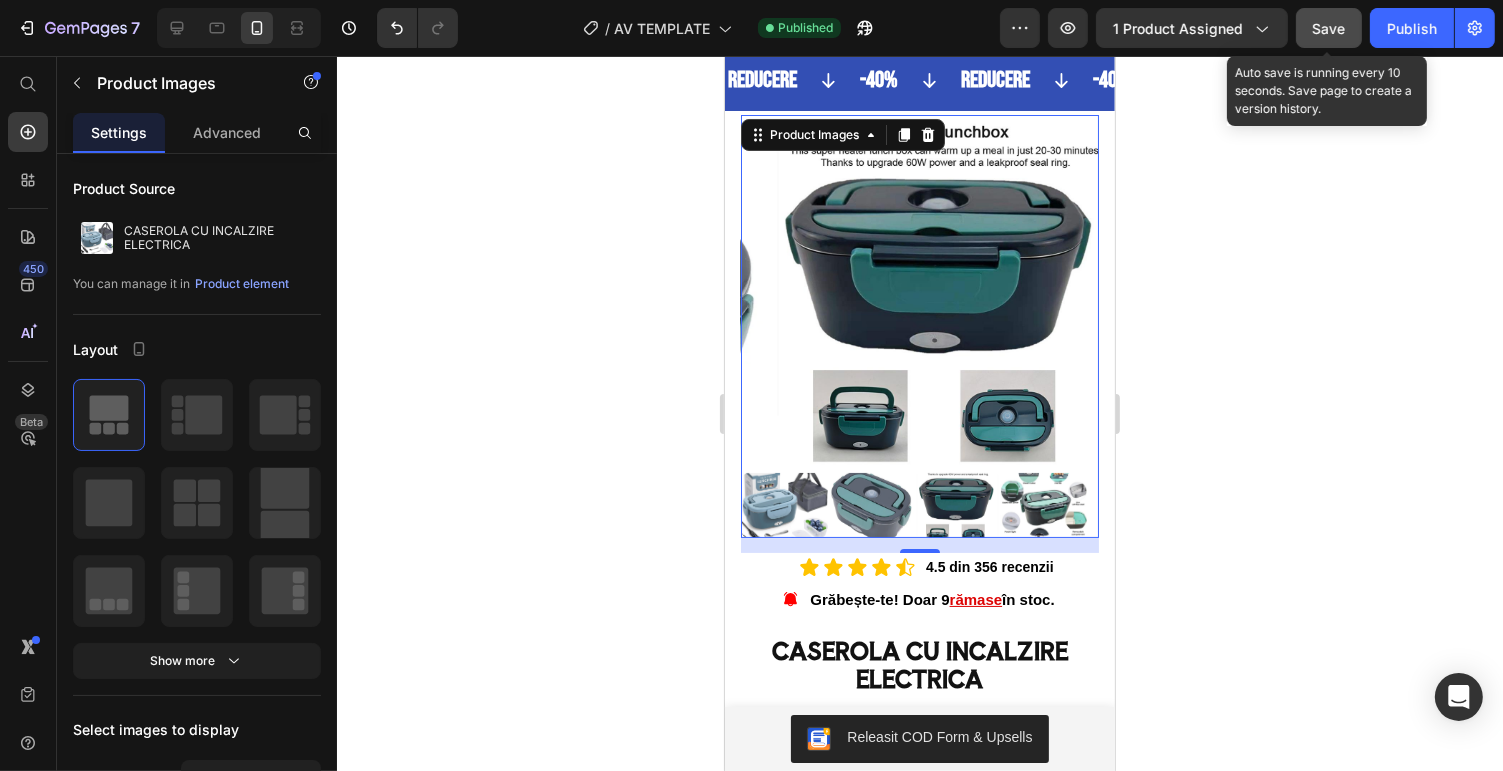 click at bounding box center (1043, 505) 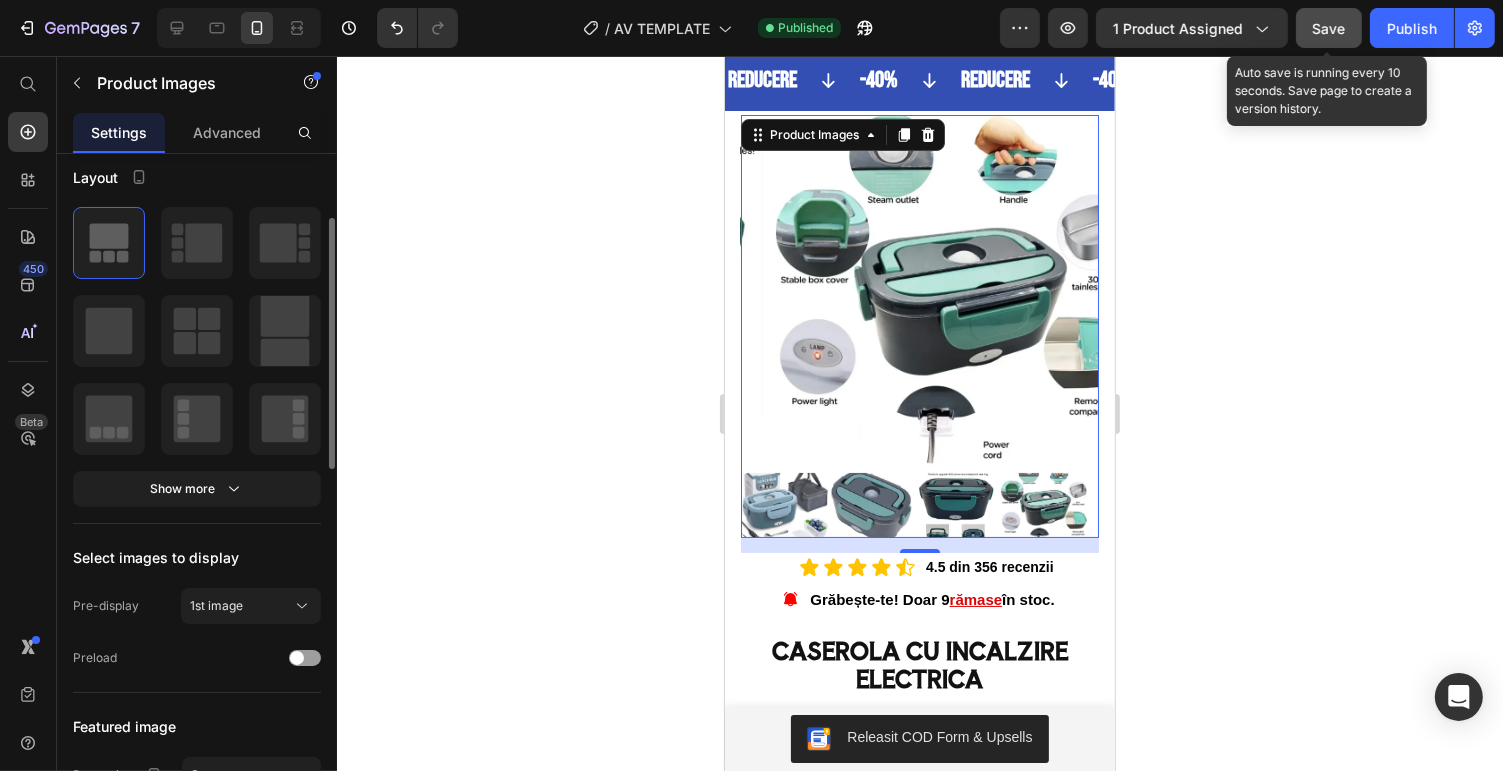scroll, scrollTop: 0, scrollLeft: 0, axis: both 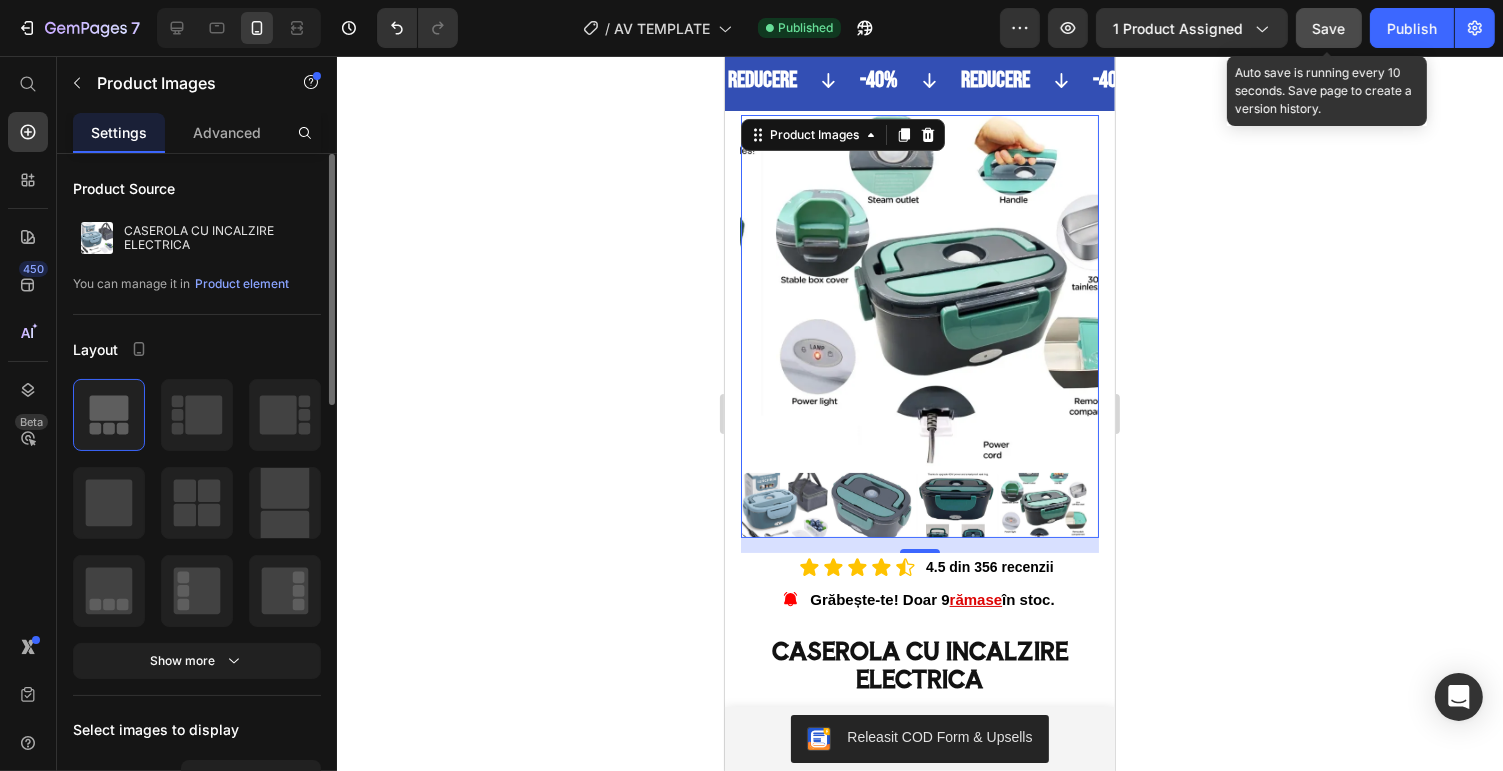 click at bounding box center (954, 294) 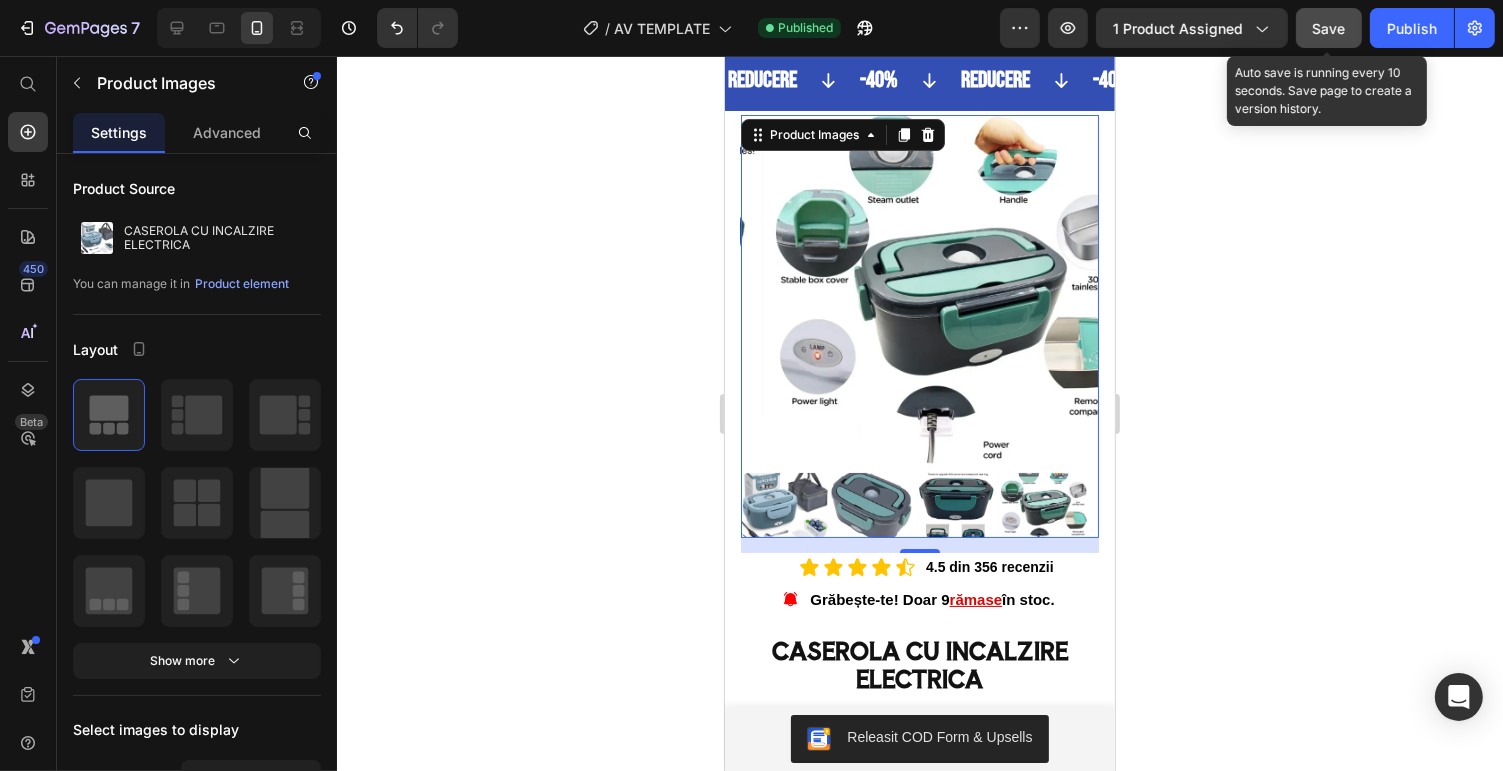 click at bounding box center [783, 505] 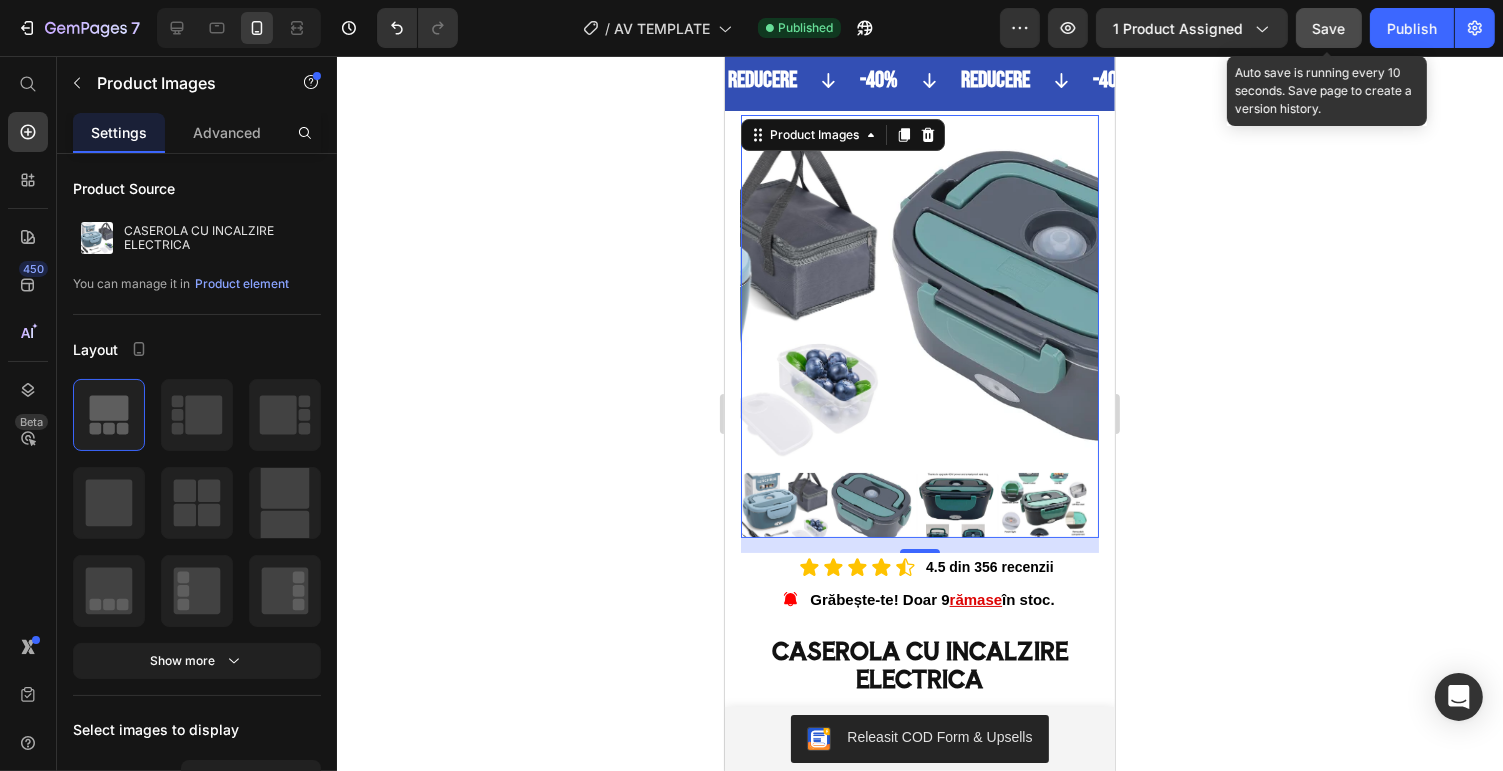 scroll, scrollTop: 0, scrollLeft: 0, axis: both 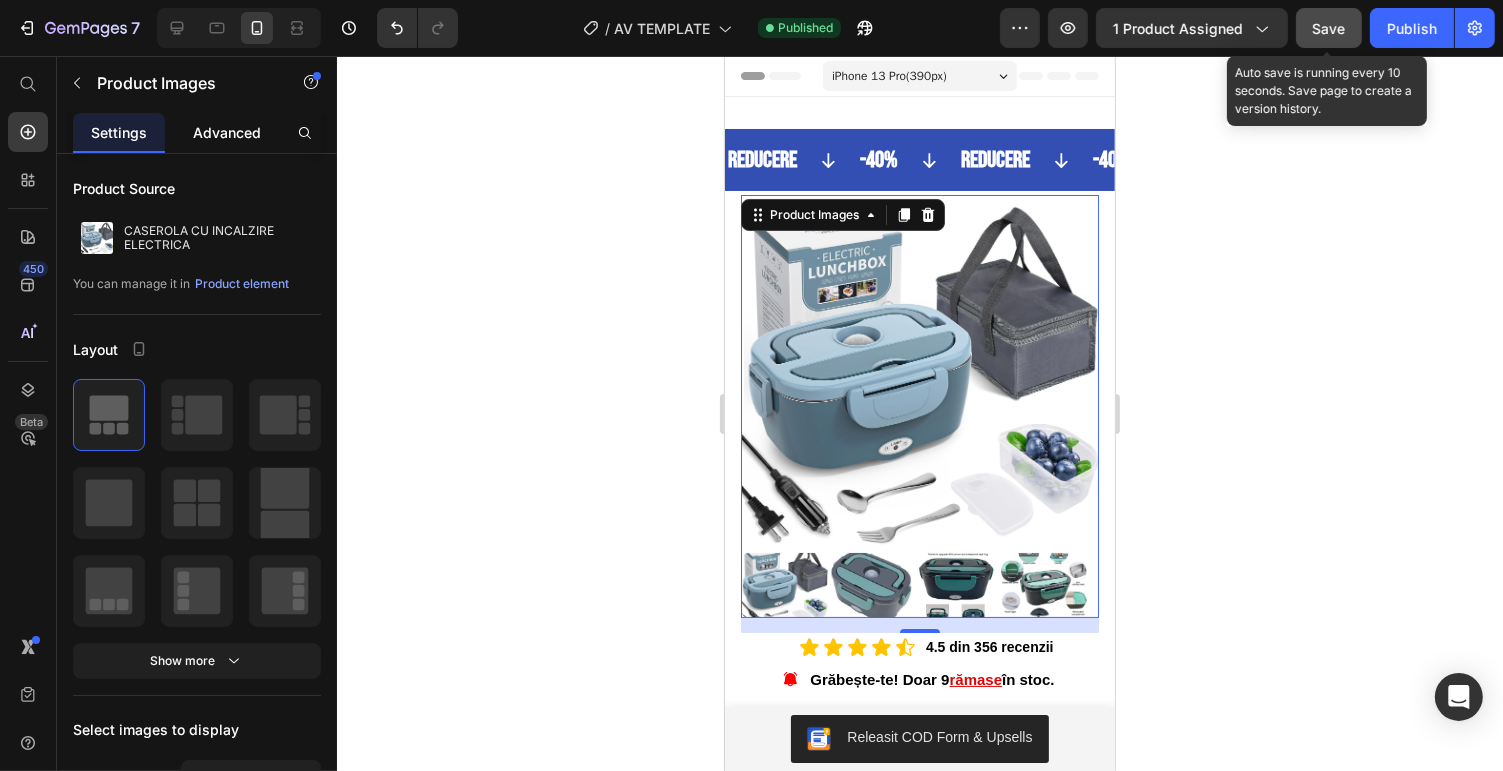 click on "Advanced" 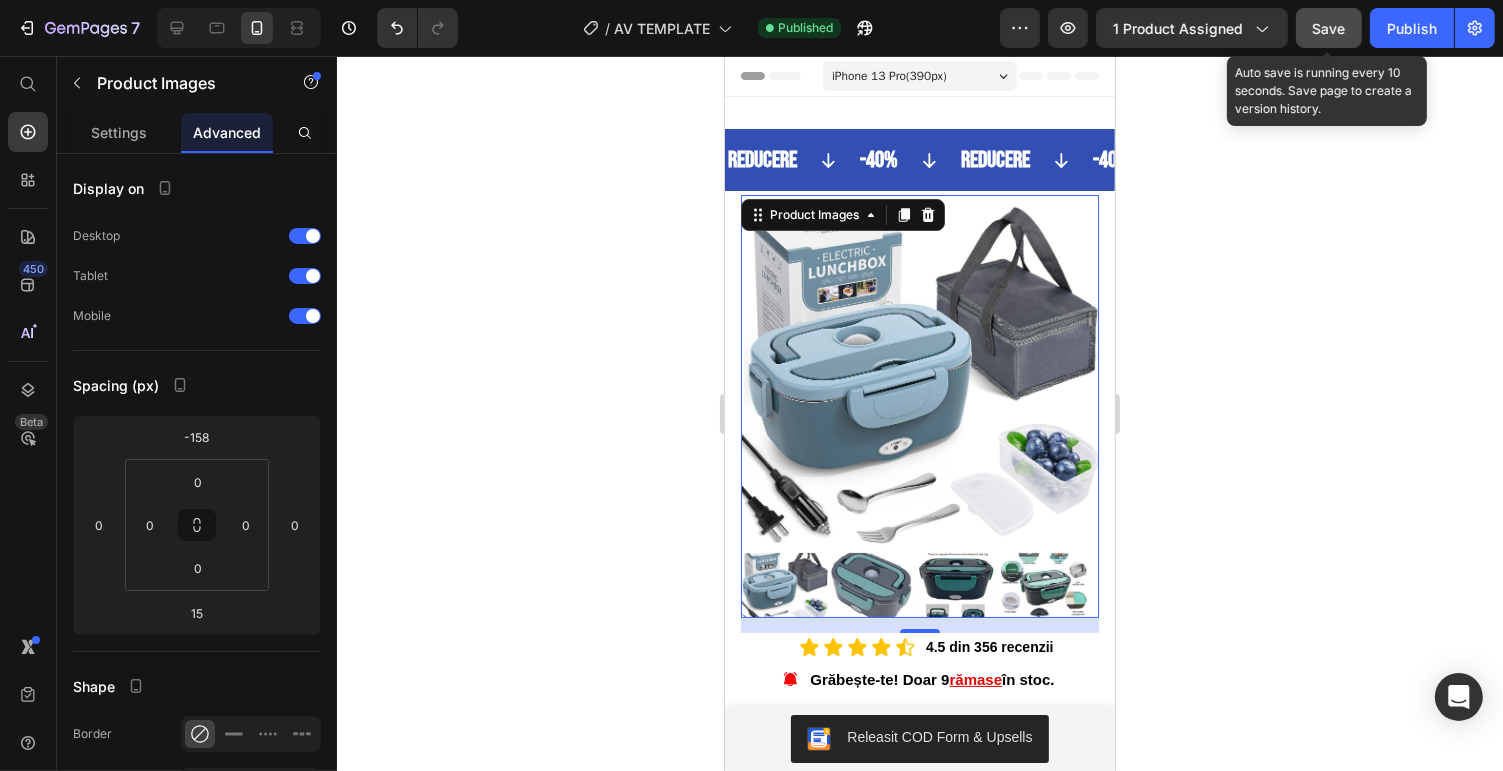 click at bounding box center [870, 585] 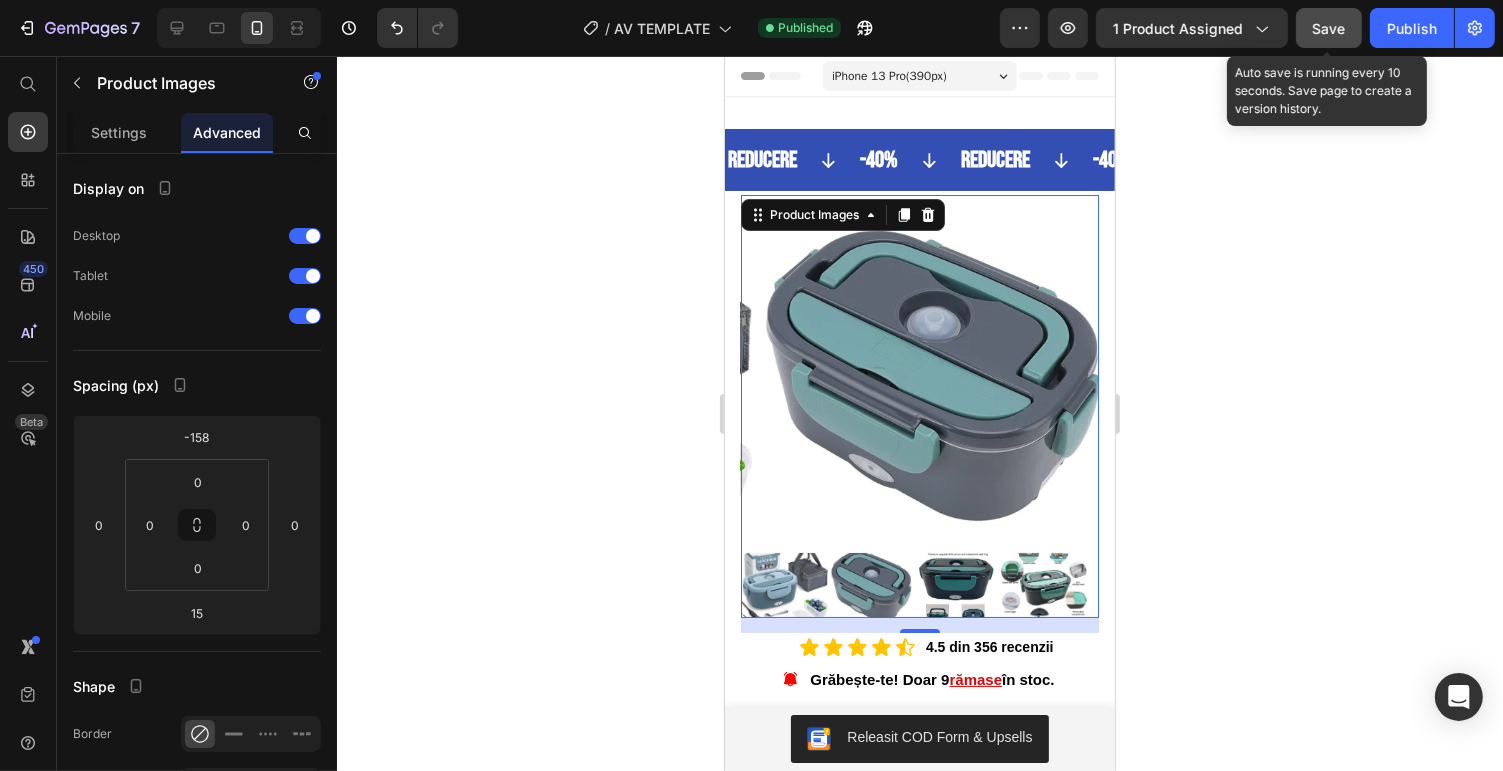 click at bounding box center [783, 585] 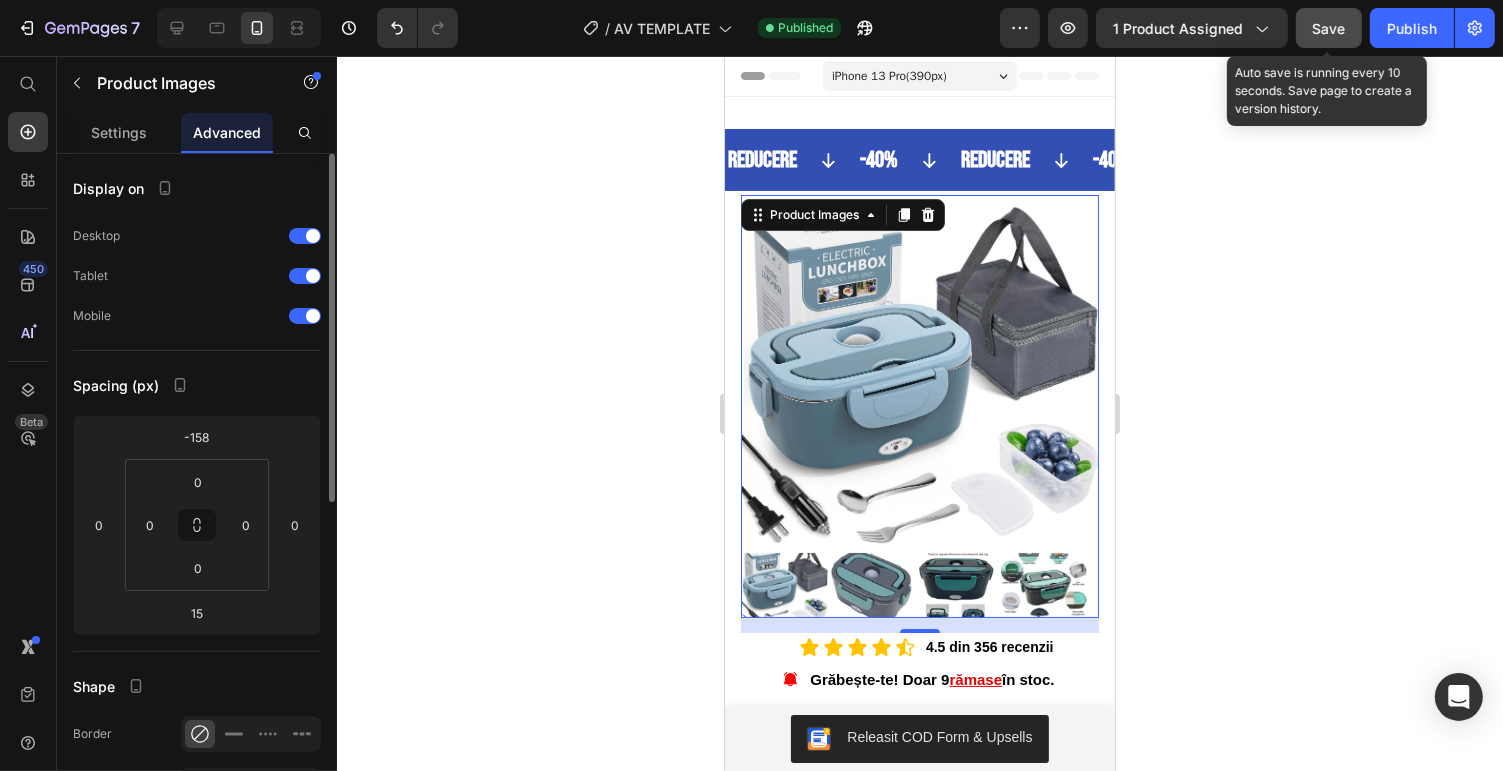 click on "Settings" at bounding box center [119, 132] 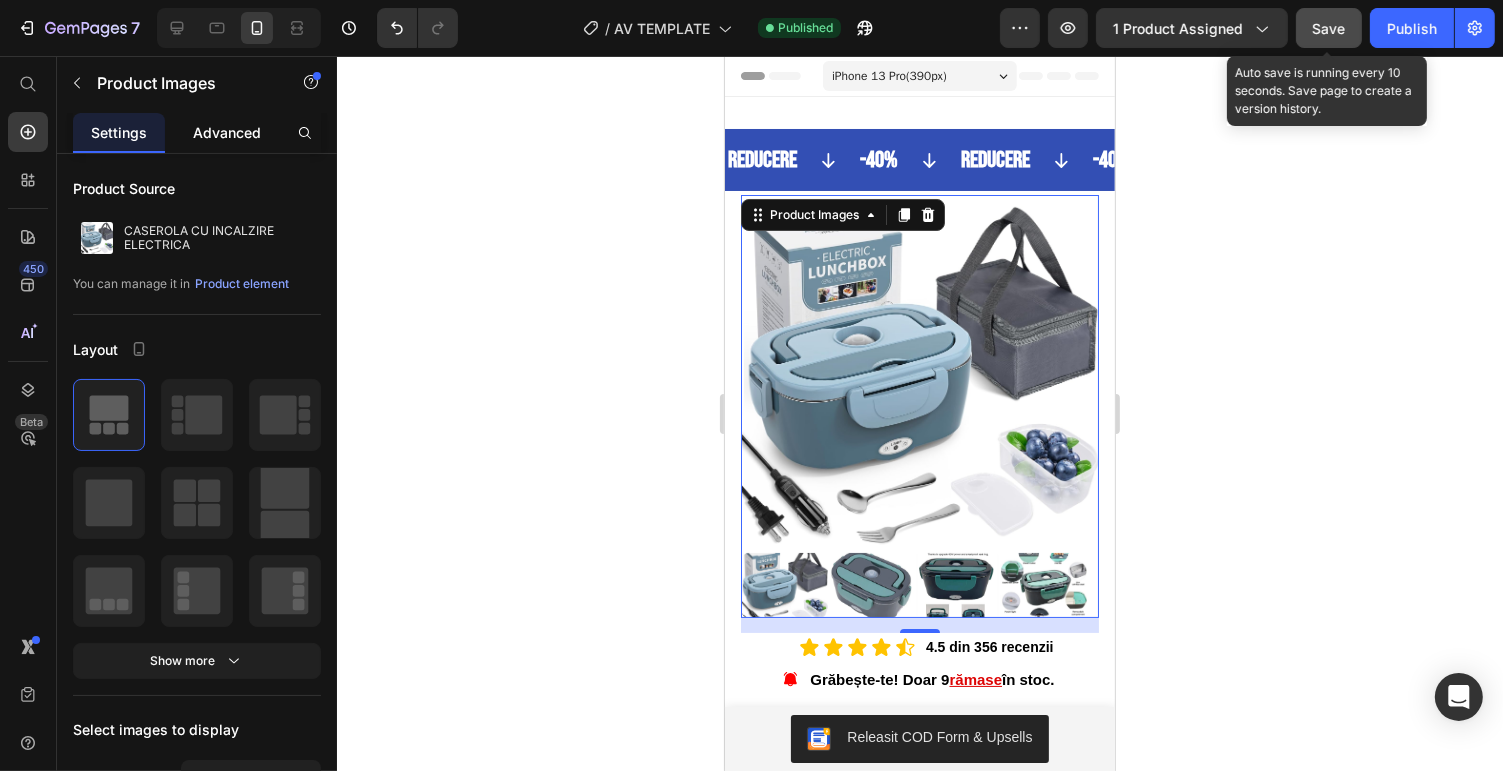 click on "Advanced" at bounding box center [227, 132] 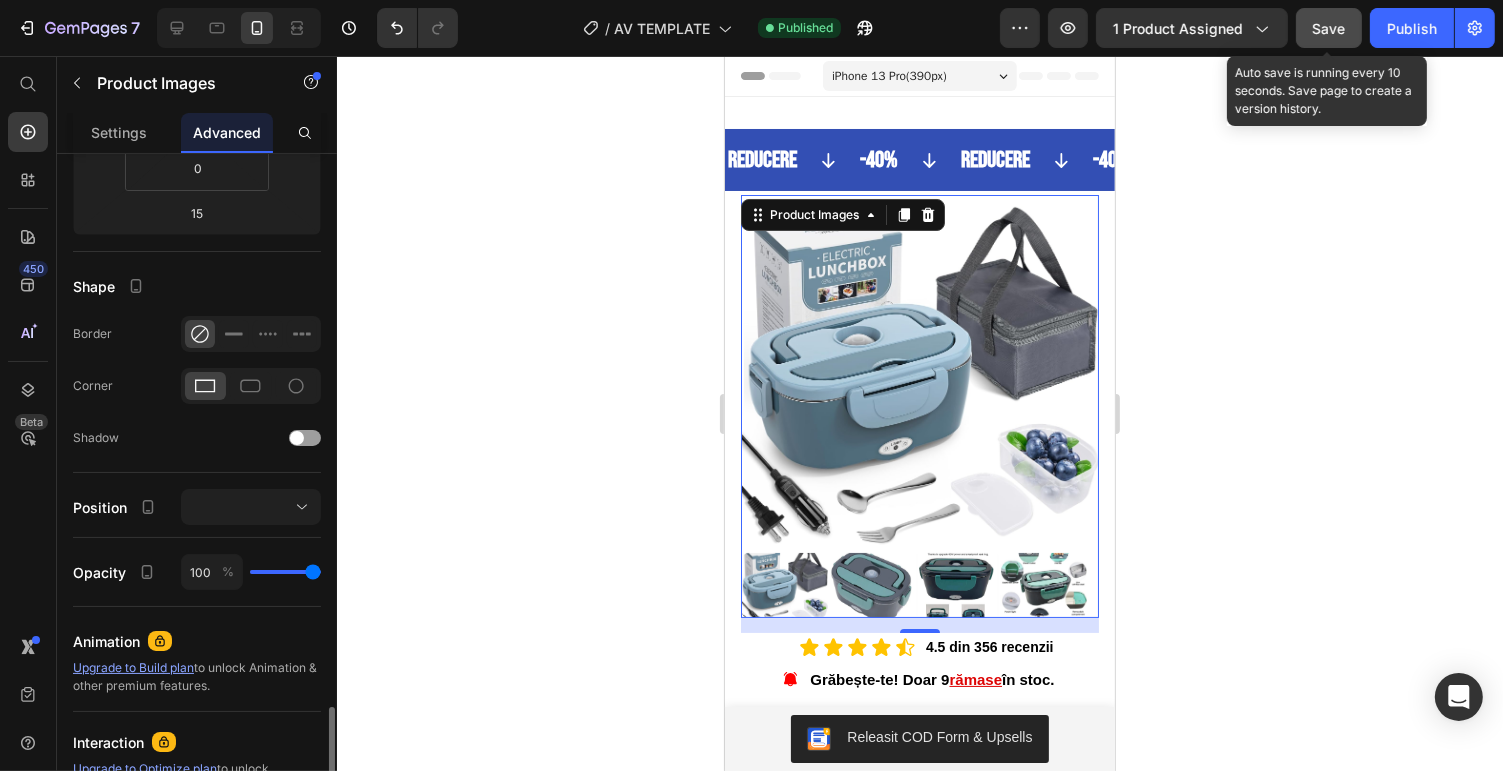 scroll, scrollTop: 628, scrollLeft: 0, axis: vertical 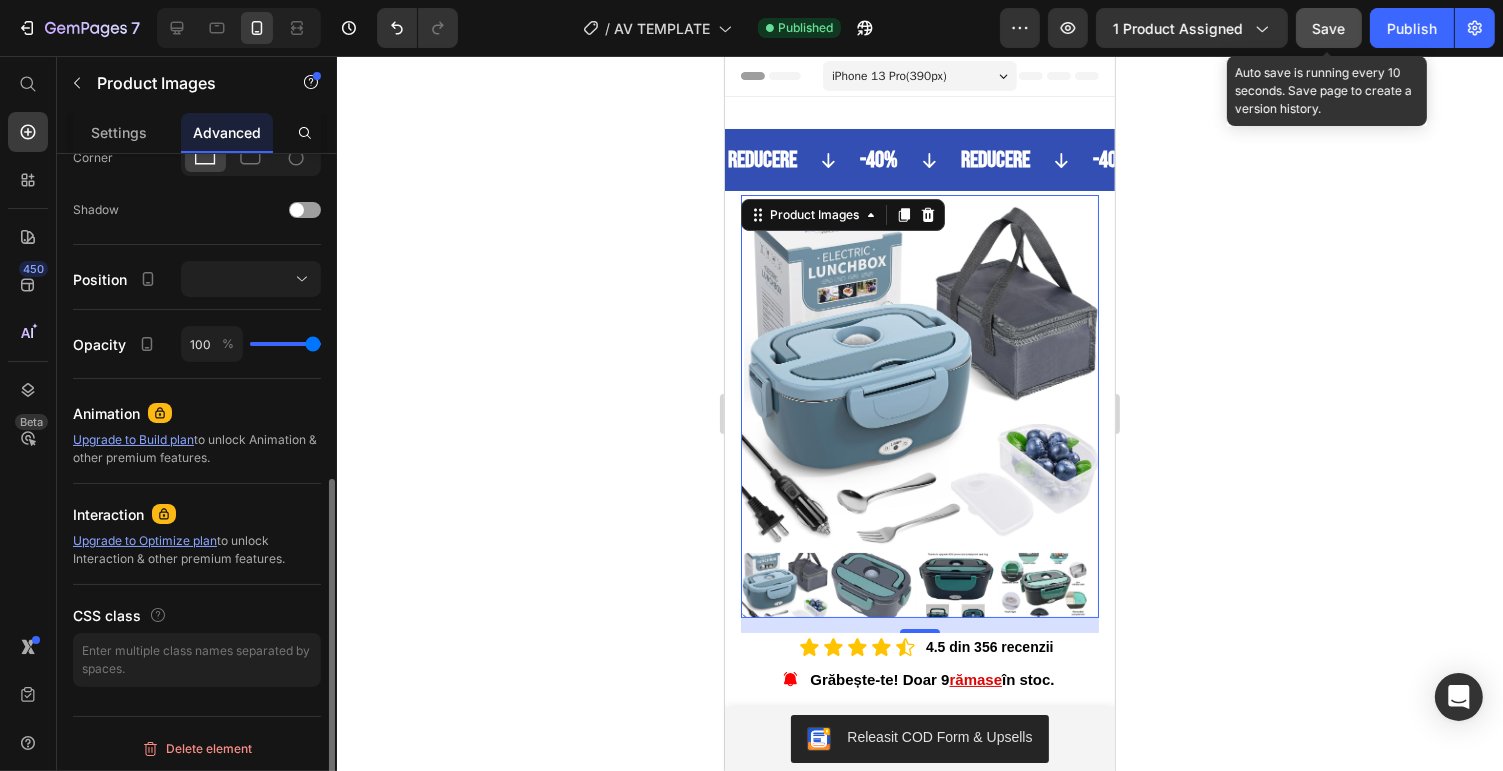 click on "Settings" at bounding box center (119, 132) 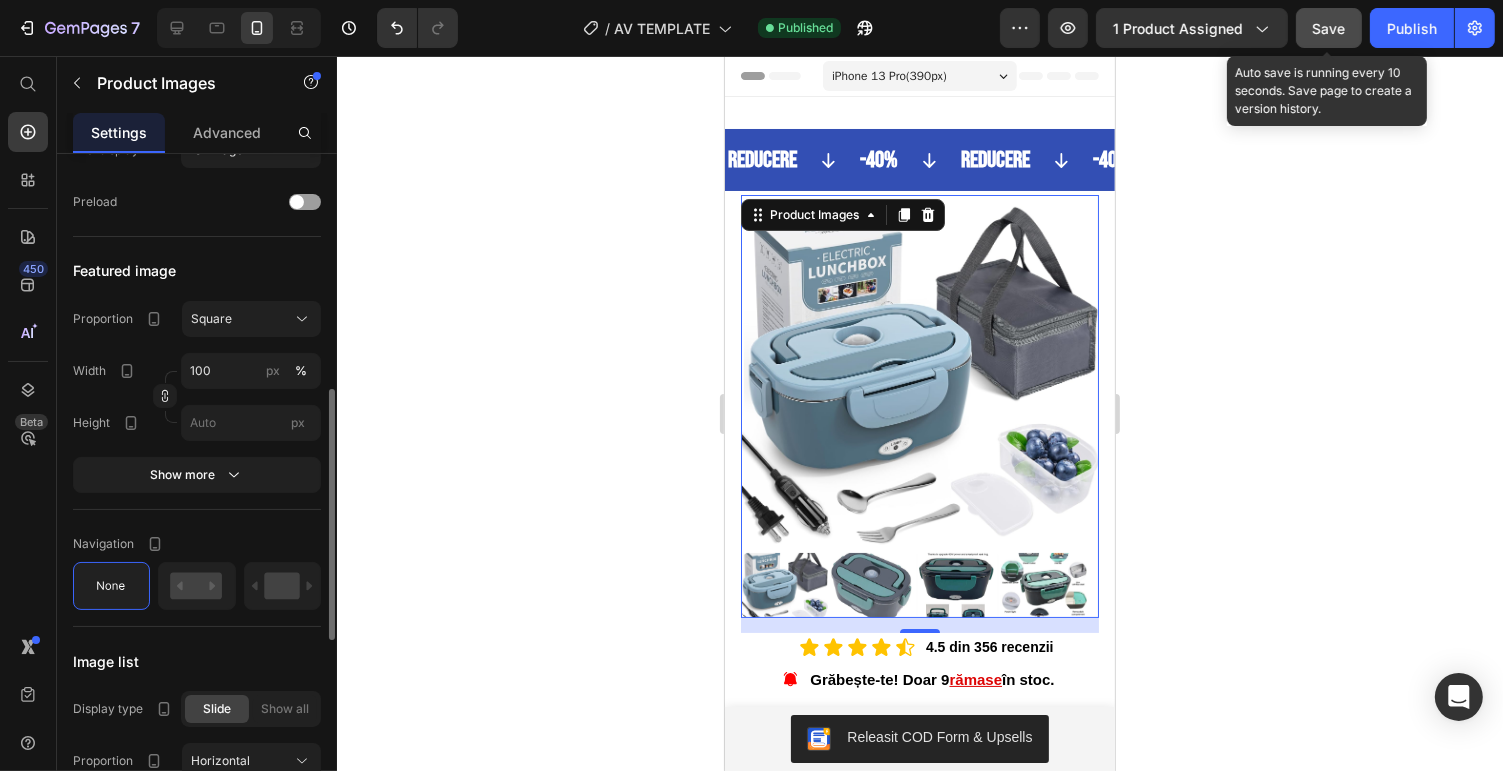 scroll, scrollTop: 0, scrollLeft: 0, axis: both 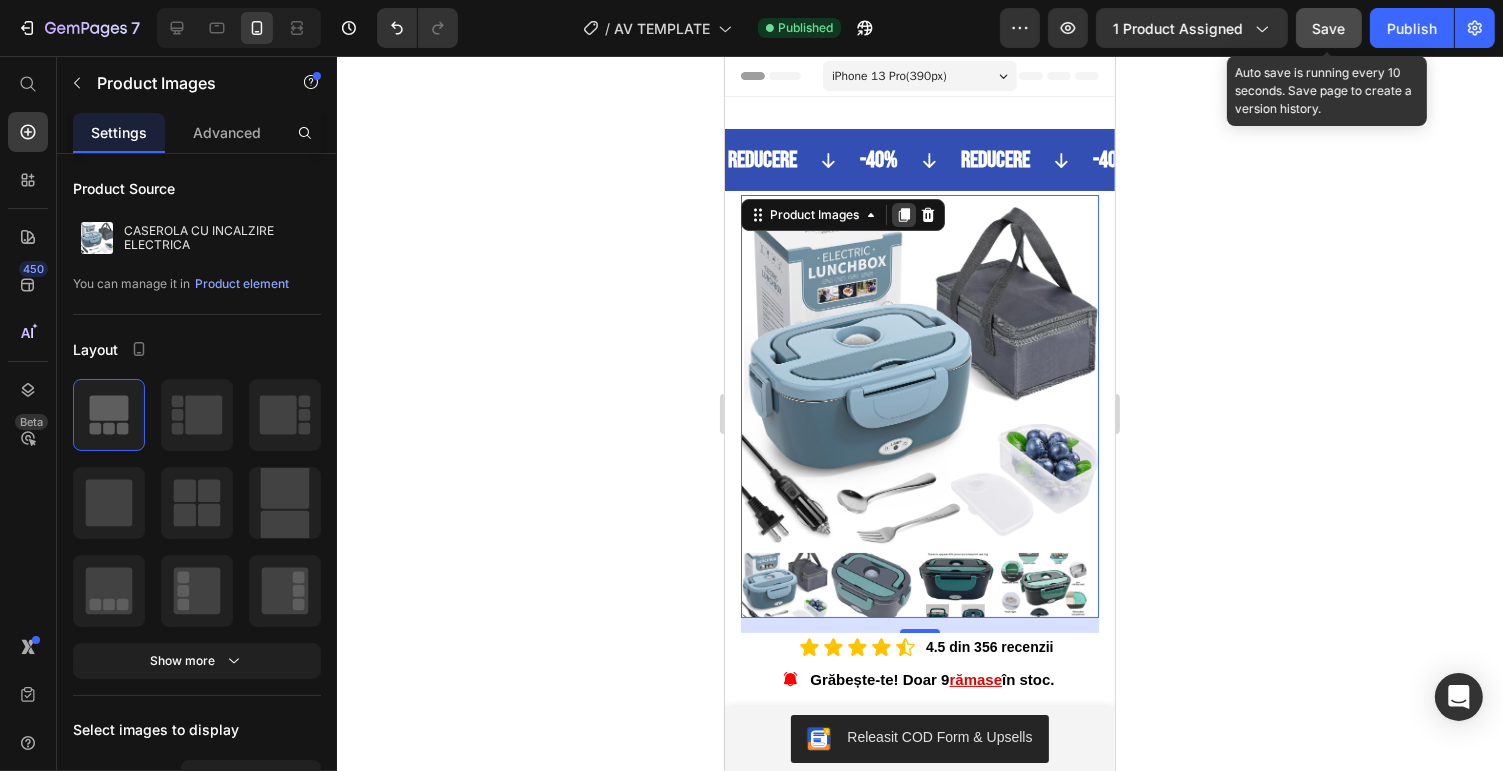 click 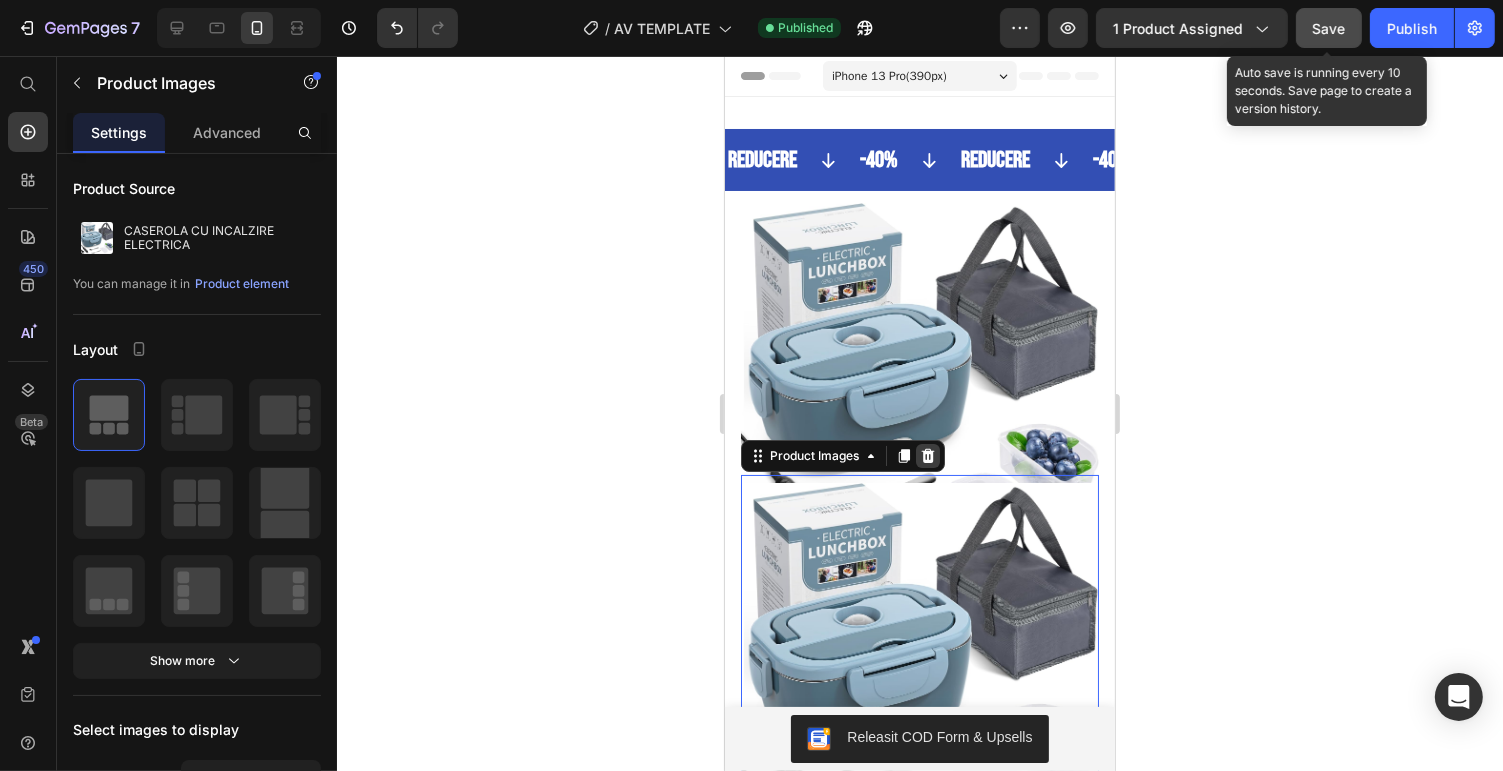 click 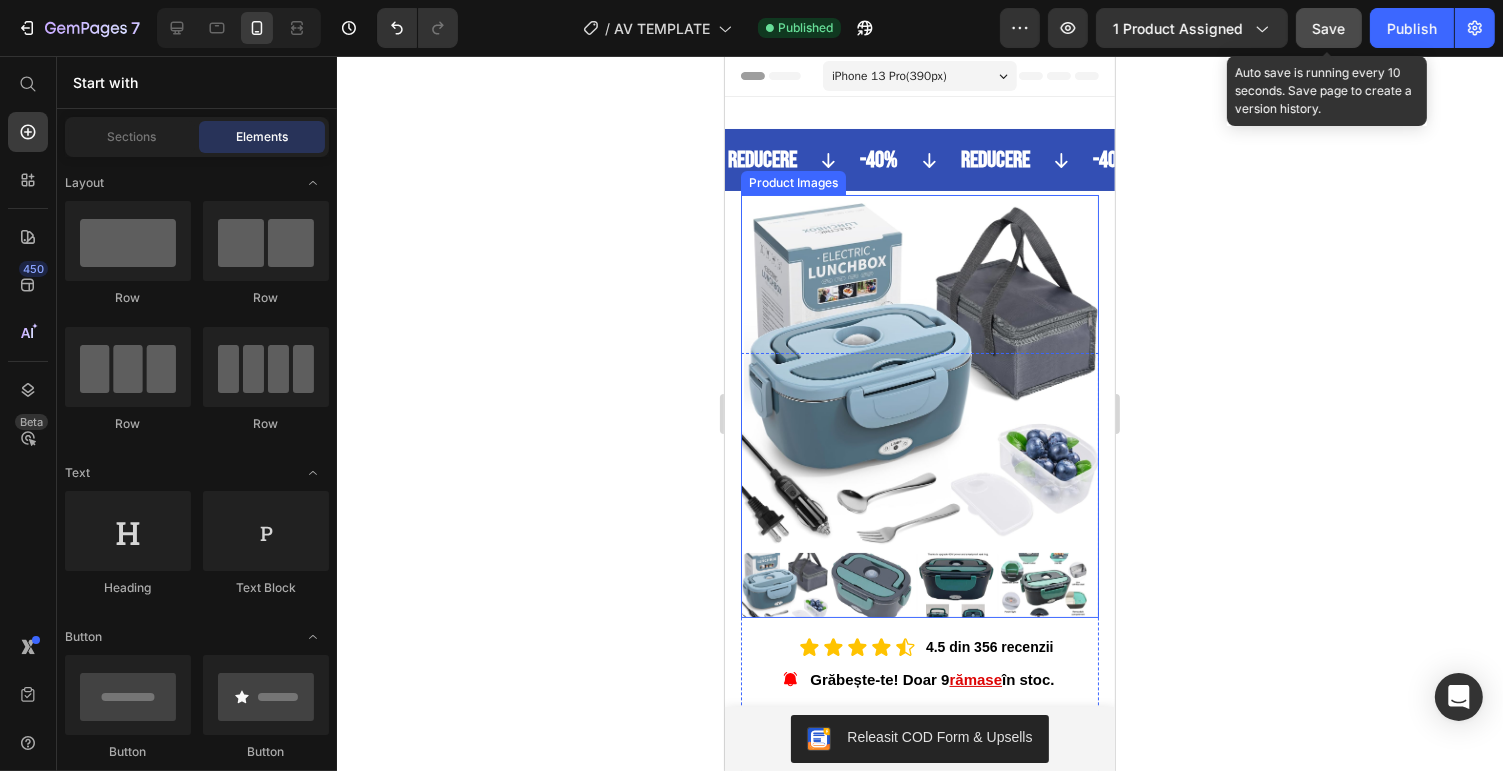 drag, startPoint x: 918, startPoint y: 298, endPoint x: 902, endPoint y: 347, distance: 51.546097 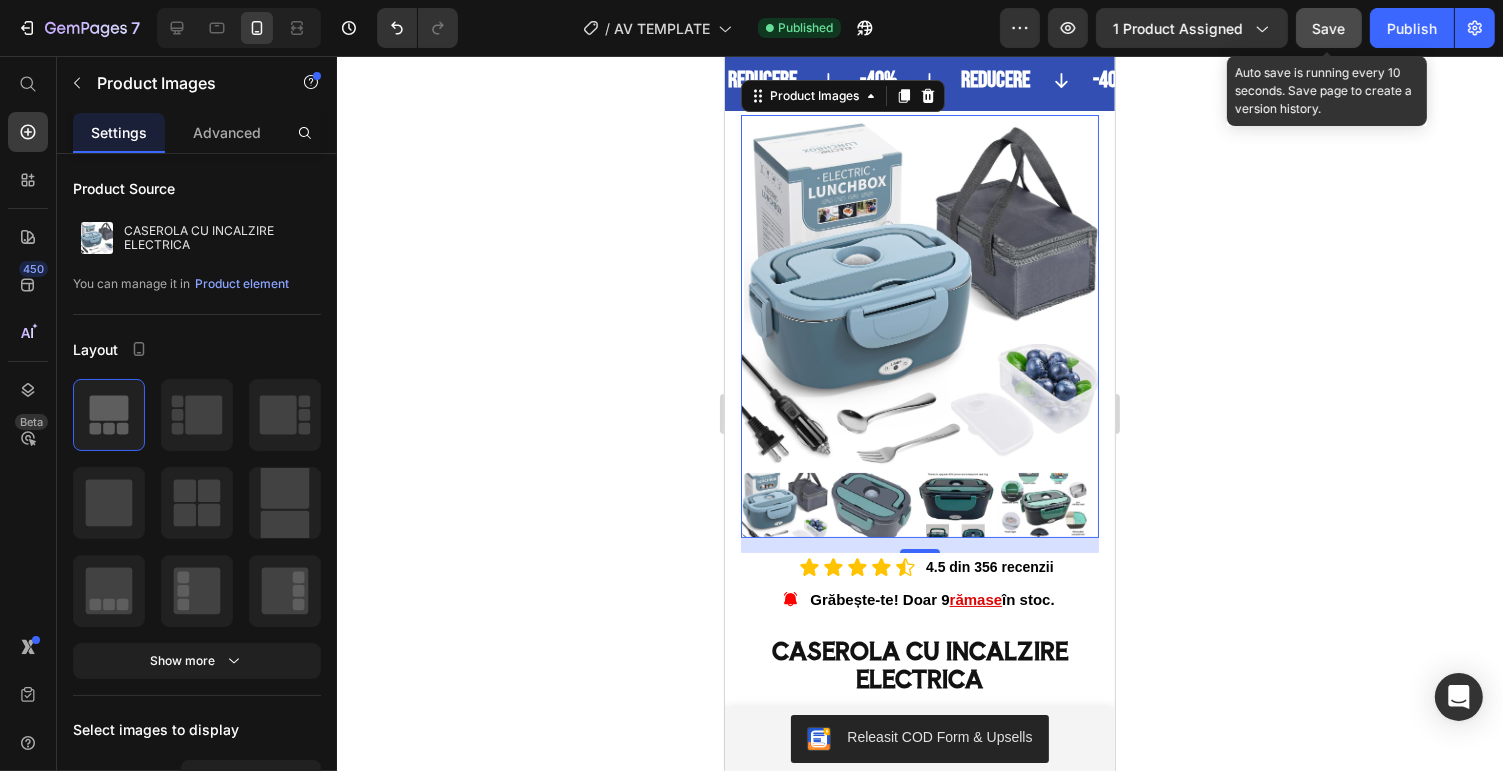scroll, scrollTop: 0, scrollLeft: 0, axis: both 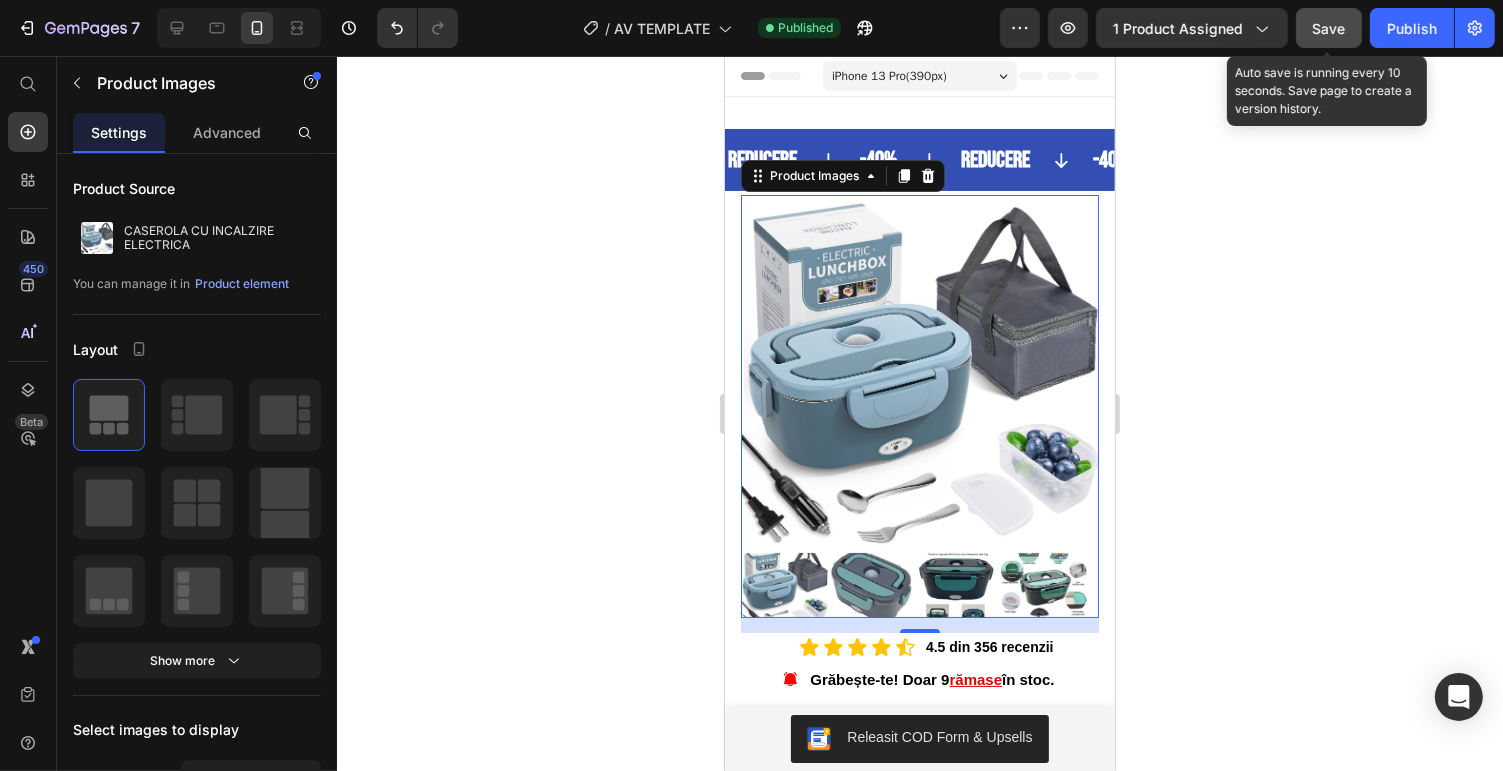 click on "Save" at bounding box center [1329, 28] 